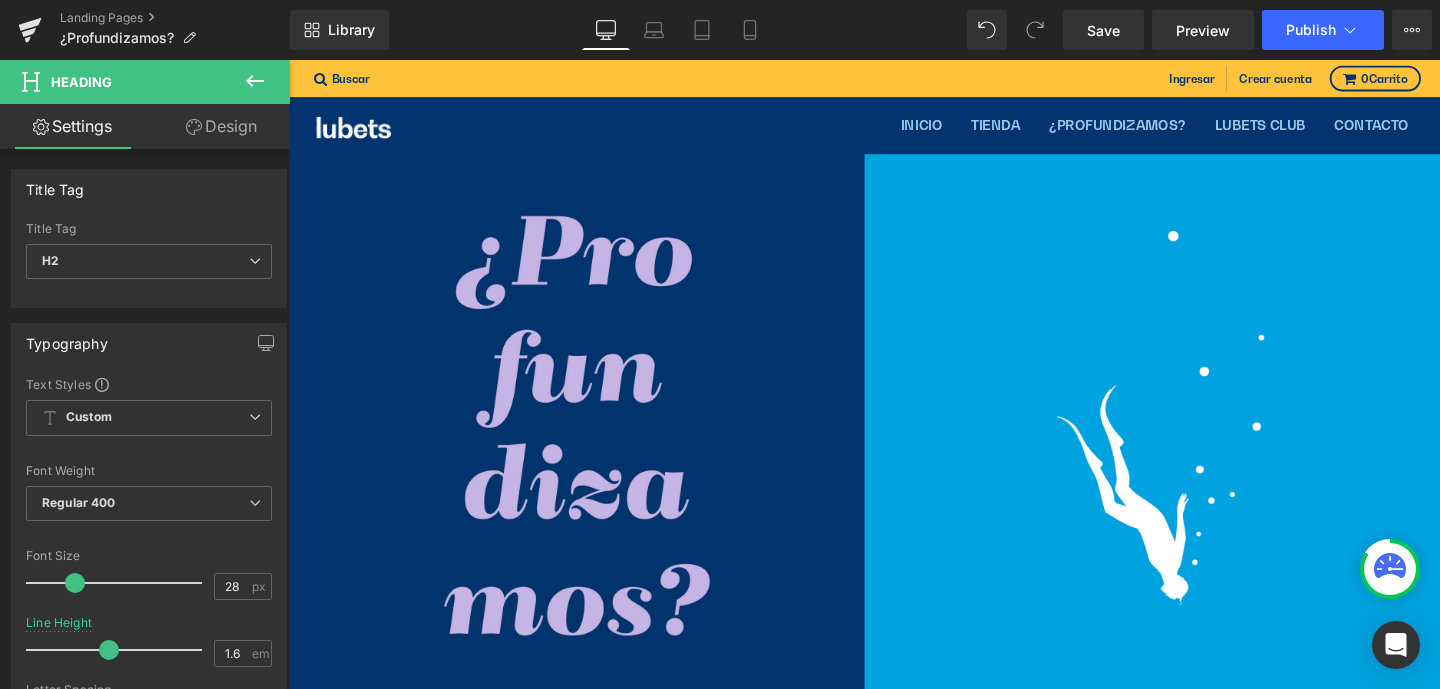 scroll, scrollTop: 7030, scrollLeft: 0, axis: vertical 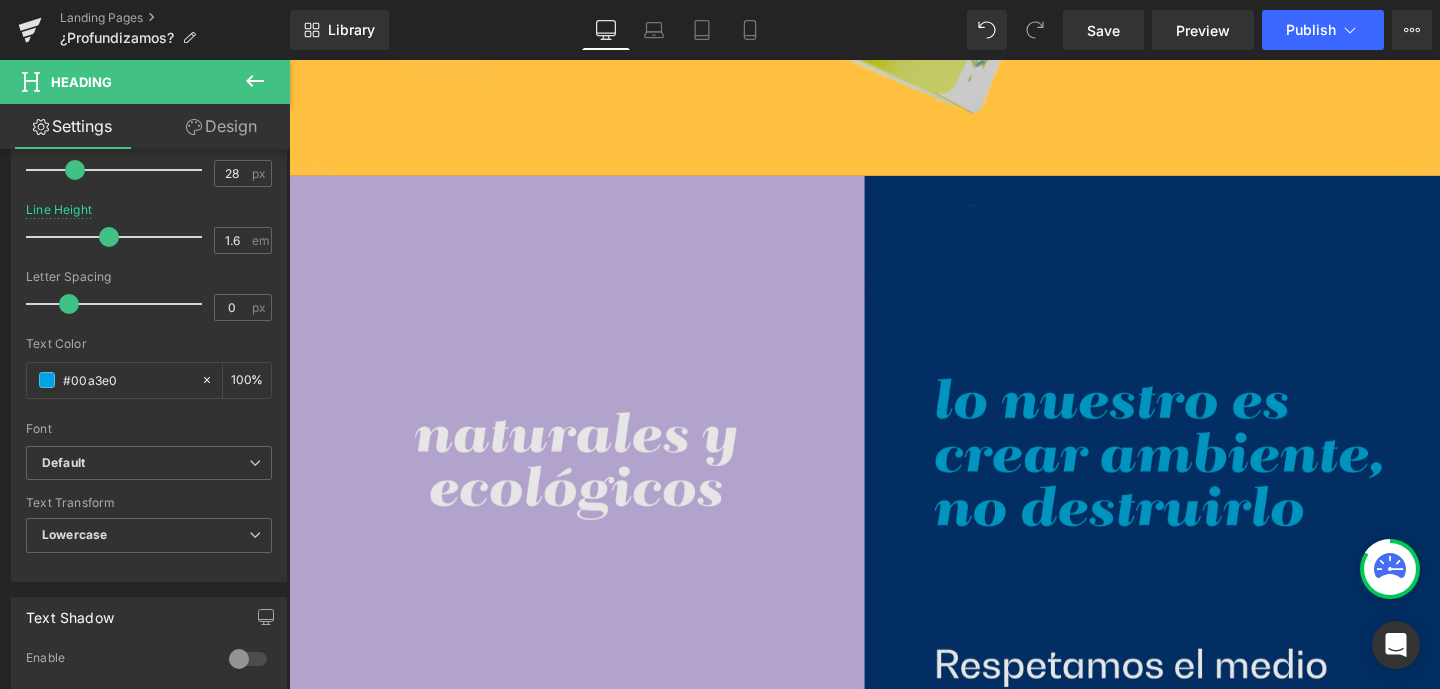 click at bounding box center [894, 787] 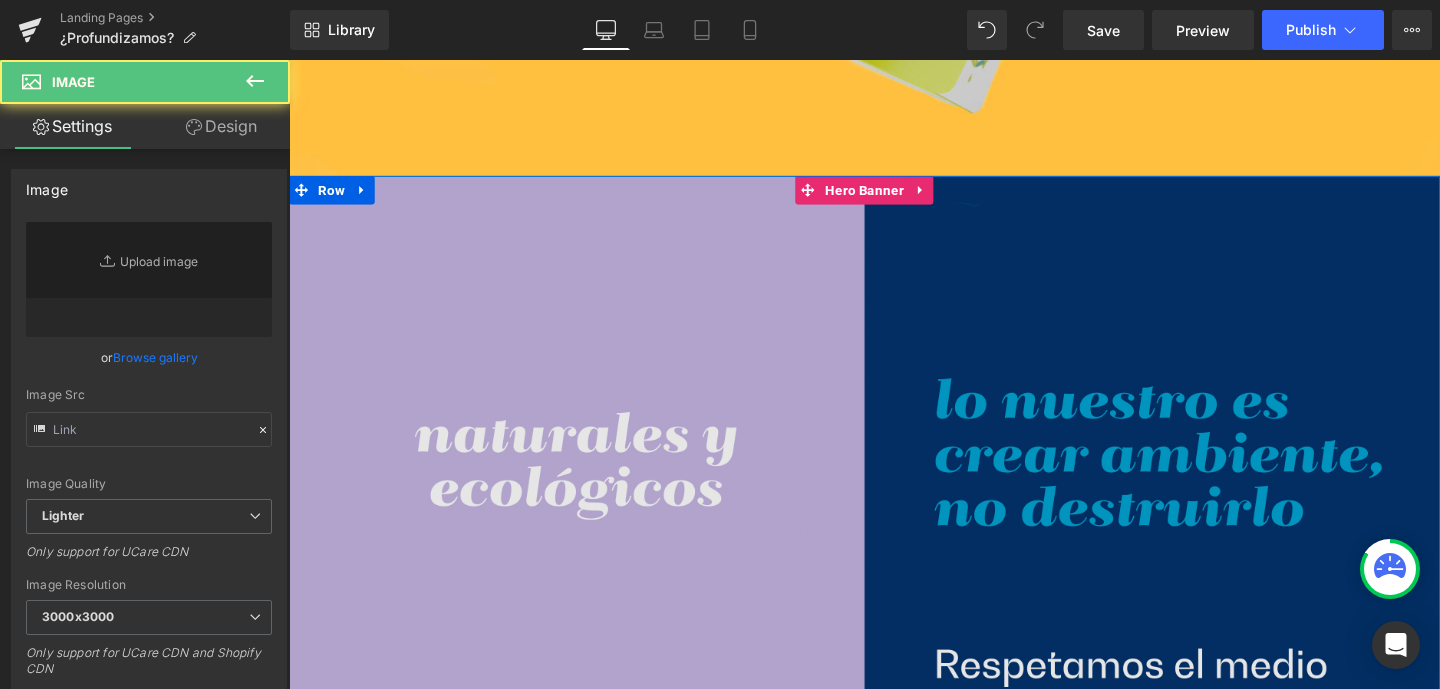 type on "[URL][DOMAIN_NAME]" 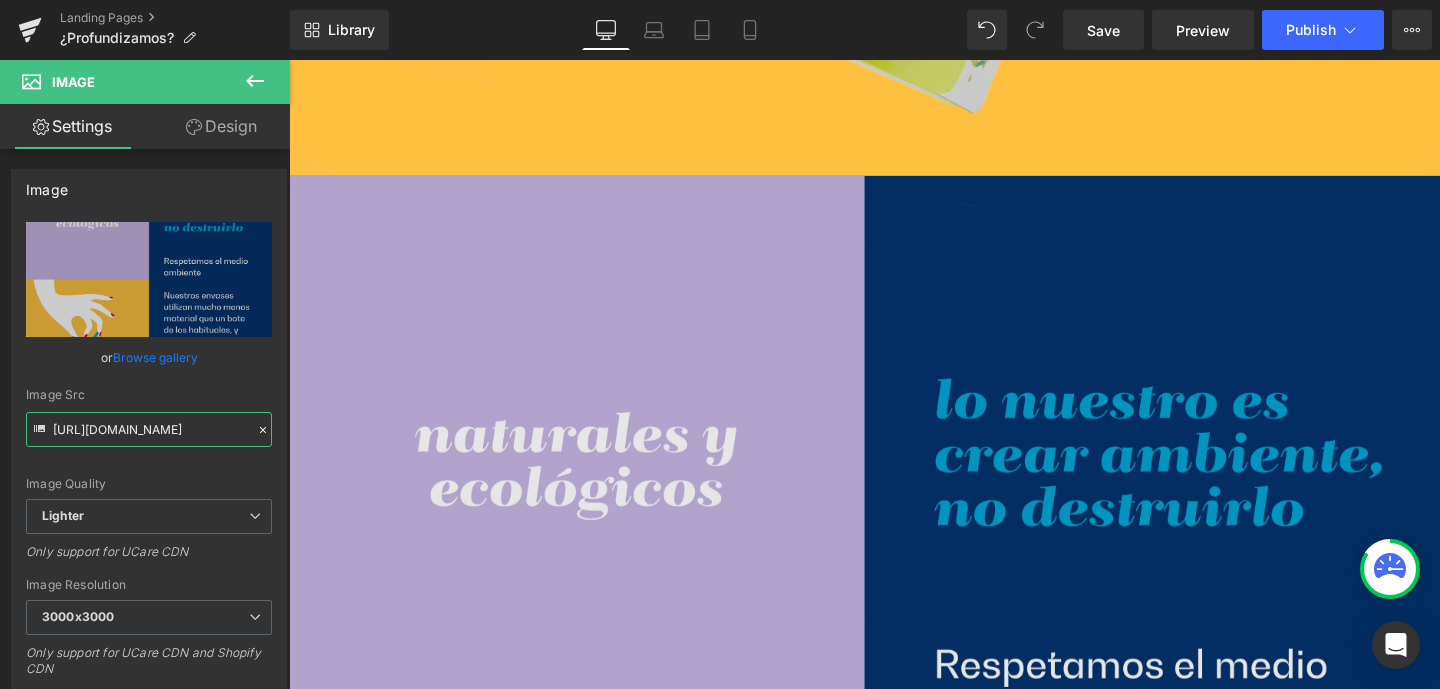 scroll, scrollTop: 0, scrollLeft: 952, axis: horizontal 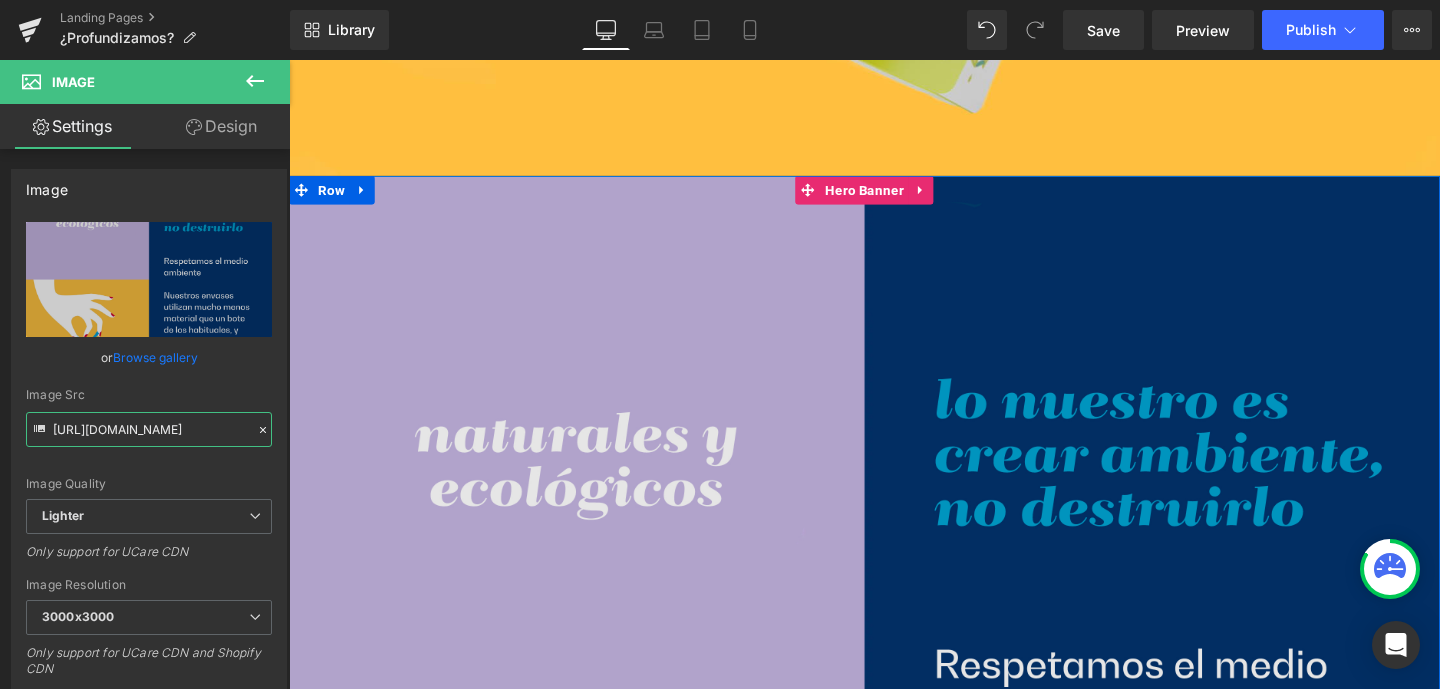 drag, startPoint x: 341, startPoint y: 485, endPoint x: 325, endPoint y: 451, distance: 37.576588 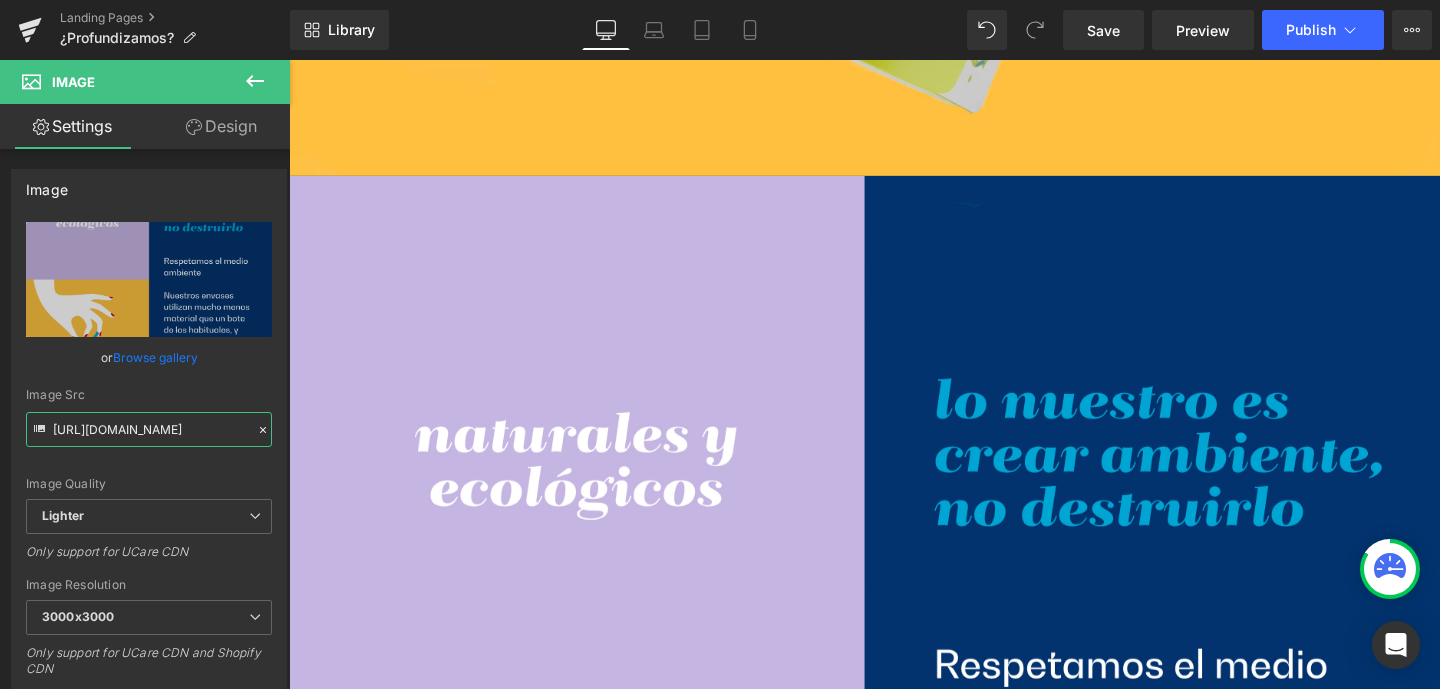 scroll, scrollTop: 0, scrollLeft: 0, axis: both 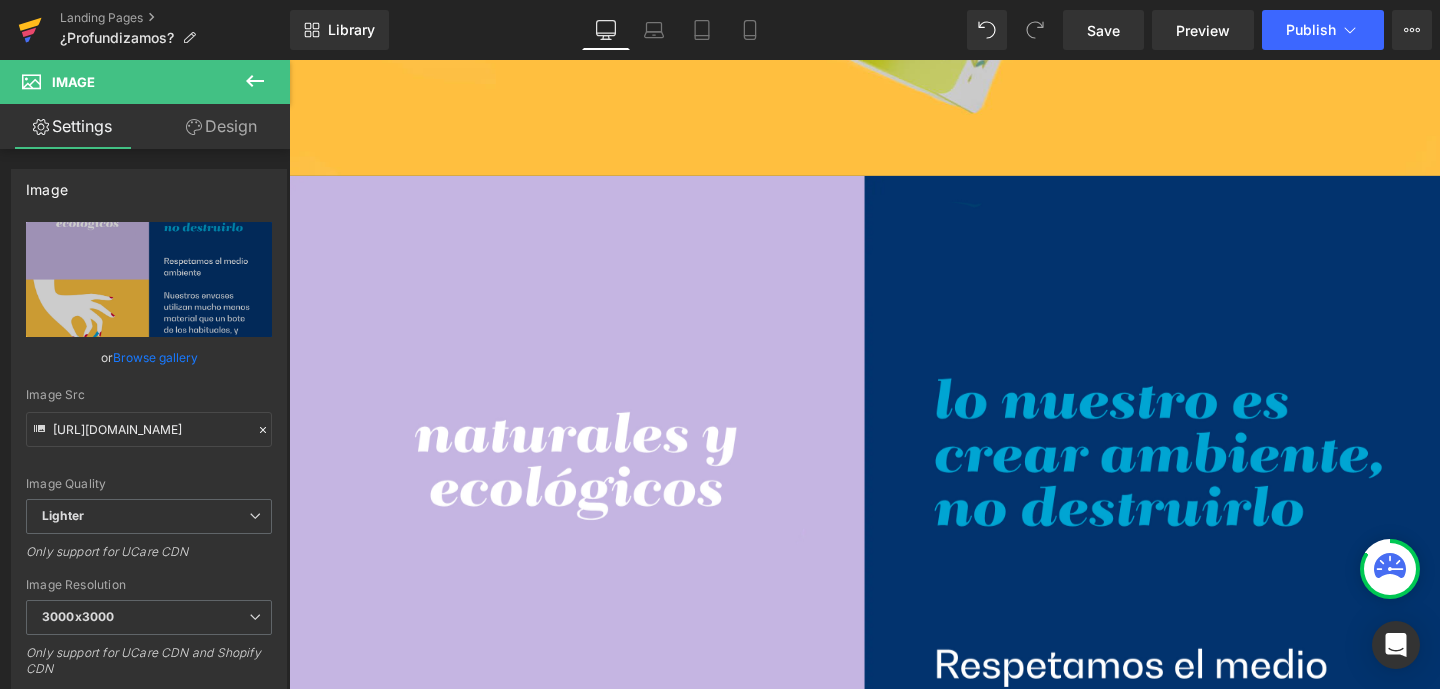 click 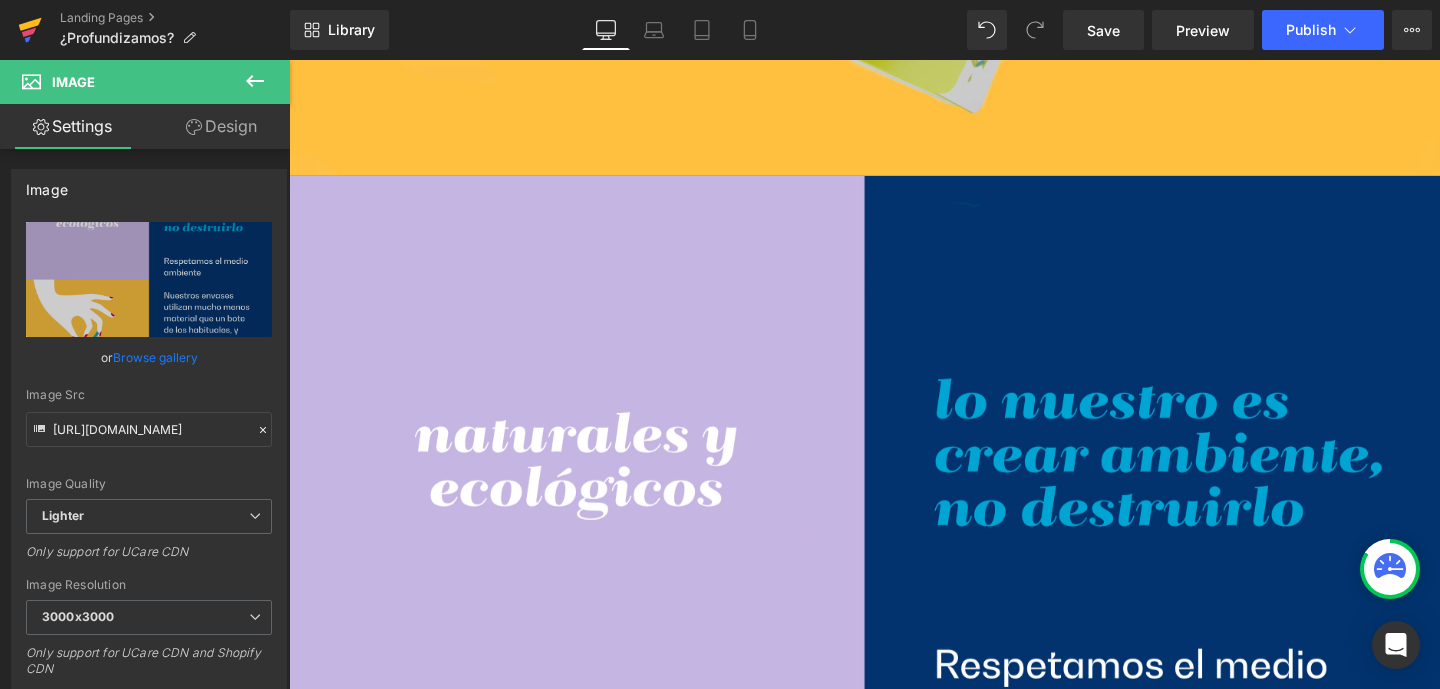 click 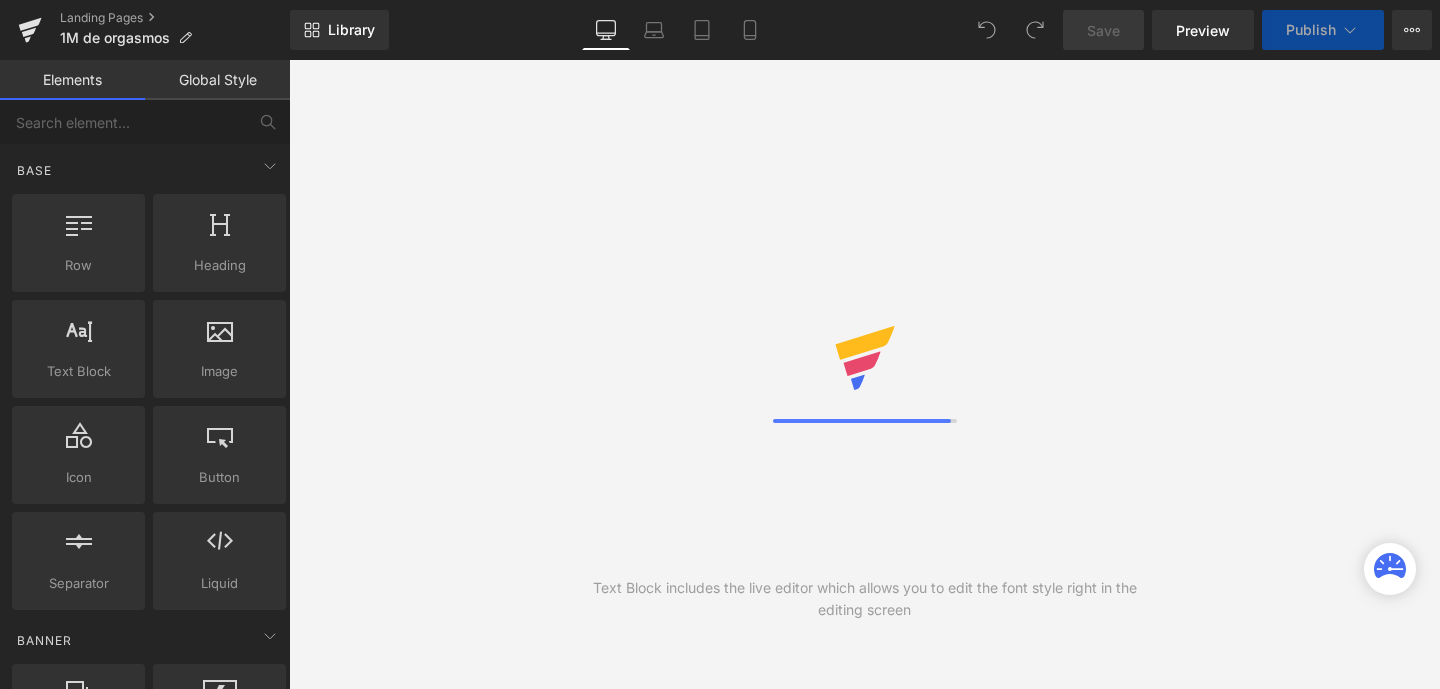 scroll, scrollTop: 0, scrollLeft: 0, axis: both 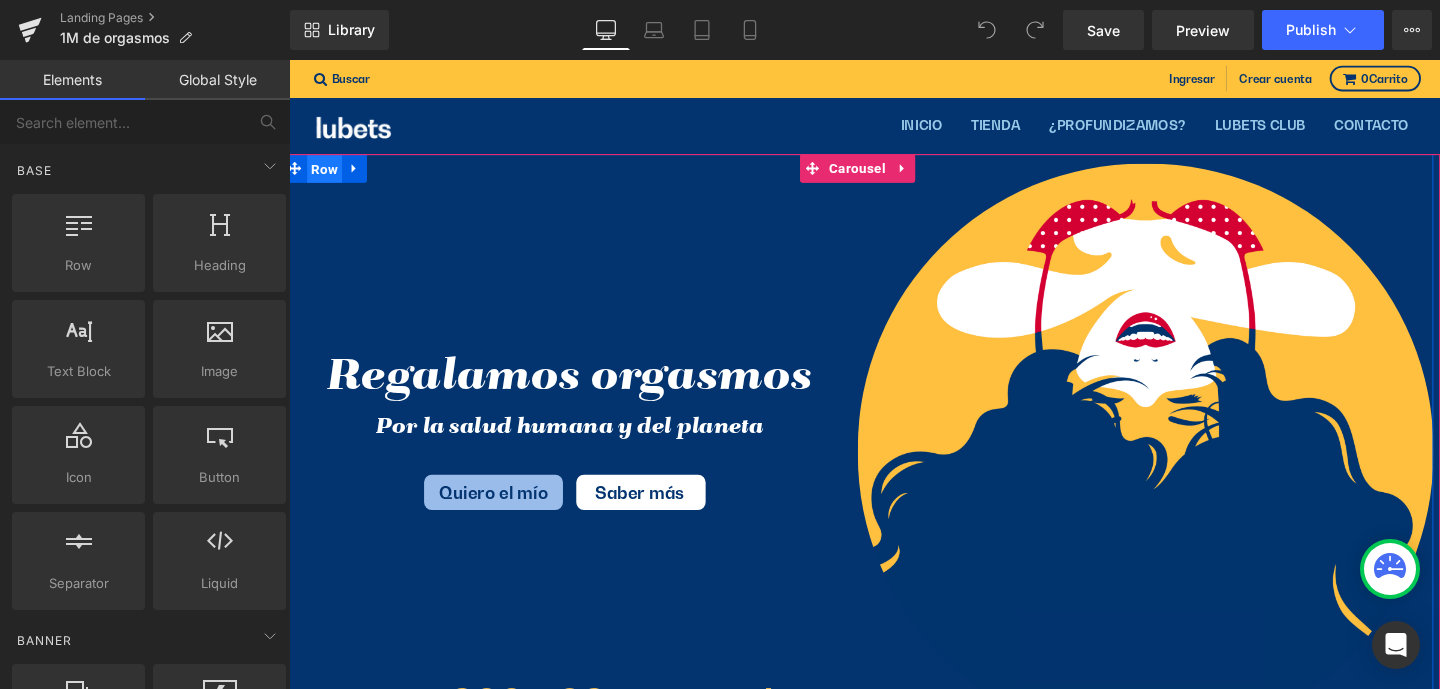 click on "Row" at bounding box center [327, 175] 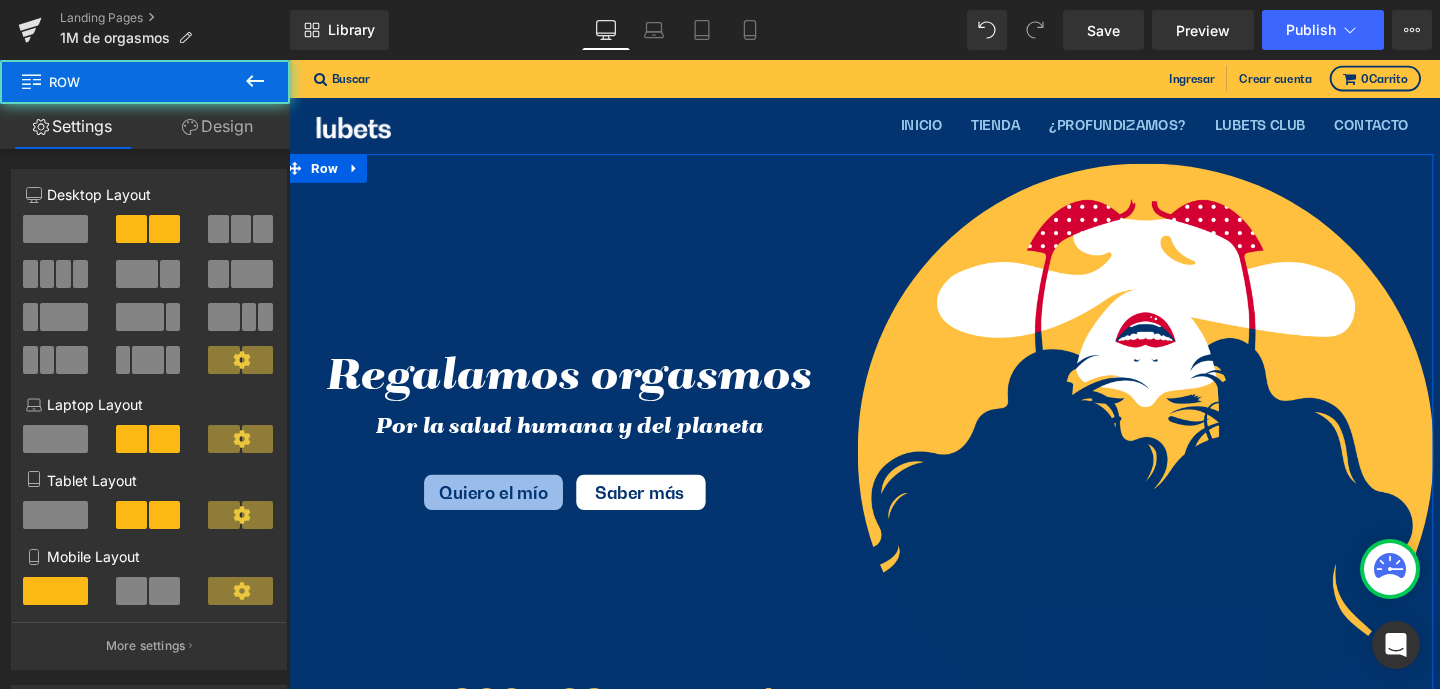 click on "Design" at bounding box center (217, 126) 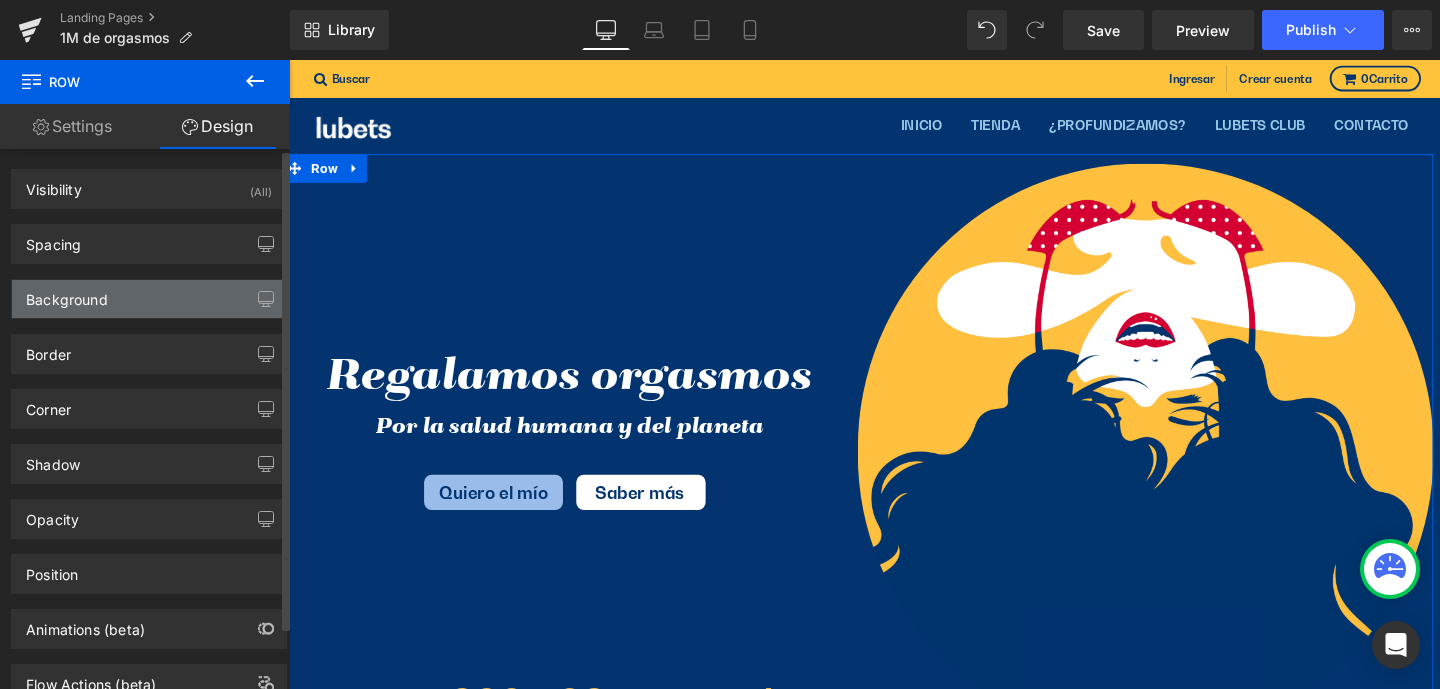 click on "Background" at bounding box center (149, 299) 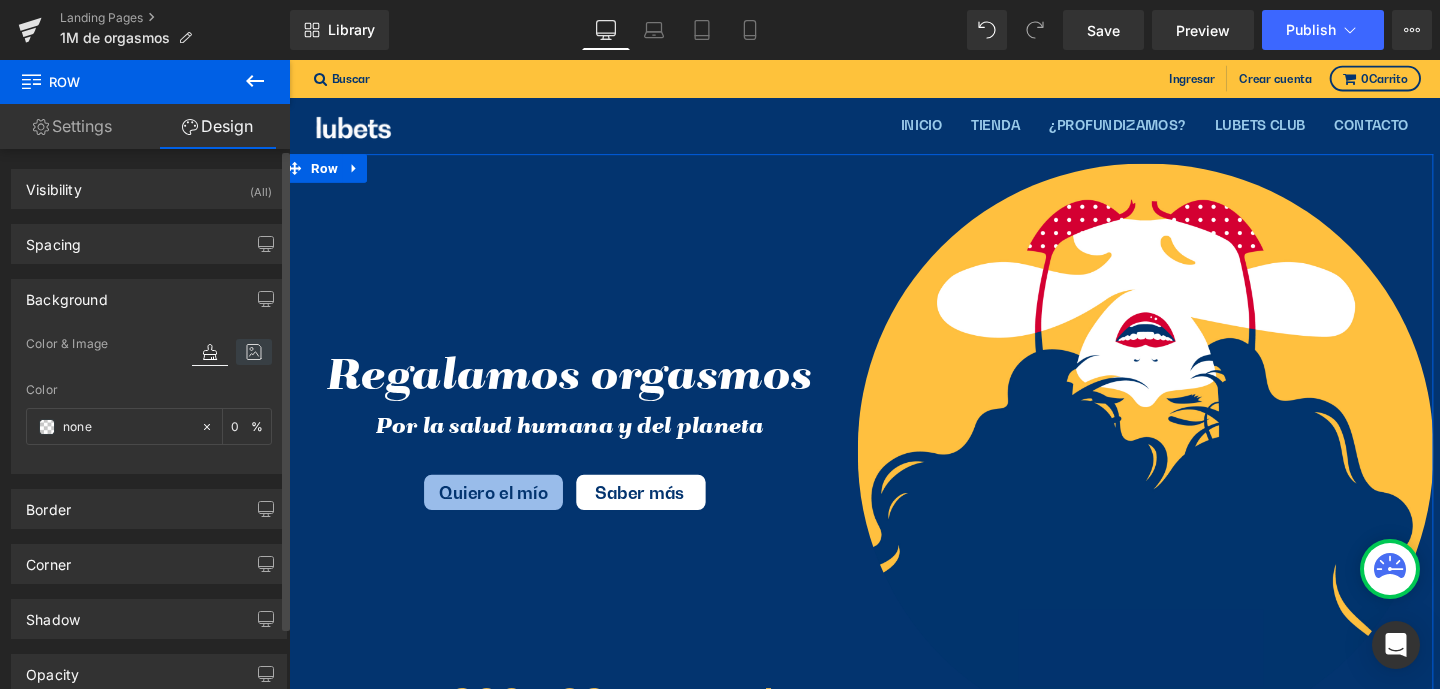 click at bounding box center [254, 352] 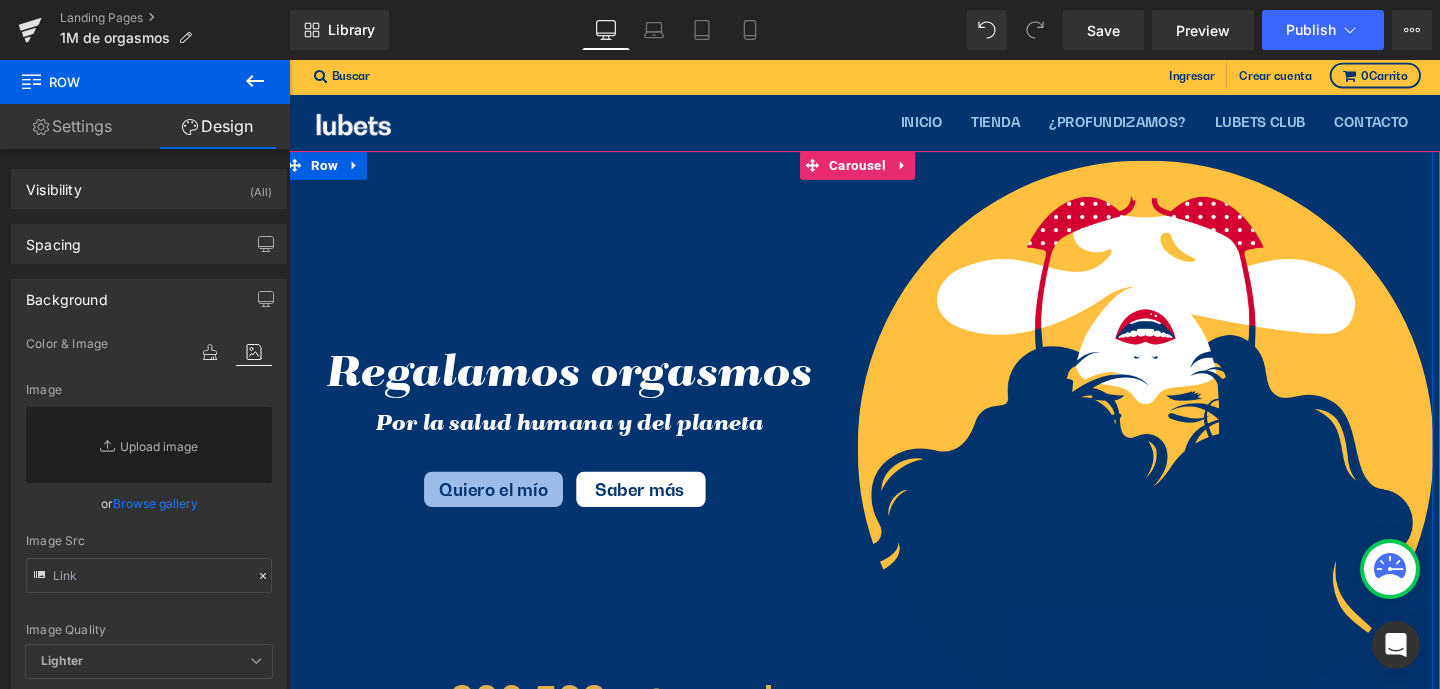 scroll, scrollTop: 856, scrollLeft: 0, axis: vertical 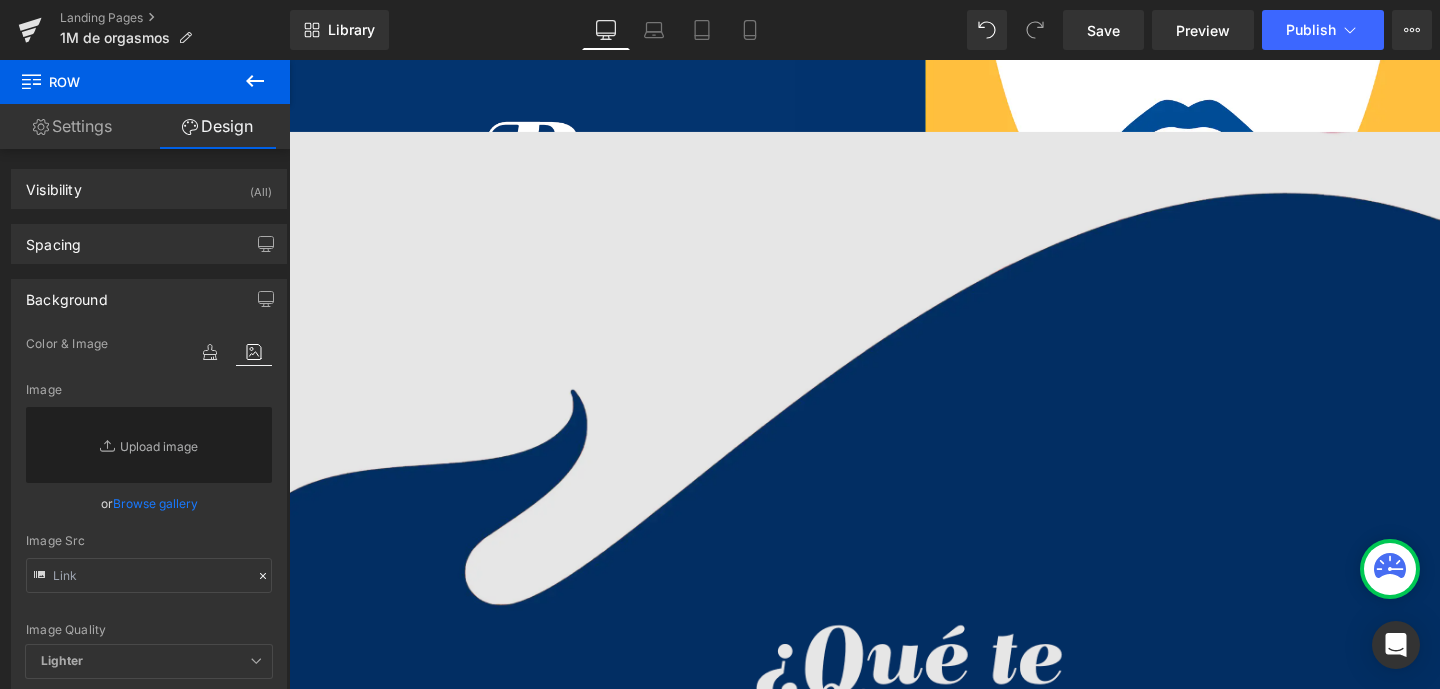 click at bounding box center [894, 741] 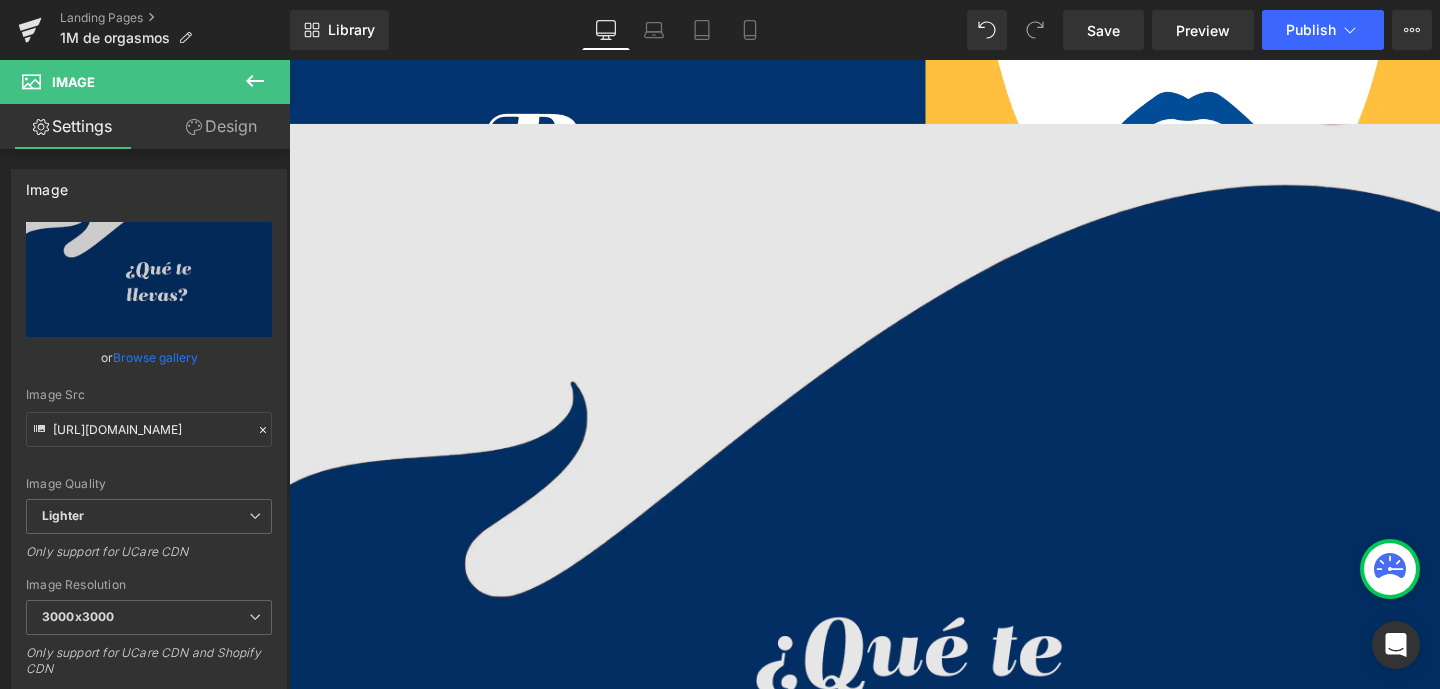 scroll, scrollTop: 863, scrollLeft: 0, axis: vertical 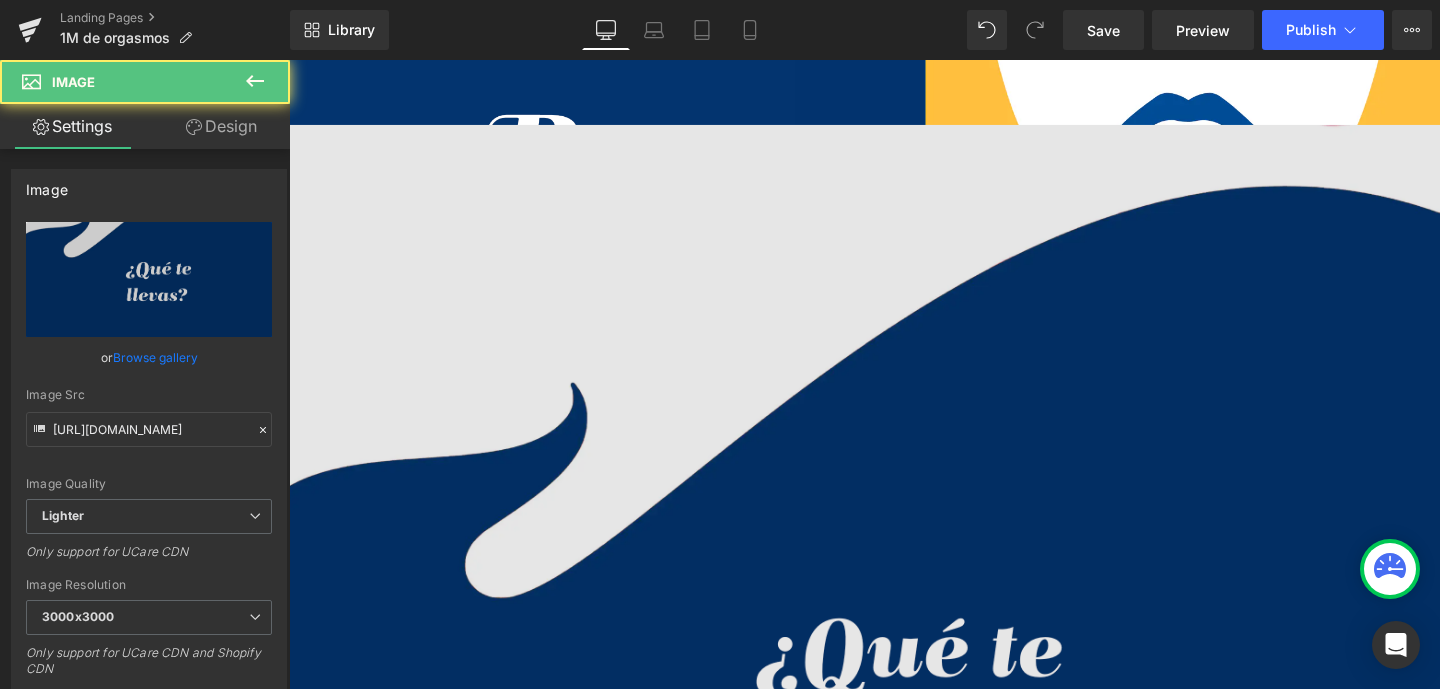 click at bounding box center [894, 734] 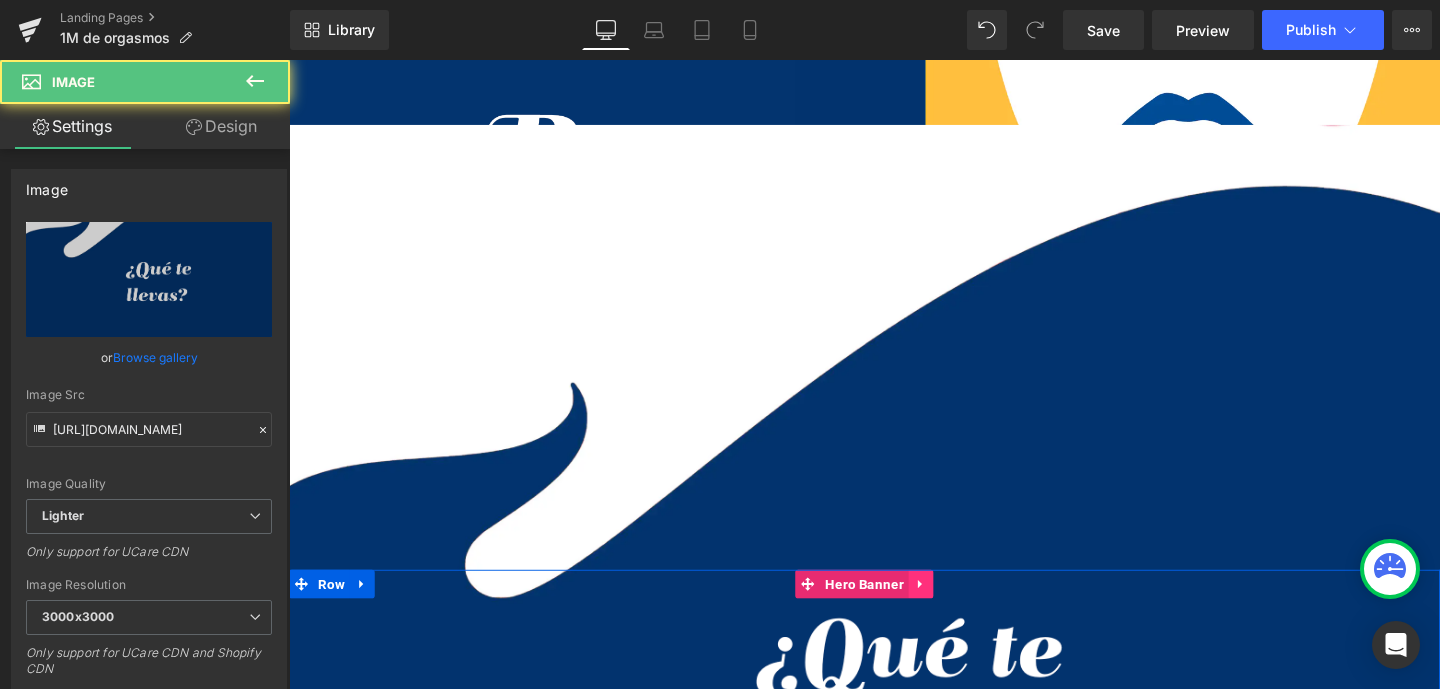 click 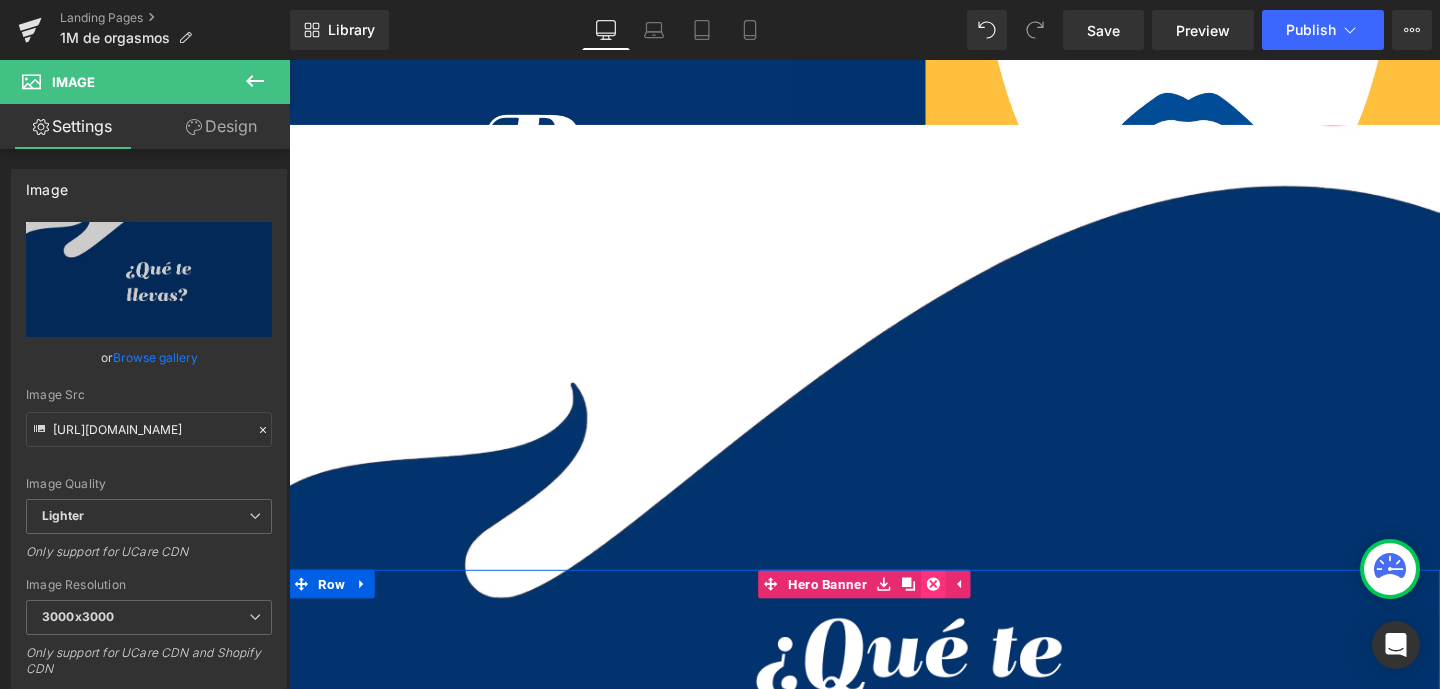 click 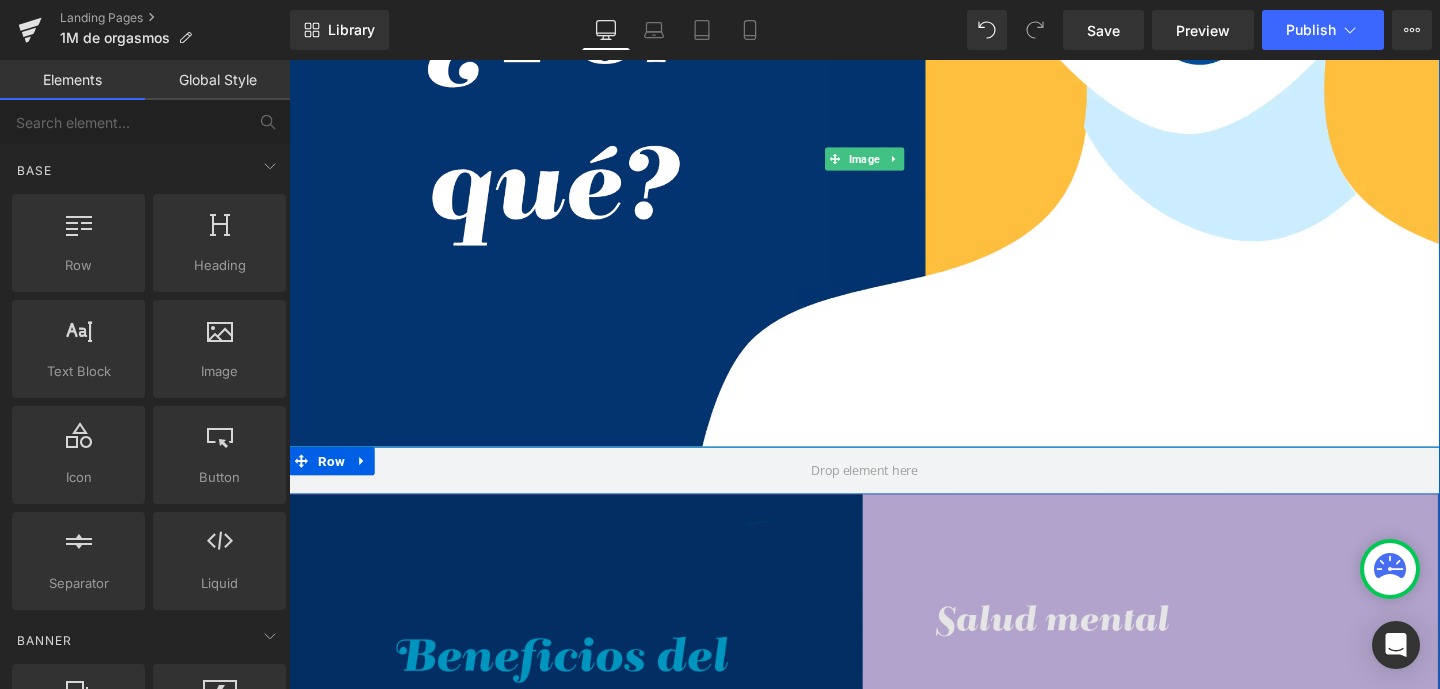 scroll, scrollTop: 1065, scrollLeft: 0, axis: vertical 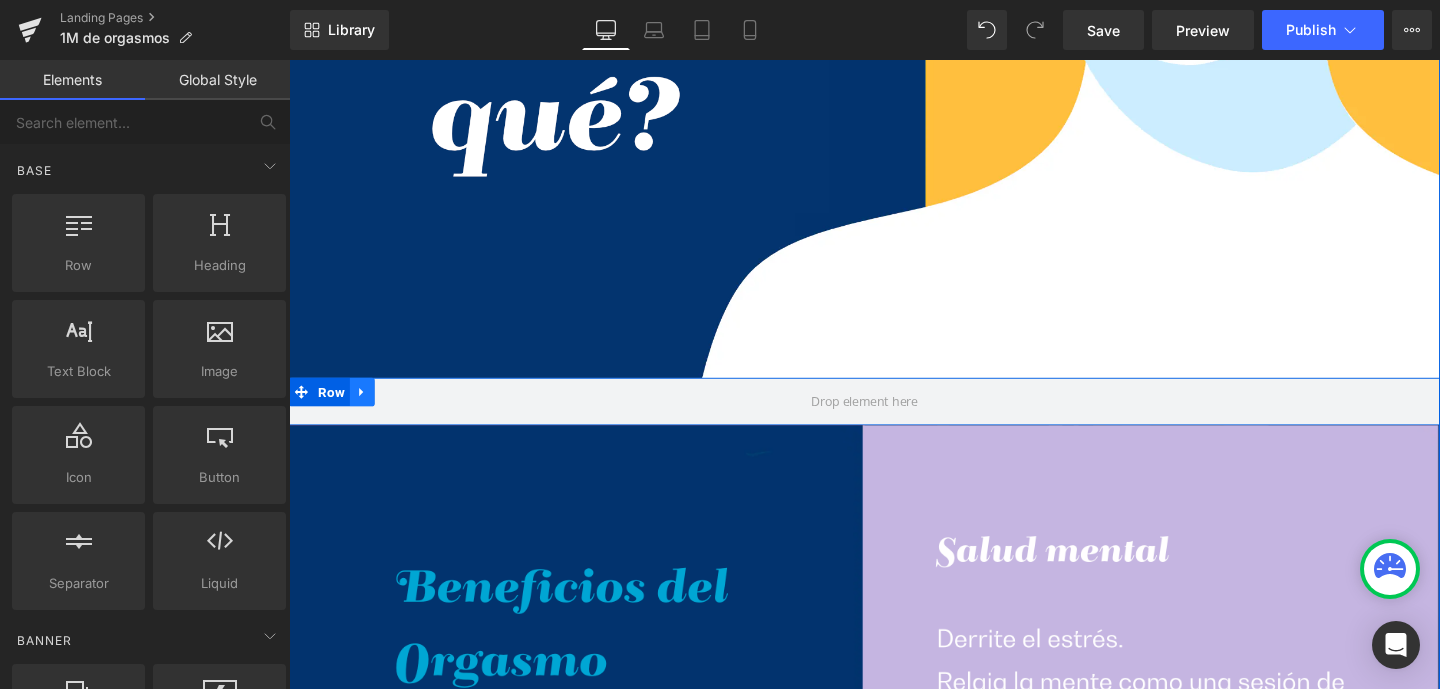 click 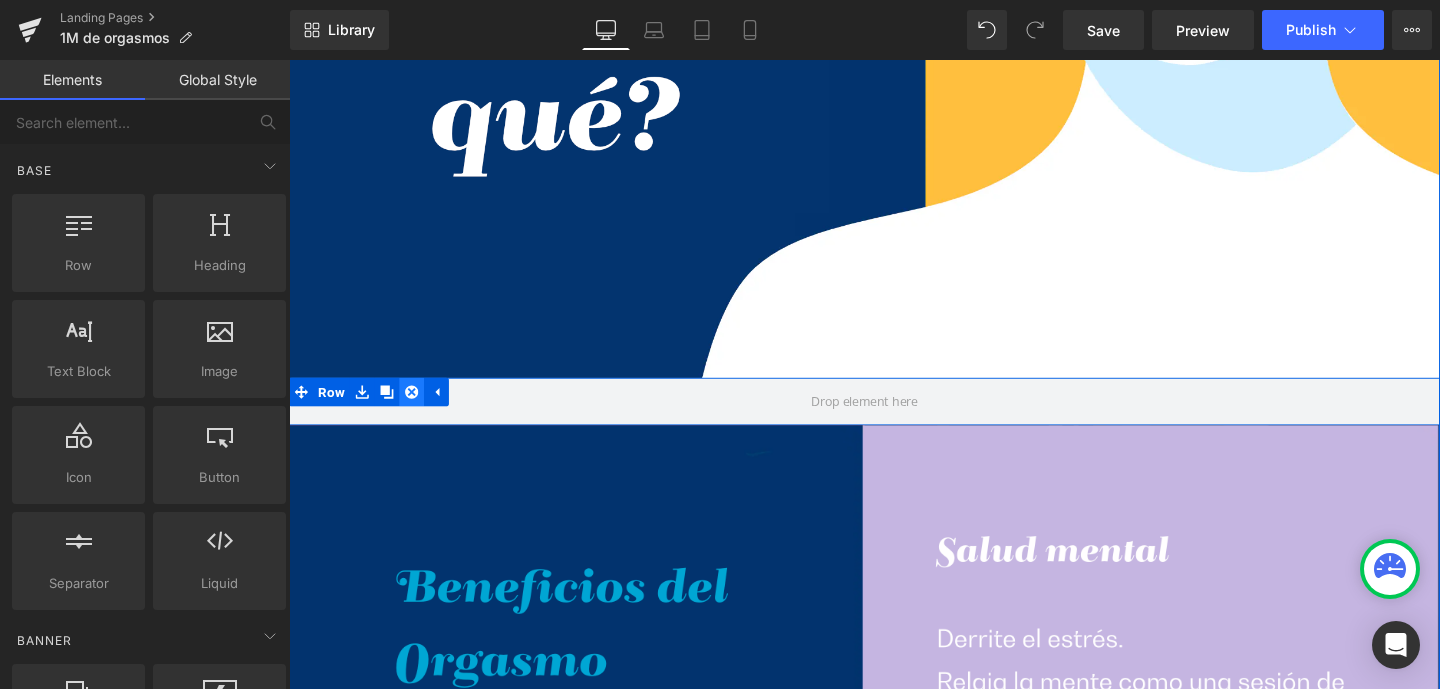 click 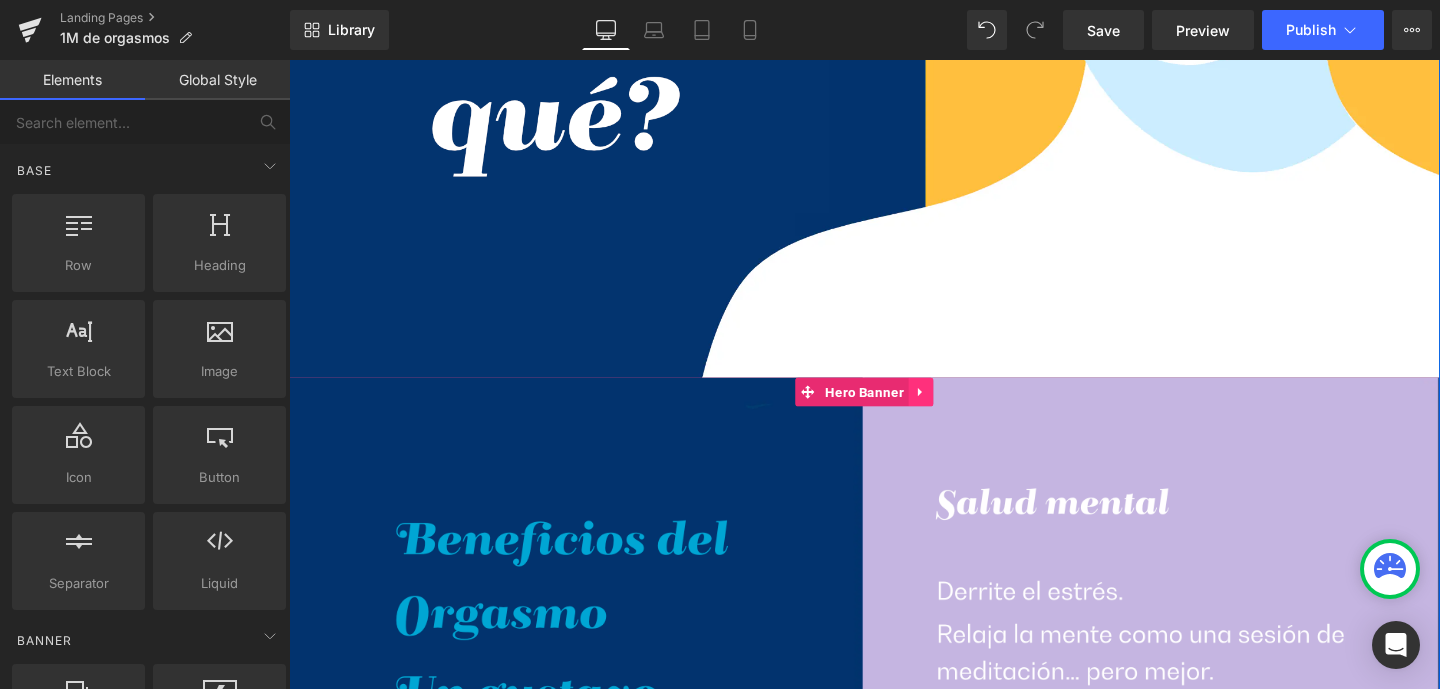 click 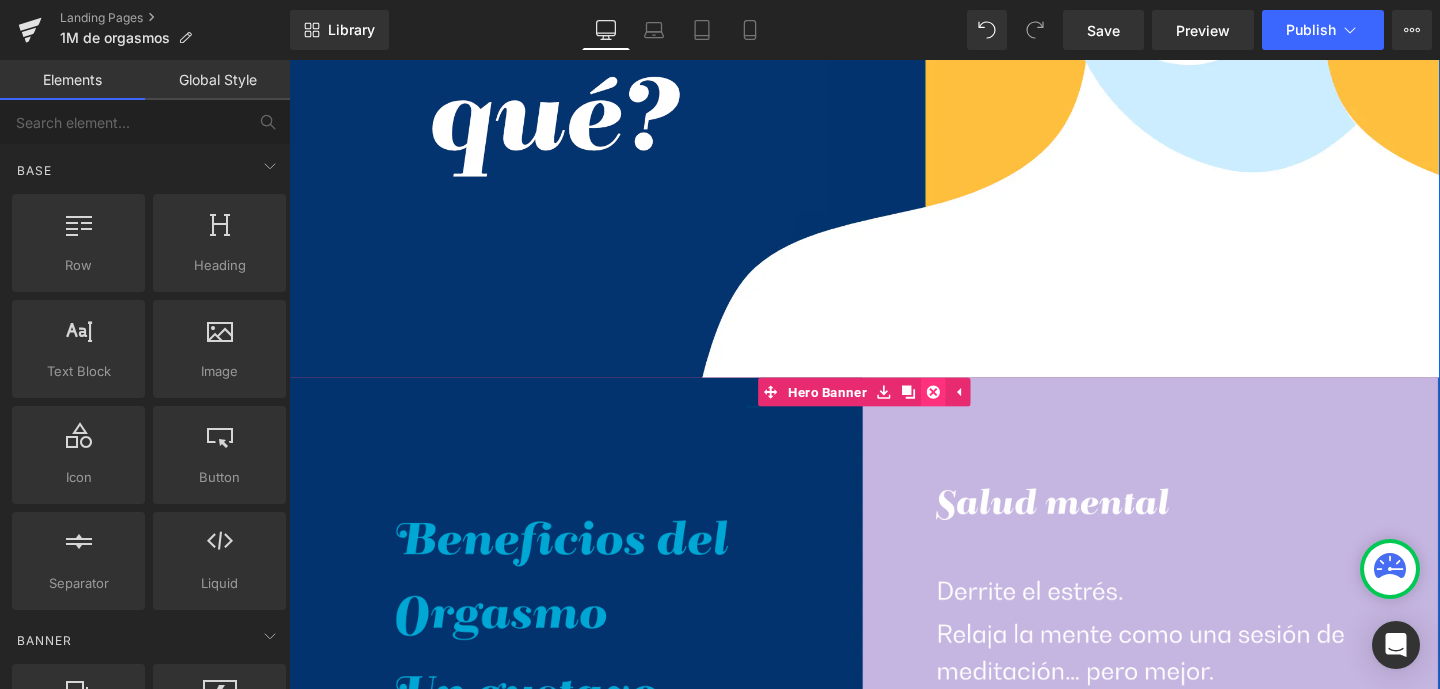 click 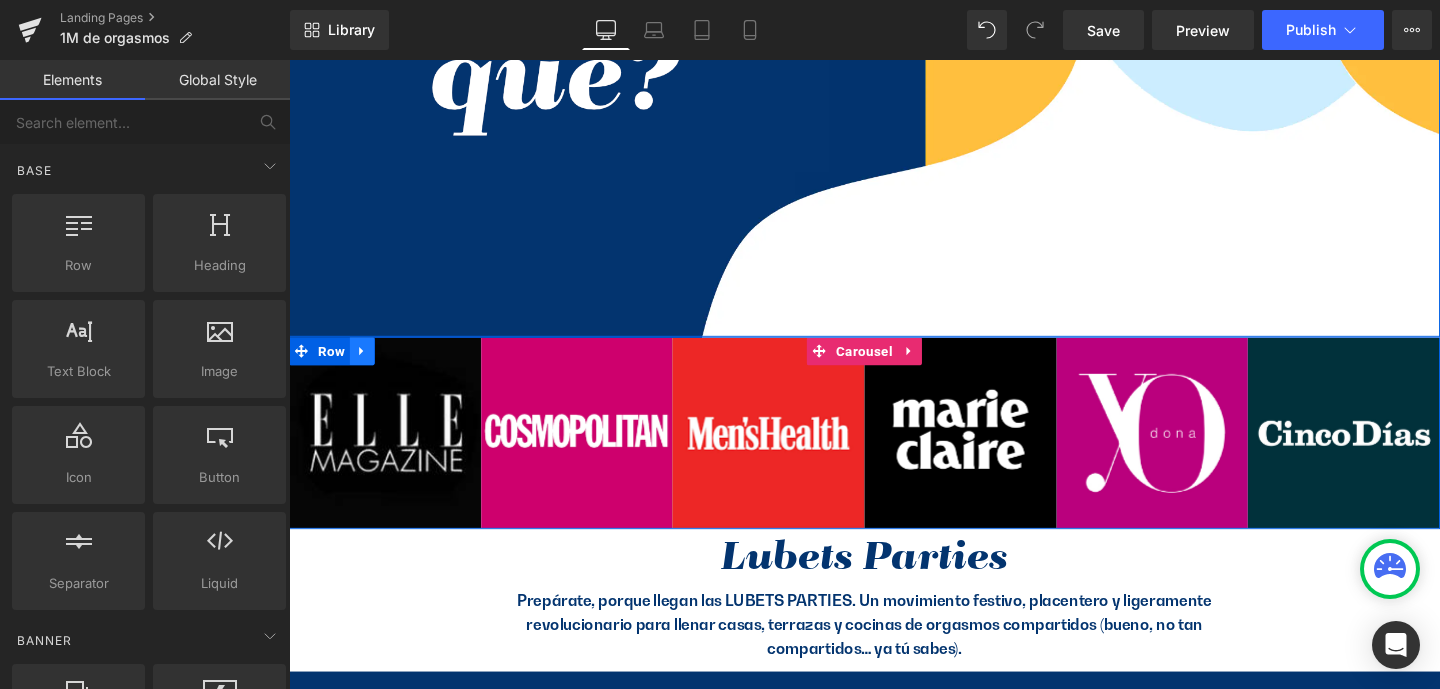 scroll, scrollTop: 1109, scrollLeft: 0, axis: vertical 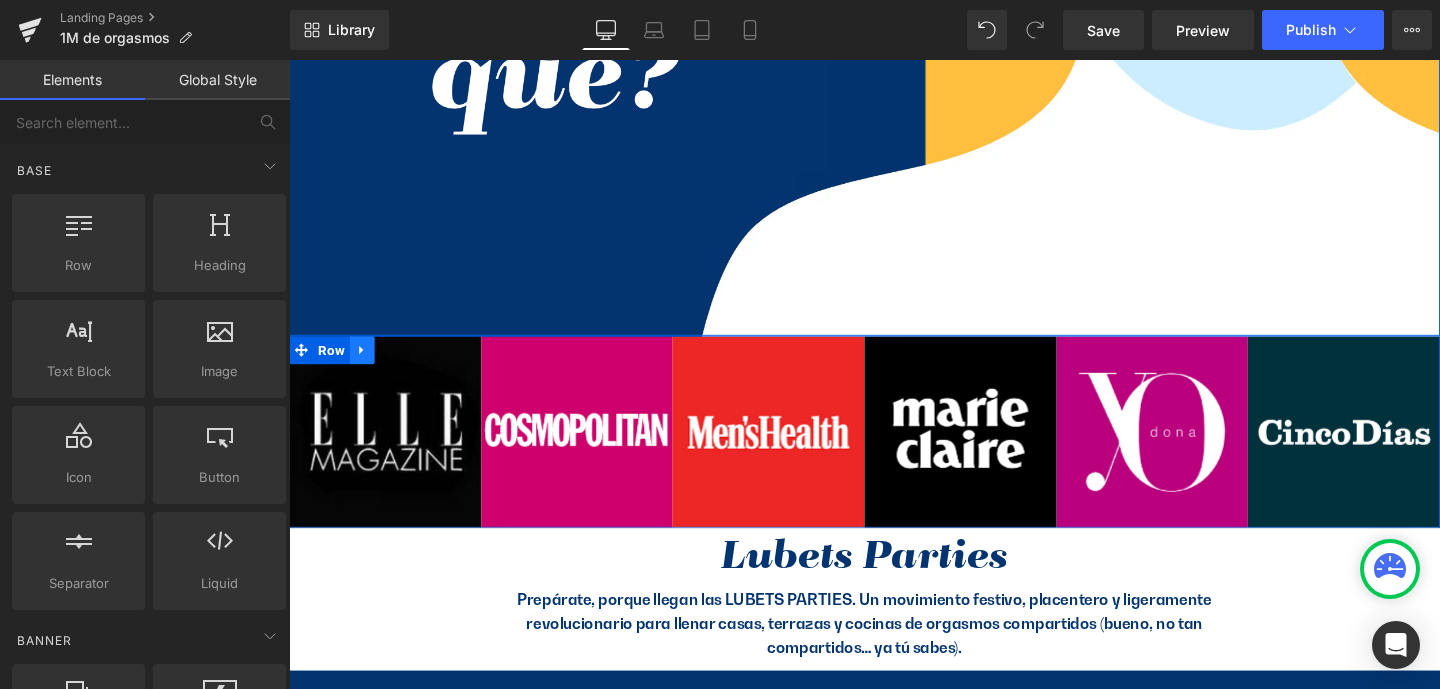 click 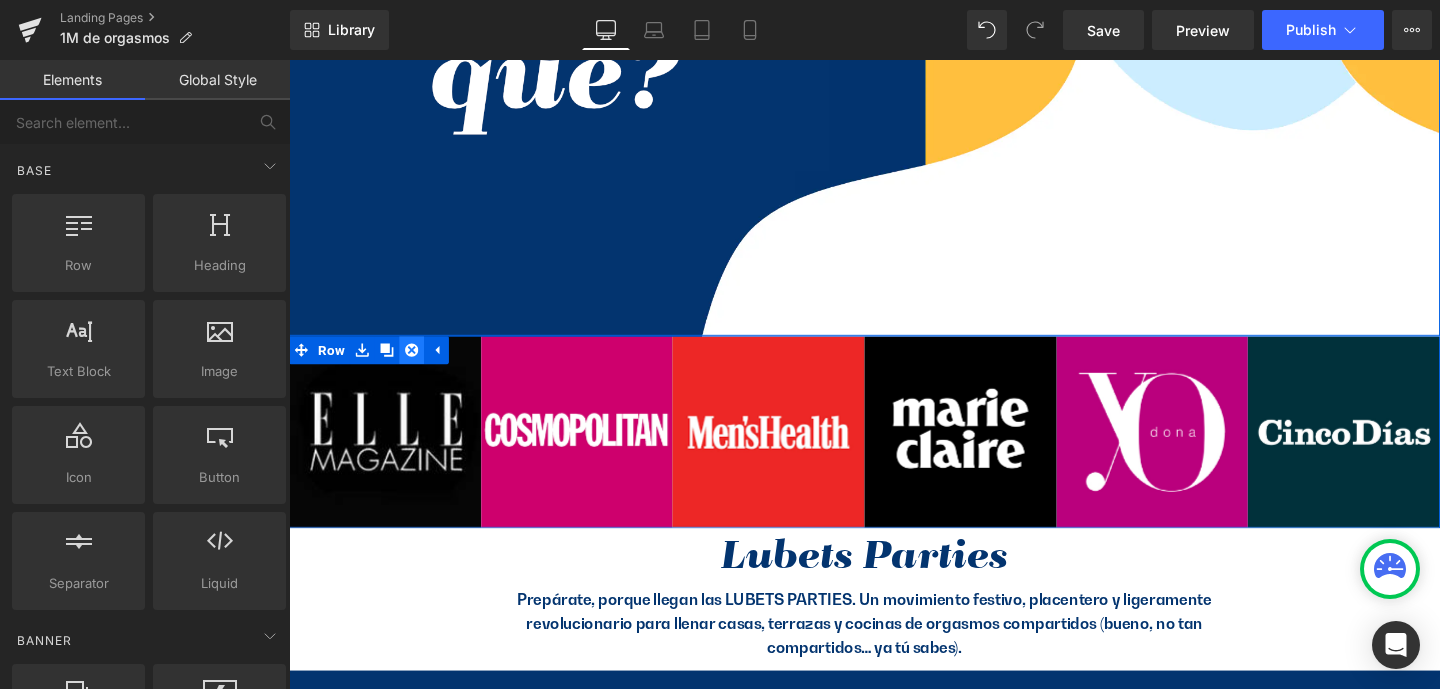 click 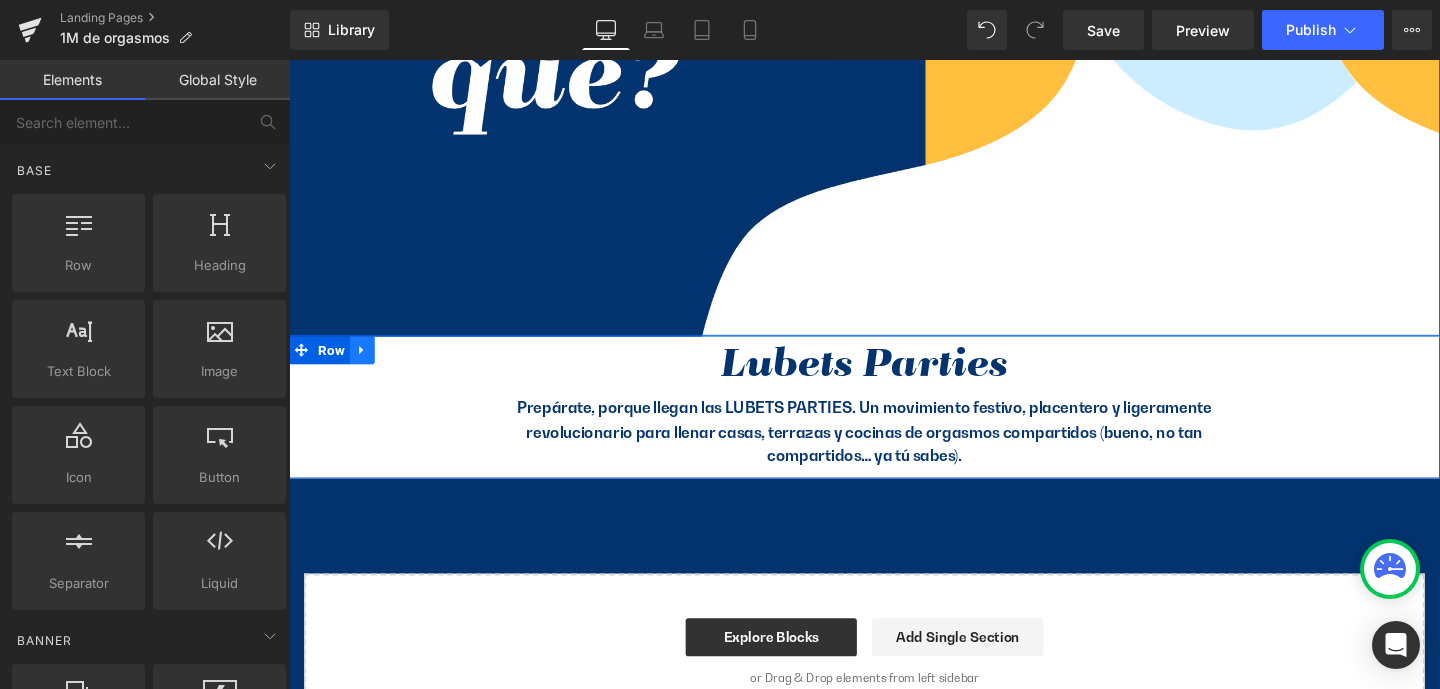 click 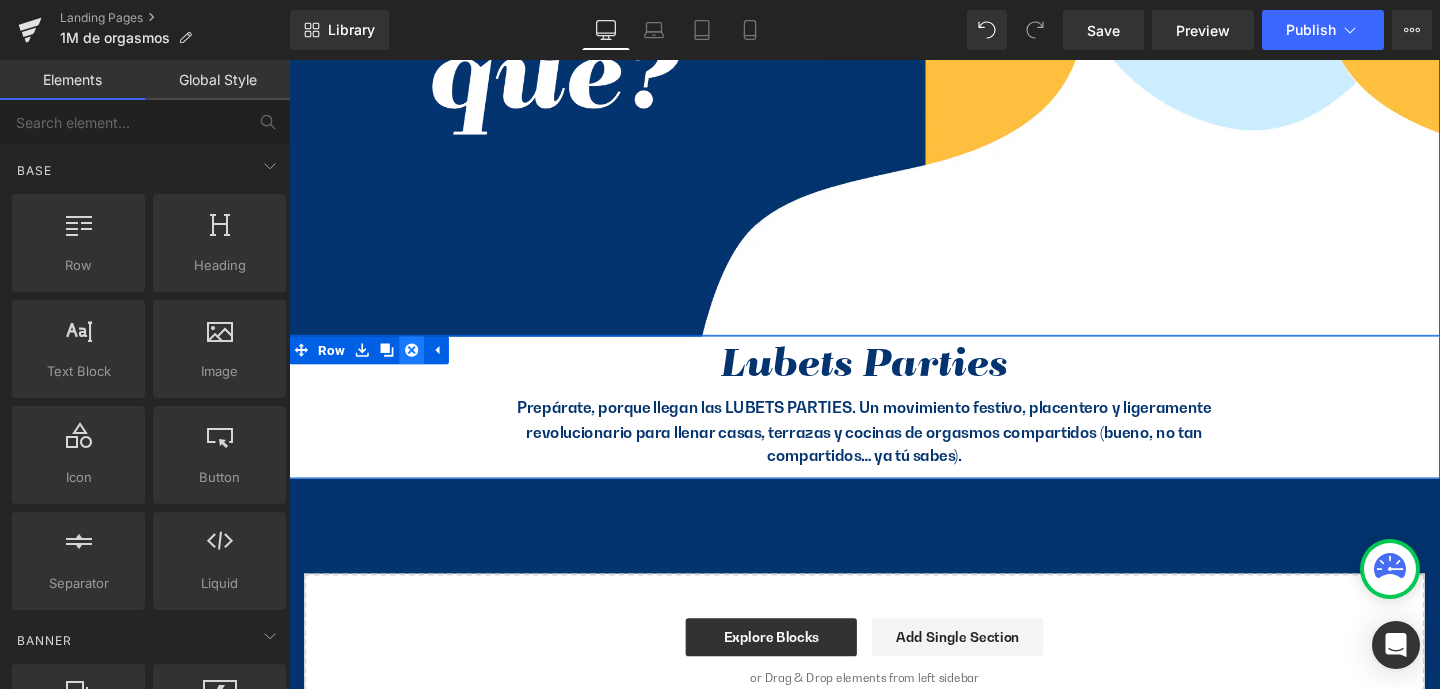 click 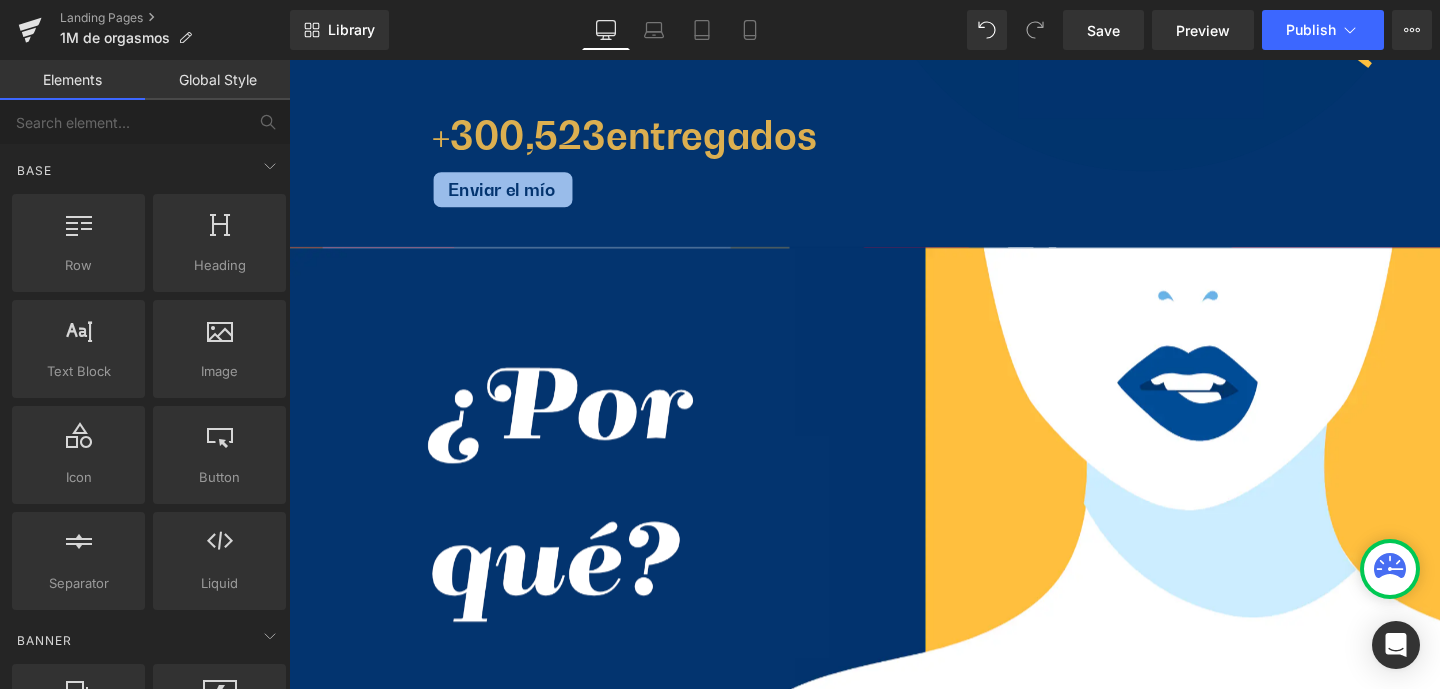 scroll, scrollTop: 512, scrollLeft: 0, axis: vertical 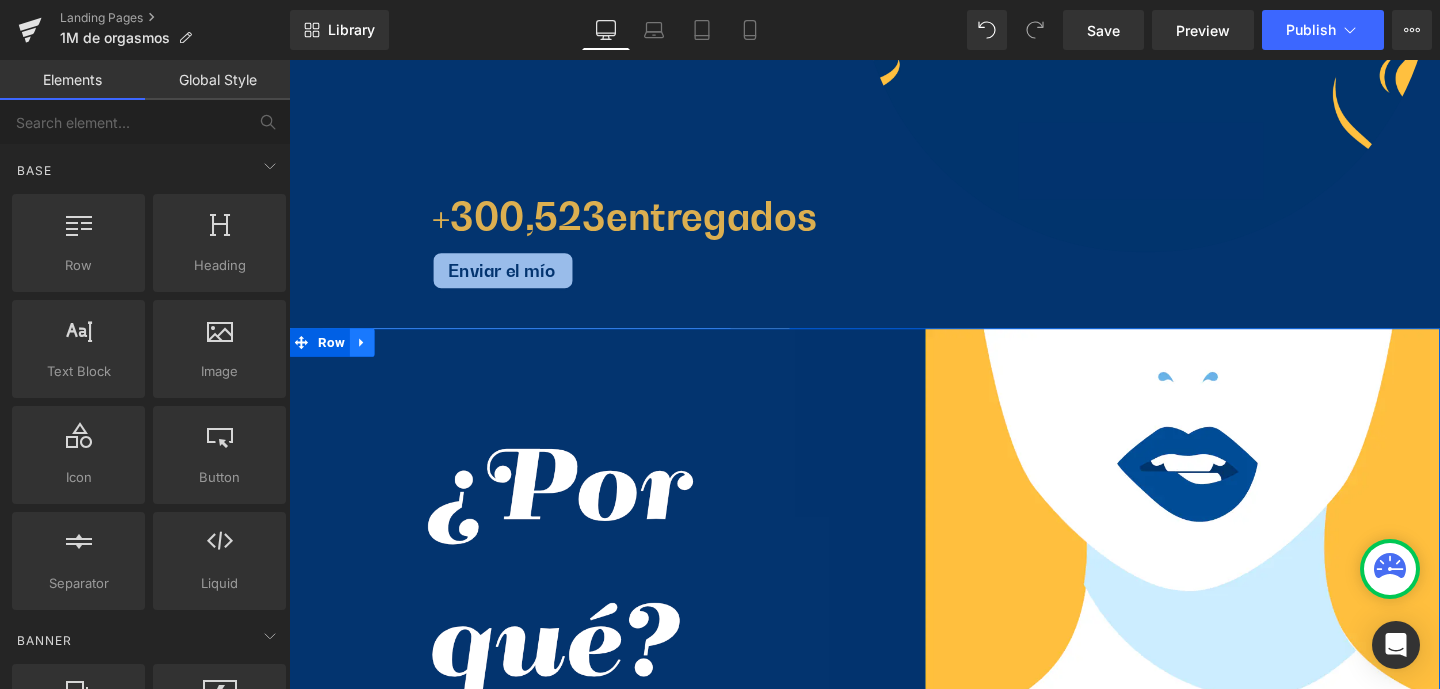 click 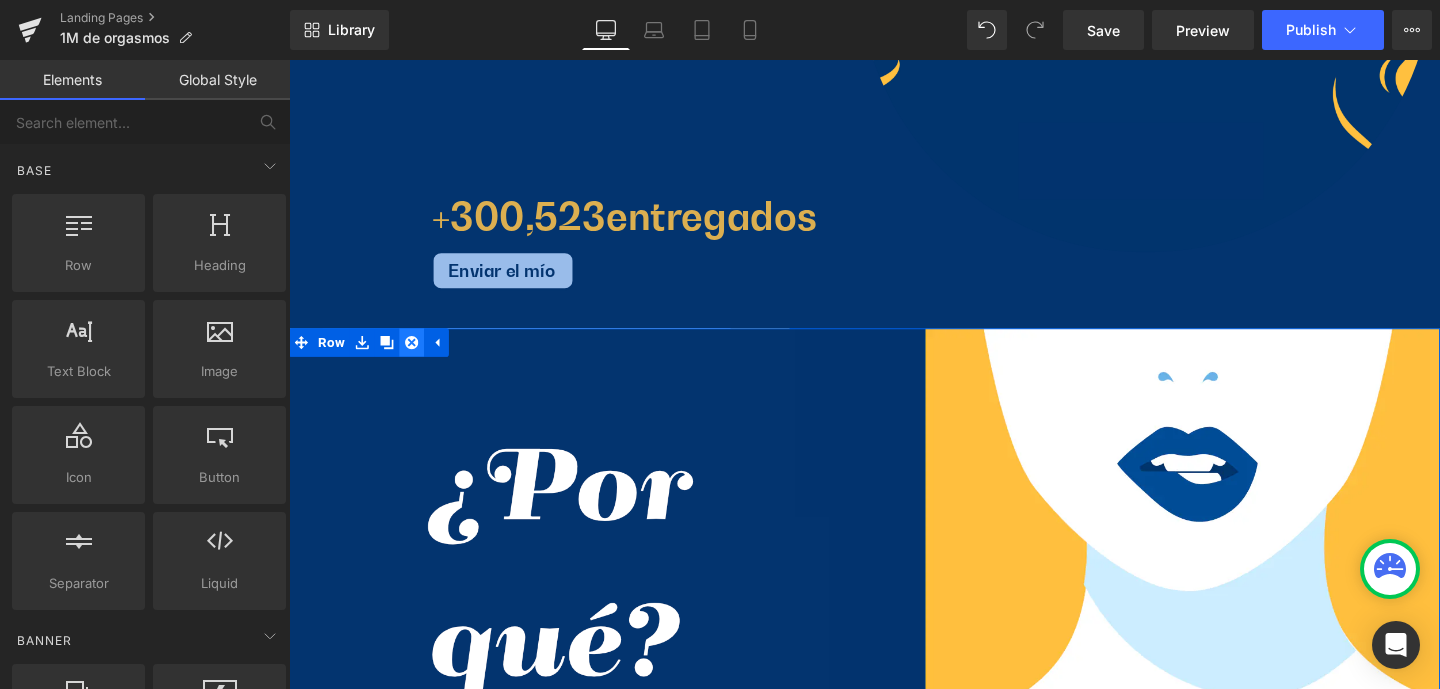 click 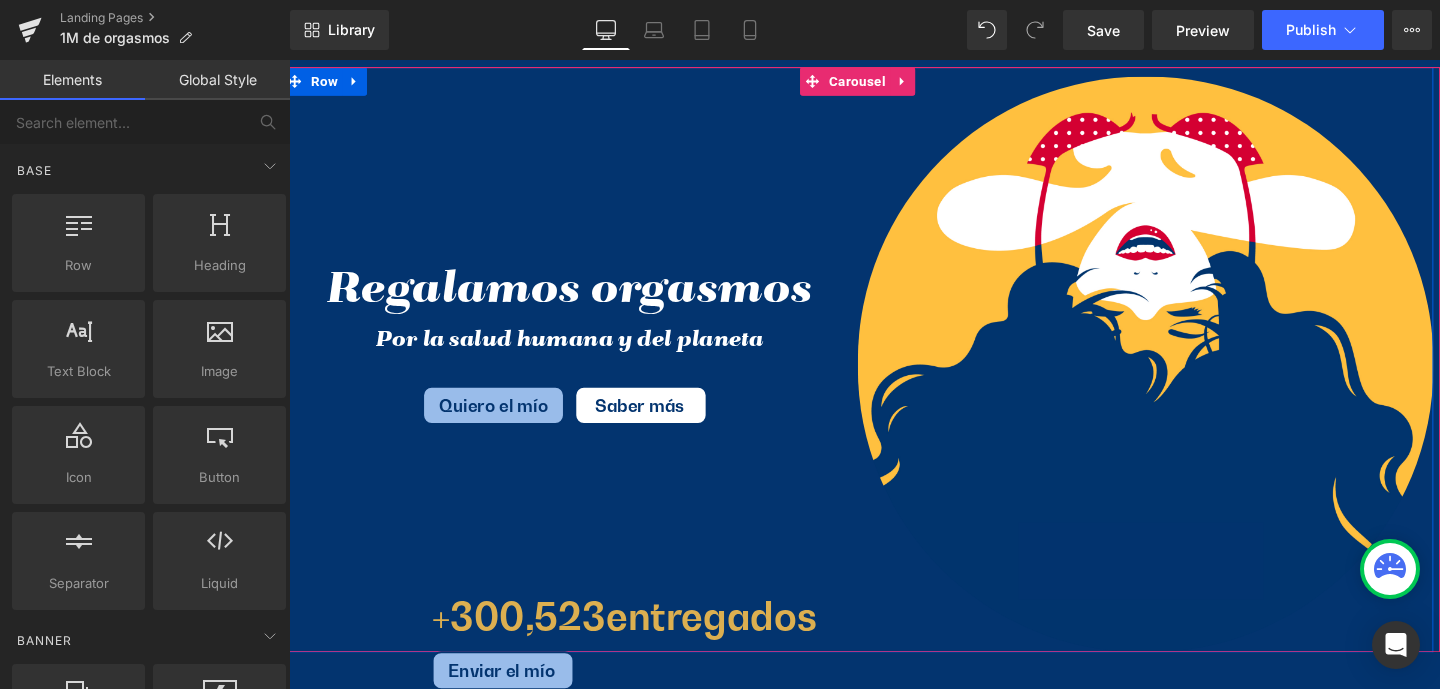 scroll, scrollTop: 0, scrollLeft: 0, axis: both 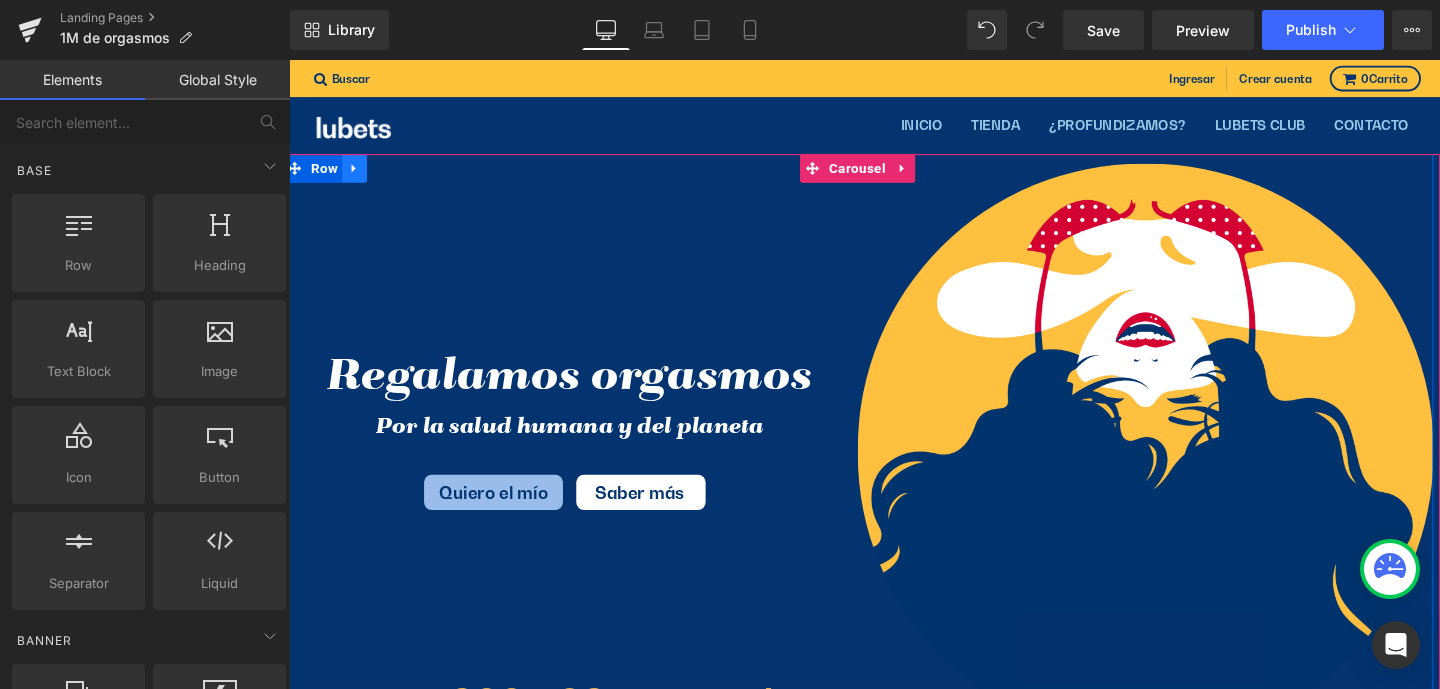 click 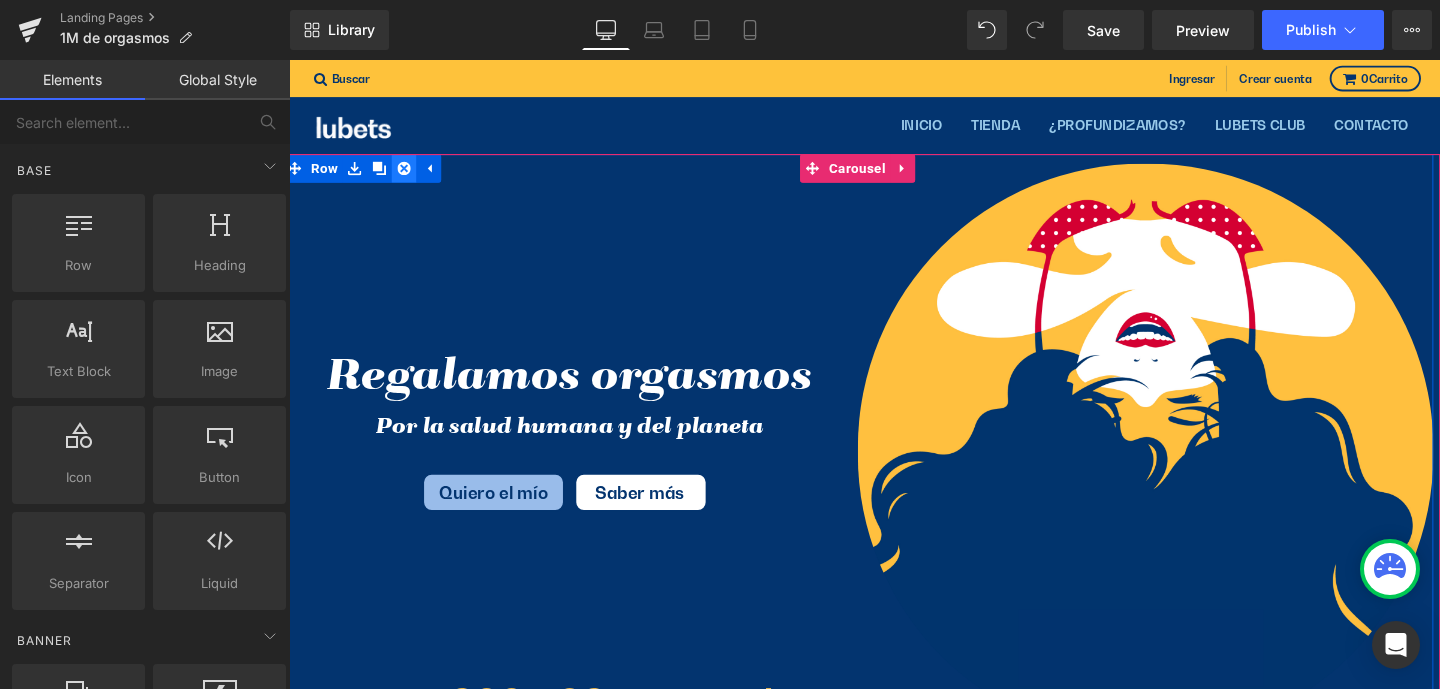 click 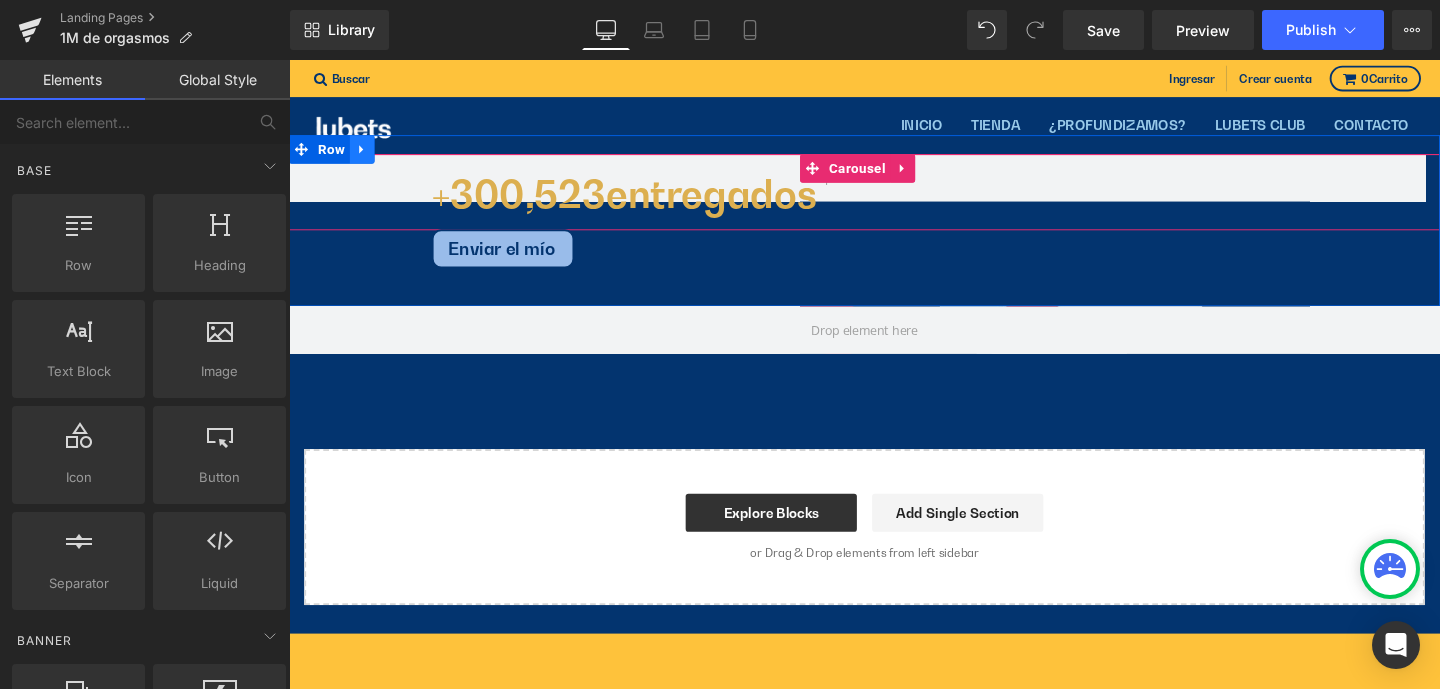 click 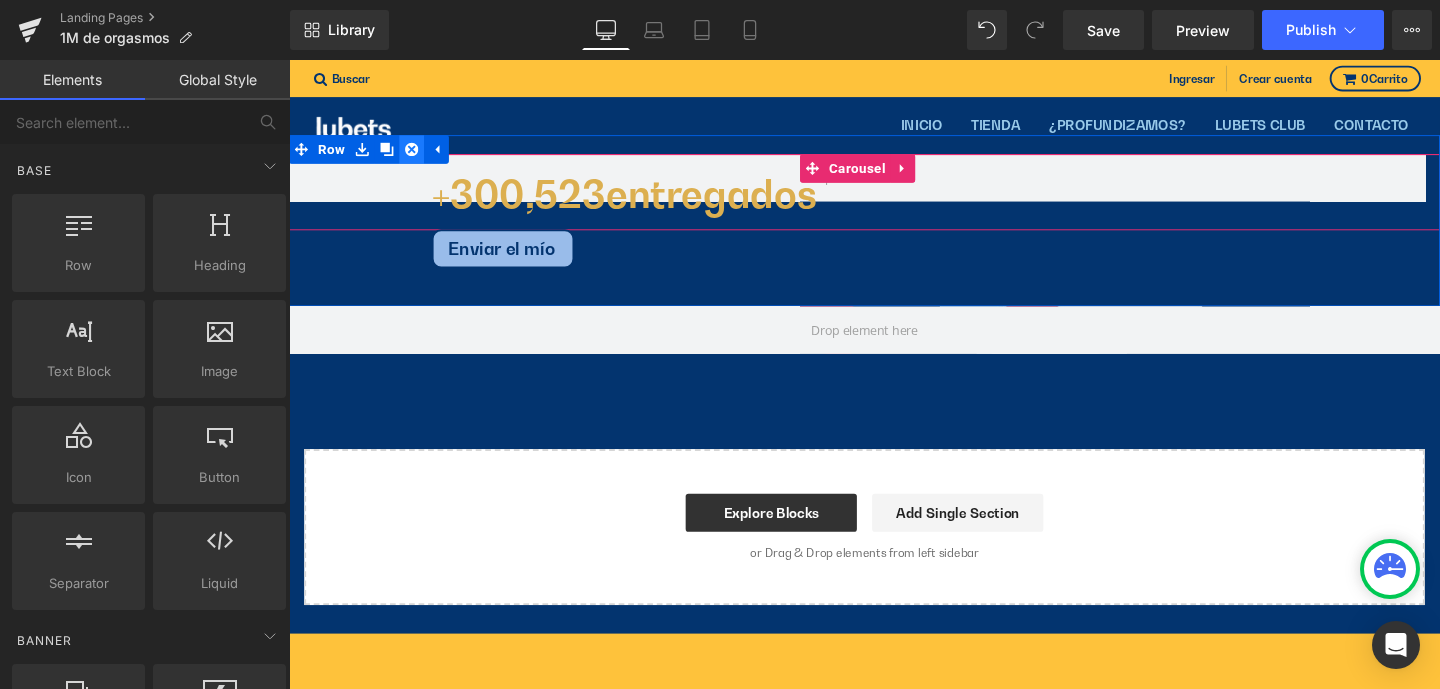click 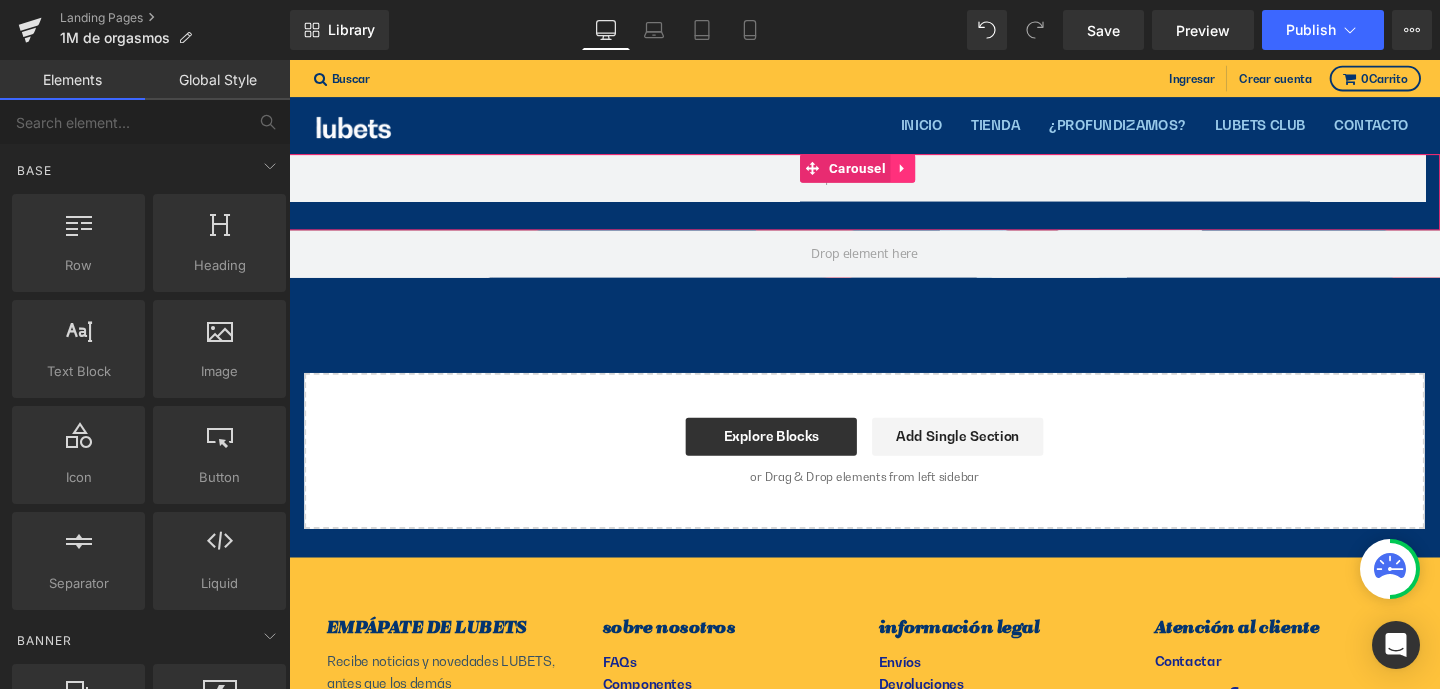 click 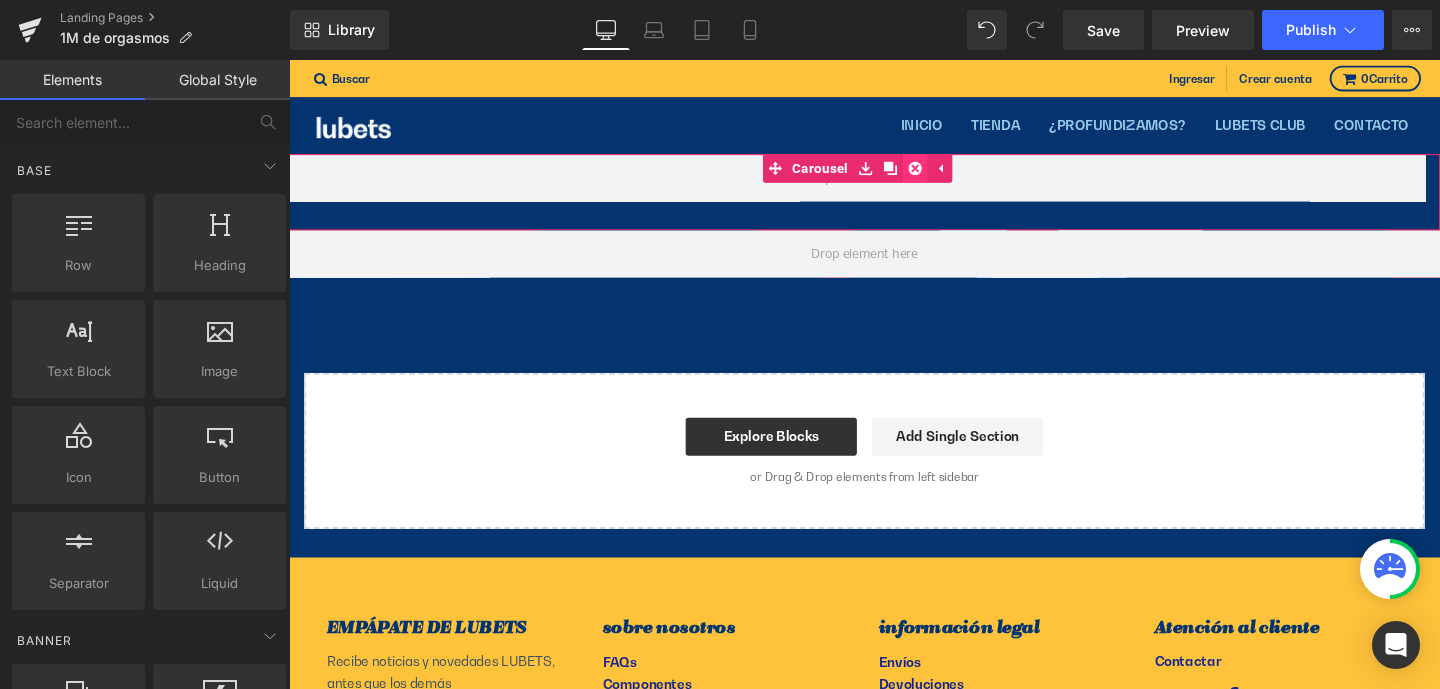 click 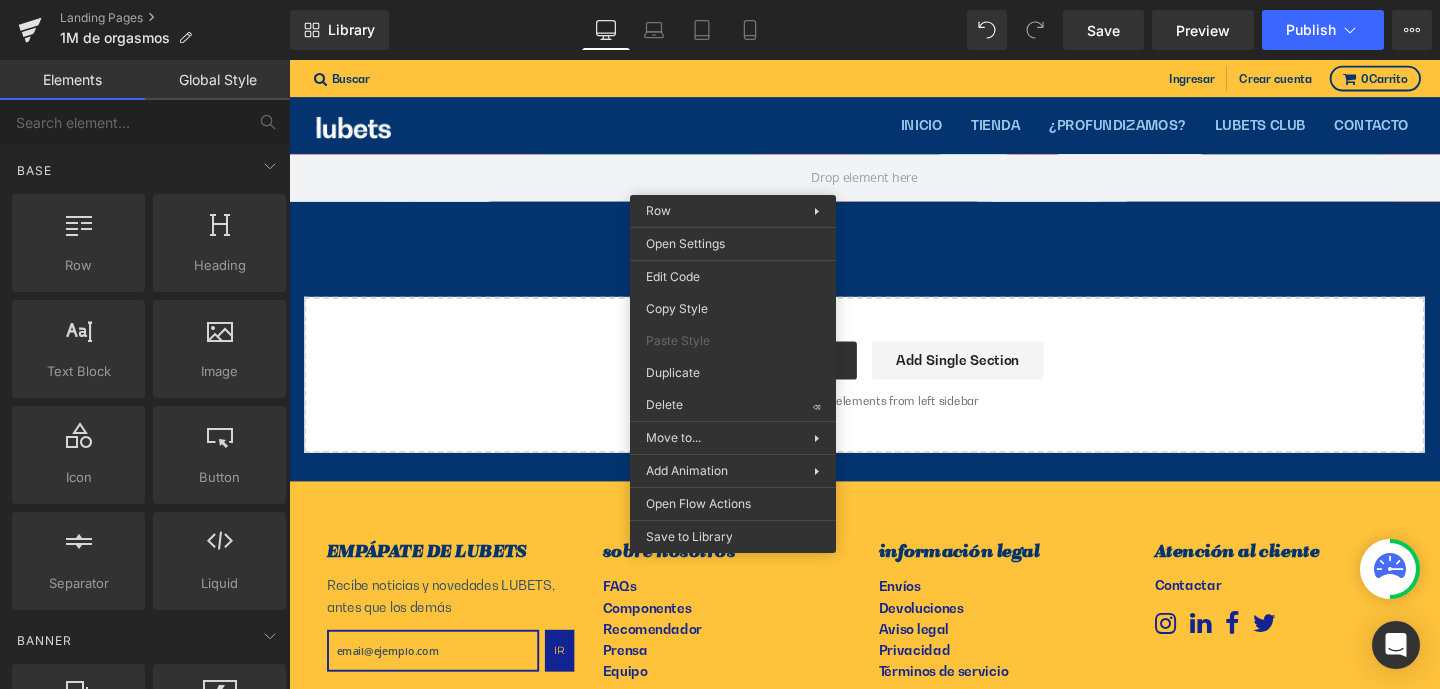 click on "Row
Select your layout" at bounding box center (894, 316) 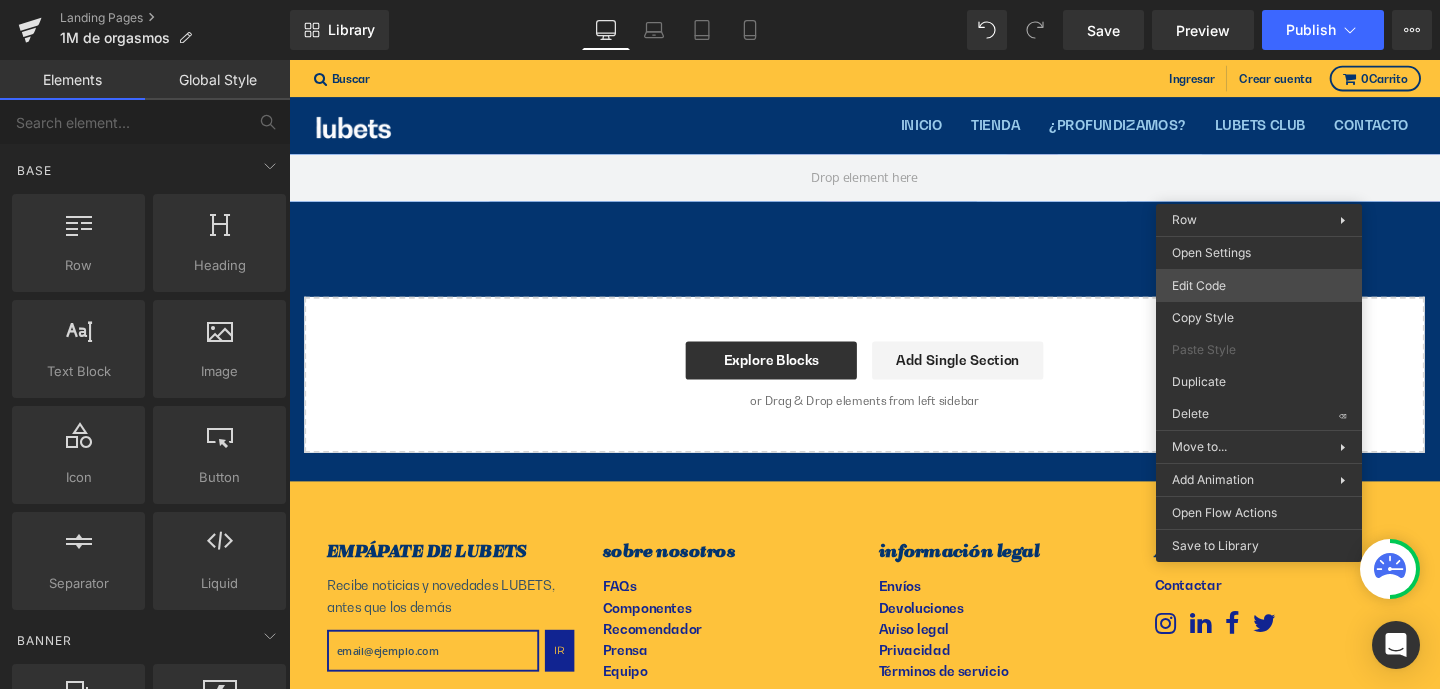 click on "Row  You are previewing how the   will restyle your page. You can not edit Elements in Preset Preview Mode.  Landing Pages 1M de orgasmos Library Desktop Desktop Laptop Tablet Mobile Save Preview Publish Scheduled View Live Page View with current Template Save Template to Library Schedule Publish  Optimize  Publish Settings Shortcuts  Your page can’t be published   You've reached the maximum number of published pages on your plan  (0/0).  You need to upgrade your plan or unpublish all your pages to get 1 publish slot.   Unpublish pages   Upgrade plan  Elements Global Style Base Row  rows, columns, layouts, div Heading  headings, titles, h1,h2,h3,h4,h5,h6 Text Block  texts, paragraphs, contents, blocks Image  images, photos, alts, uploads Icon  icons, symbols Button  button, call to action, cta Separator  separators, dividers, horizontal lines Liquid  liquid, custom code, html, javascript, css, reviews, apps, applications, embeded, iframe Banner Parallax  Hero Banner  Stack Tabs  Carousel  Pricing  List" at bounding box center [720, 0] 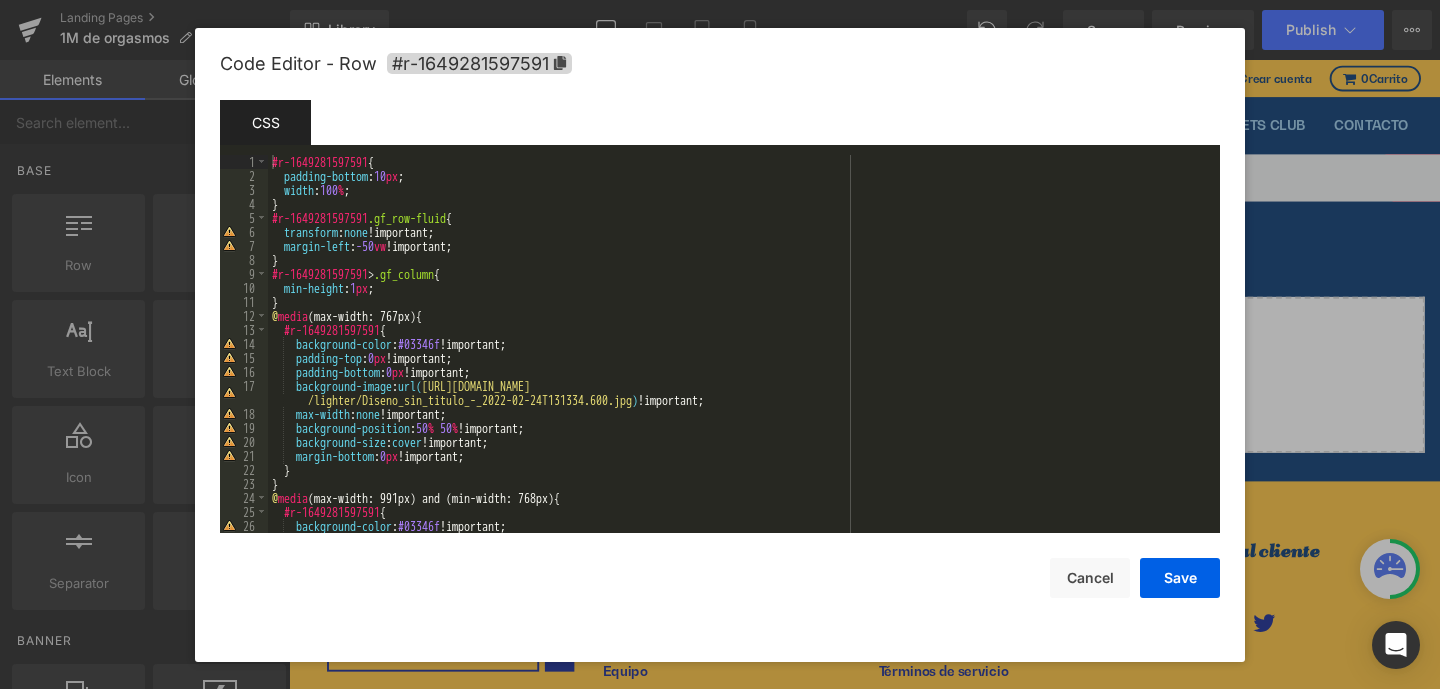 click on "#r-1649281597591 {    padding-bottom :  10 px ;    width :  100 % ; } #r-1649281597591 .gf_row-fluid {    transform :  none  !important;    margin-left :  -50 vw  !important; } #r-1649281597591  >  .gf_column {    min-height :  1 px ; } @ media  (max-width: 767px) {    #r-1649281597591 {       background-color :  #03346f !important;       padding-top :  0 px !important;       padding-bottom :  0 px !important;       background-image :  url( https://ucarecdn.com/1da5e9a4-8408-4b42-9dc5-7c5f1dfe8ea8/-/format/auto/-/preview/3000x3000/-/quality        /lighter/Diseno_sin_titulo_-_2022-02-24T131334.600.jpg ) !important;       max-width :  none !important;       background-position :  50 %   50 % !important;       background-size :  cover !important;       margin-bottom :  0 px !important;    } } @ media  (max-width: 991px) and (min-width: 768px) {    #r-1649281597591 {       background-color :  #03346f !important;       padding-top :  0 px !important;" at bounding box center (740, 358) 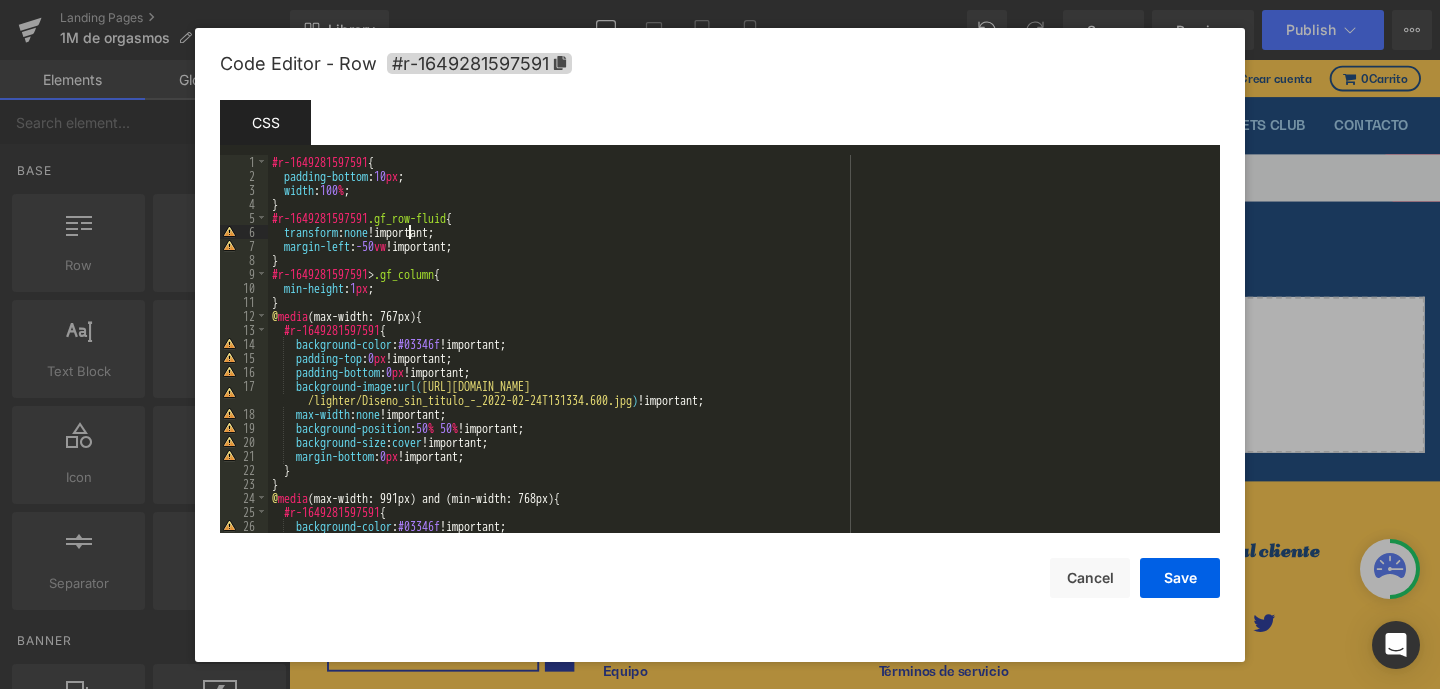 click on "#r-1649281597591 {    padding-bottom :  10 px ;    width :  100 % ; } #r-1649281597591 .gf_row-fluid {    transform :  none  !important;    margin-left :  -50 vw  !important; } #r-1649281597591  >  .gf_column {    min-height :  1 px ; } @ media  (max-width: 767px) {    #r-1649281597591 {       background-color :  #03346f !important;       padding-top :  0 px !important;       padding-bottom :  0 px !important;       background-image :  url( https://ucarecdn.com/1da5e9a4-8408-4b42-9dc5-7c5f1dfe8ea8/-/format/auto/-/preview/3000x3000/-/quality        /lighter/Diseno_sin_titulo_-_2022-02-24T131334.600.jpg ) !important;       max-width :  none !important;       background-position :  50 %   50 % !important;       background-size :  cover !important;       margin-bottom :  0 px !important;    } } @ media  (max-width: 991px) and (min-width: 768px) {    #r-1649281597591 {       background-color :  #03346f !important;       padding-top :  0 px !important;" at bounding box center [740, 358] 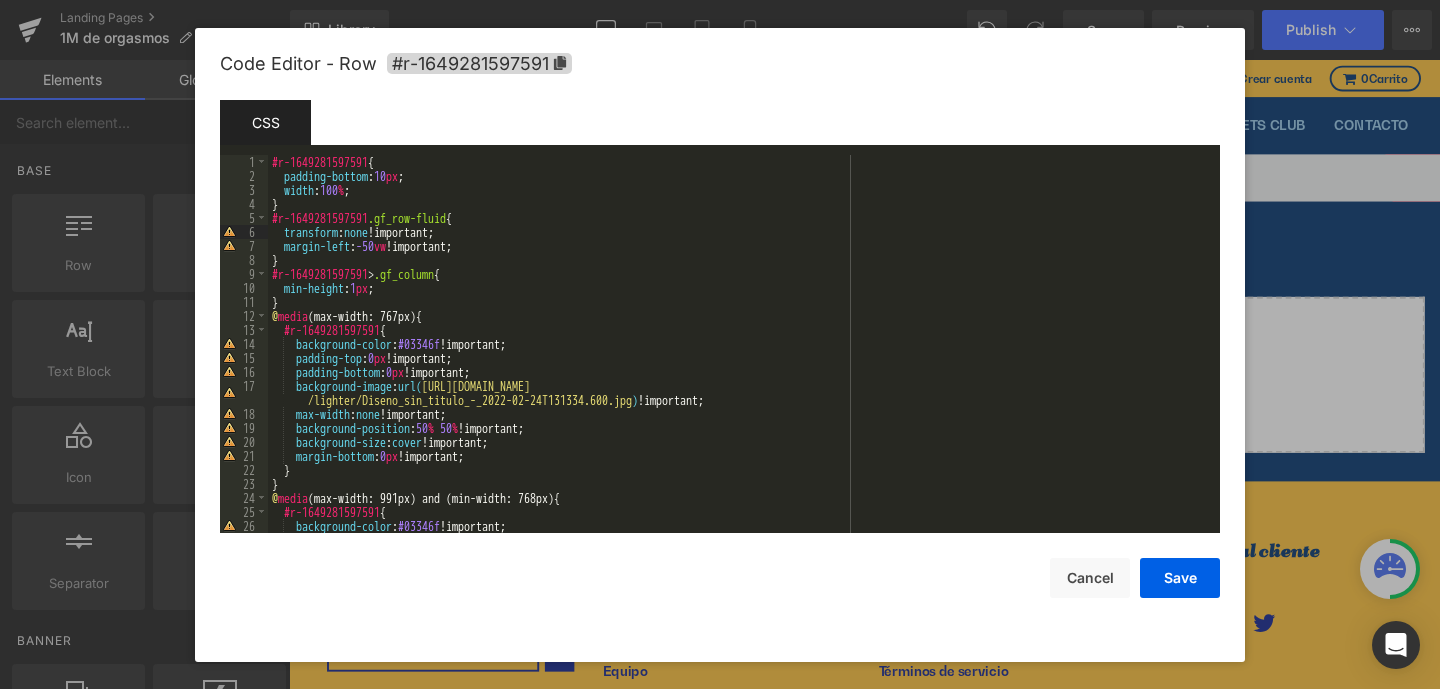 click on "#r-1649281597591 {    padding-bottom :  10 px ;    width :  100 % ; } #r-1649281597591 .gf_row-fluid {    transform :  none  !important;    margin-left :  -50 vw  !important; } #r-1649281597591  >  .gf_column {    min-height :  1 px ; } @ media  (max-width: 767px) {    #r-1649281597591 {       background-color :  #03346f !important;       padding-top :  0 px !important;       padding-bottom :  0 px !important;       background-image :  url( https://ucarecdn.com/1da5e9a4-8408-4b42-9dc5-7c5f1dfe8ea8/-/format/auto/-/preview/3000x3000/-/quality        /lighter/Diseno_sin_titulo_-_2022-02-24T131334.600.jpg ) !important;       max-width :  none !important;       background-position :  50 %   50 % !important;       background-size :  cover !important;       margin-bottom :  0 px !important;    } } @ media  (max-width: 991px) and (min-width: 768px) {    #r-1649281597591 {       background-color :  #03346f !important;       padding-top :  0 px !important;" at bounding box center [740, 358] 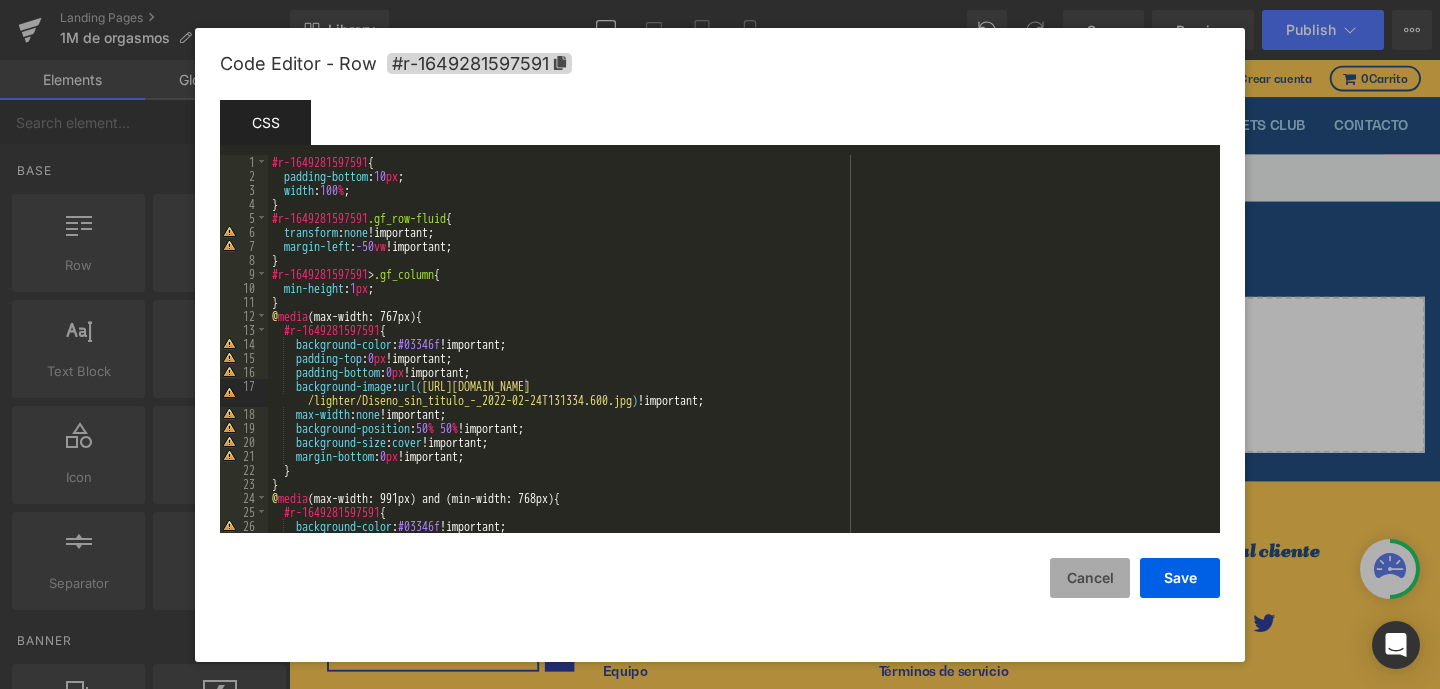 click on "Cancel" at bounding box center [1090, 578] 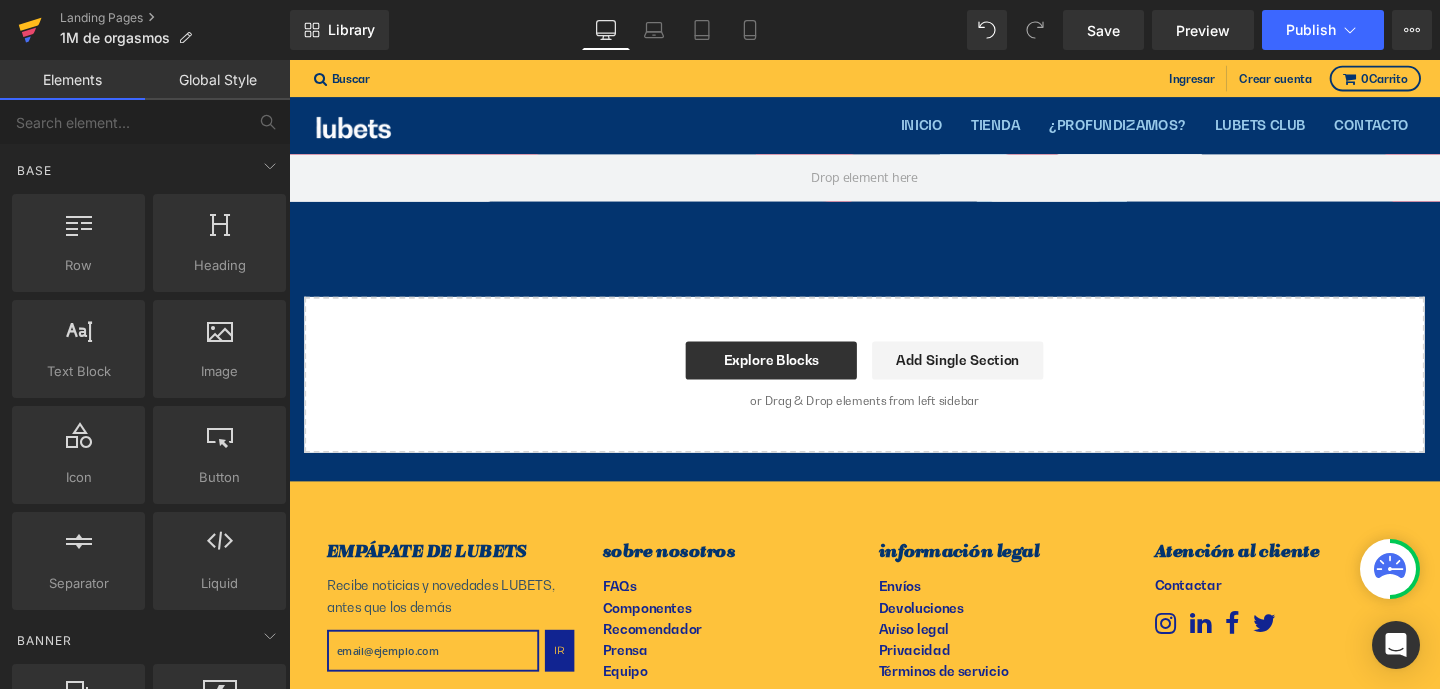 click 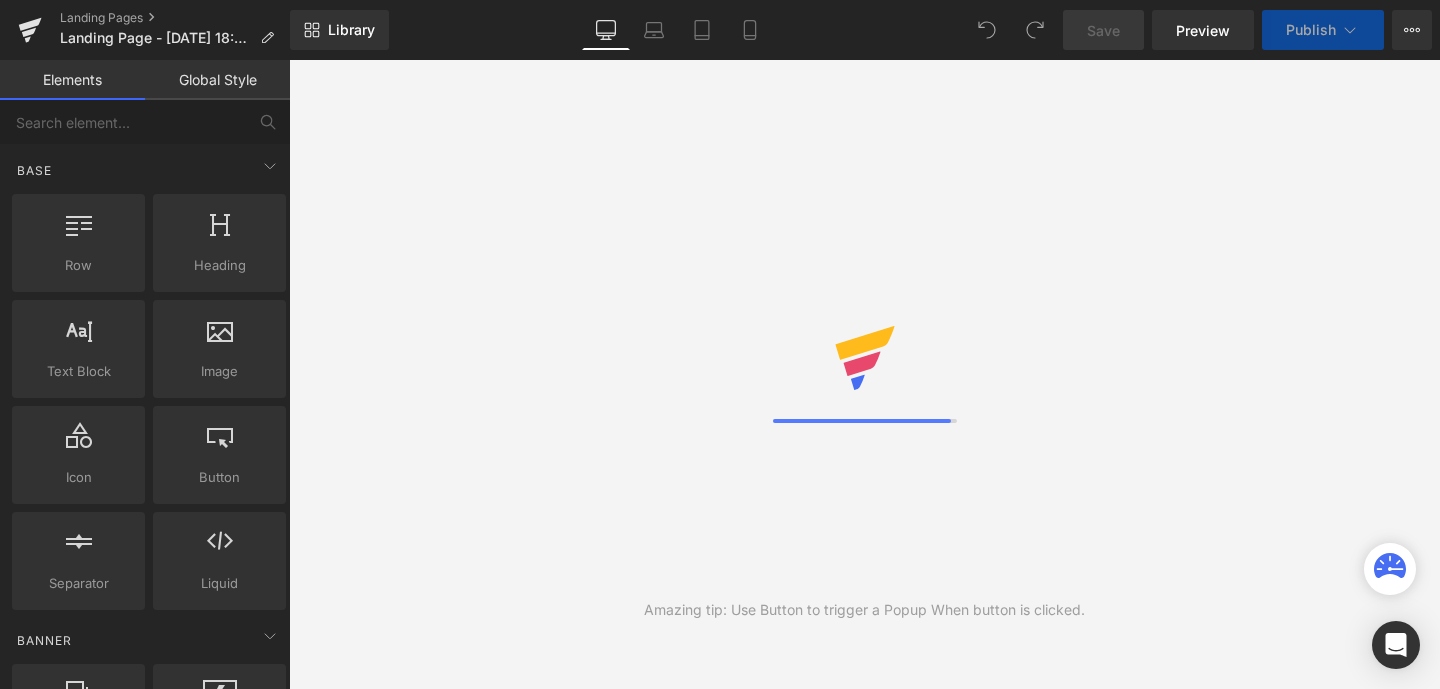 scroll, scrollTop: 0, scrollLeft: 0, axis: both 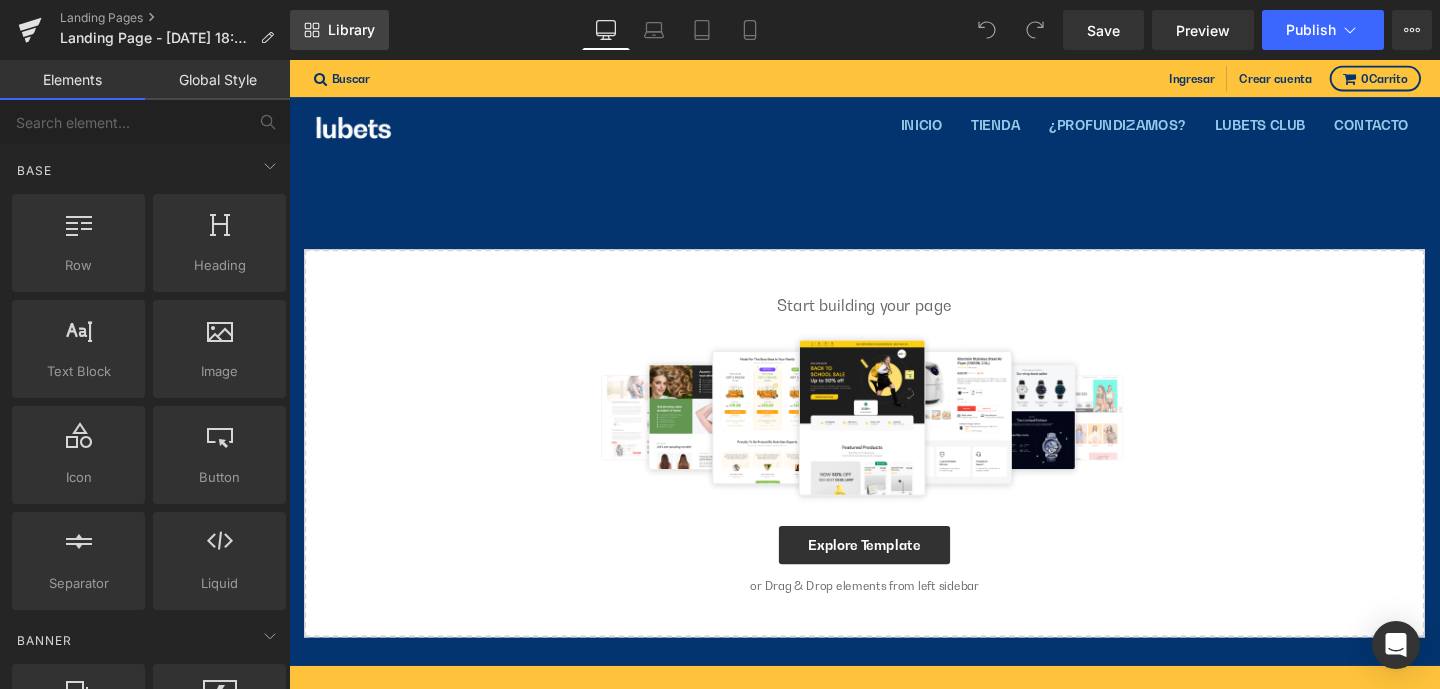 click on "Library" at bounding box center [351, 30] 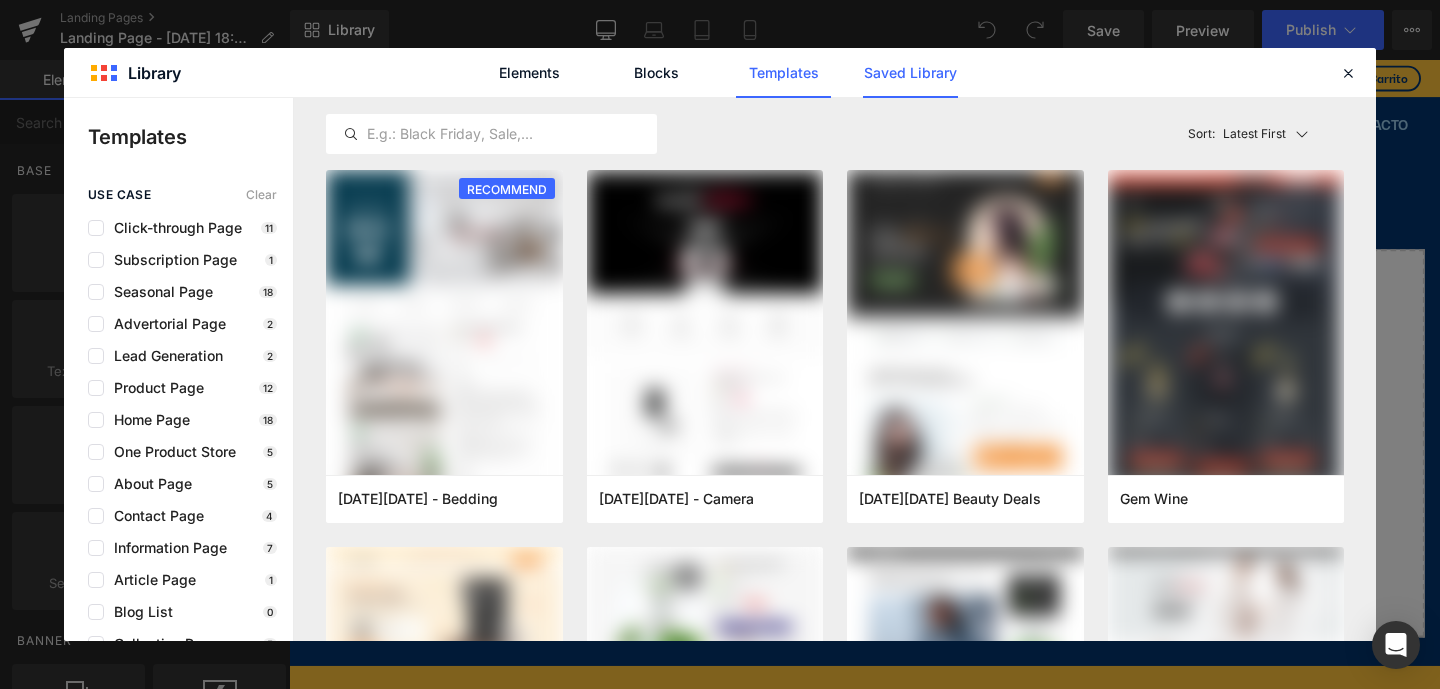 click on "Saved Library" 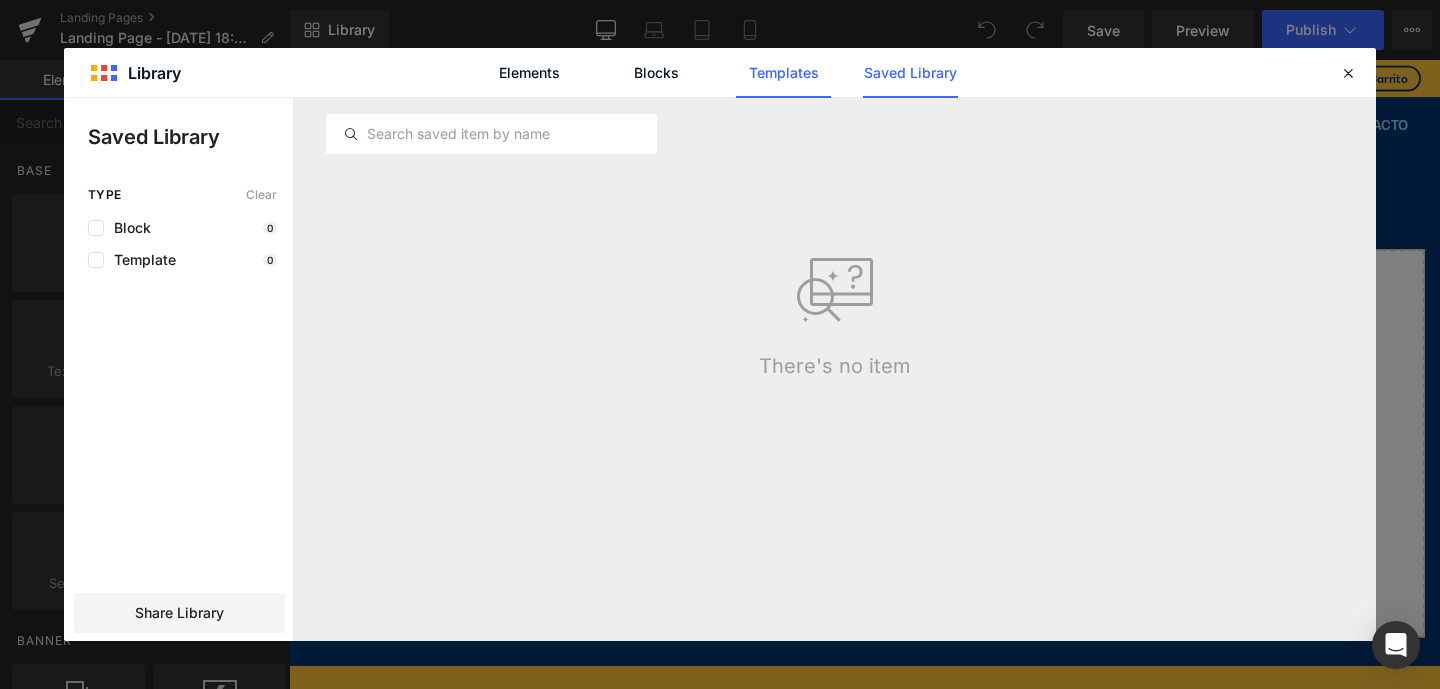 click on "Templates" 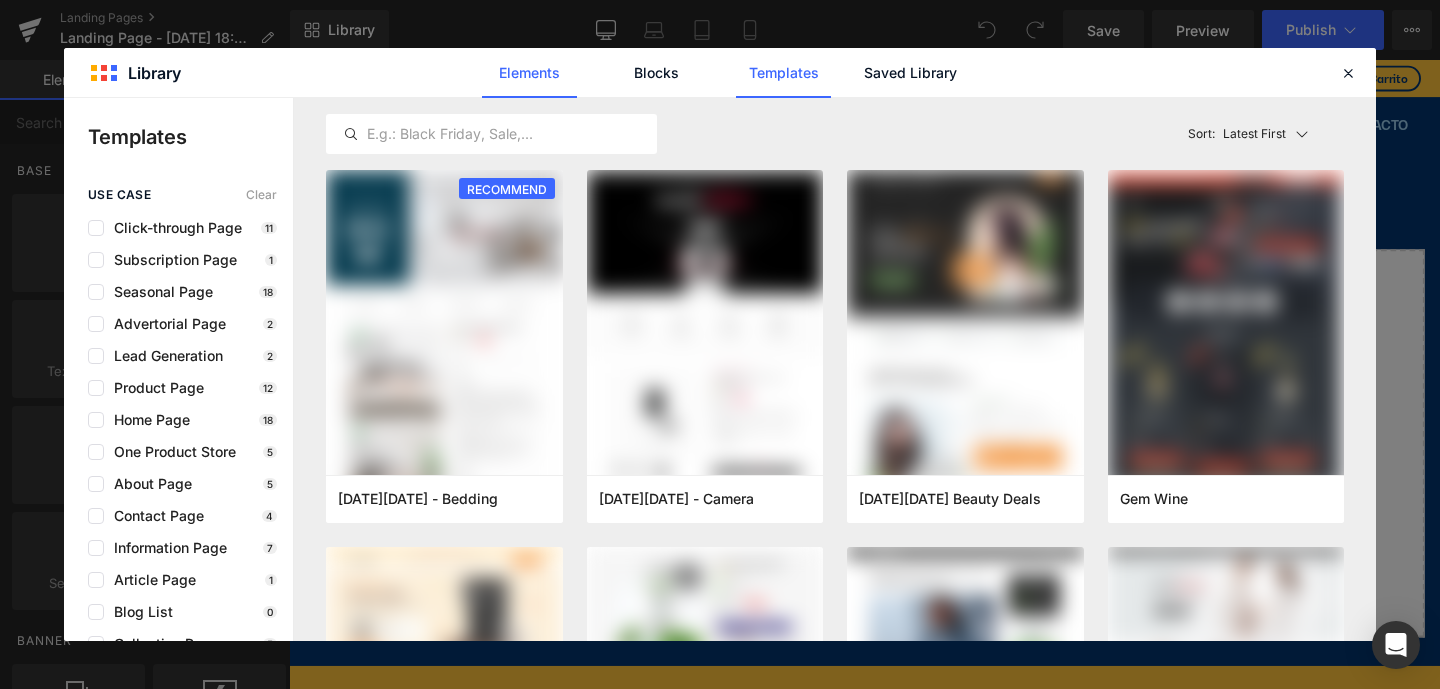 click on "Elements" 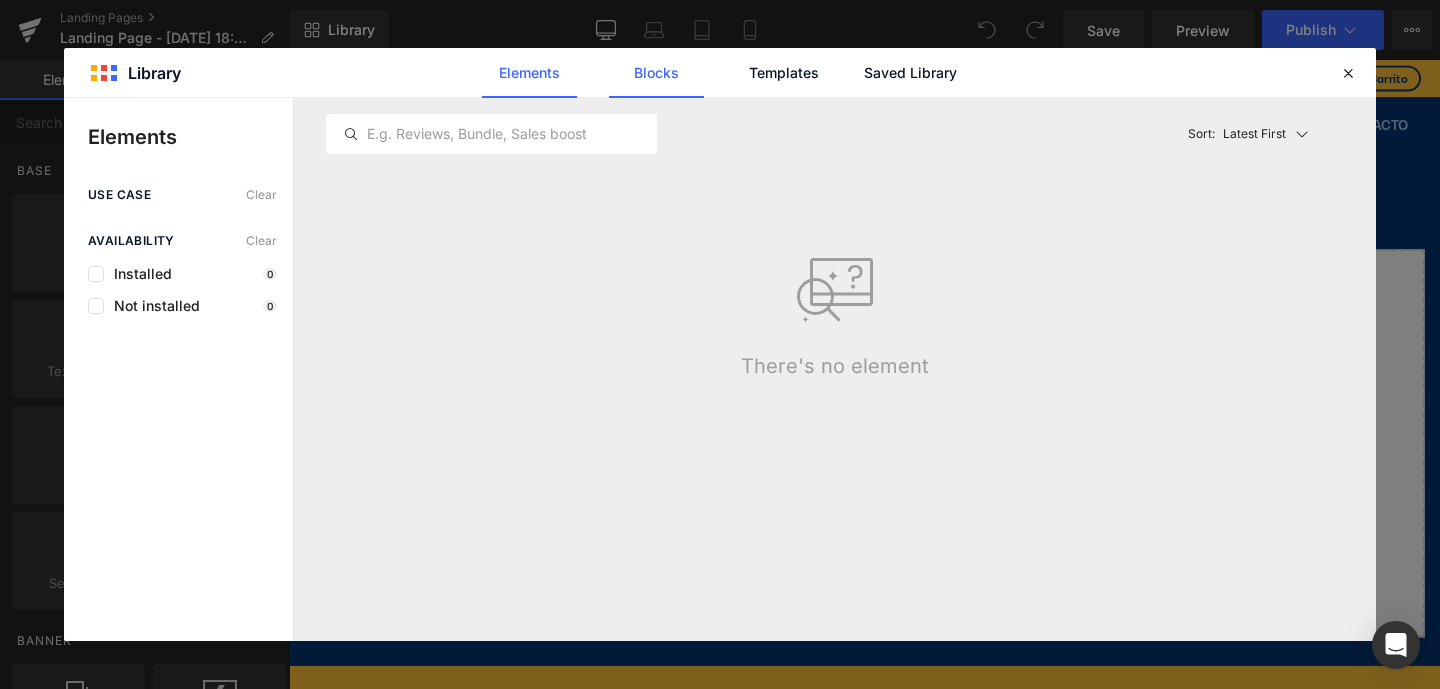 click on "Blocks" 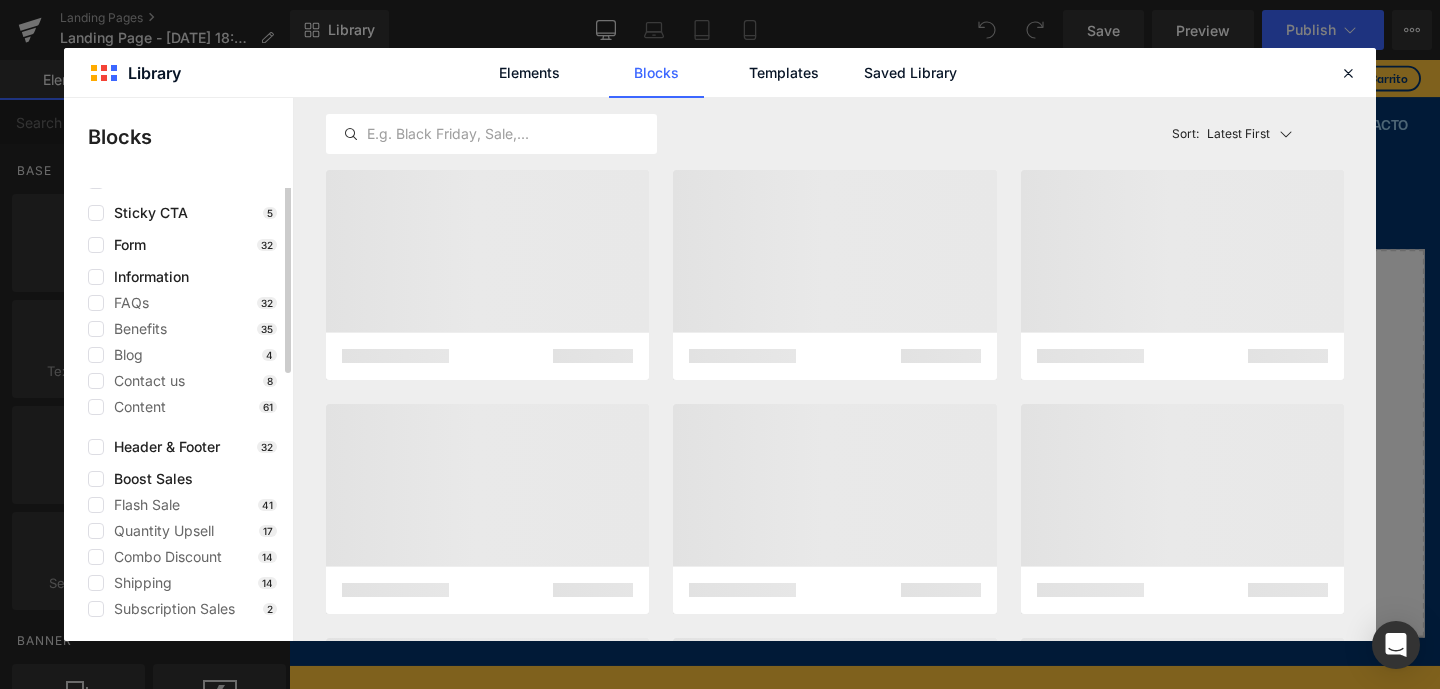 scroll, scrollTop: 45, scrollLeft: 0, axis: vertical 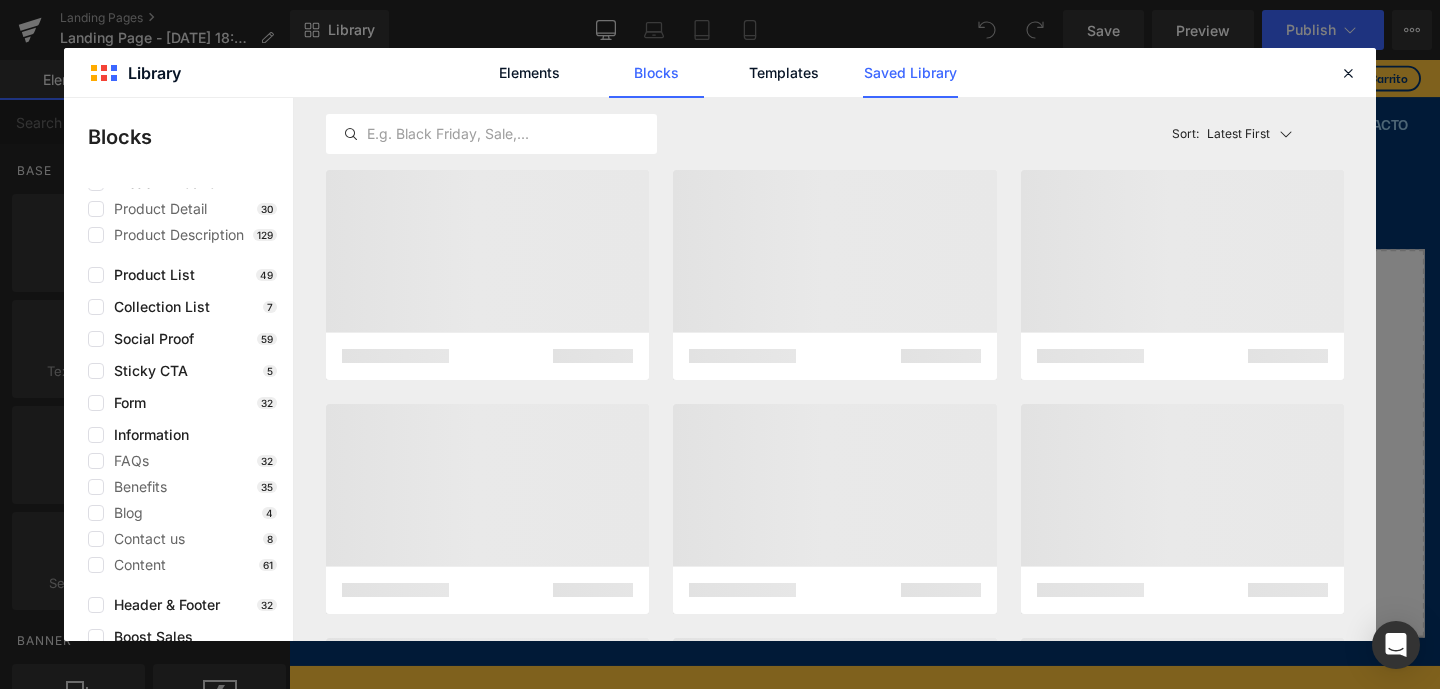 click on "Saved Library" 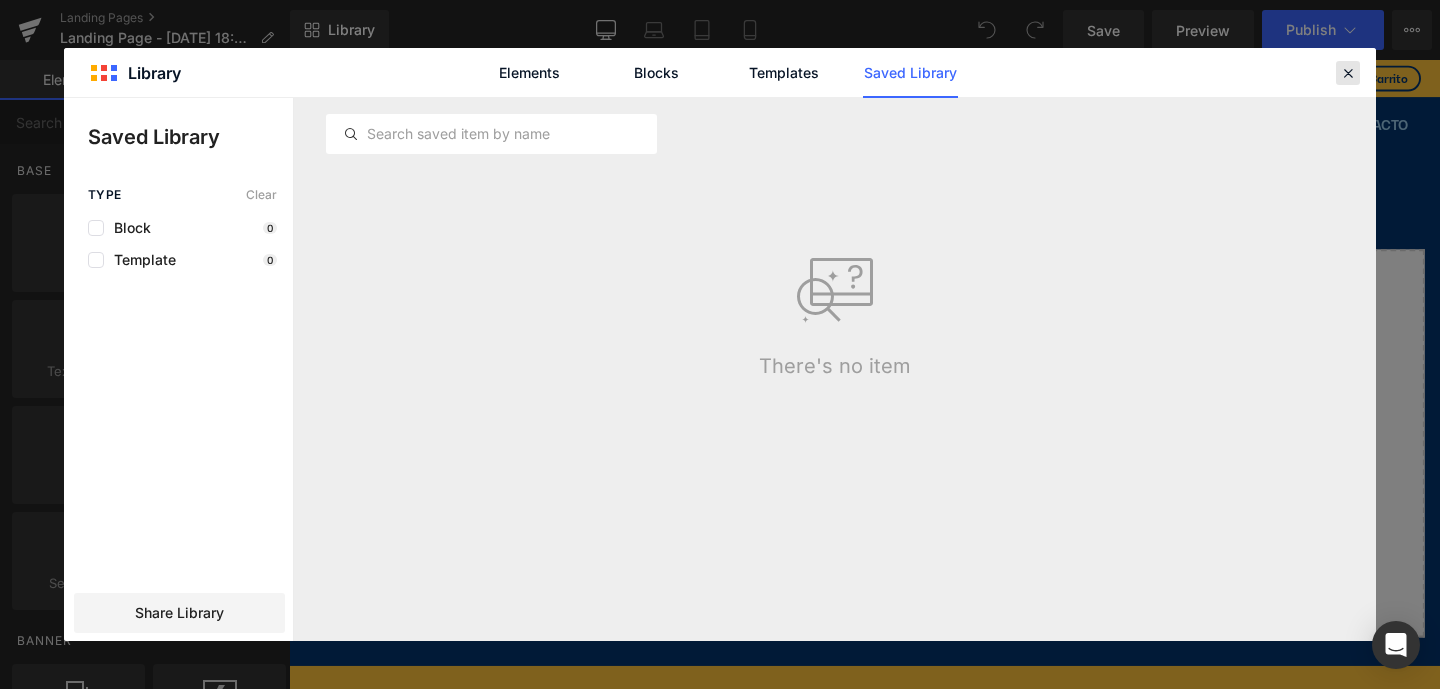 click at bounding box center [1348, 73] 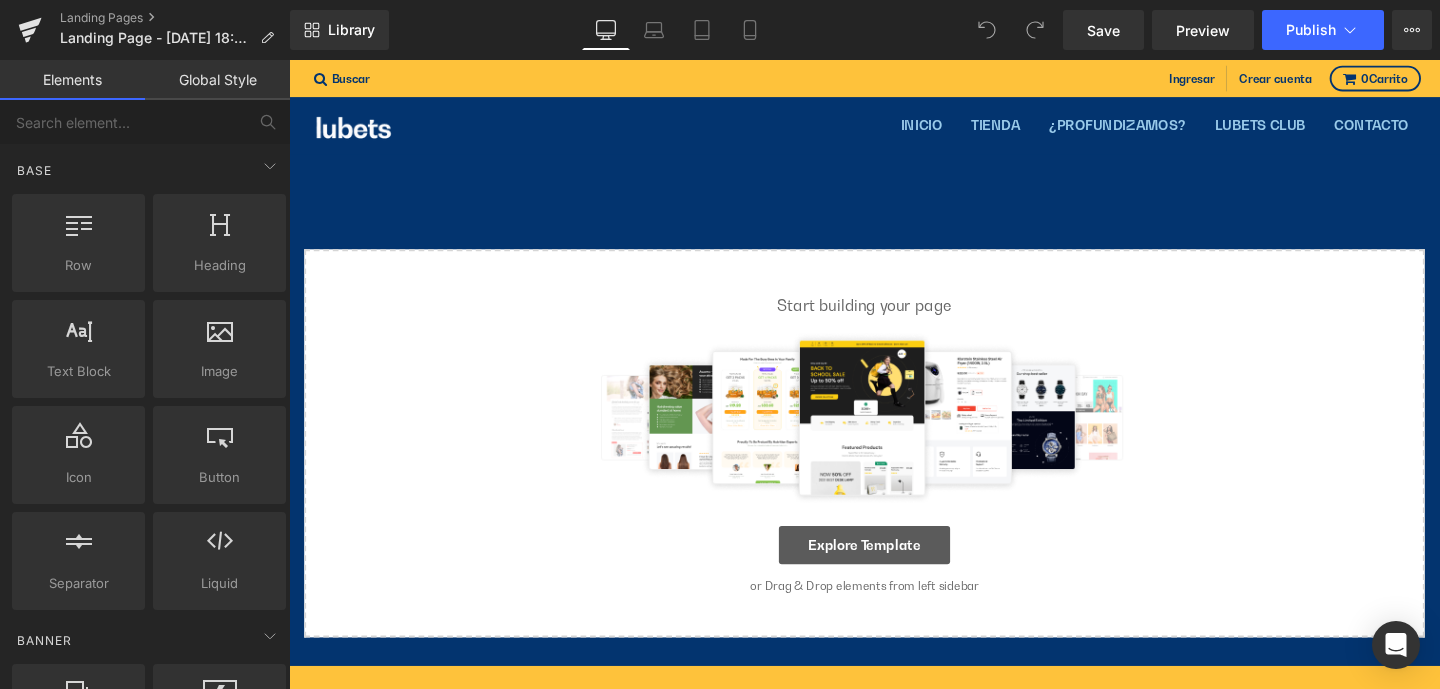 click on "Explore Template" at bounding box center (894, 570) 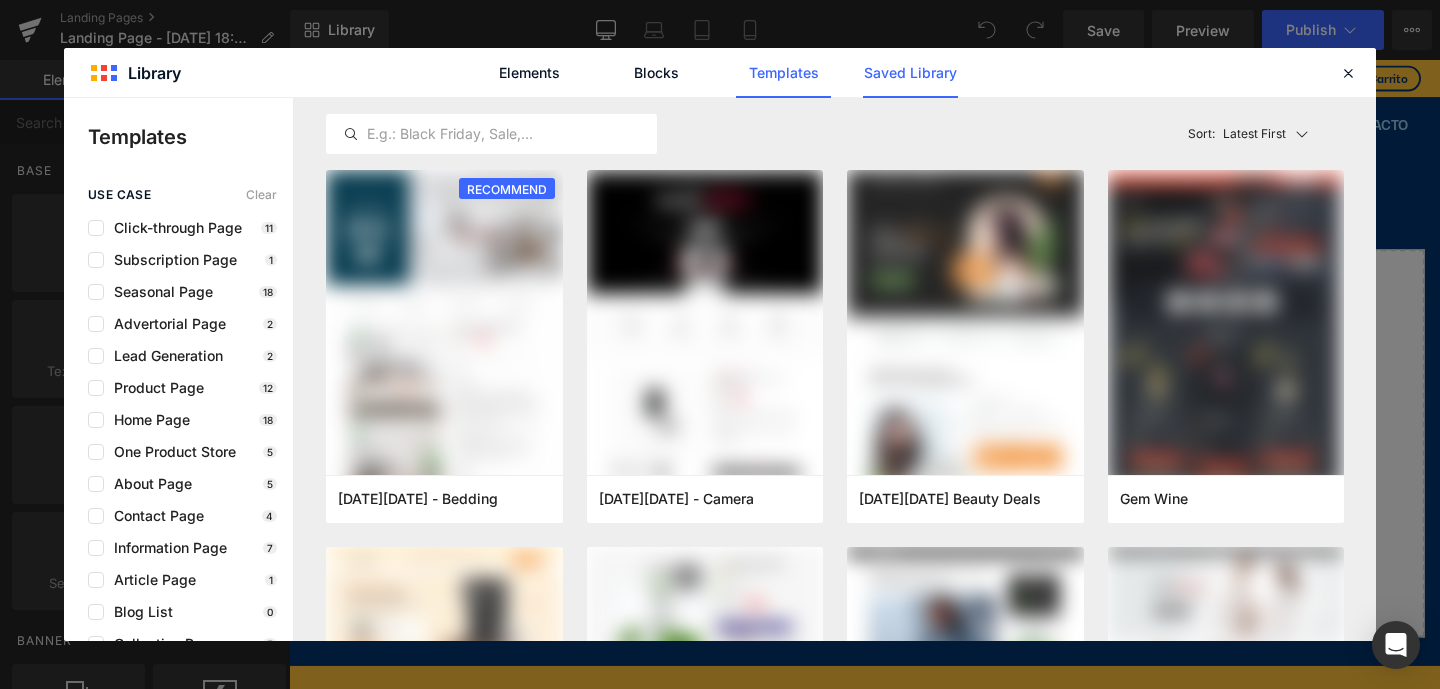 click on "Saved Library" 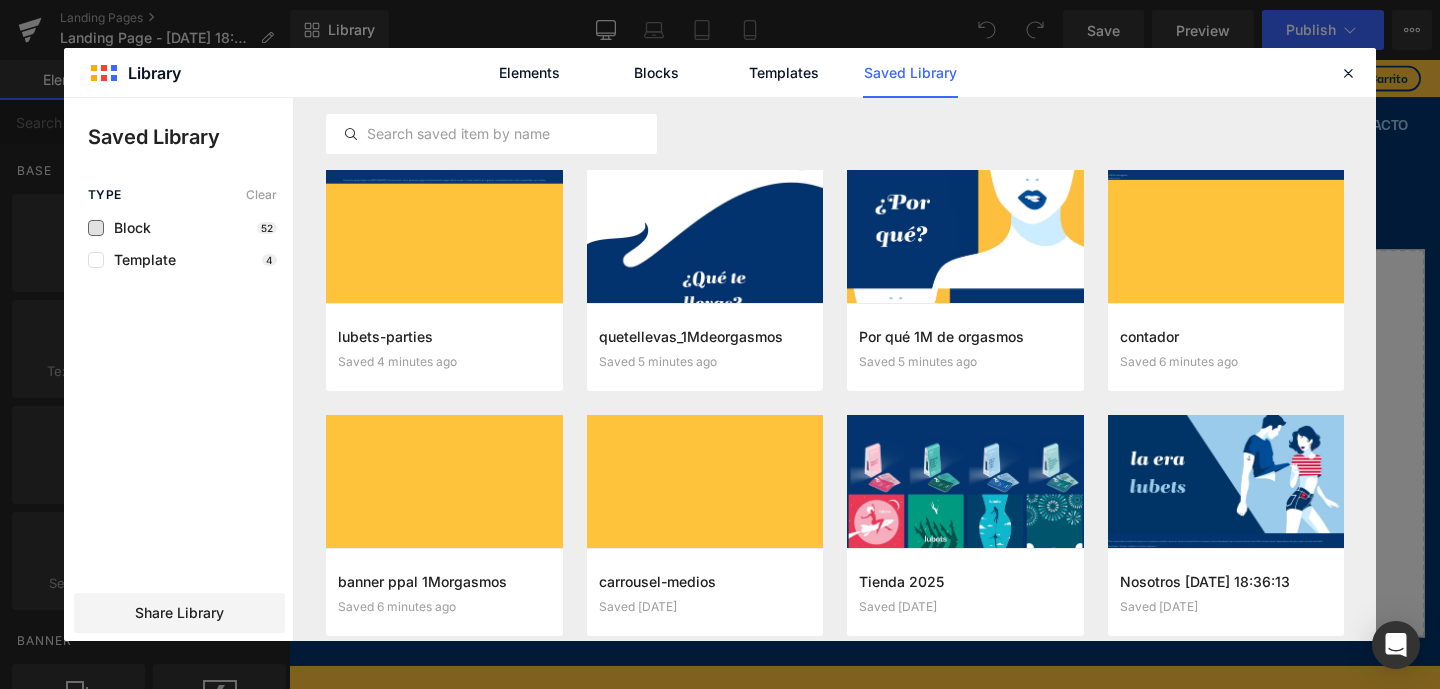 click on "Block" at bounding box center [127, 228] 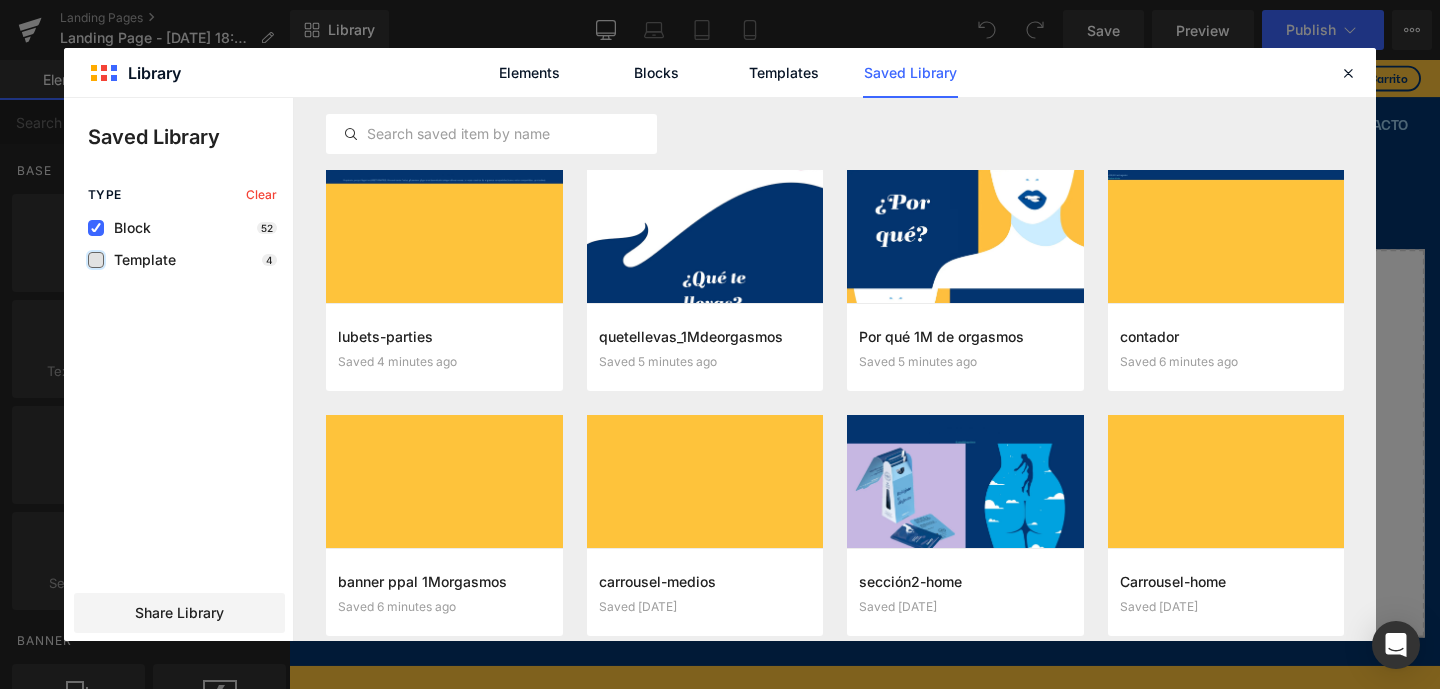 click at bounding box center [96, 260] 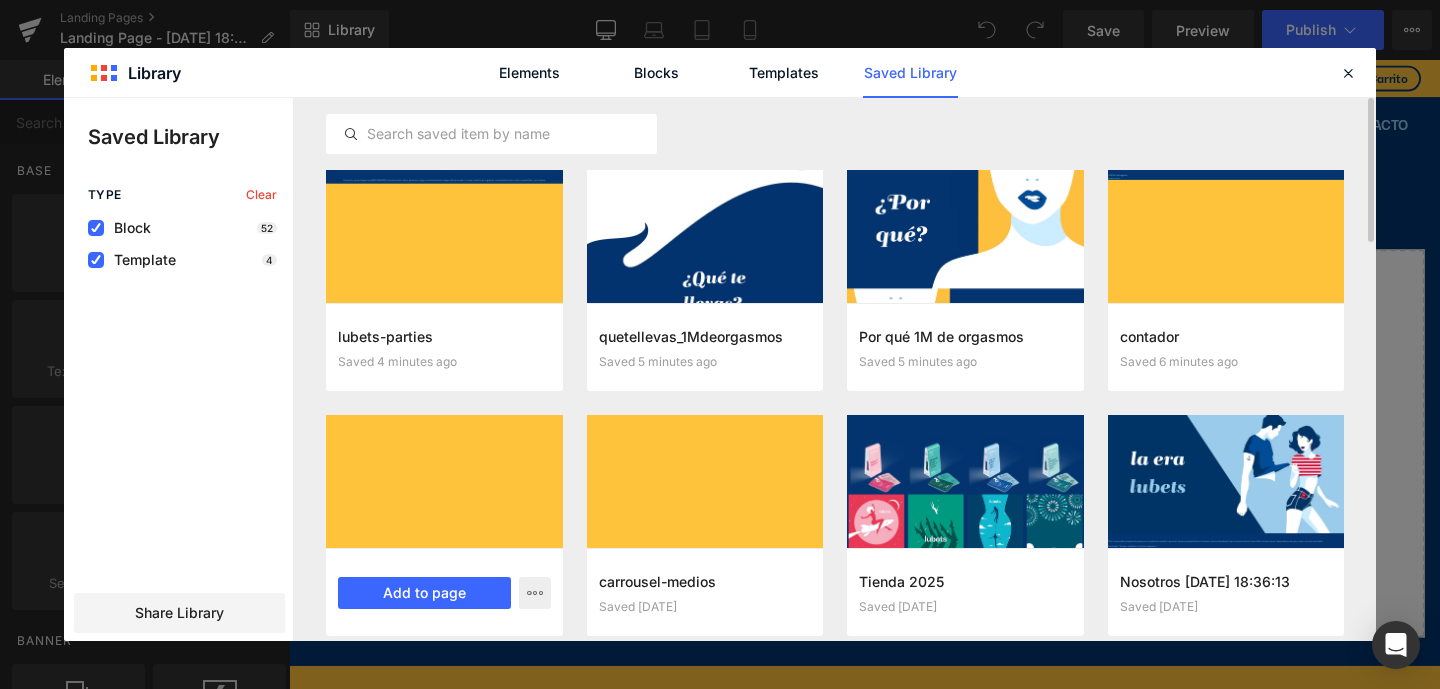 click at bounding box center (444, 481) 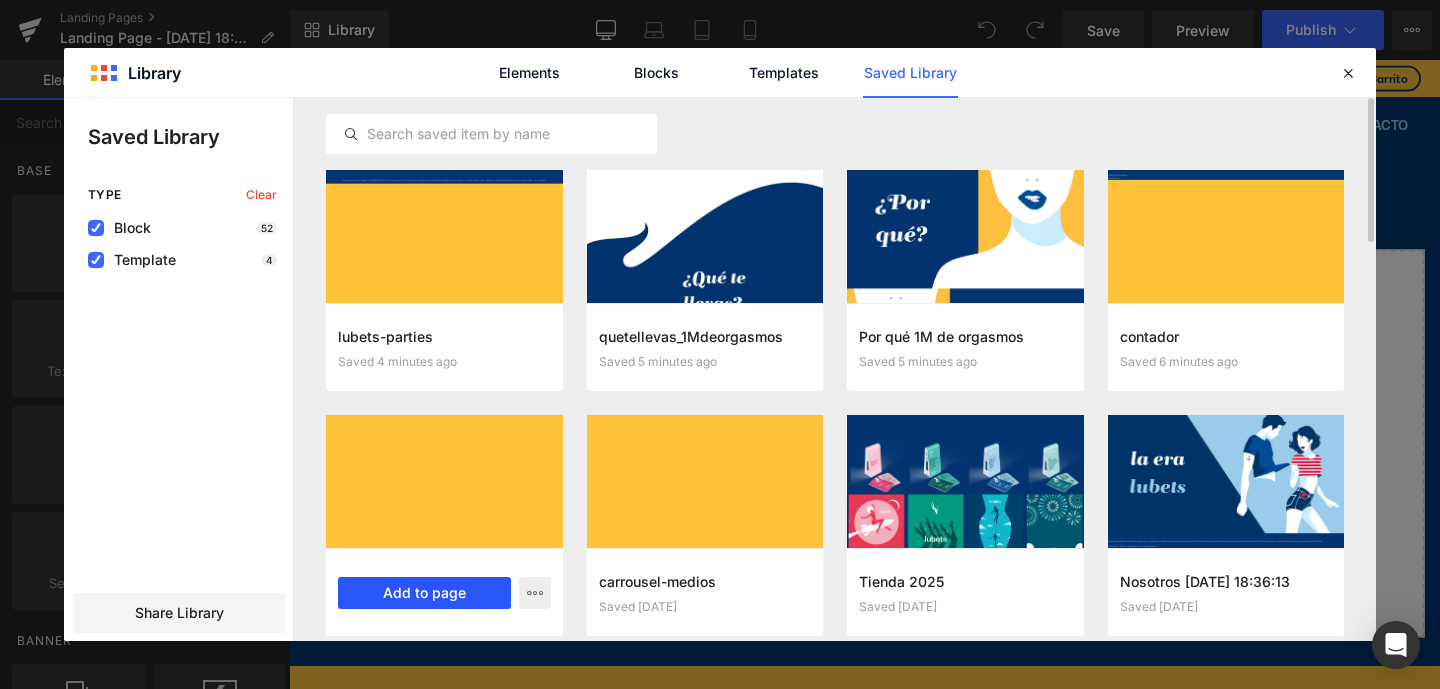 drag, startPoint x: 423, startPoint y: 592, endPoint x: 223, endPoint y: 516, distance: 213.95326 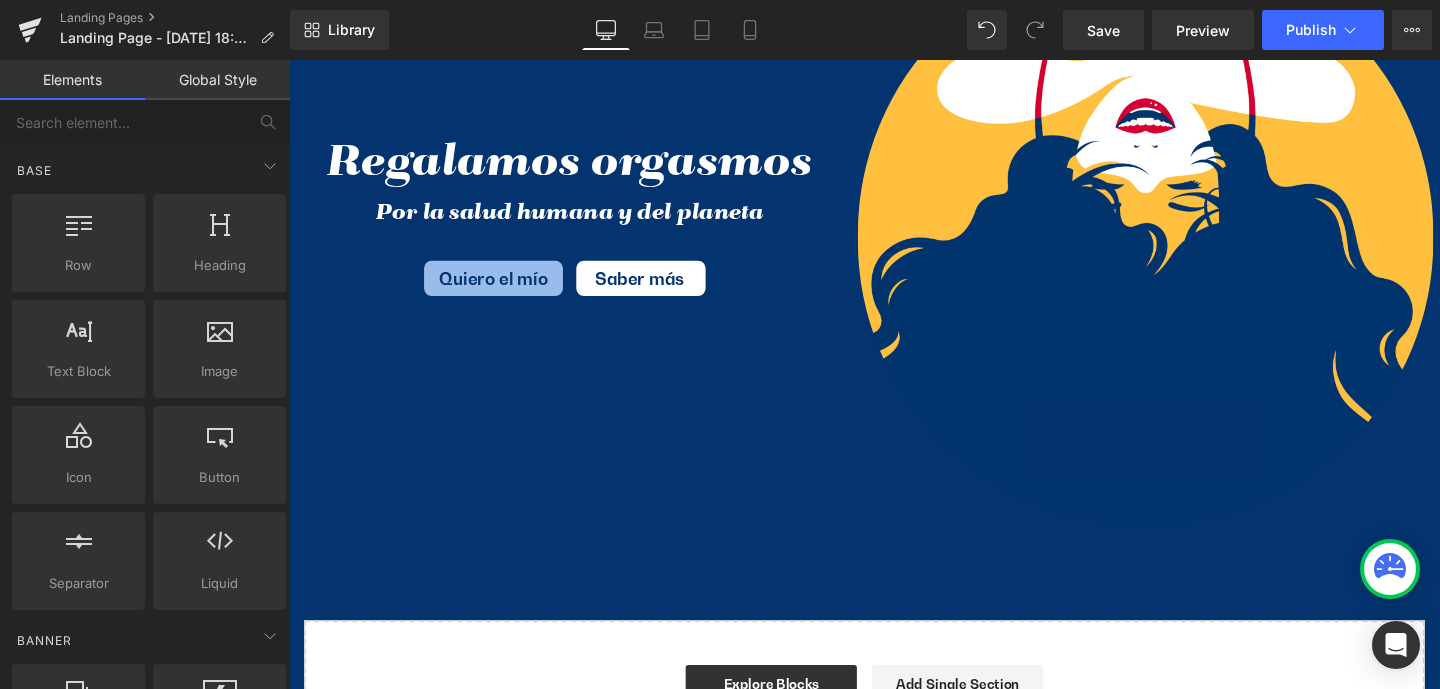 scroll, scrollTop: 243, scrollLeft: 0, axis: vertical 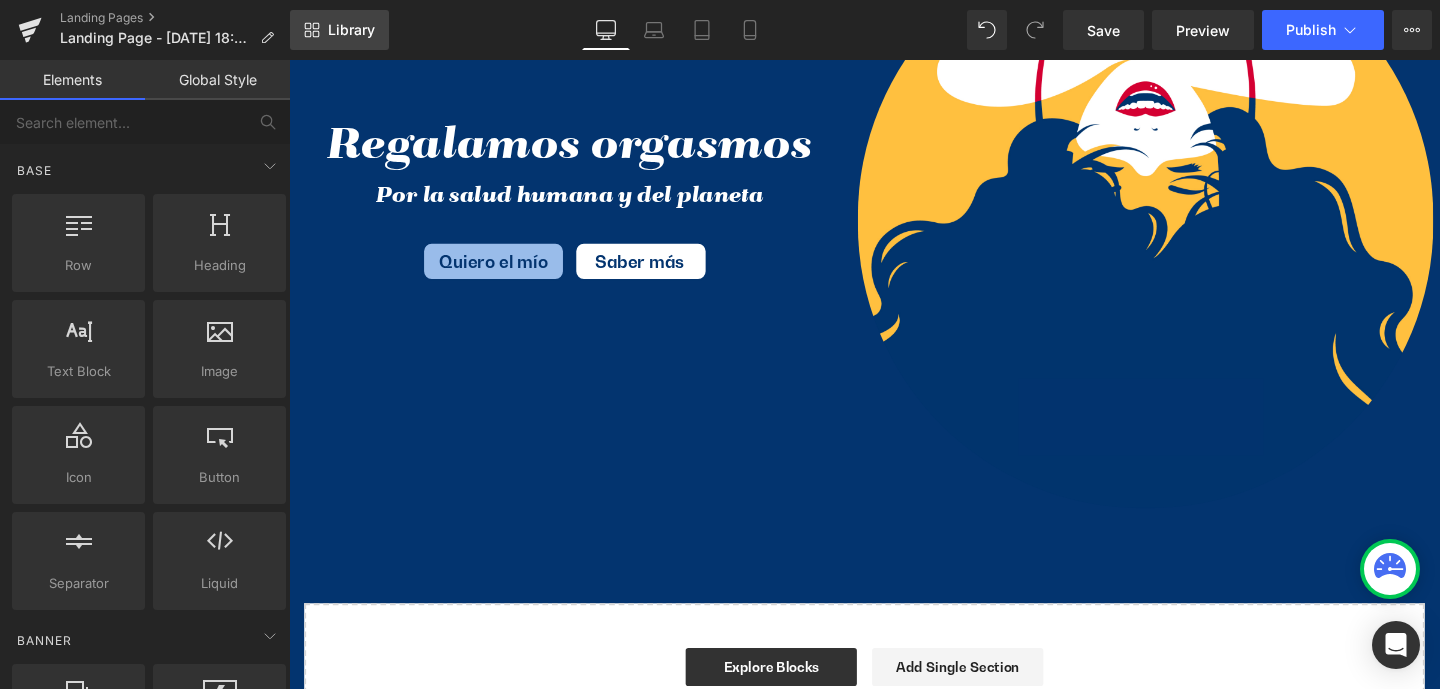 click on "Library" at bounding box center (351, 30) 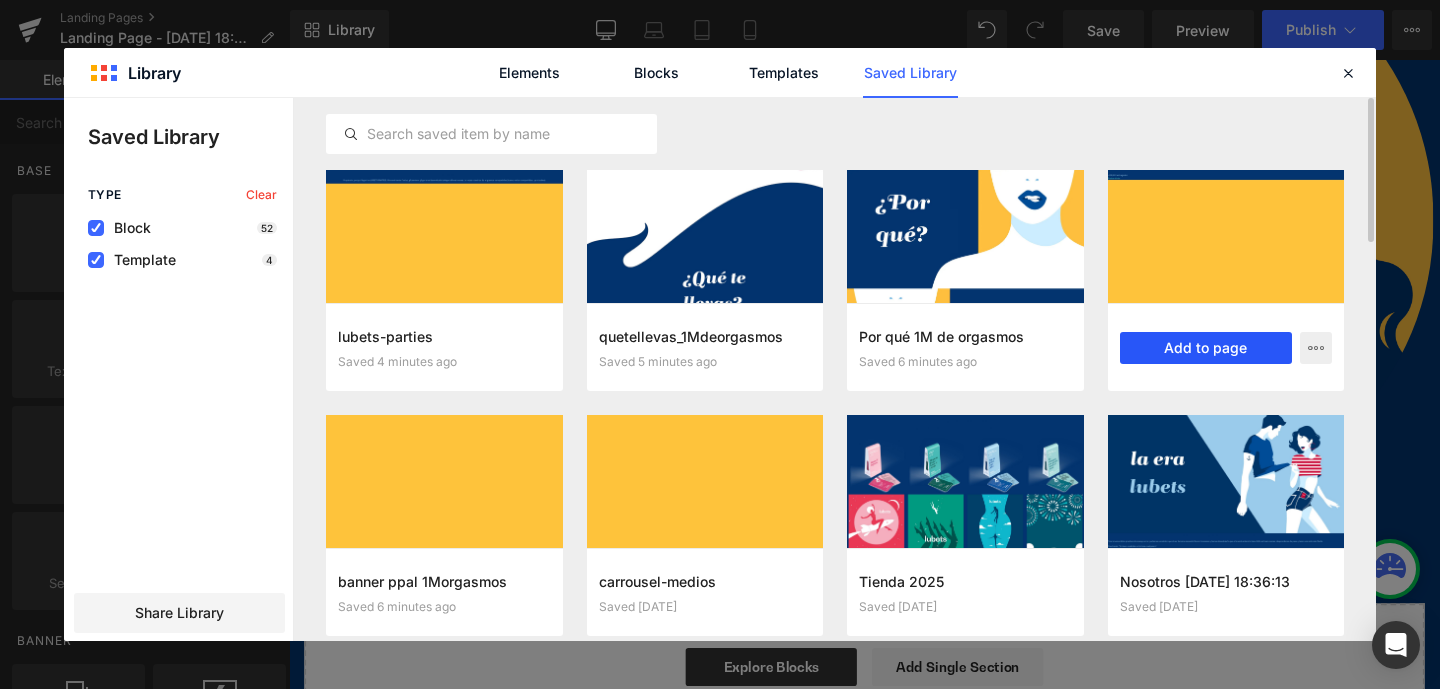 click on "Add to page" at bounding box center [1206, 348] 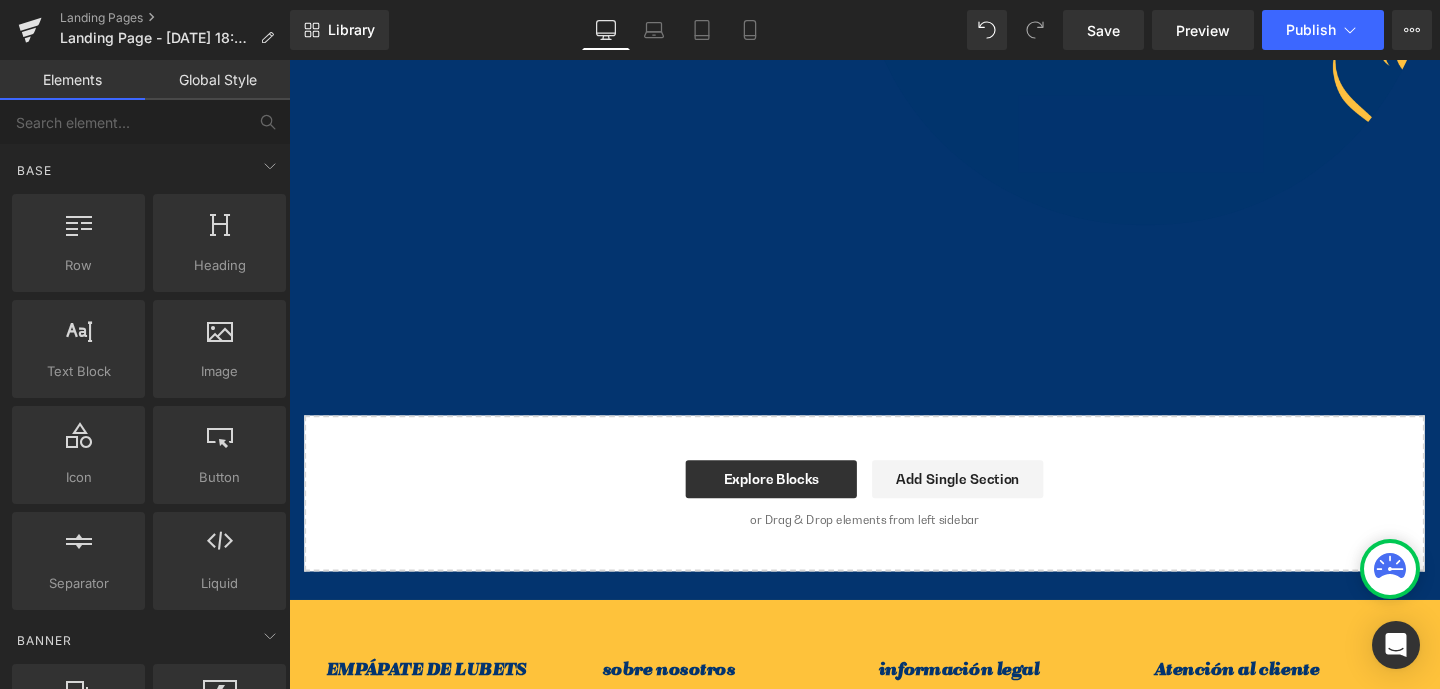 scroll, scrollTop: 614, scrollLeft: 0, axis: vertical 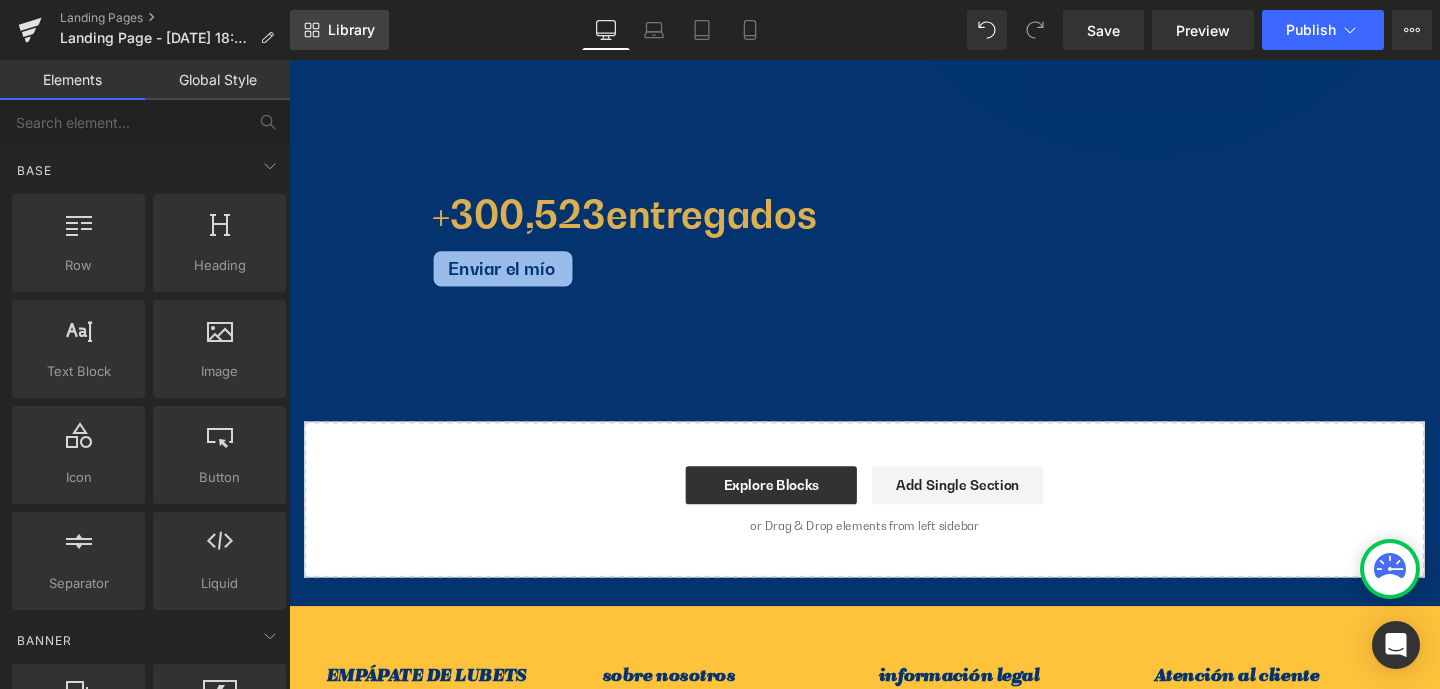 click on "Library" at bounding box center (351, 30) 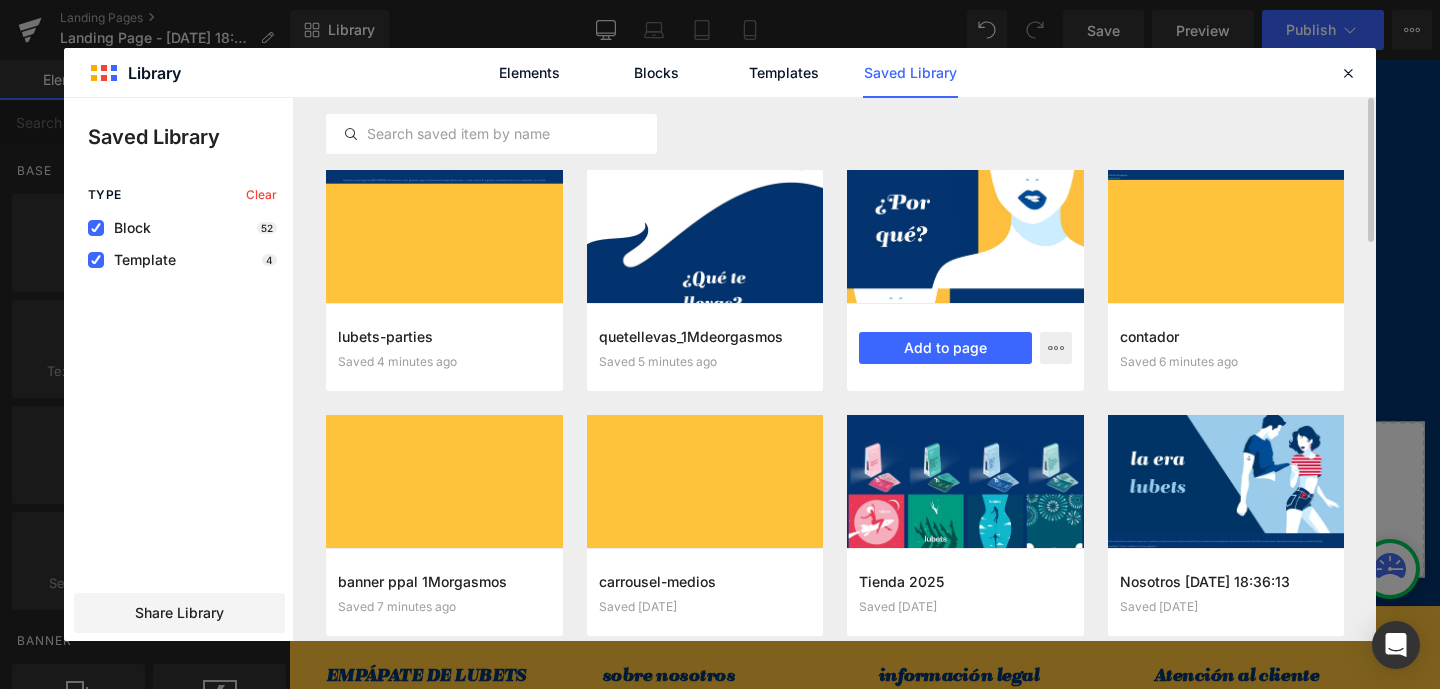 click at bounding box center (965, 236) 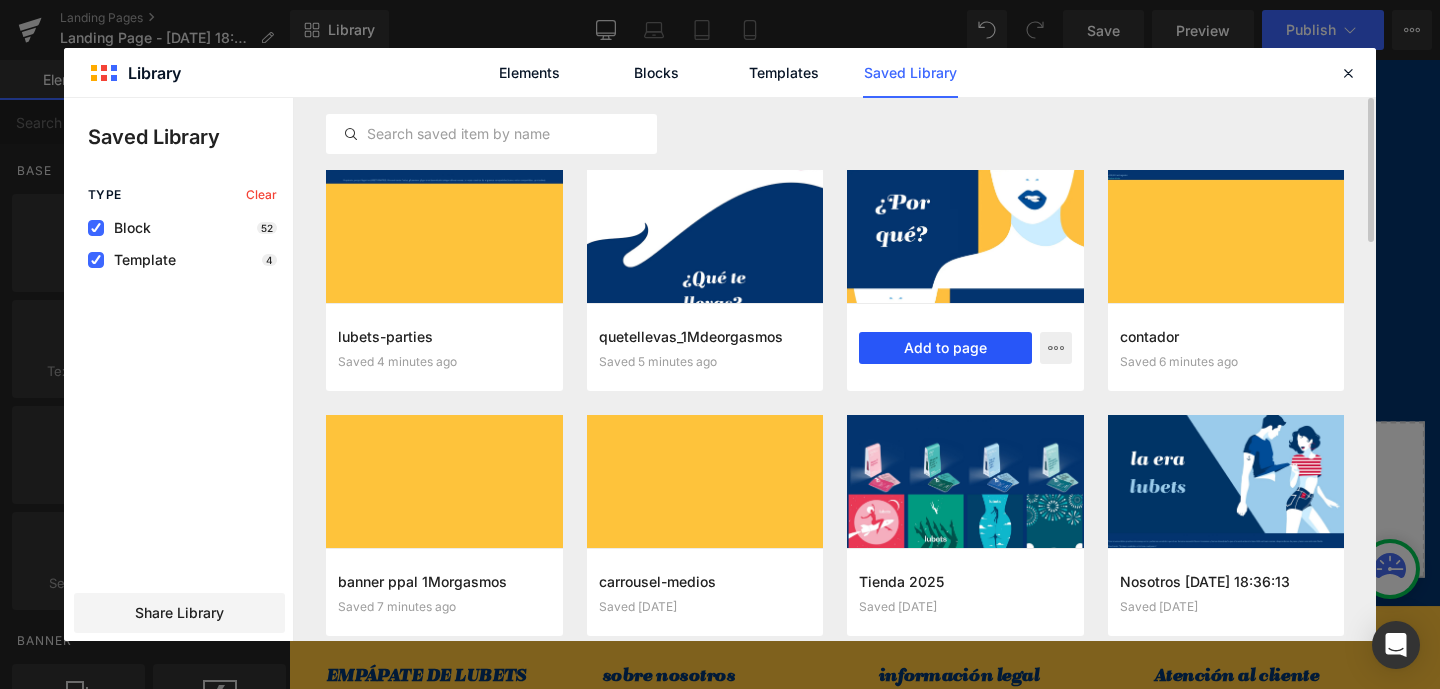 click on "Add to page" at bounding box center [945, 348] 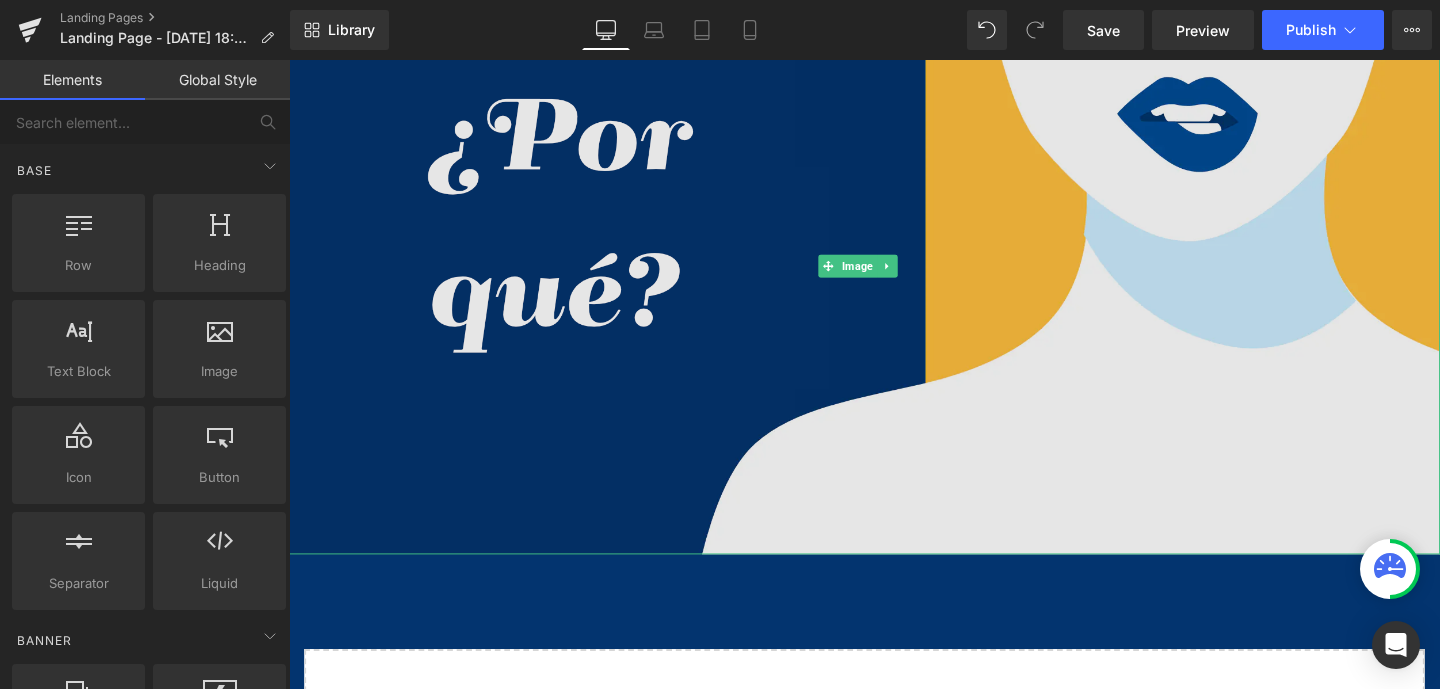 scroll, scrollTop: 984, scrollLeft: 0, axis: vertical 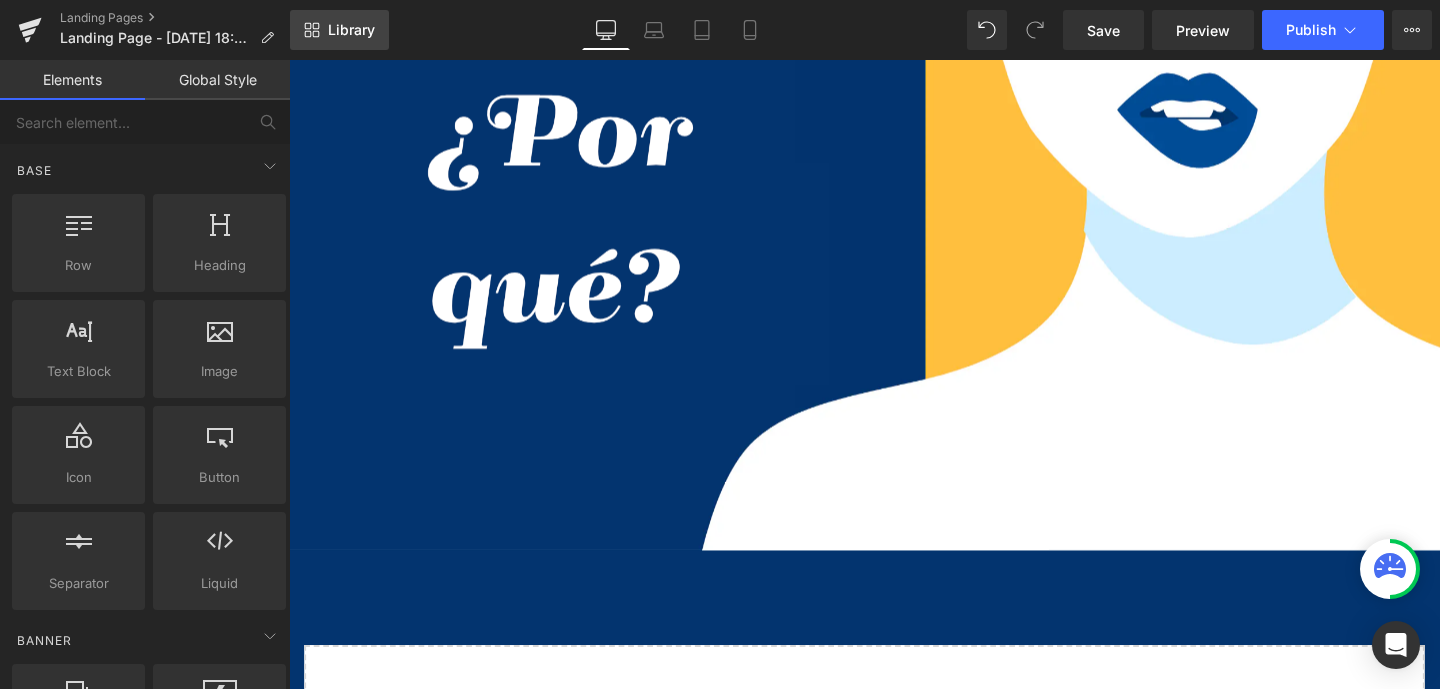 click on "Library" at bounding box center (351, 30) 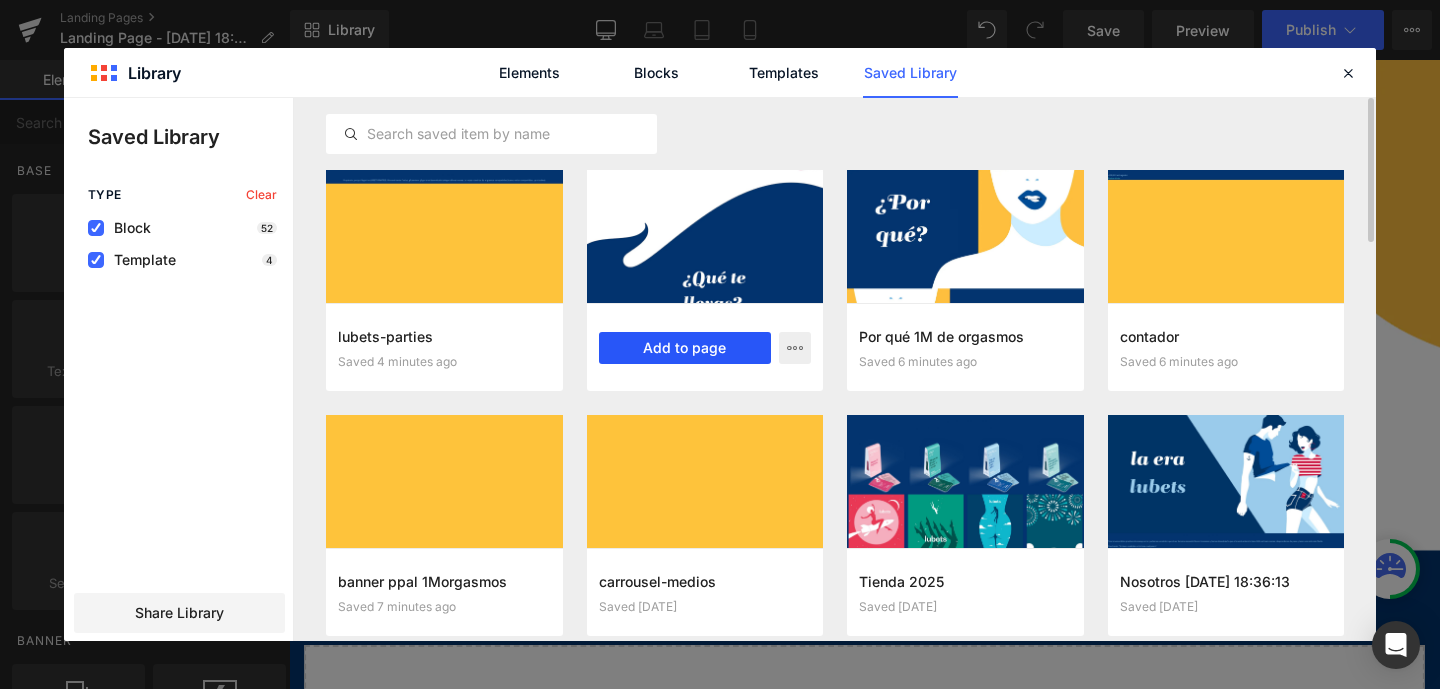 click on "Add to page" at bounding box center (685, 348) 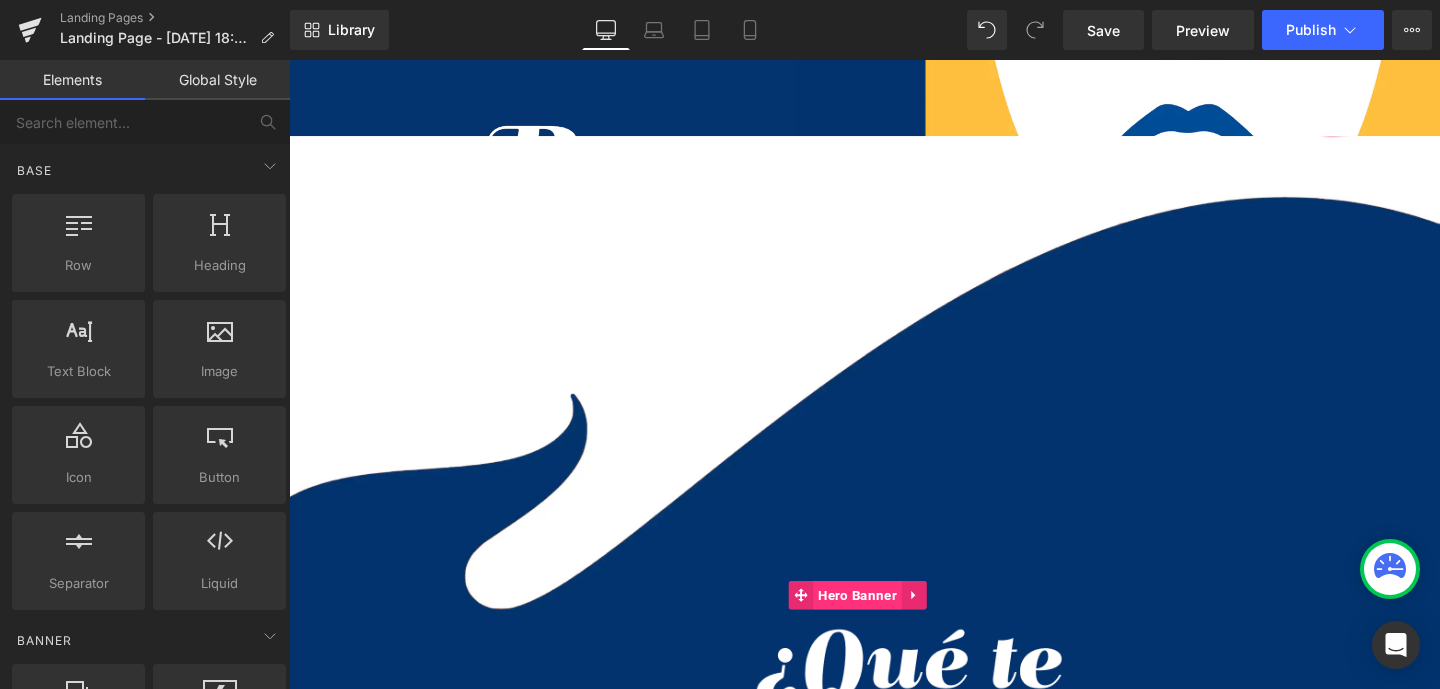 scroll, scrollTop: 952, scrollLeft: 0, axis: vertical 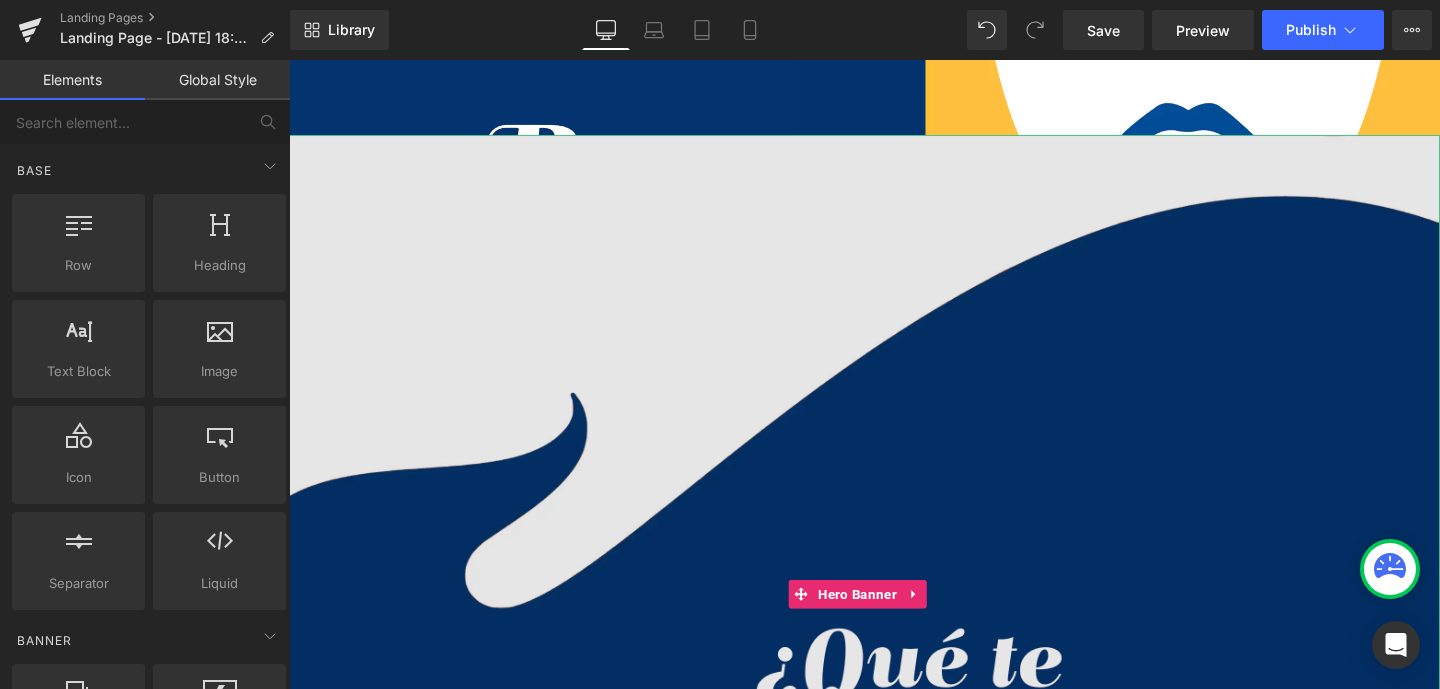 click at bounding box center [894, 745] 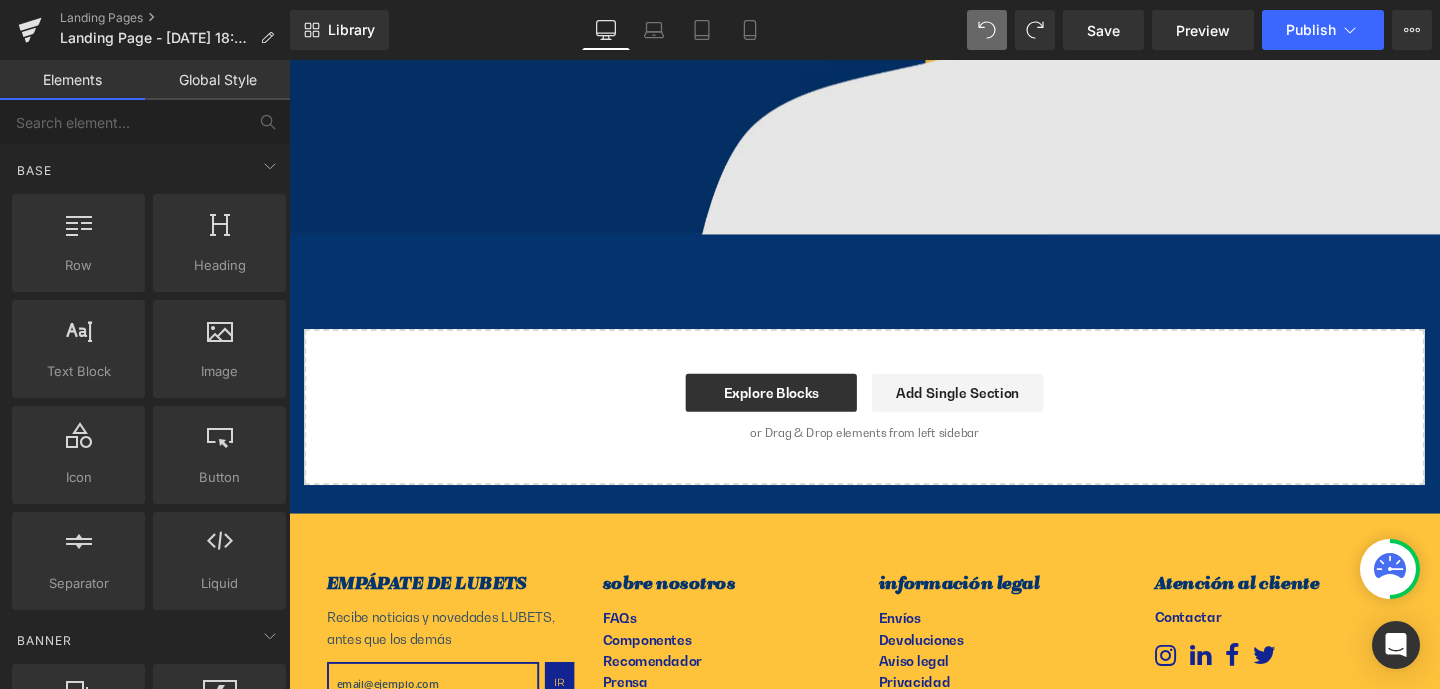 scroll, scrollTop: 1301, scrollLeft: 0, axis: vertical 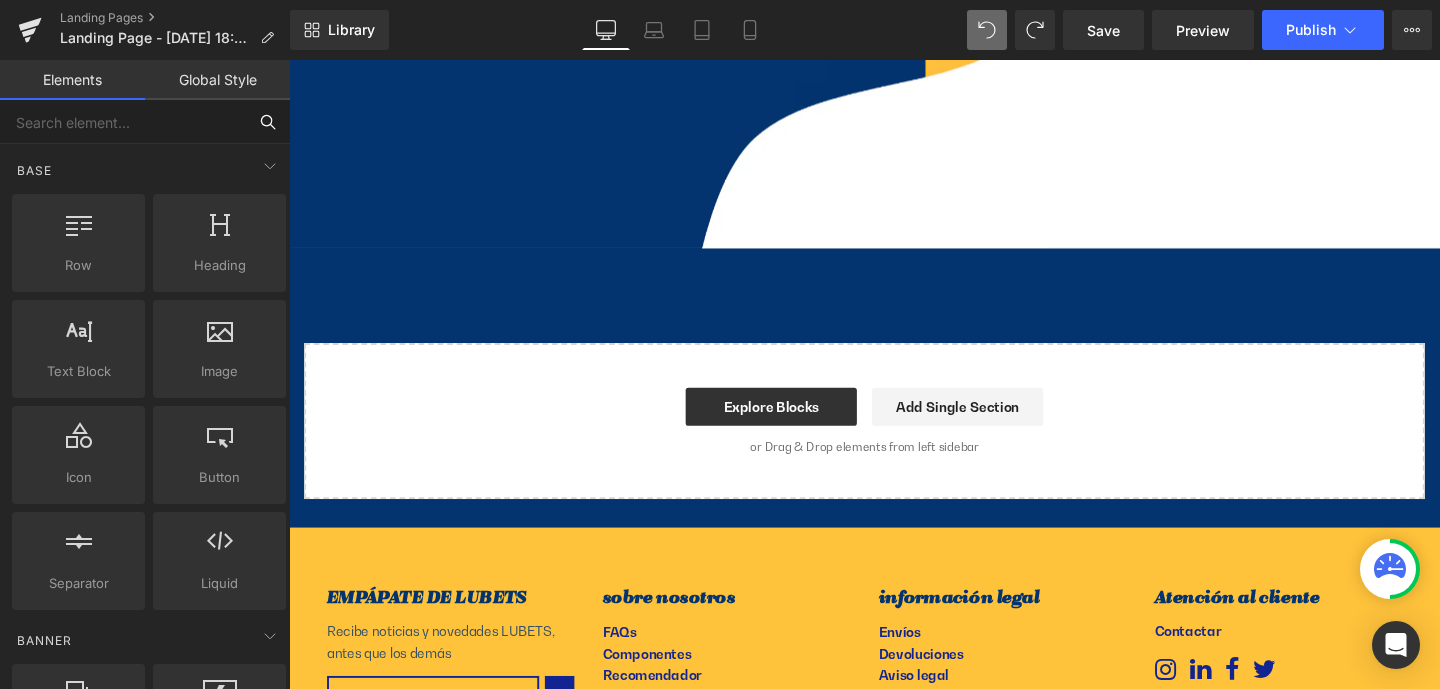 click at bounding box center [123, 122] 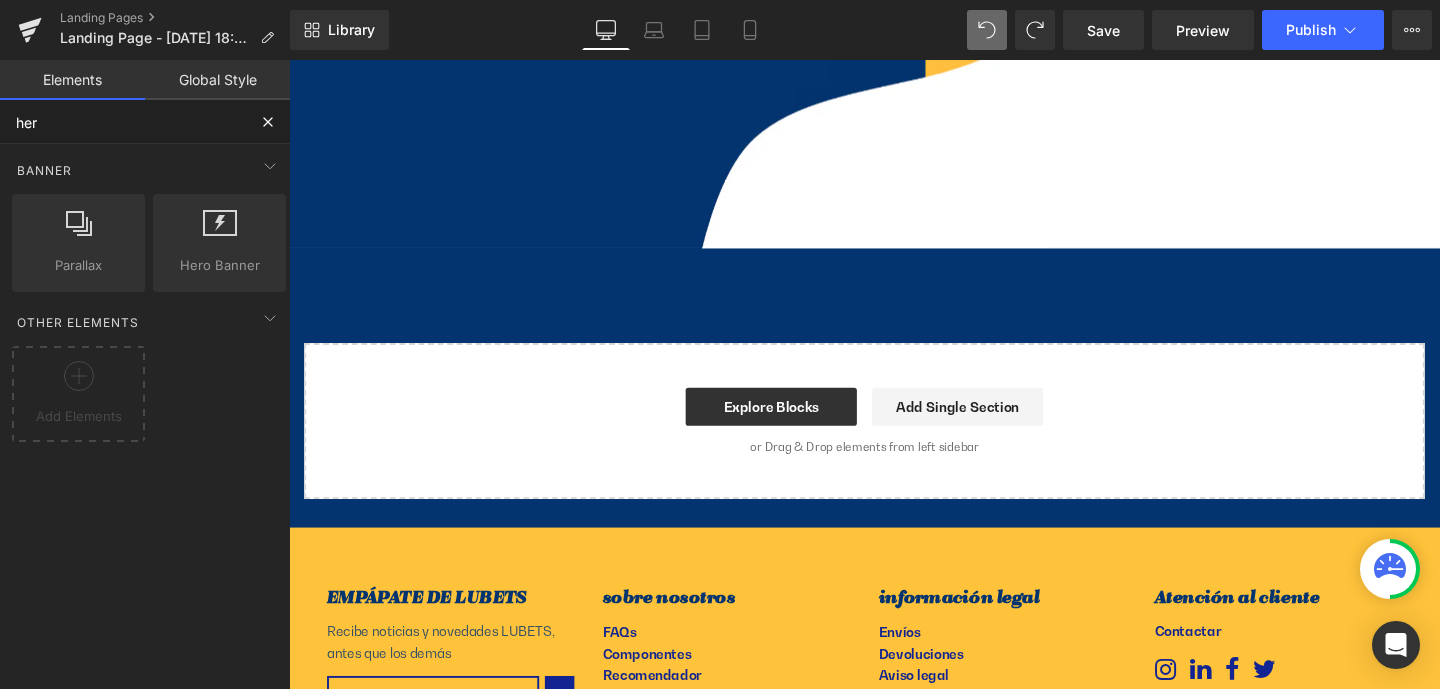 type on "hero" 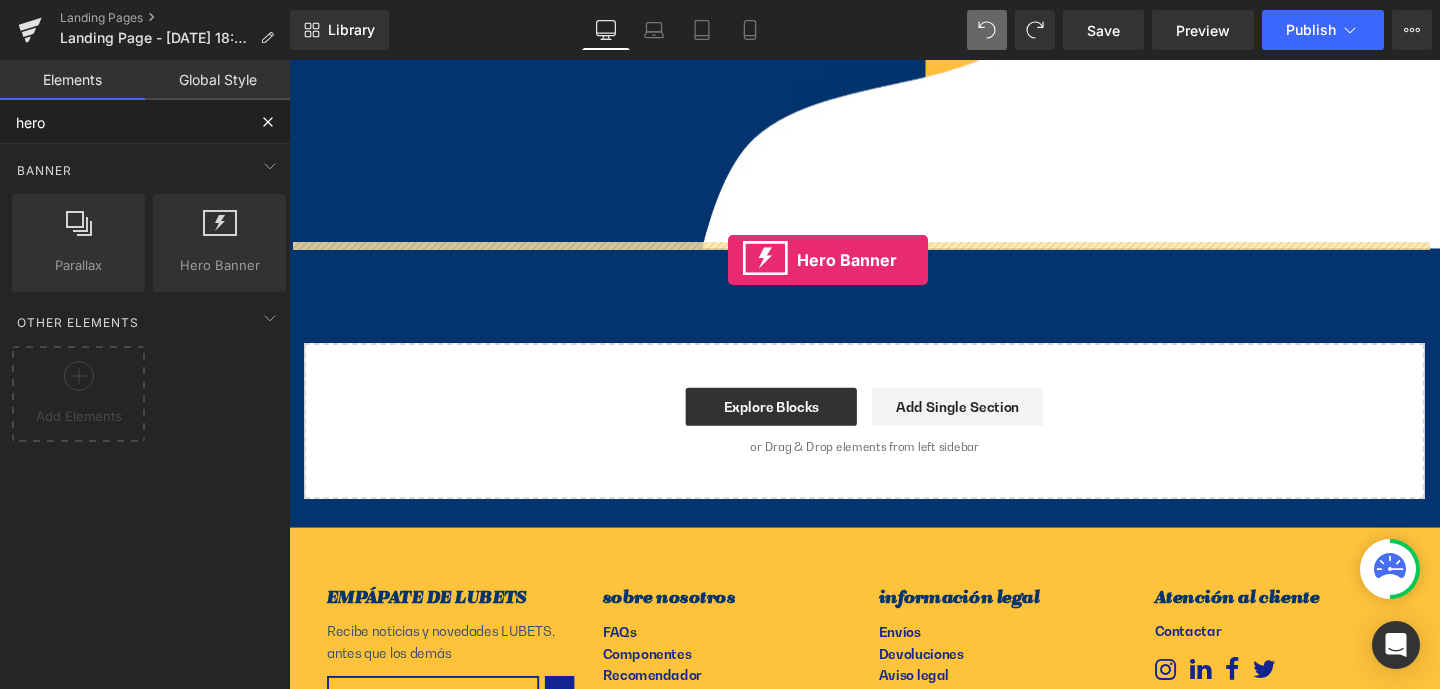 drag, startPoint x: 500, startPoint y: 284, endPoint x: 751, endPoint y: 270, distance: 251.39014 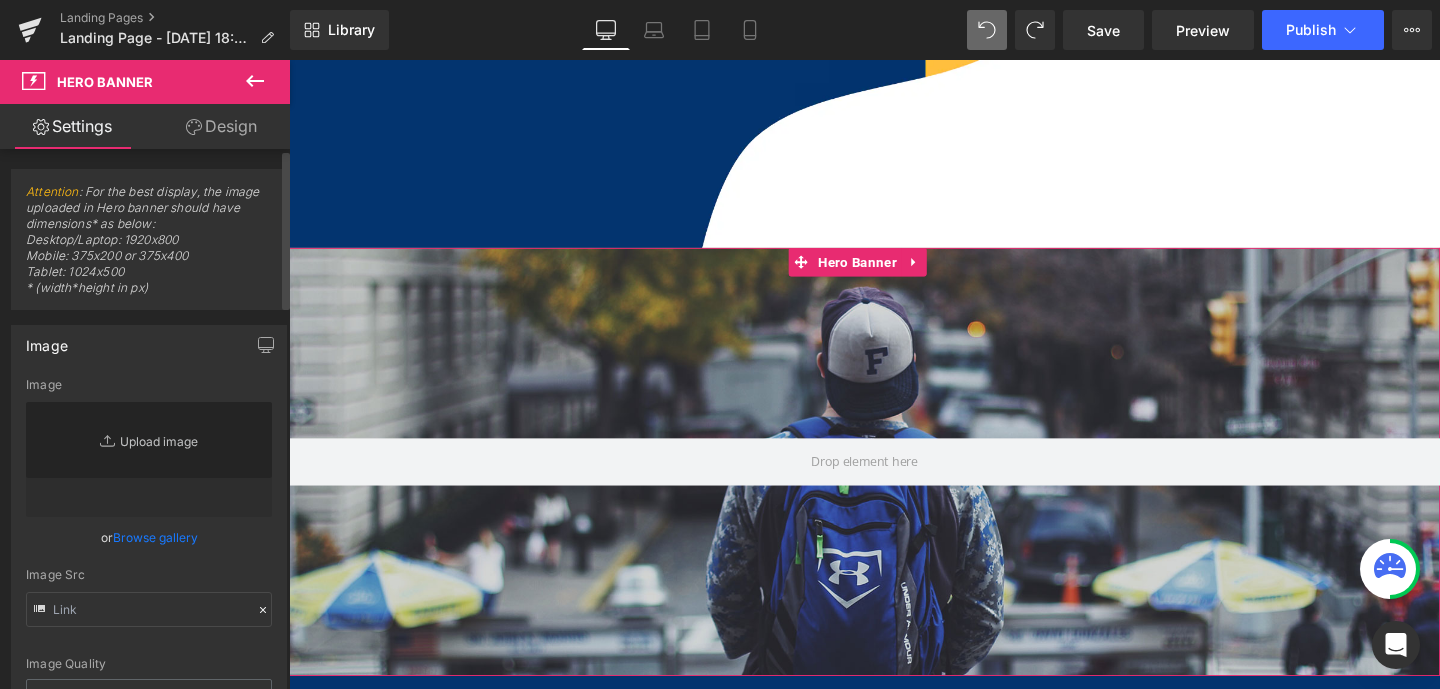 click on "Replace Image" at bounding box center [149, 459] 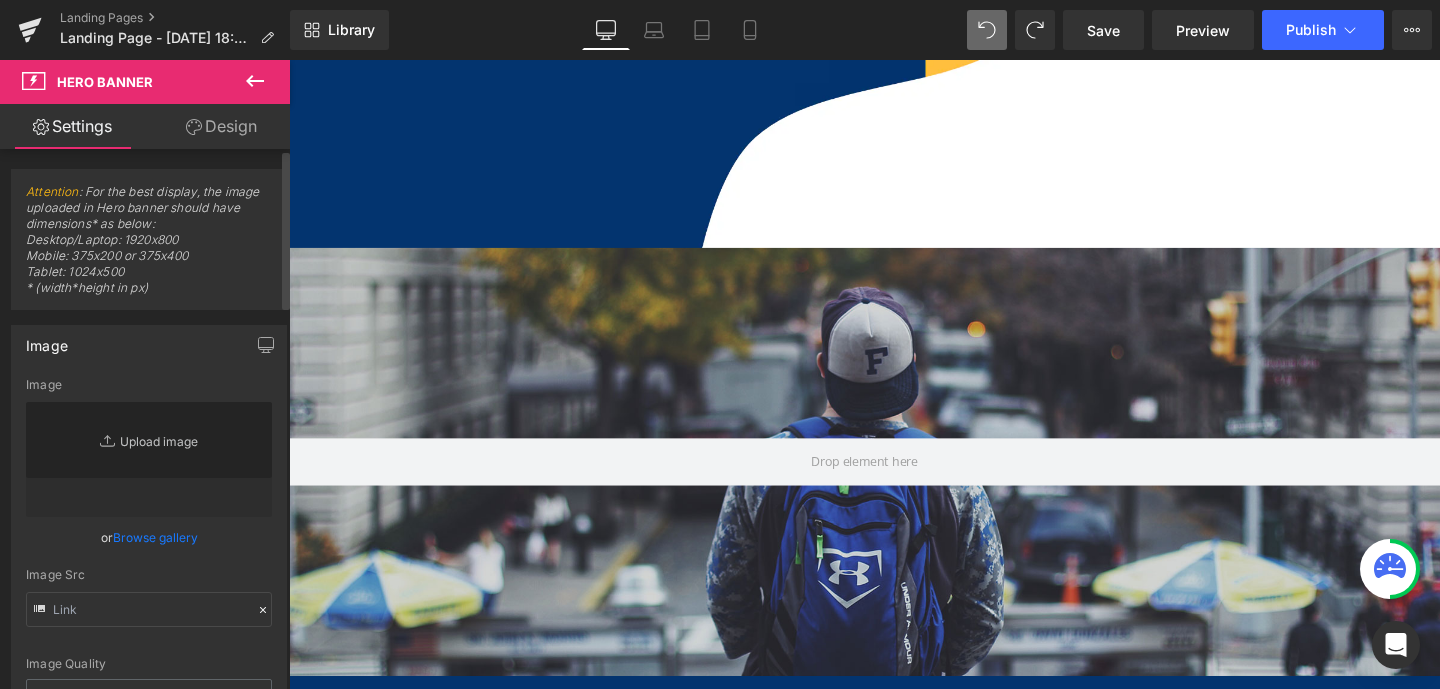 type on "https://d1um8515vdn9kb.cloudfront.net/images/hero.jpg" 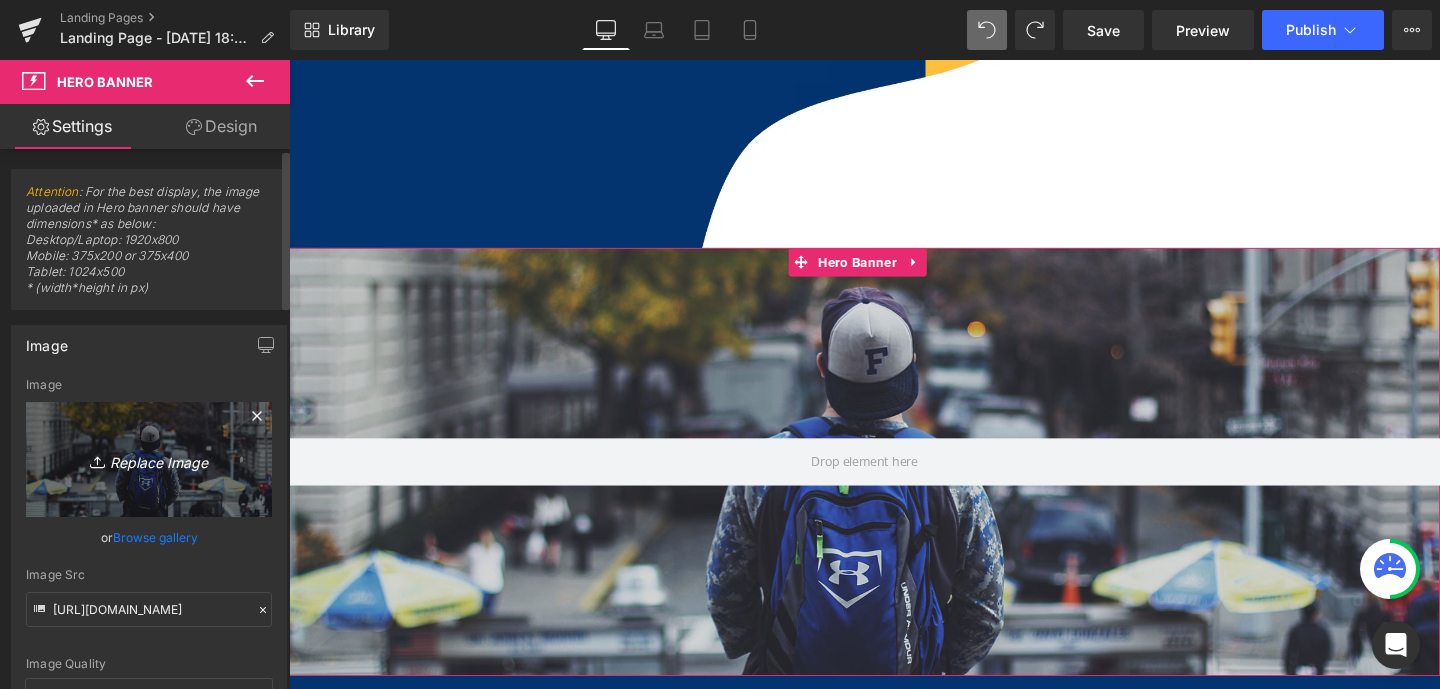 click on "Replace Image" at bounding box center [149, 459] 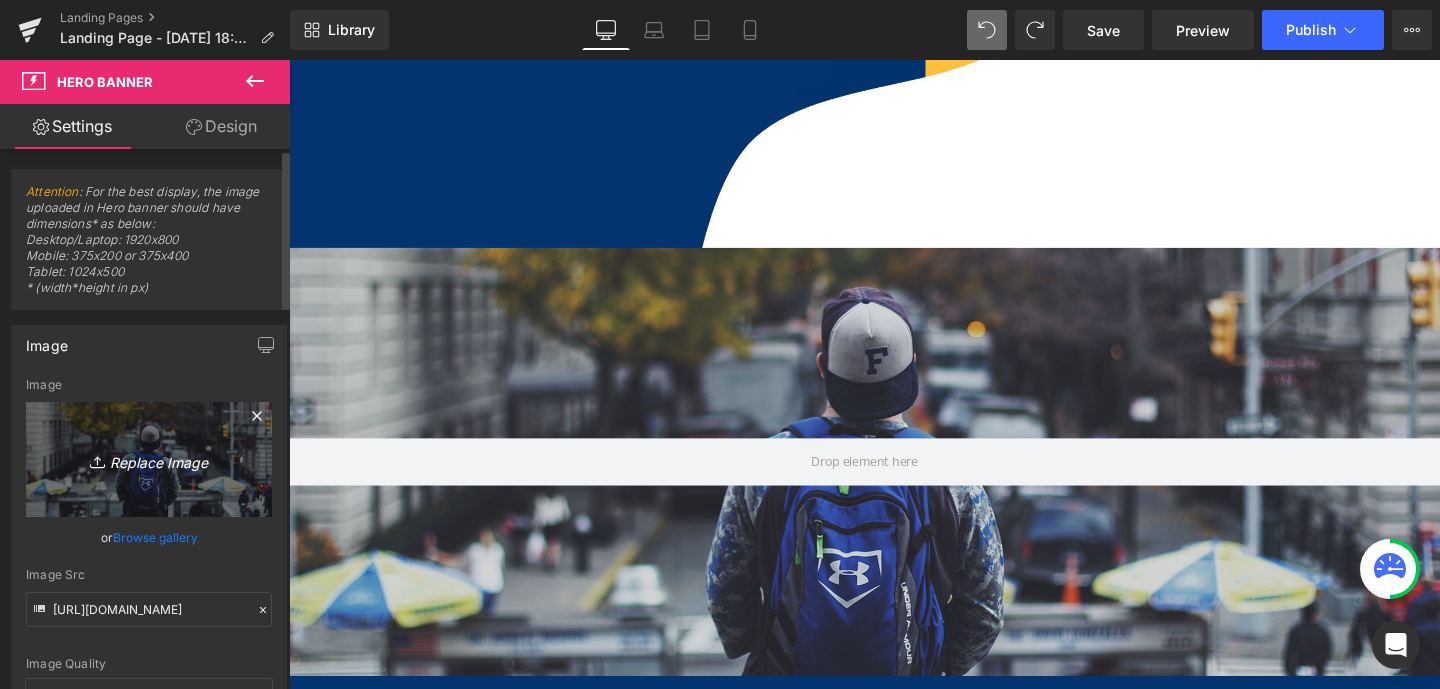 type on "C:\fakepath\quetellevas-1Mdeorgasmos.png" 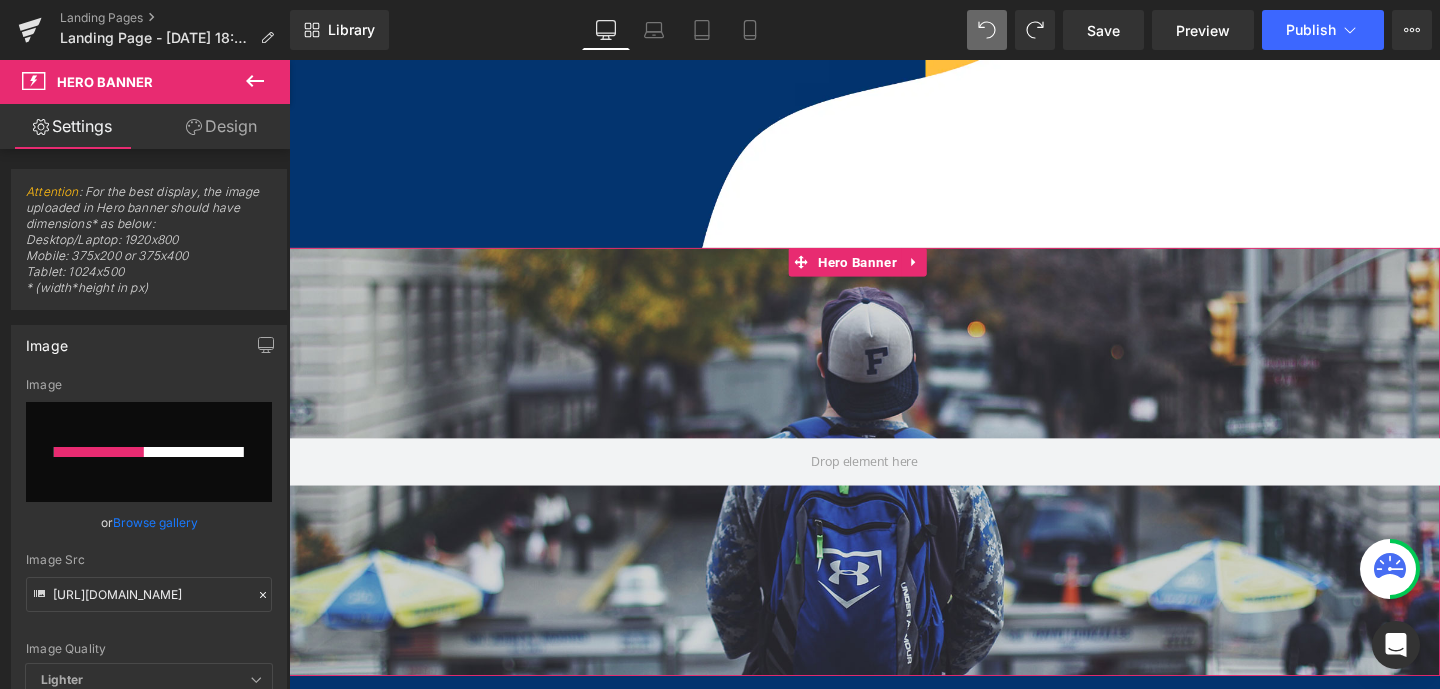 type 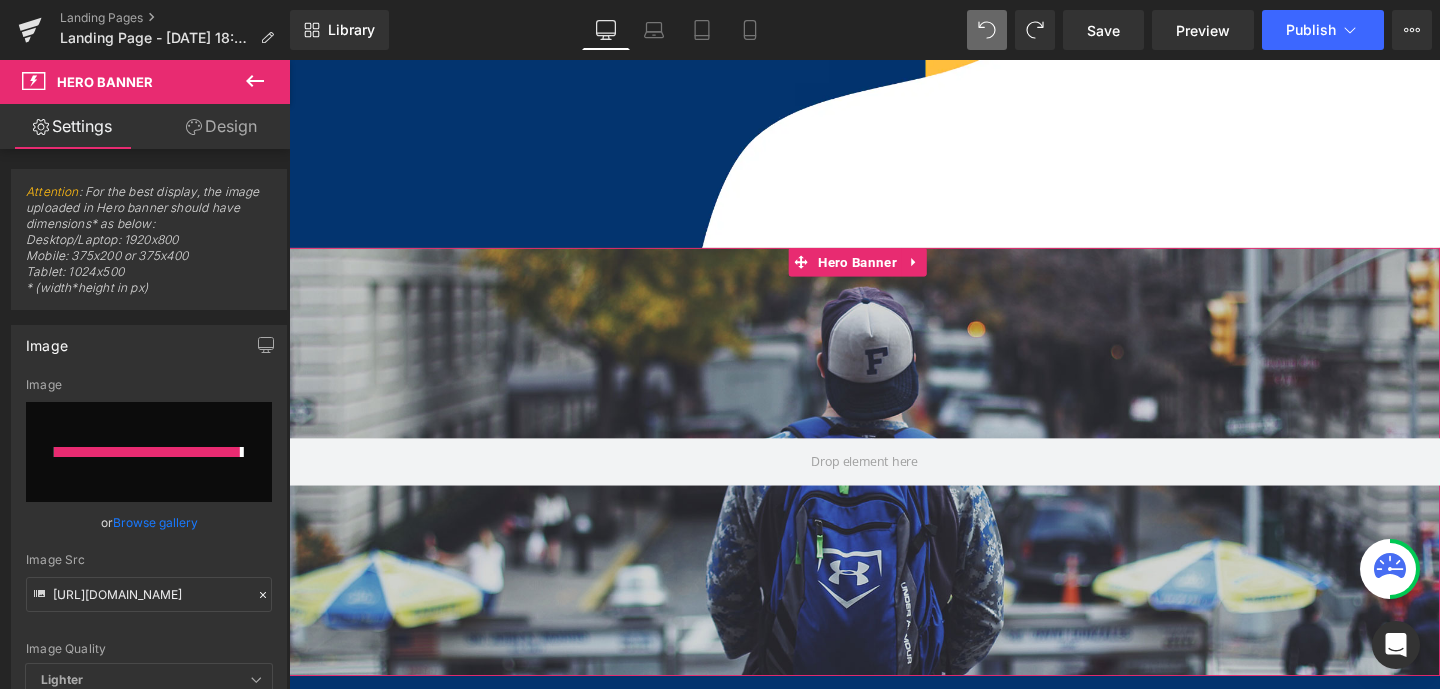 type on "https://ucarecdn.com/b4e00290-9279-4dd4-93ef-658ea1fecd8f/-/format/auto/-/preview/3000x3000/-/quality/lighter/quetellevas-1Mdeorgasmos.png" 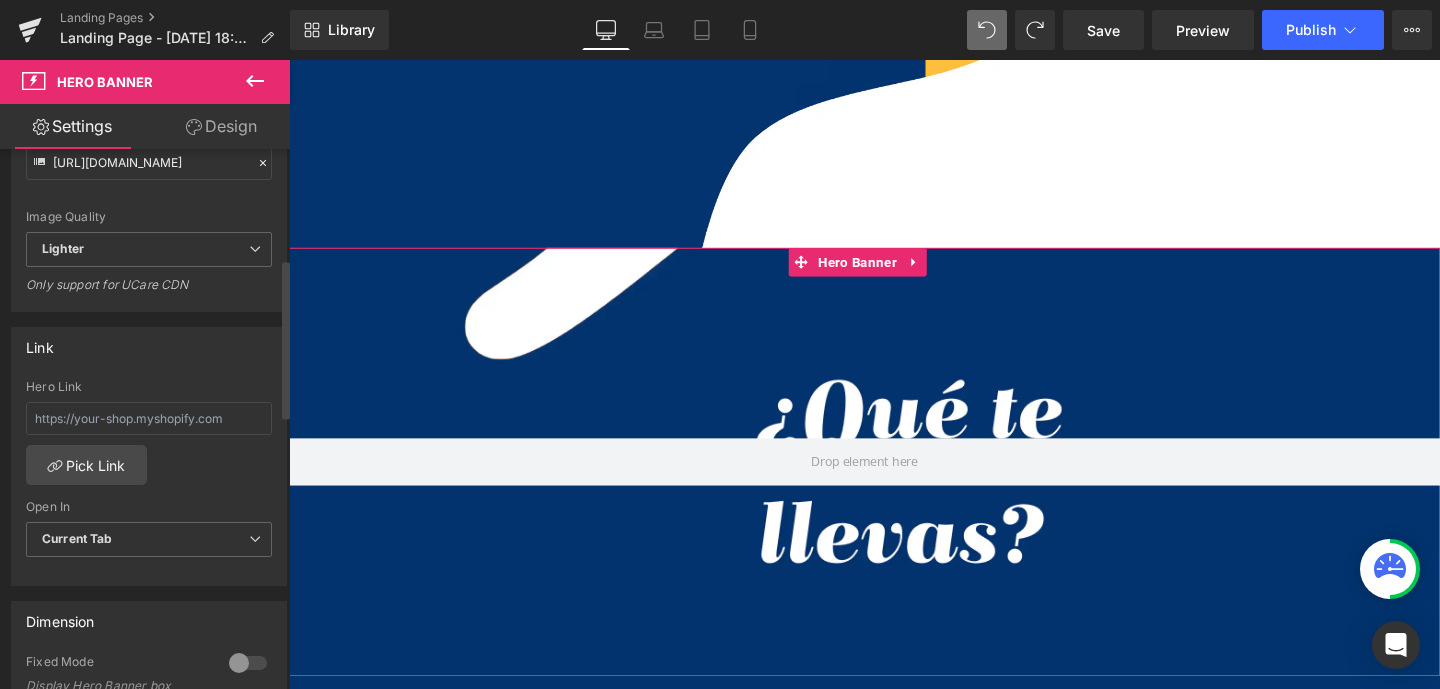 scroll, scrollTop: 745, scrollLeft: 0, axis: vertical 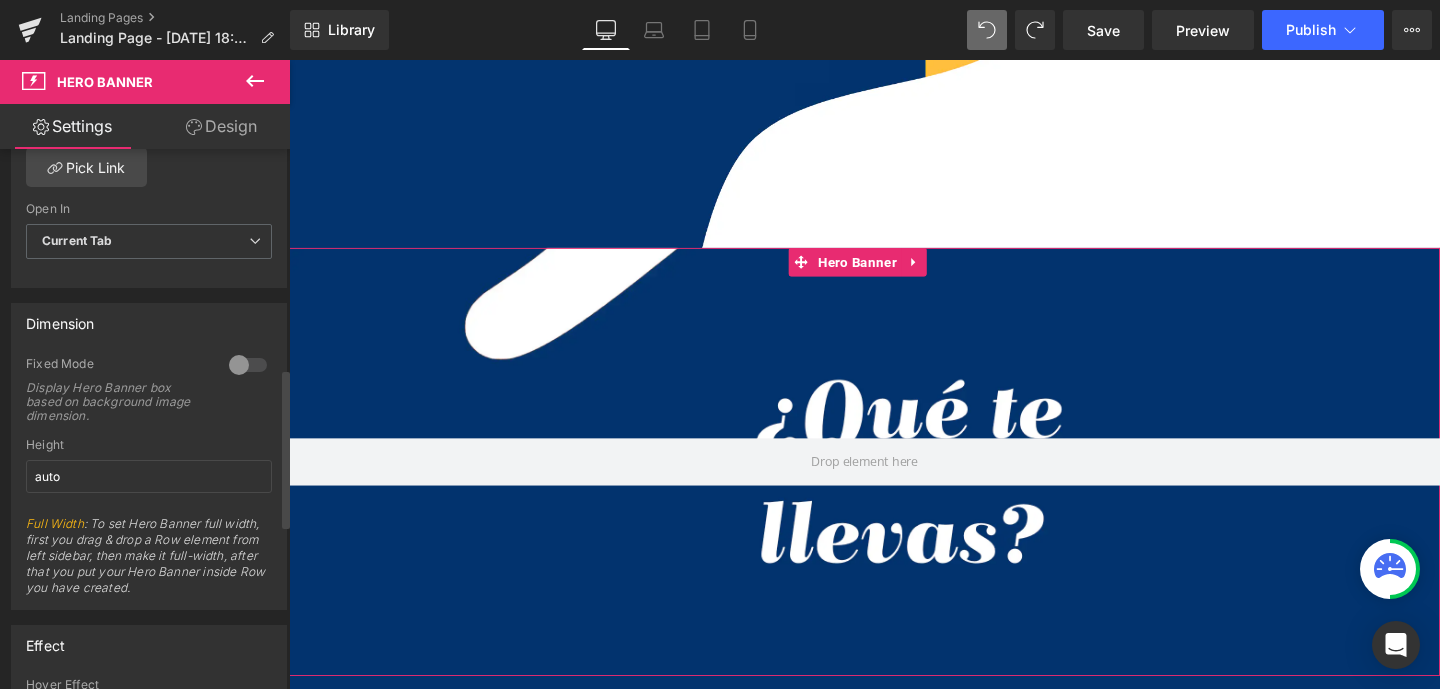 click at bounding box center [248, 365] 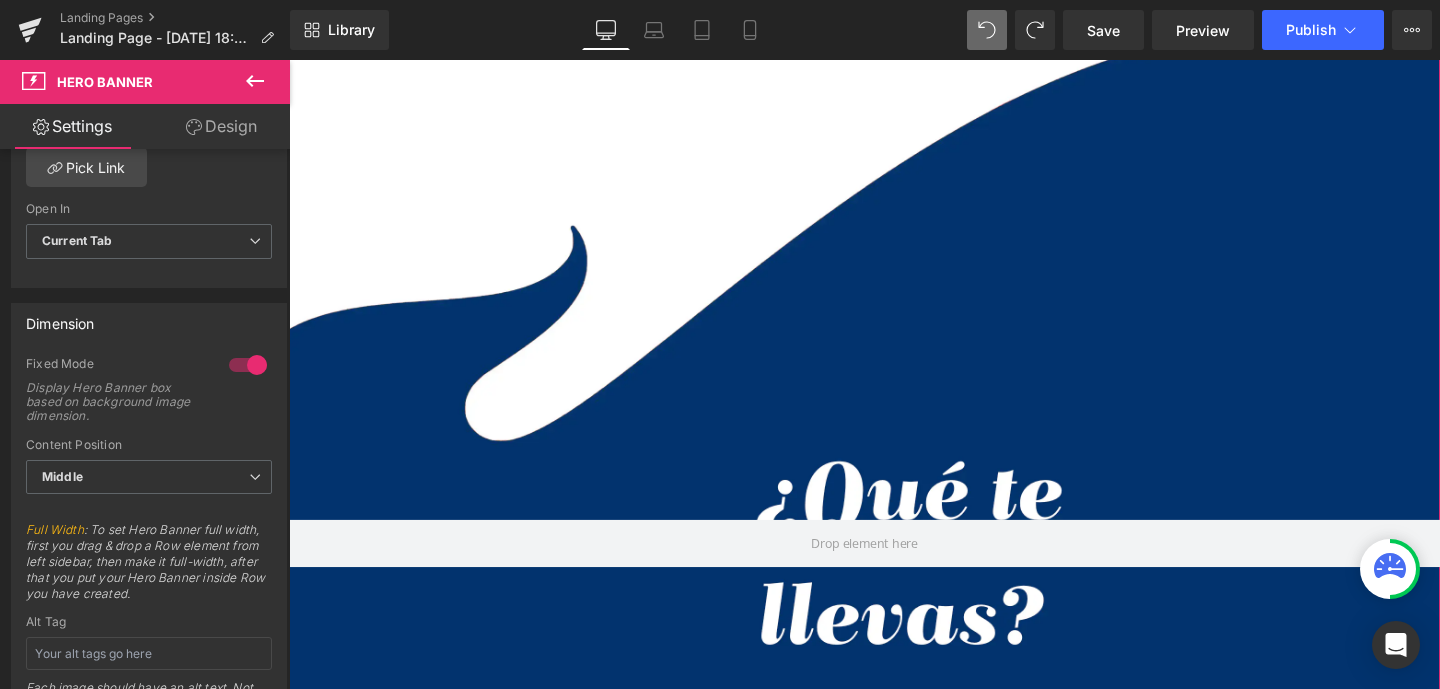 scroll, scrollTop: 1795, scrollLeft: 0, axis: vertical 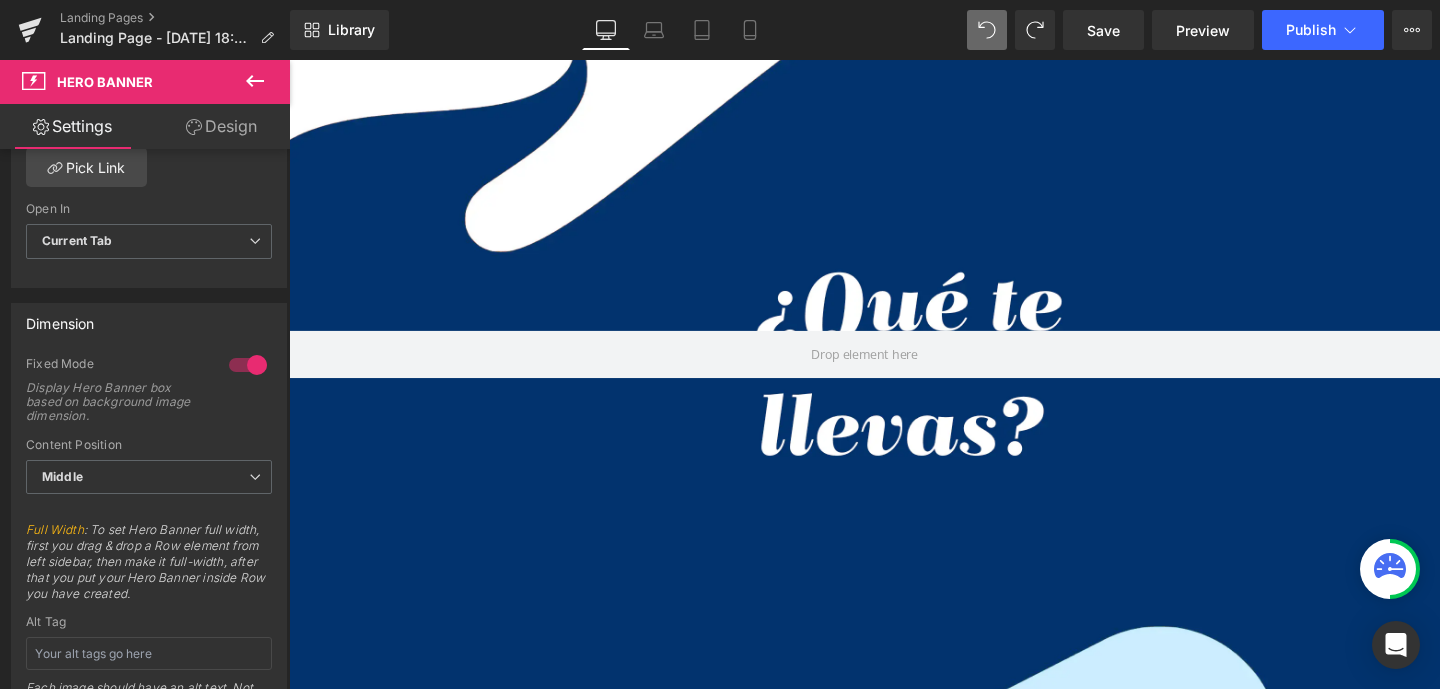 click 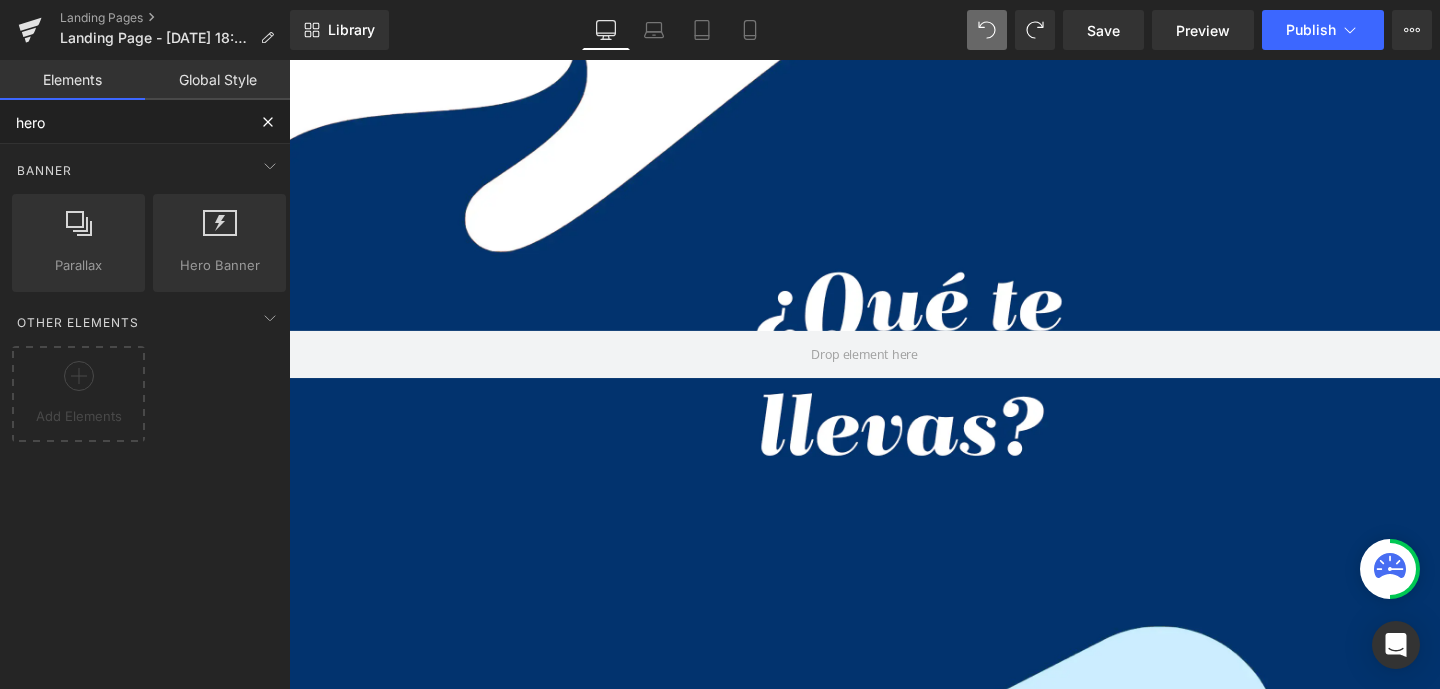 drag, startPoint x: 88, startPoint y: 129, endPoint x: 0, endPoint y: 121, distance: 88.362885 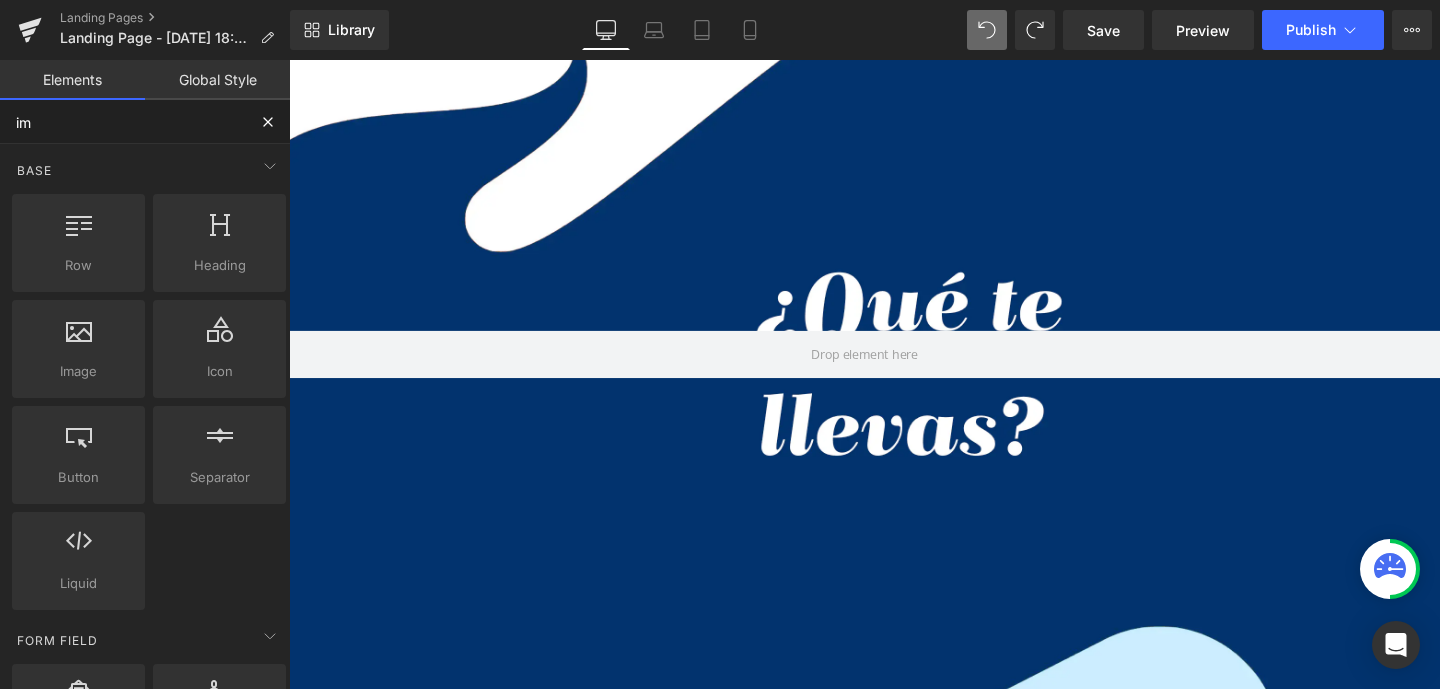 type on "ima" 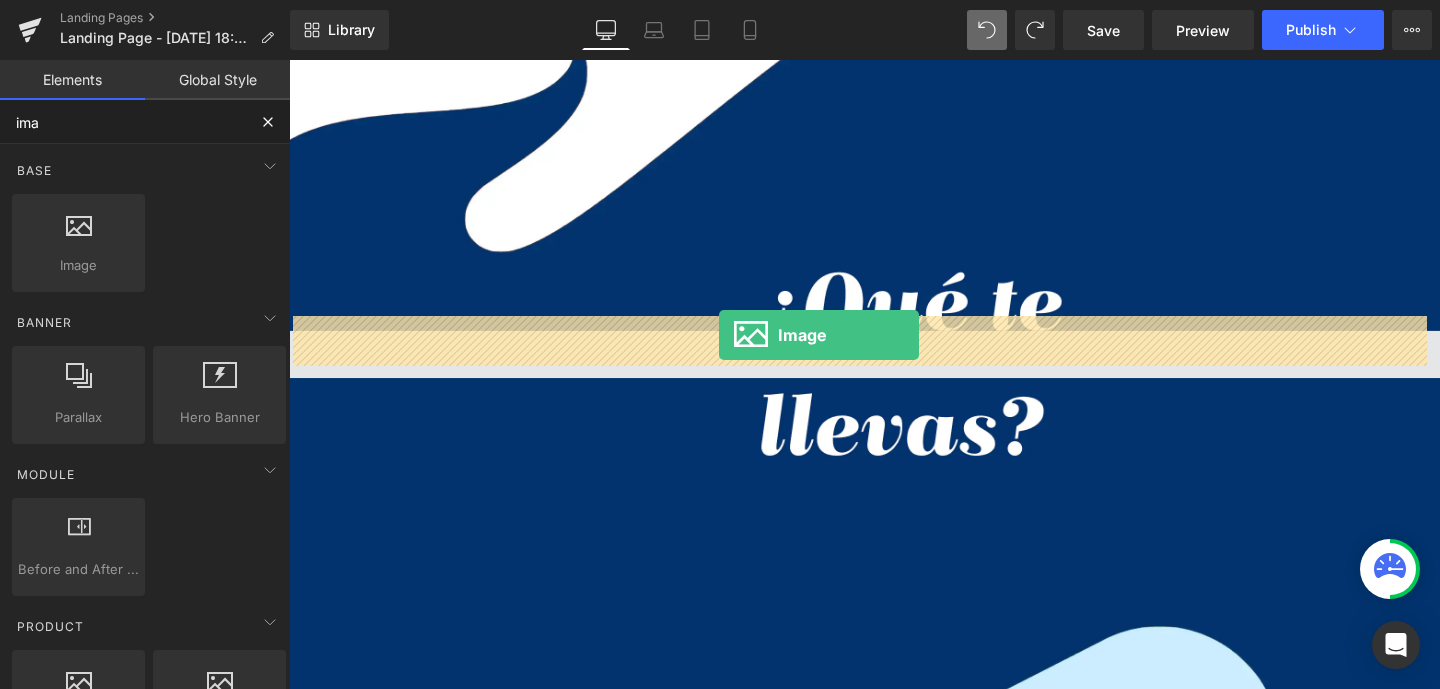 drag, startPoint x: 359, startPoint y: 289, endPoint x: 741, endPoint y: 349, distance: 386.68332 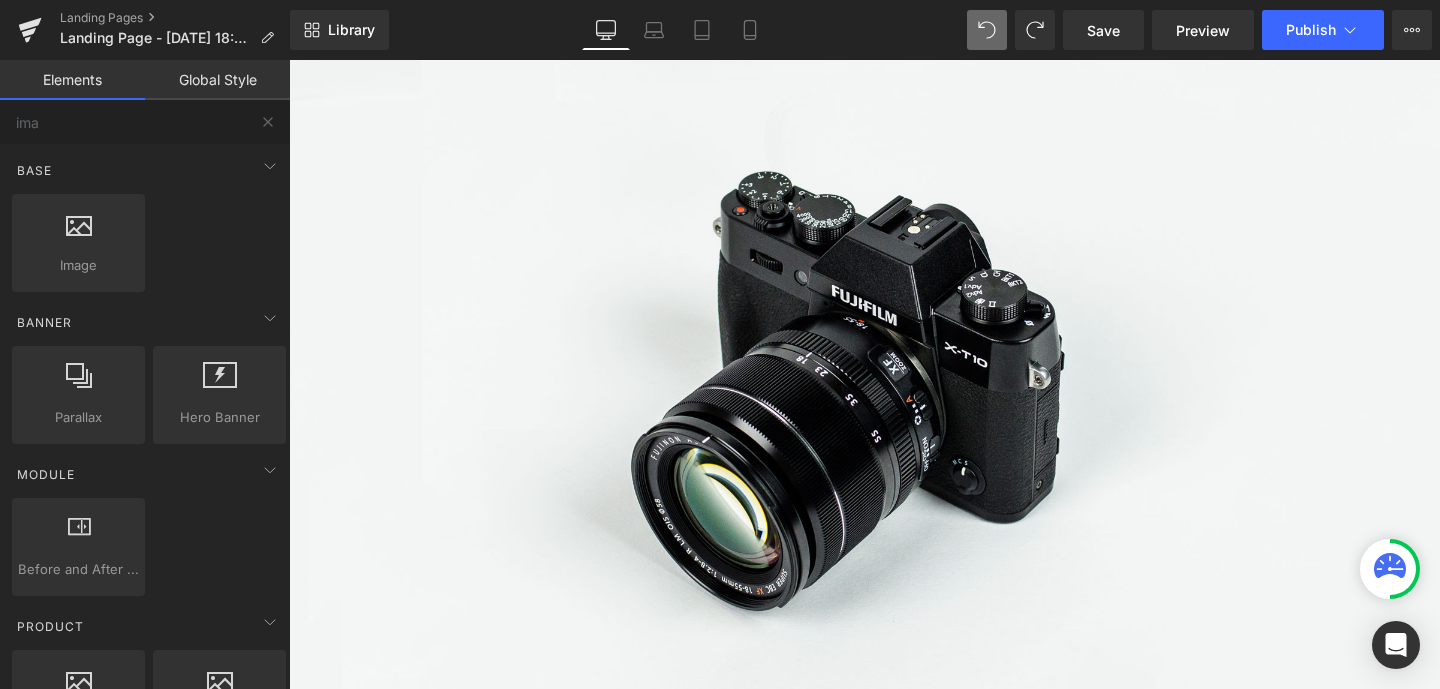scroll, scrollTop: 1399, scrollLeft: 0, axis: vertical 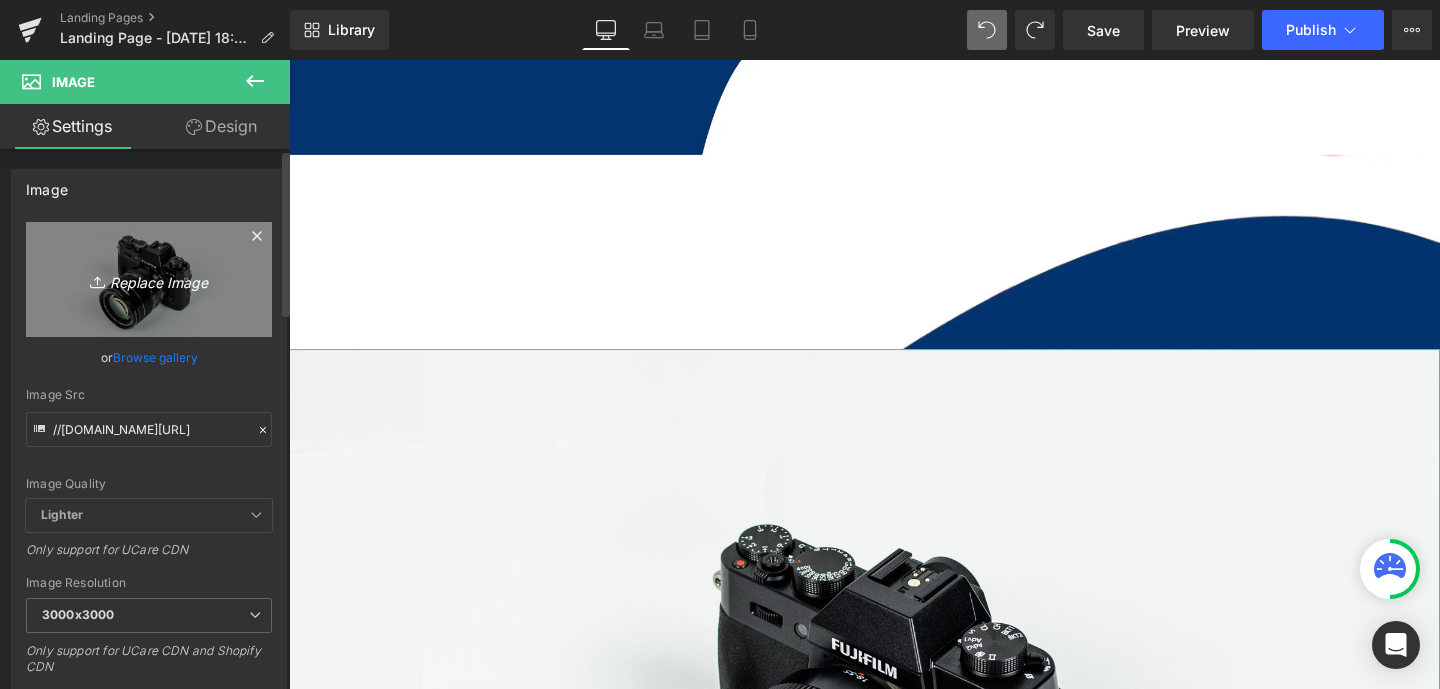 click on "Replace Image" at bounding box center [149, 279] 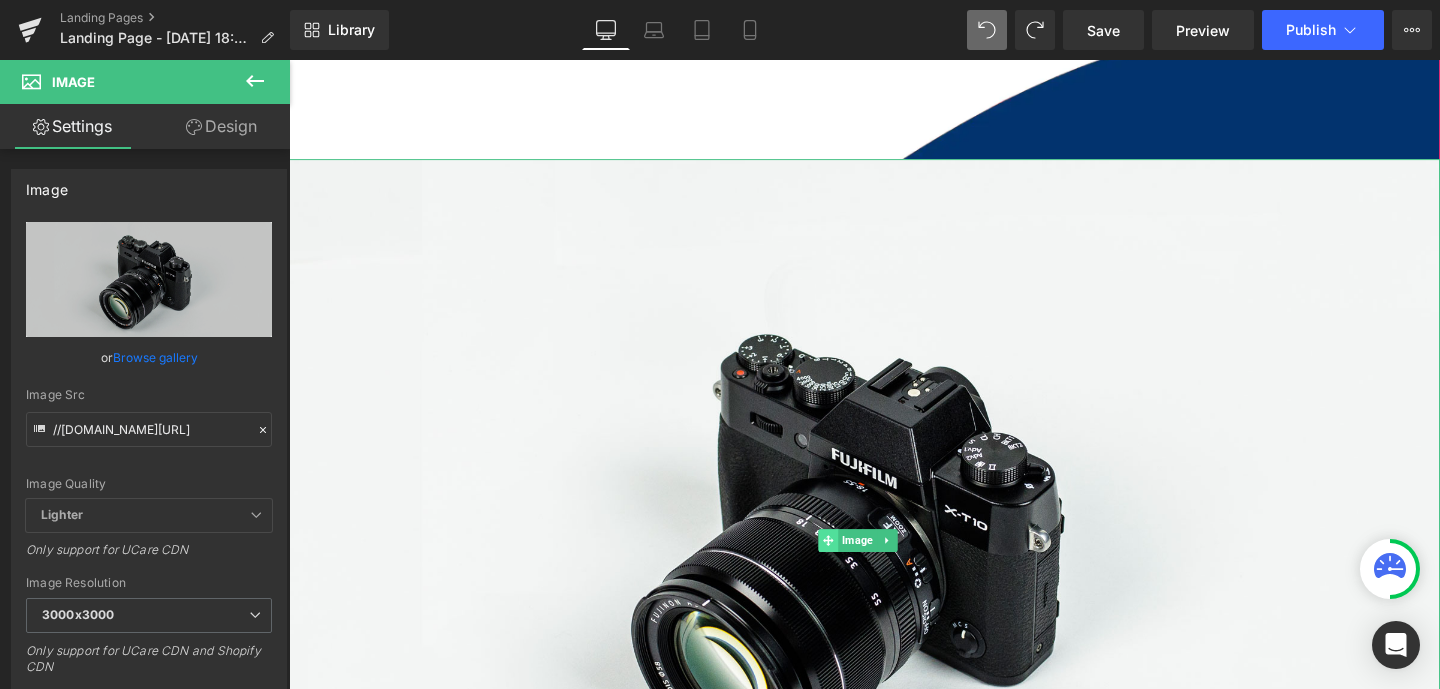 scroll, scrollTop: 1601, scrollLeft: 0, axis: vertical 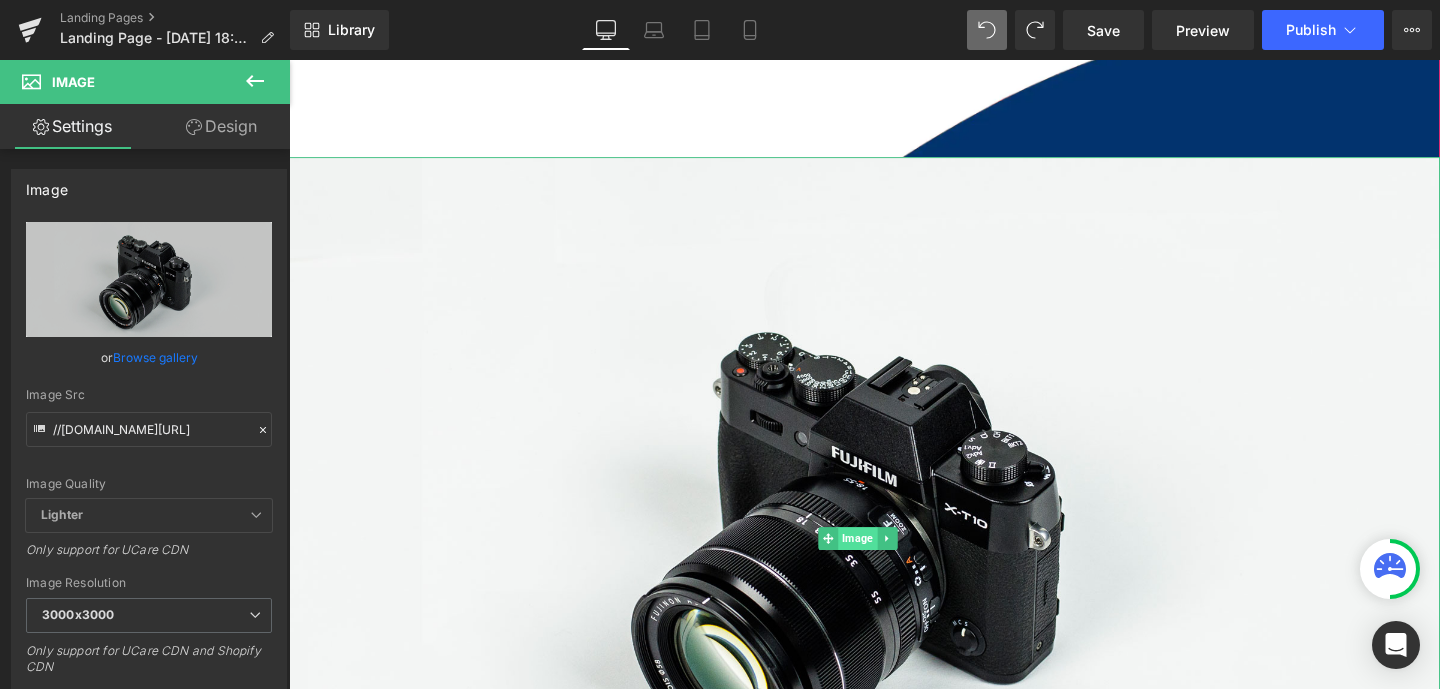 click on "Image" at bounding box center (886, 563) 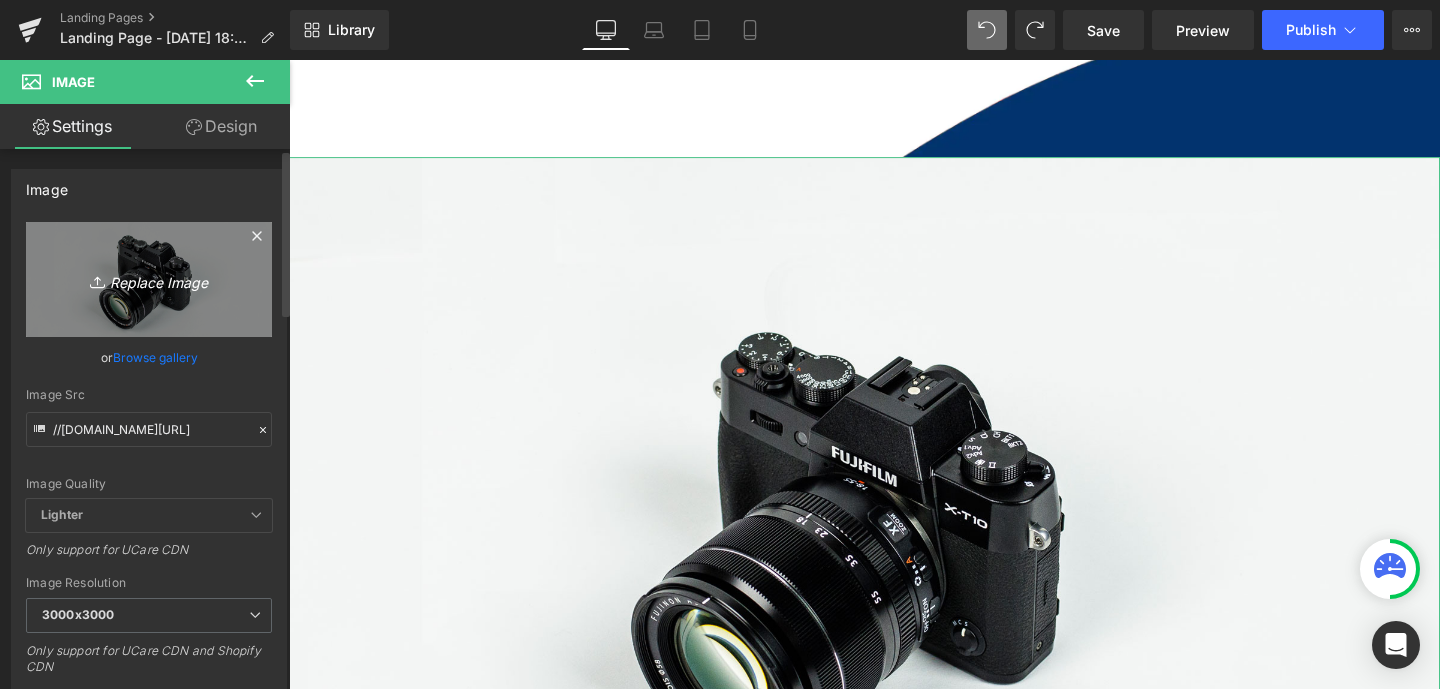 click on "Replace Image" at bounding box center (149, 279) 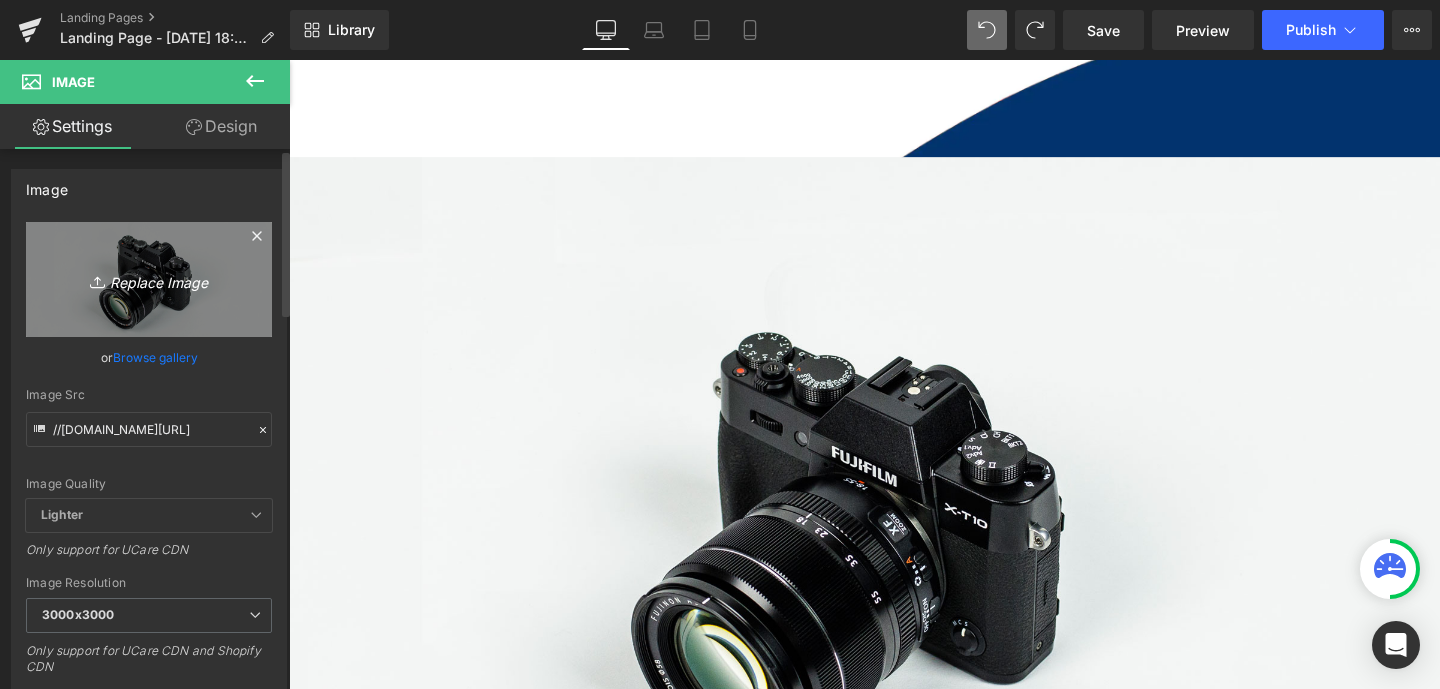 type on "C:\fakepath\quetellevas-1Mdeorgasmos.png" 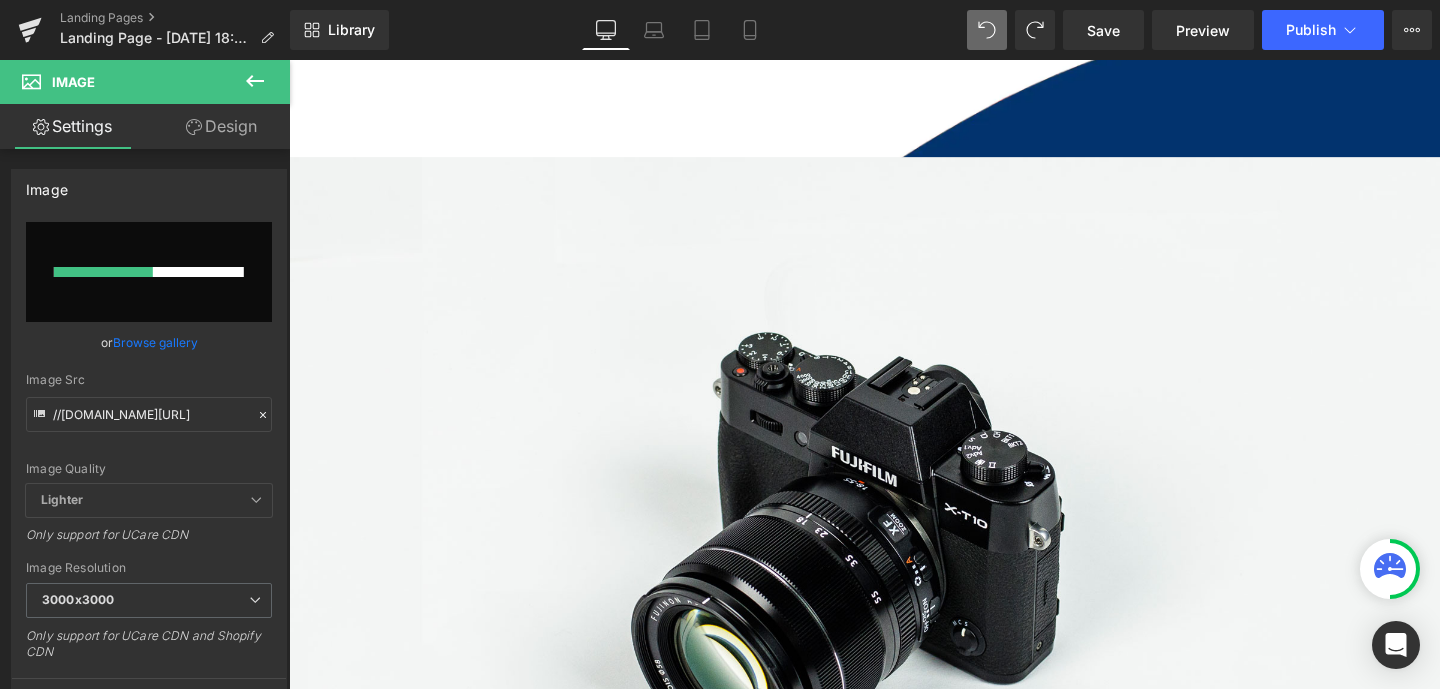 type 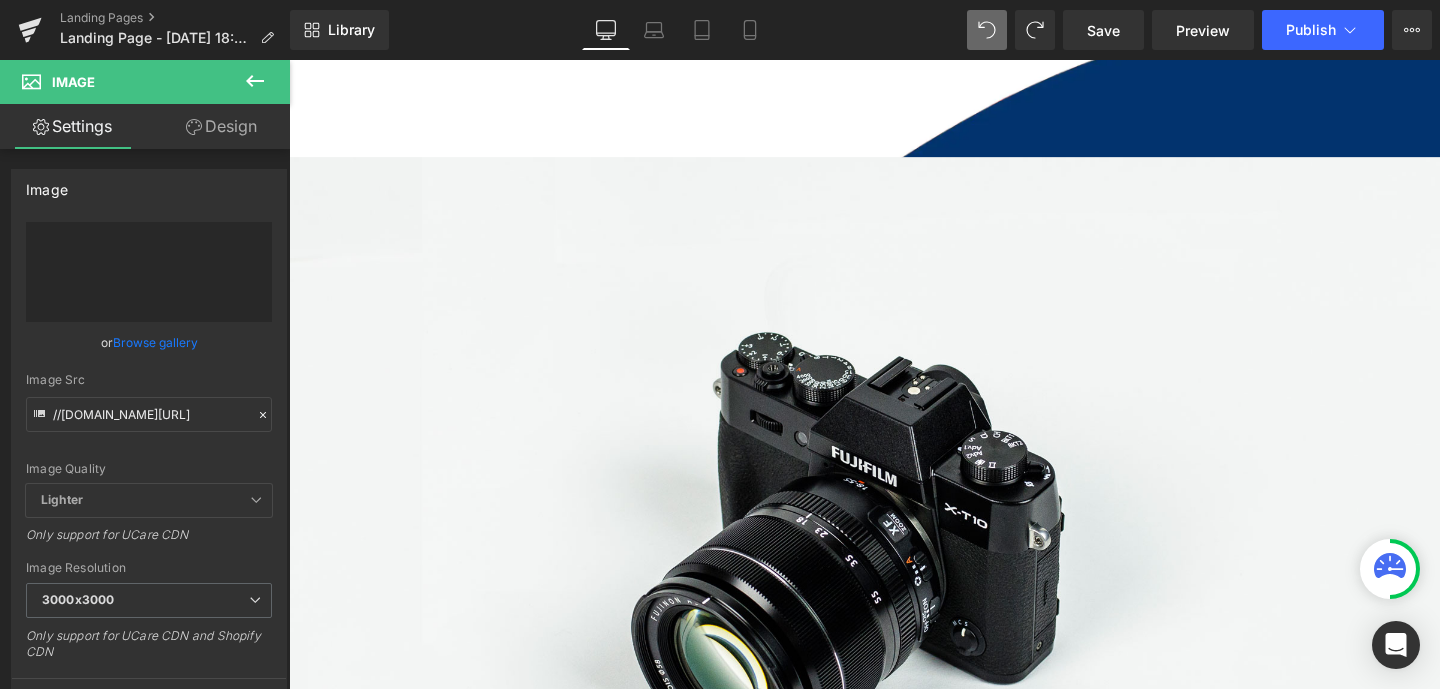 scroll, scrollTop: 1399, scrollLeft: 0, axis: vertical 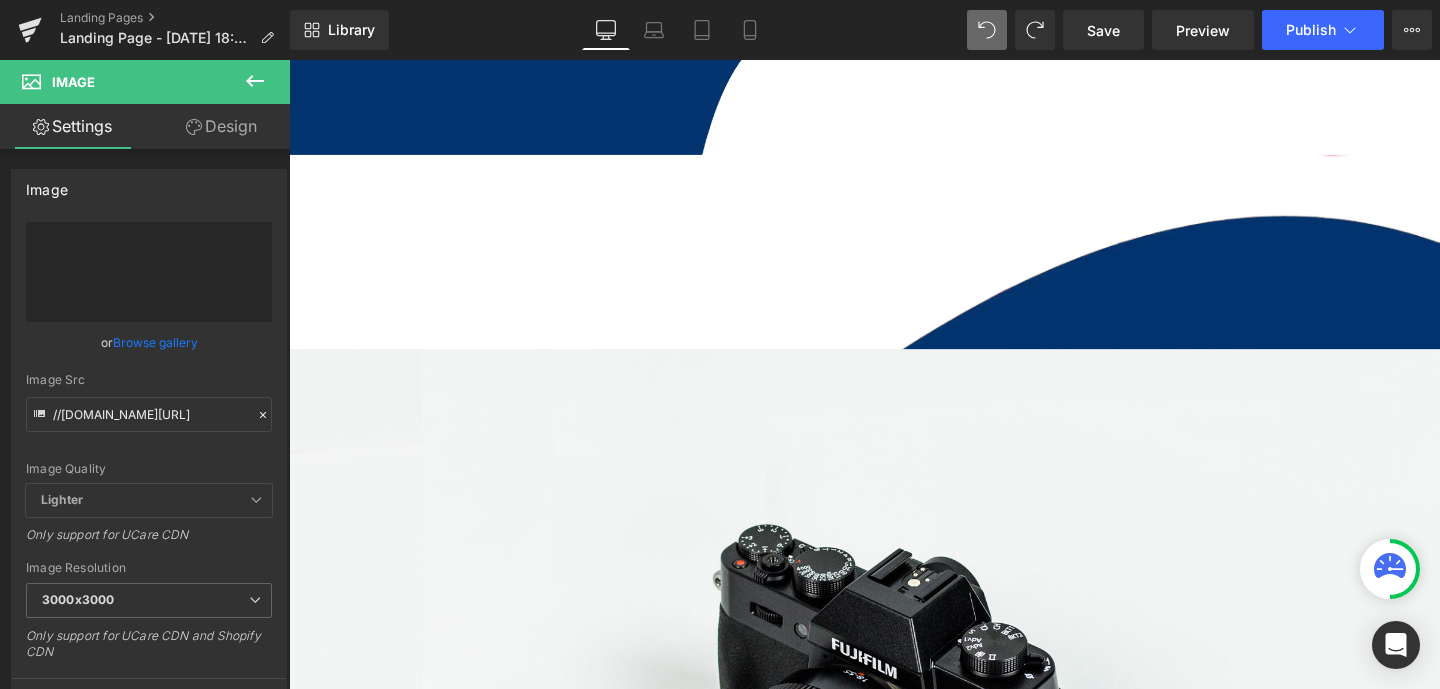 type on "https://ucarecdn.com/775f406f-3afd-4afe-8a6e-a99124dc2a04/-/format/auto/-/preview/3000x3000/-/quality/lighter/quetellevas-1Mdeorgasmos.png" 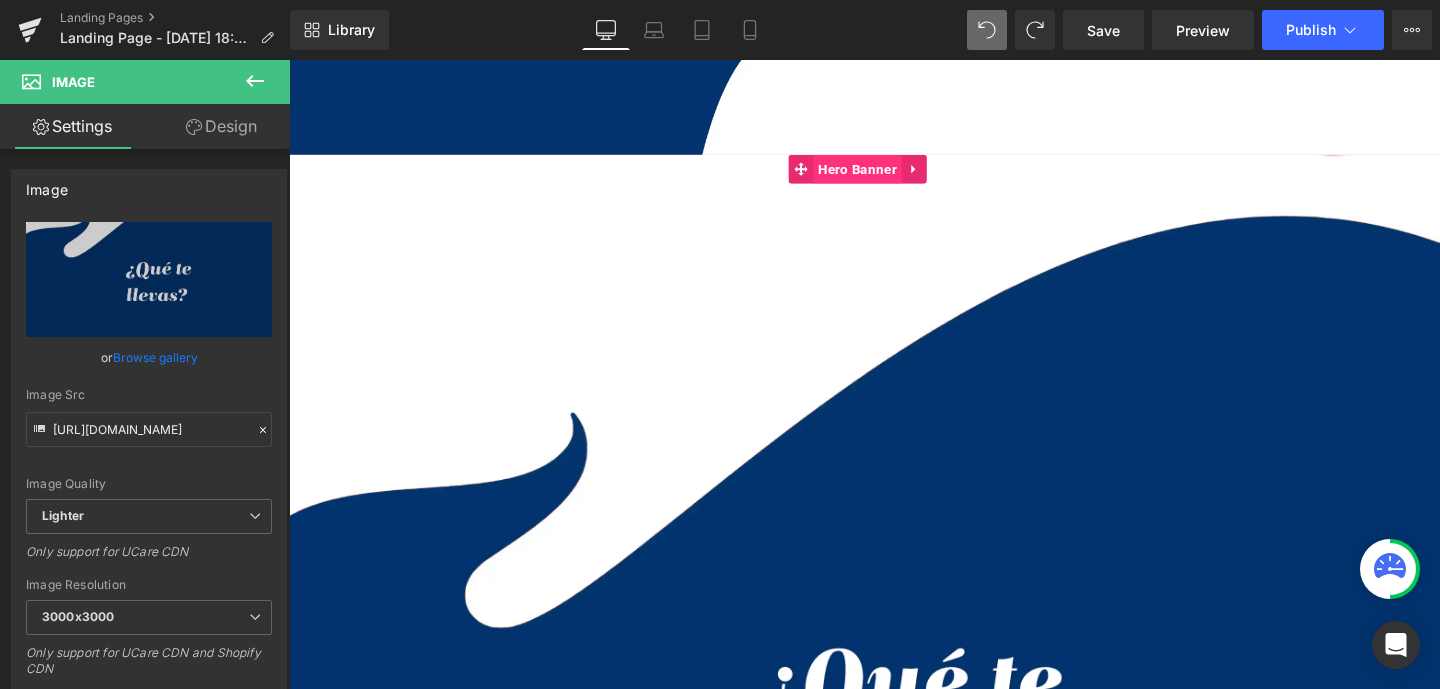 click on "Hero Banner" at bounding box center [886, 175] 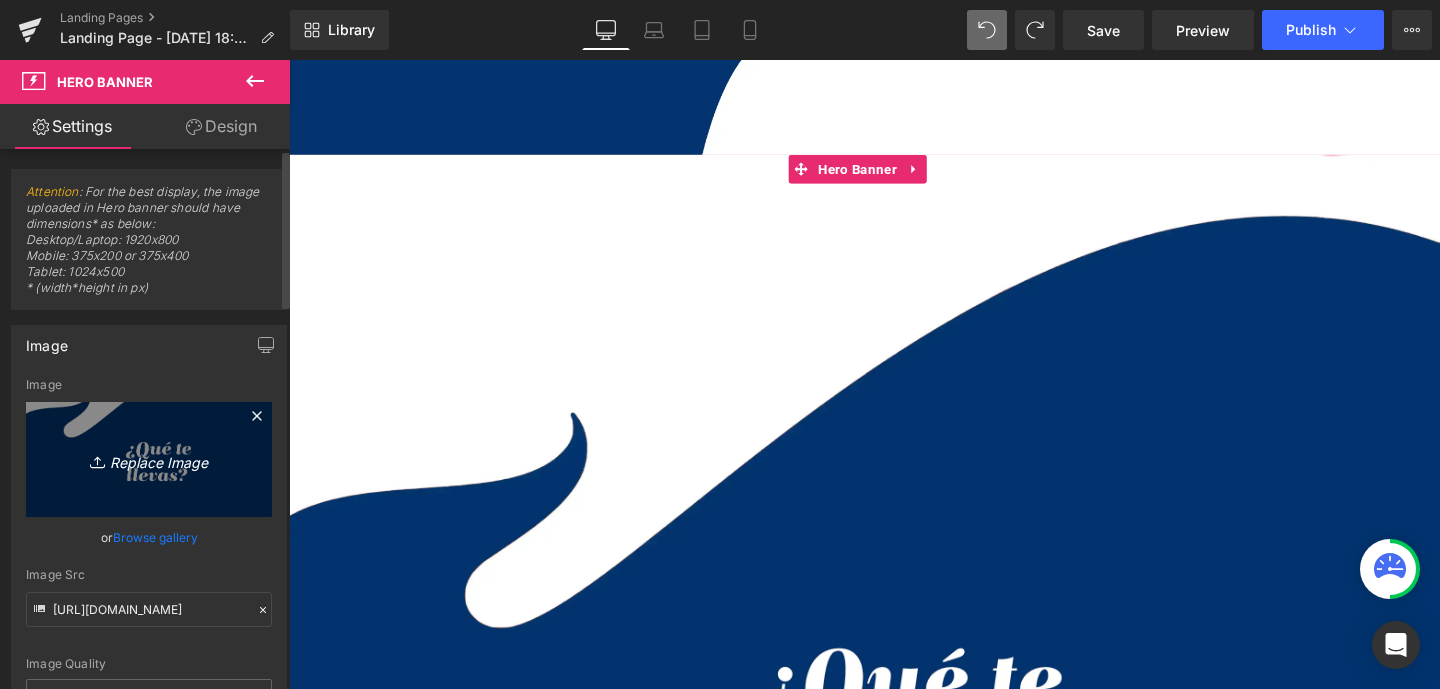 click on "Replace Image" at bounding box center [149, 459] 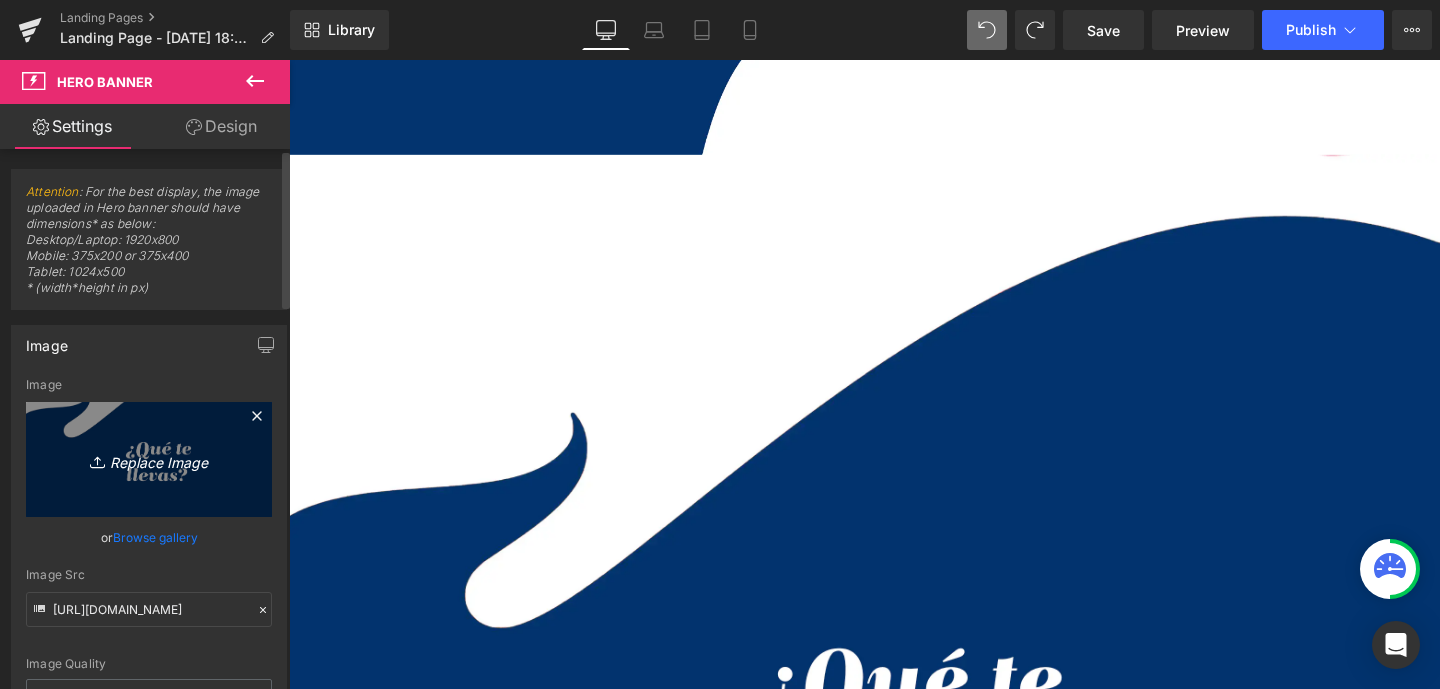 type on "C:\fakepath\quetellevas_1Mdeorgasmos_.png" 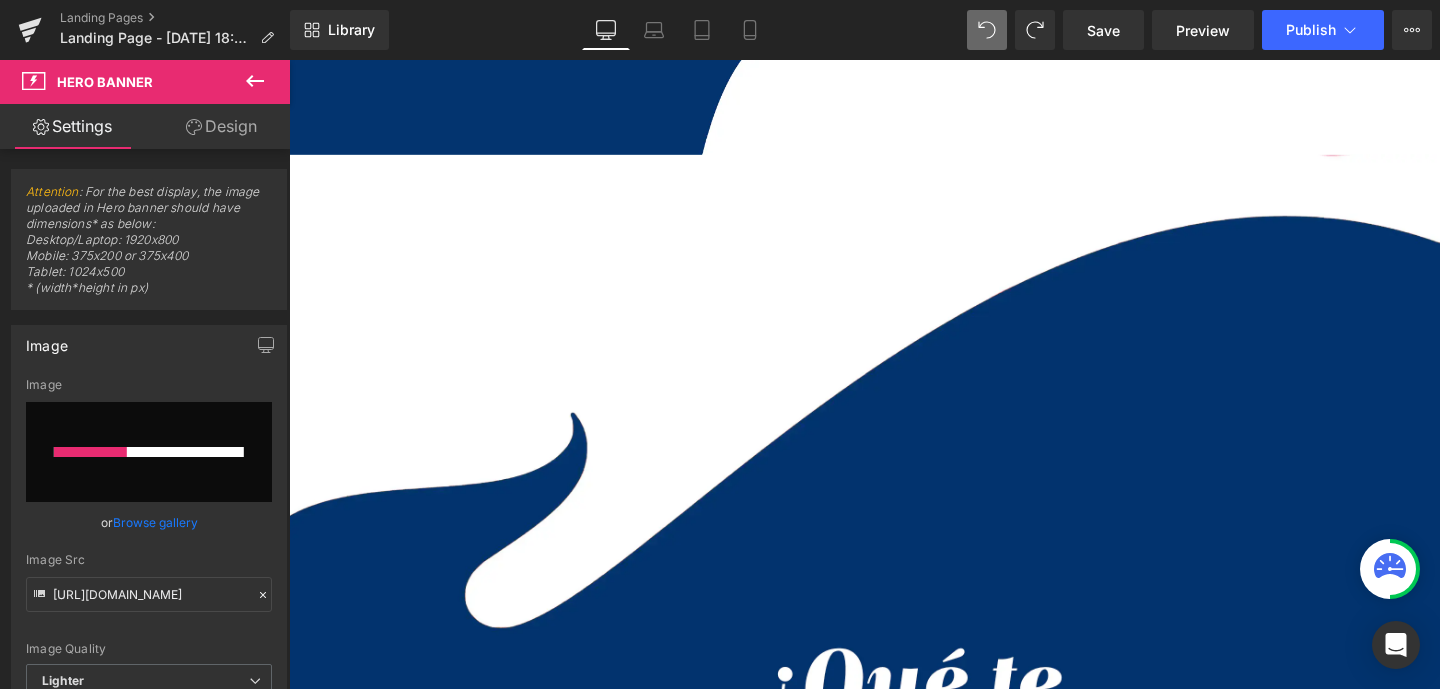 type 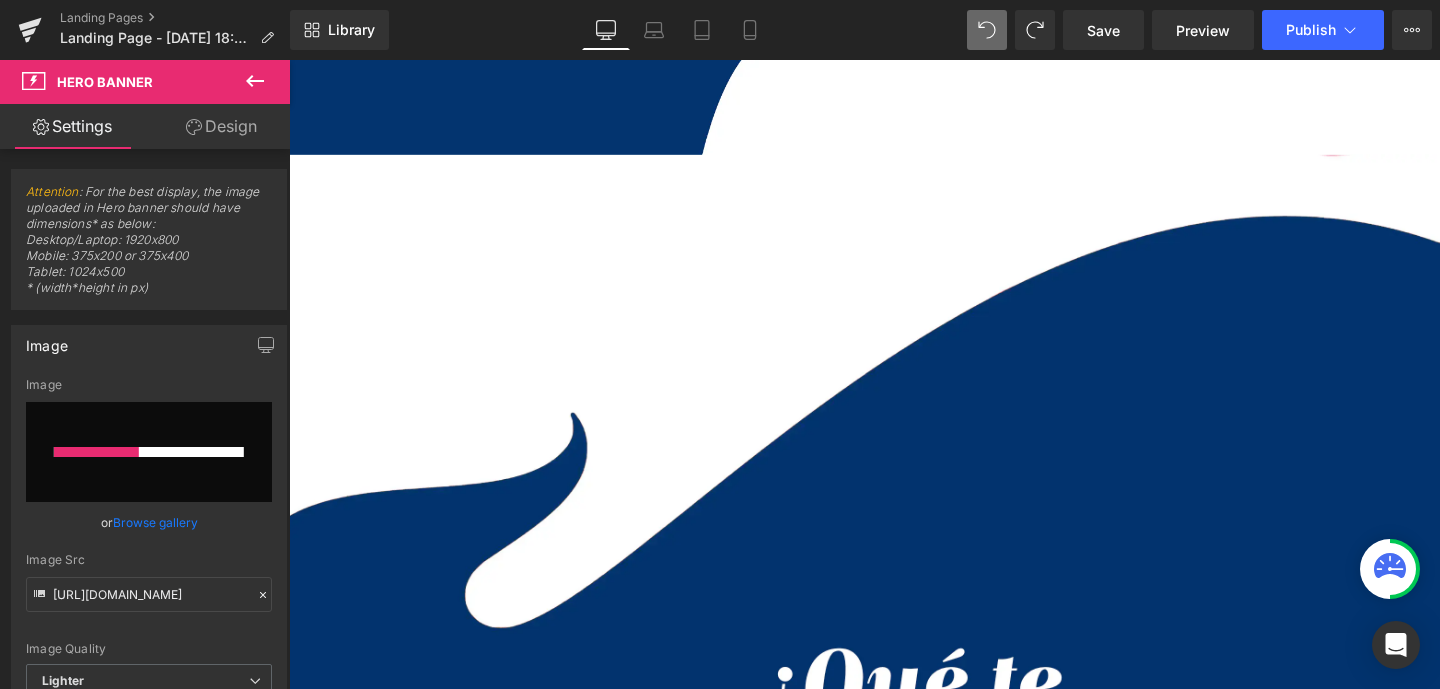 type on "https://ucarecdn.com/0d7f0ae7-42e6-49da-a1aa-9a73aaf1bbb5/-/format/auto/-/preview/3000x3000/-/quality/lighter/quetellevas_1Mdeorgasmos_.png" 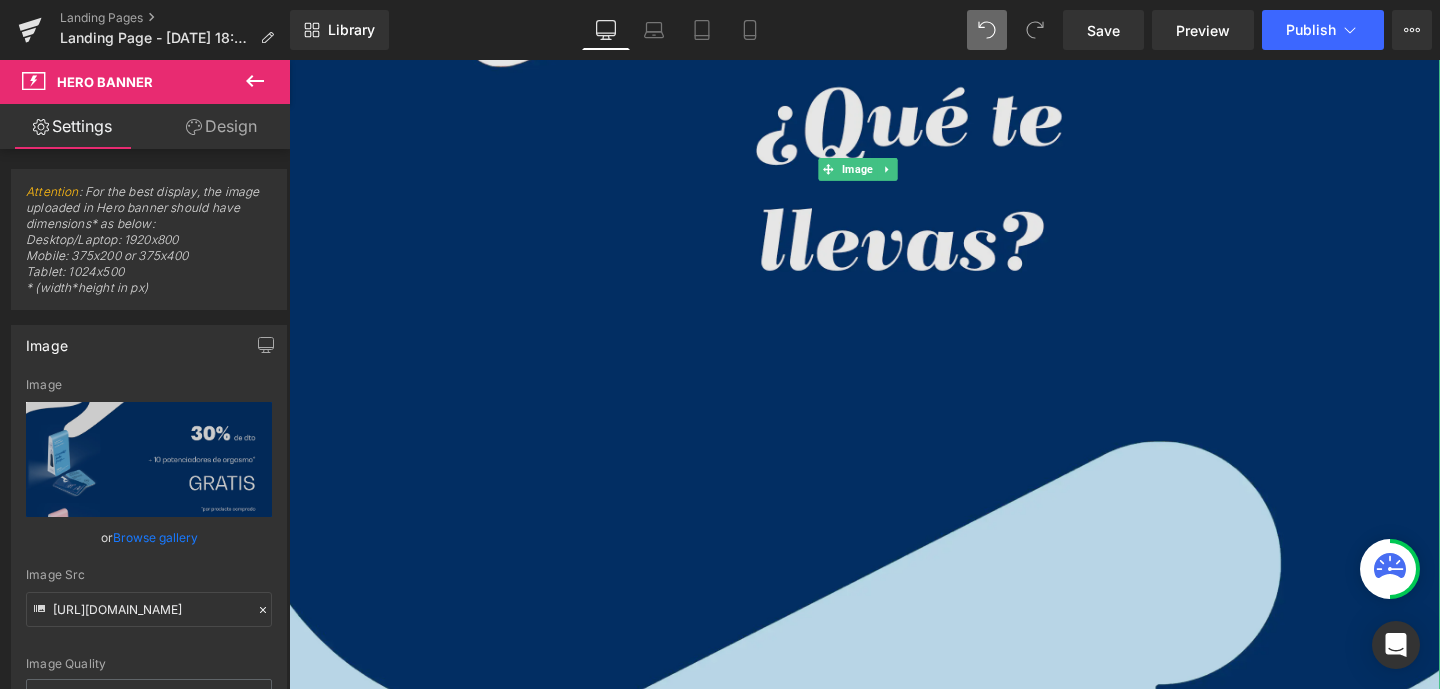 scroll, scrollTop: 1993, scrollLeft: 0, axis: vertical 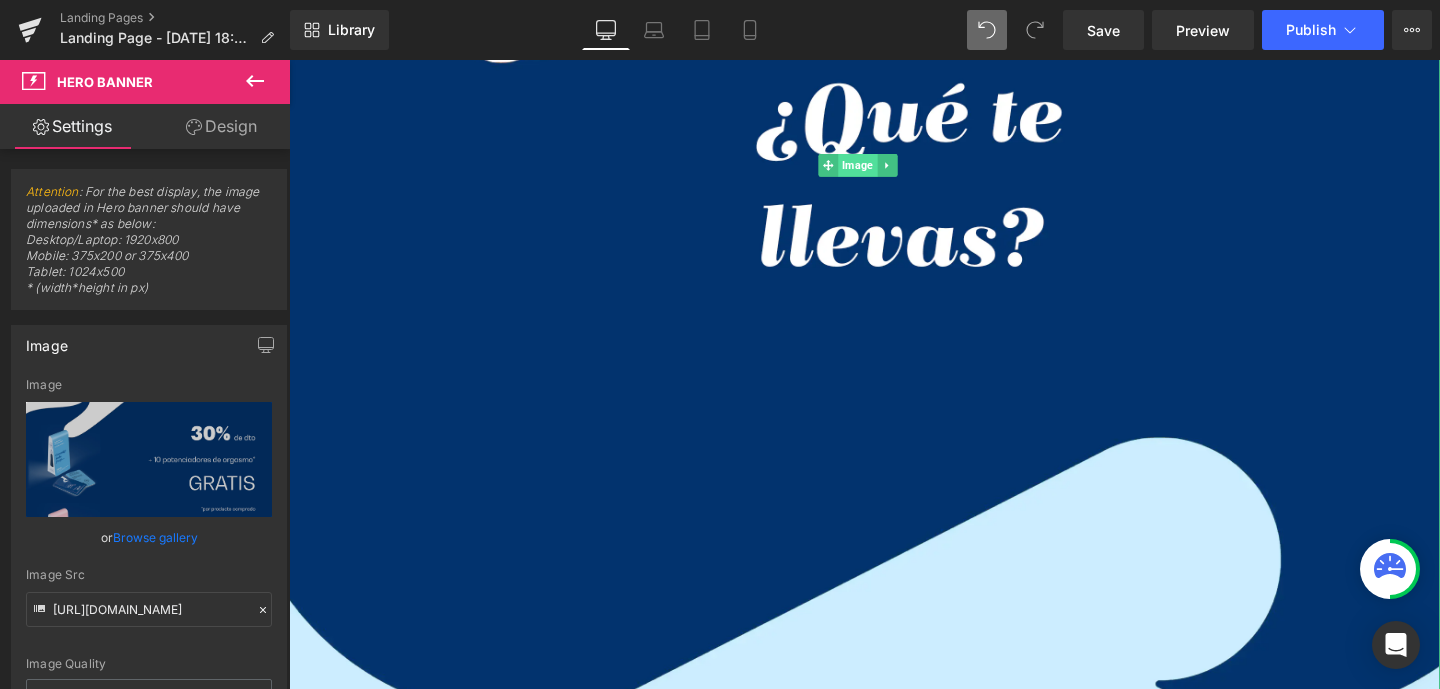 click on "Image" at bounding box center (886, 171) 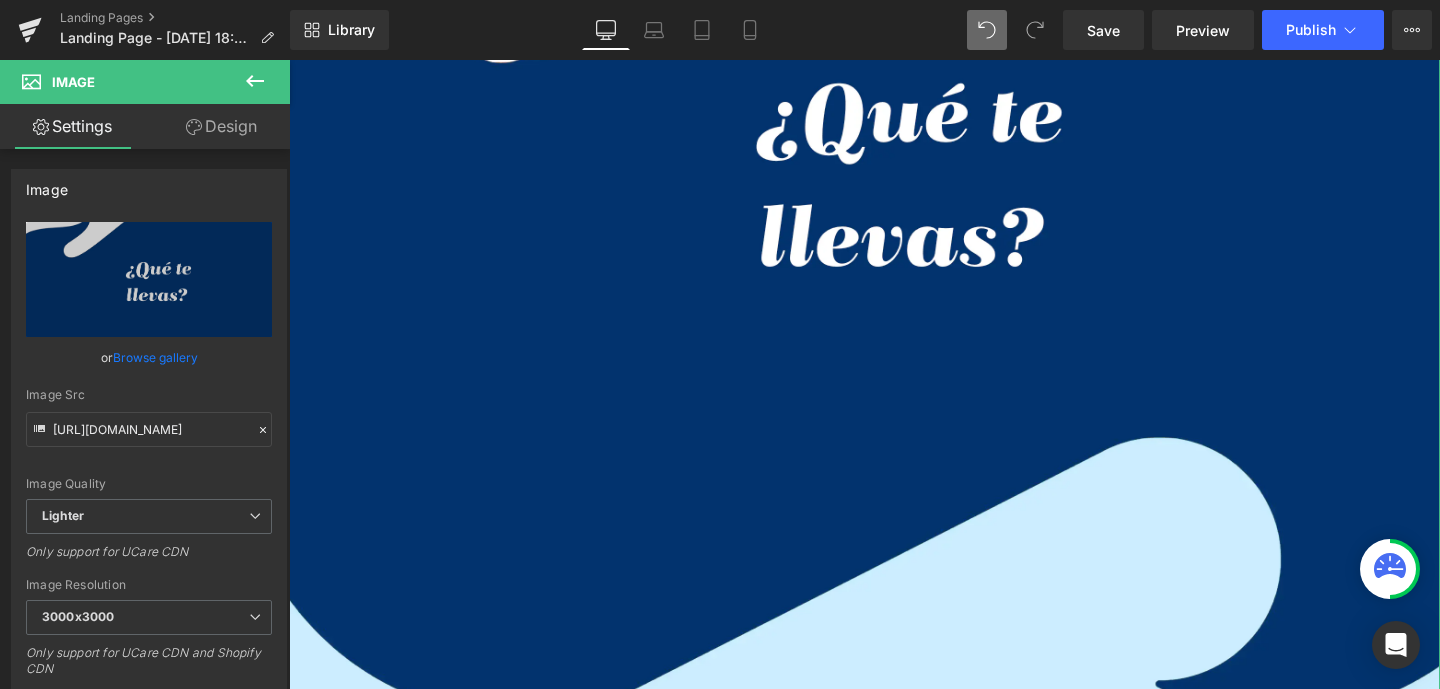 click on "Design" at bounding box center (221, 126) 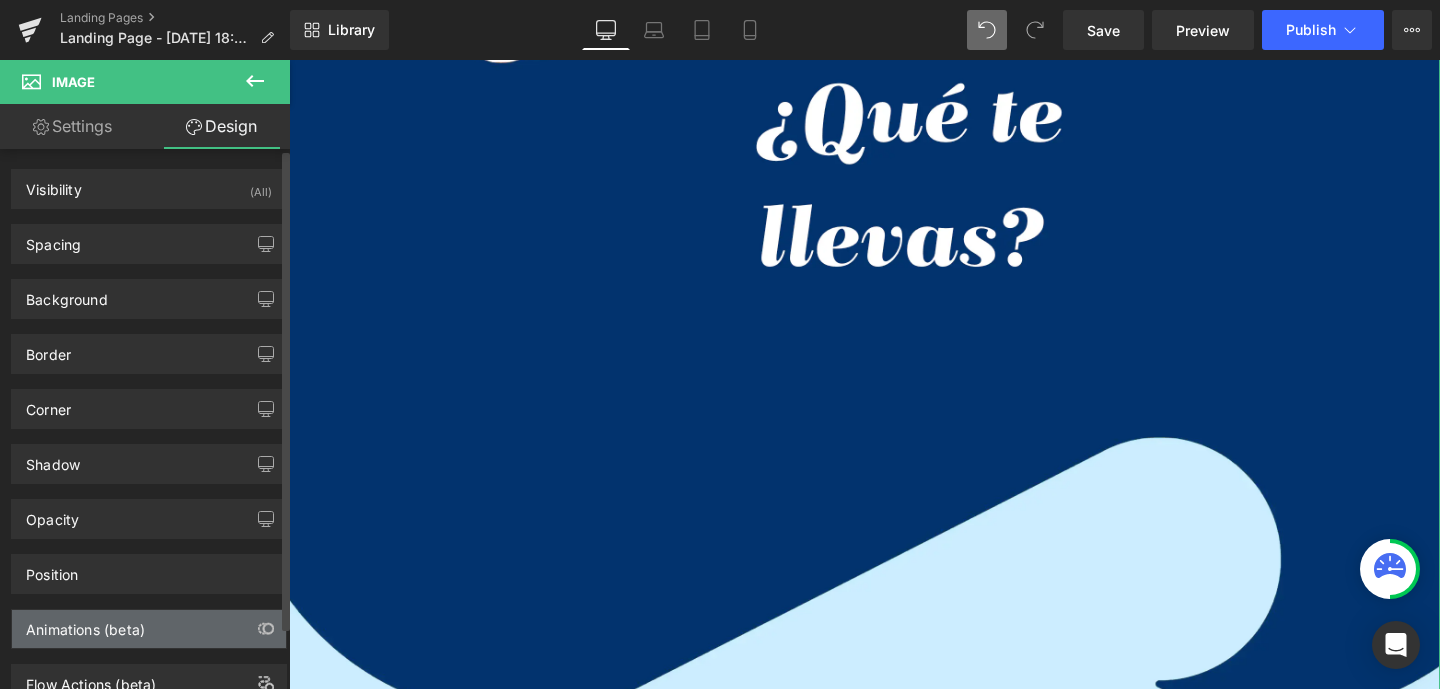 click on "Animations (beta)" at bounding box center [85, 624] 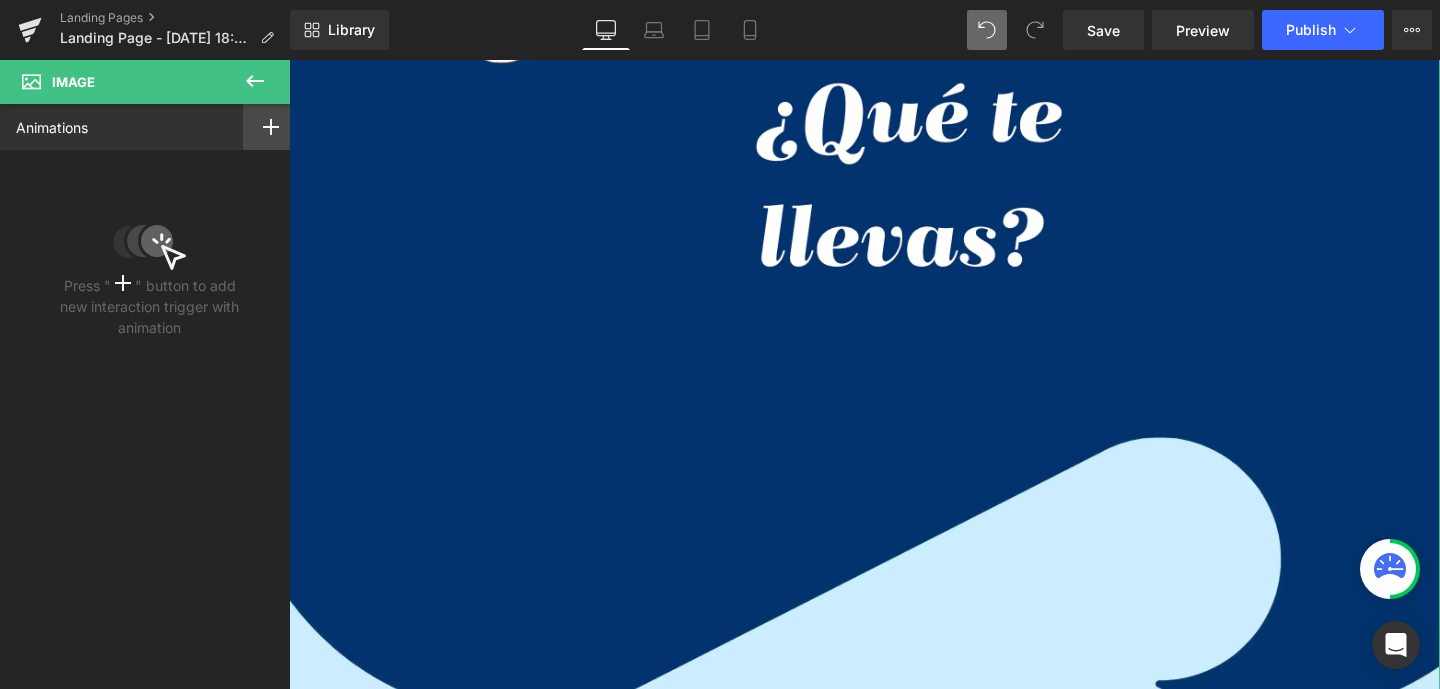click 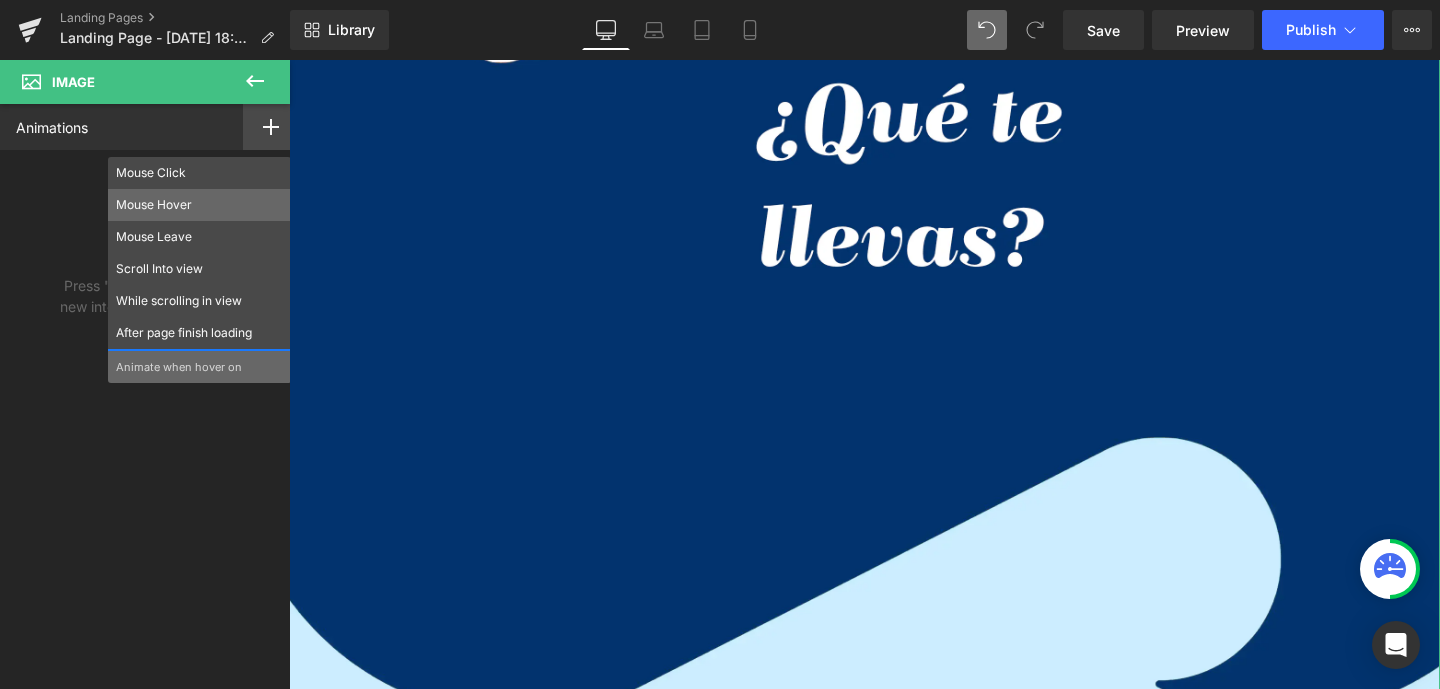 click on "Mouse Hover" at bounding box center (199, 205) 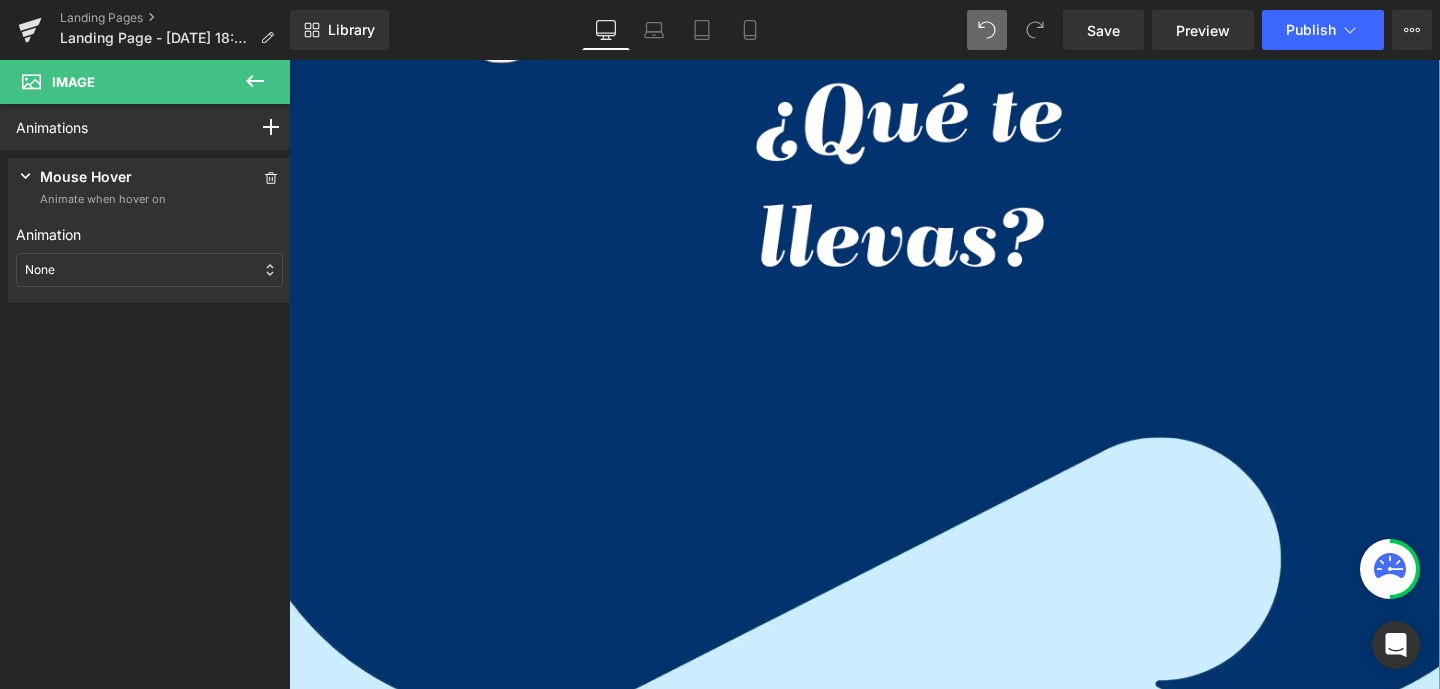 click on "None" at bounding box center [149, 270] 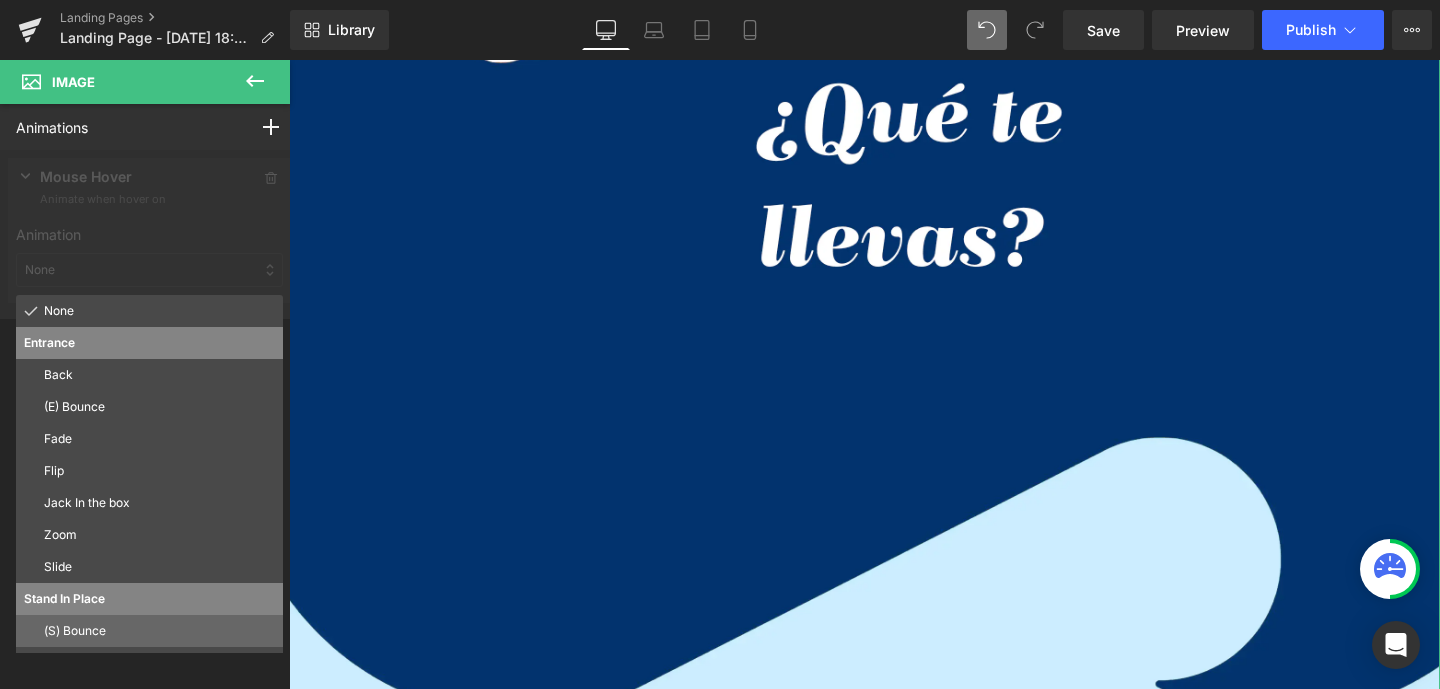 scroll, scrollTop: 108, scrollLeft: 0, axis: vertical 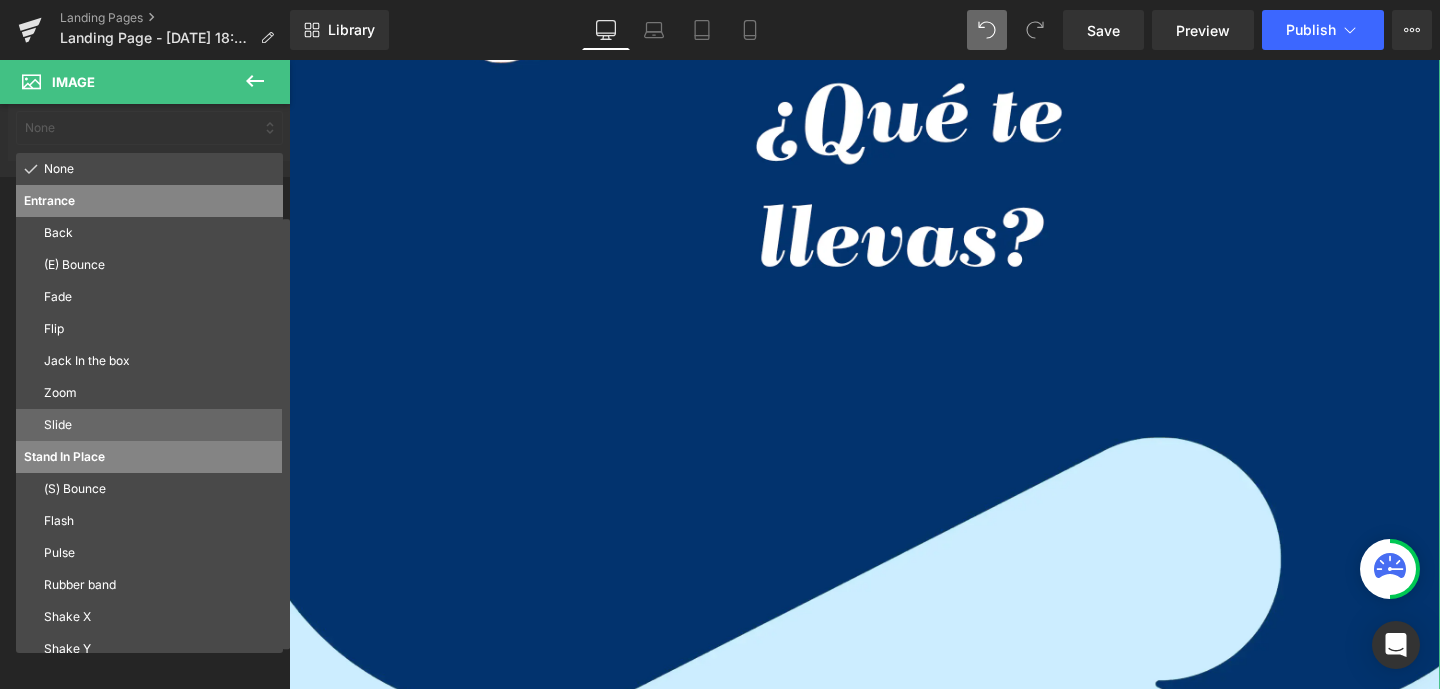 click on "Slide" at bounding box center [159, 425] 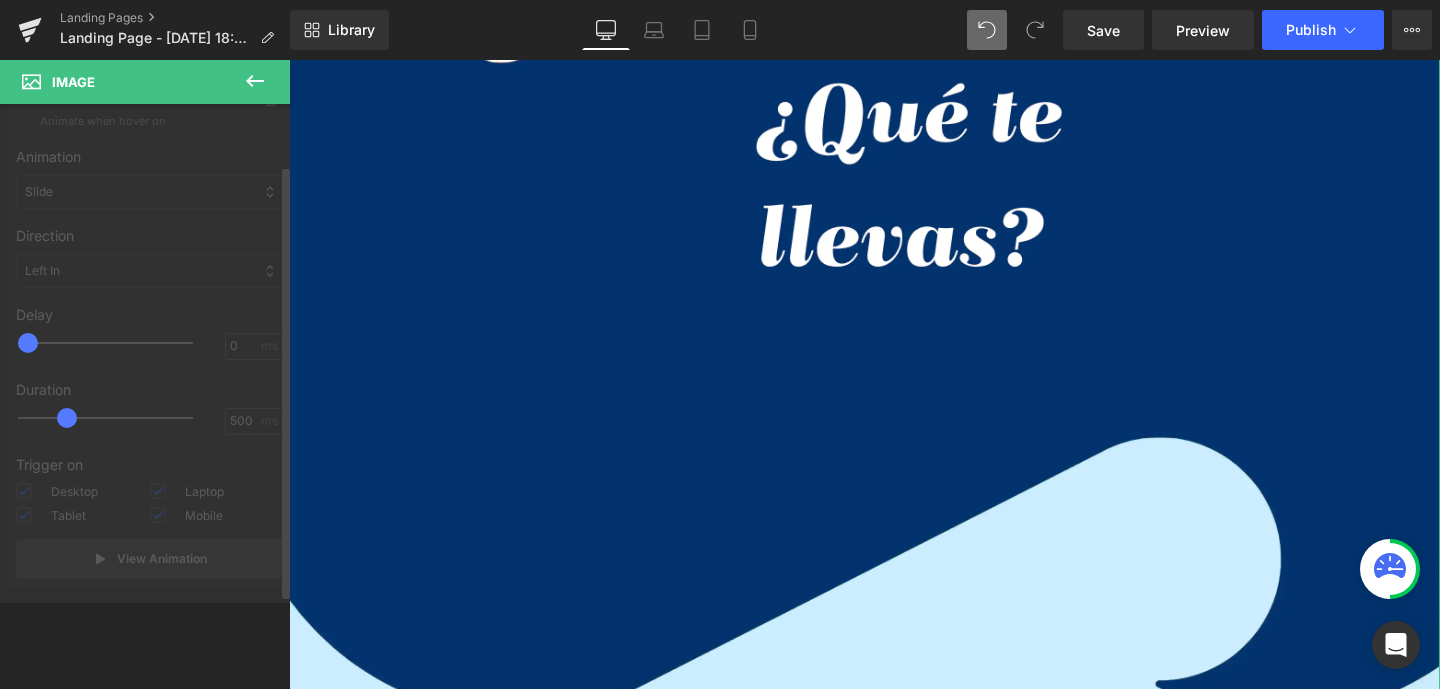 scroll, scrollTop: 78, scrollLeft: 0, axis: vertical 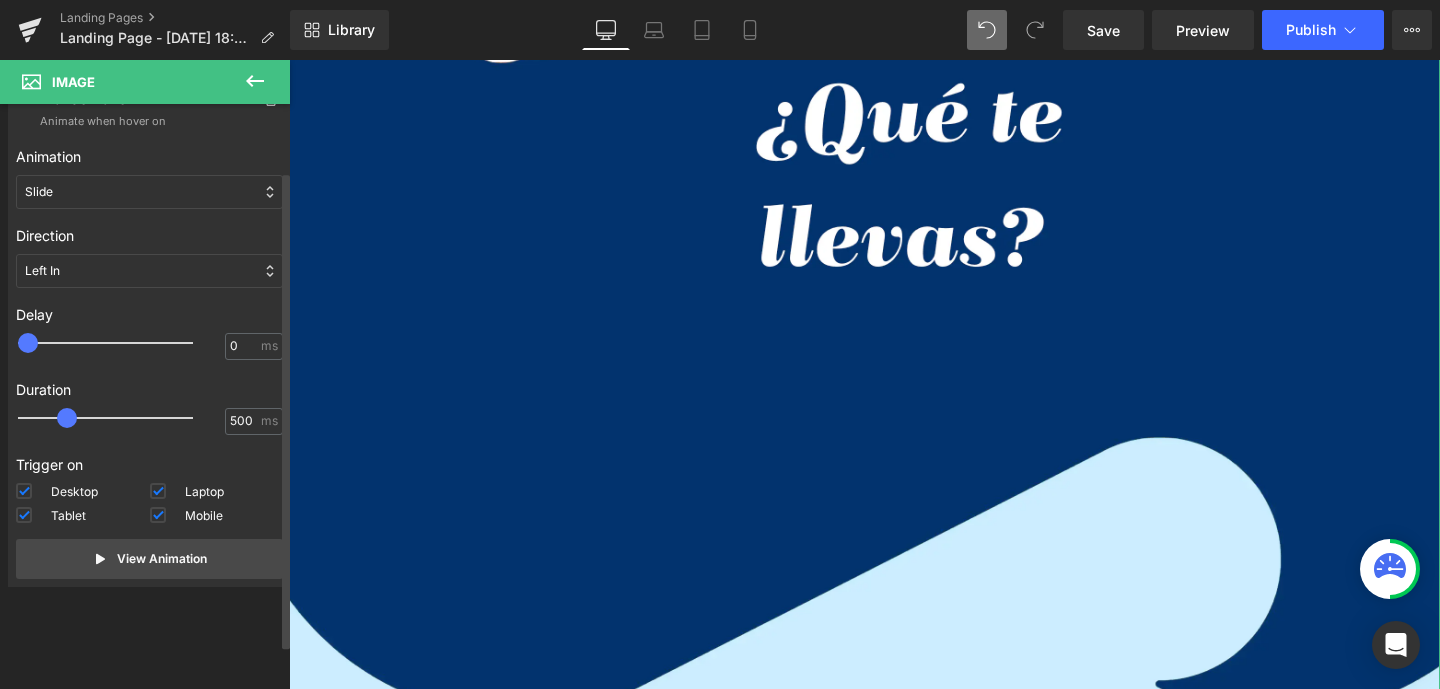 click on "Left In" at bounding box center [149, 271] 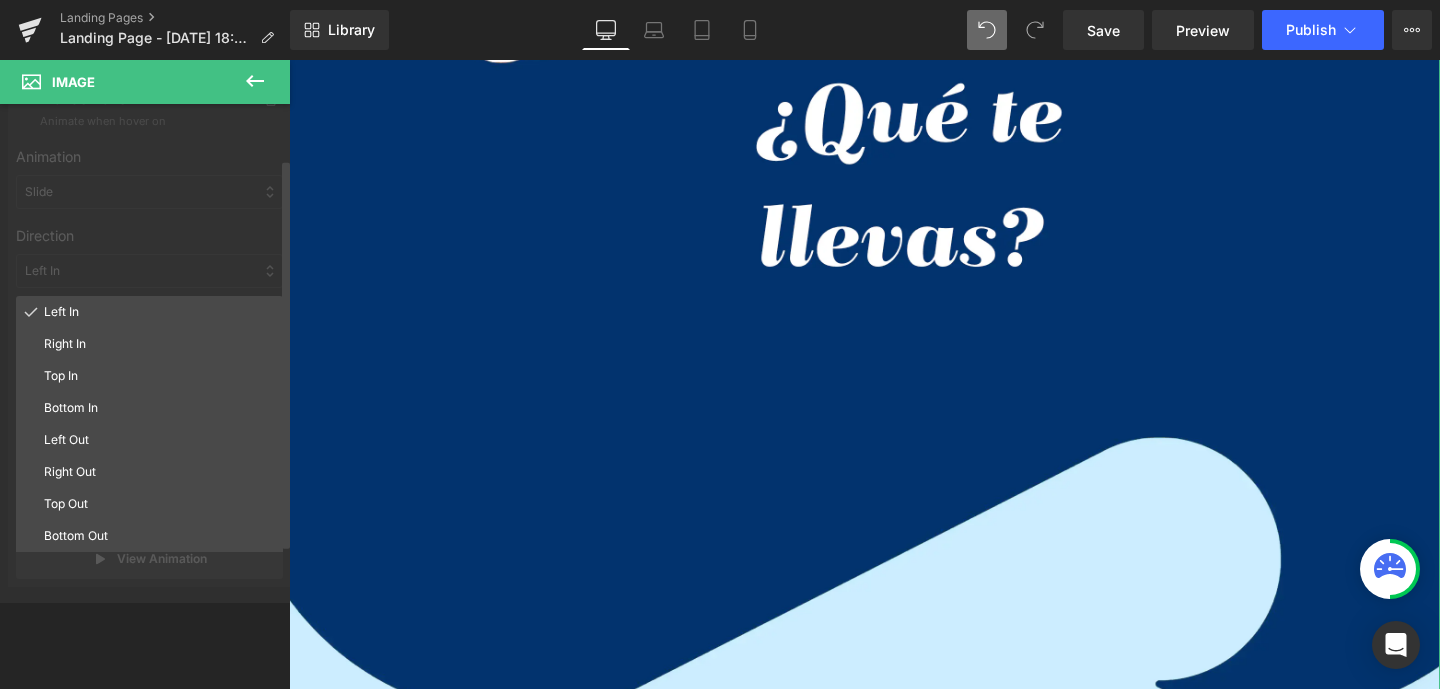 click on "Right Out" at bounding box center [159, 472] 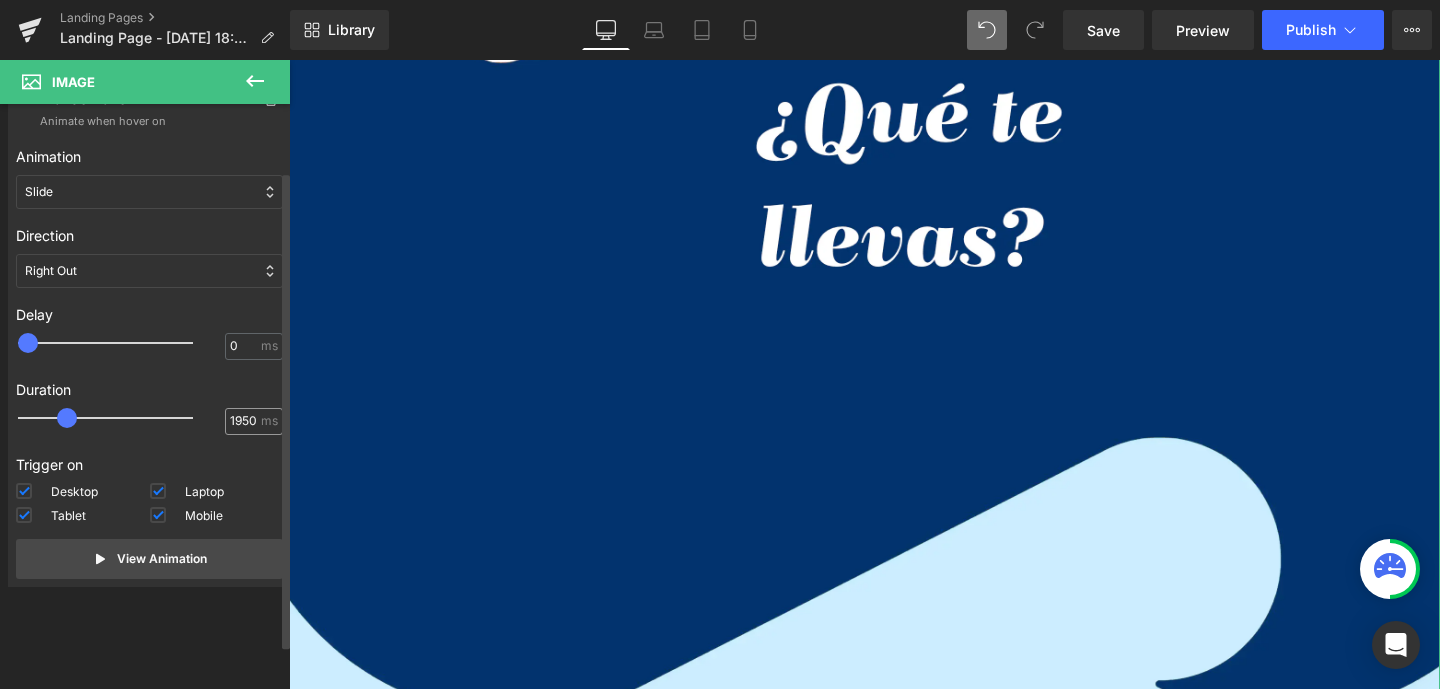 type on "2050" 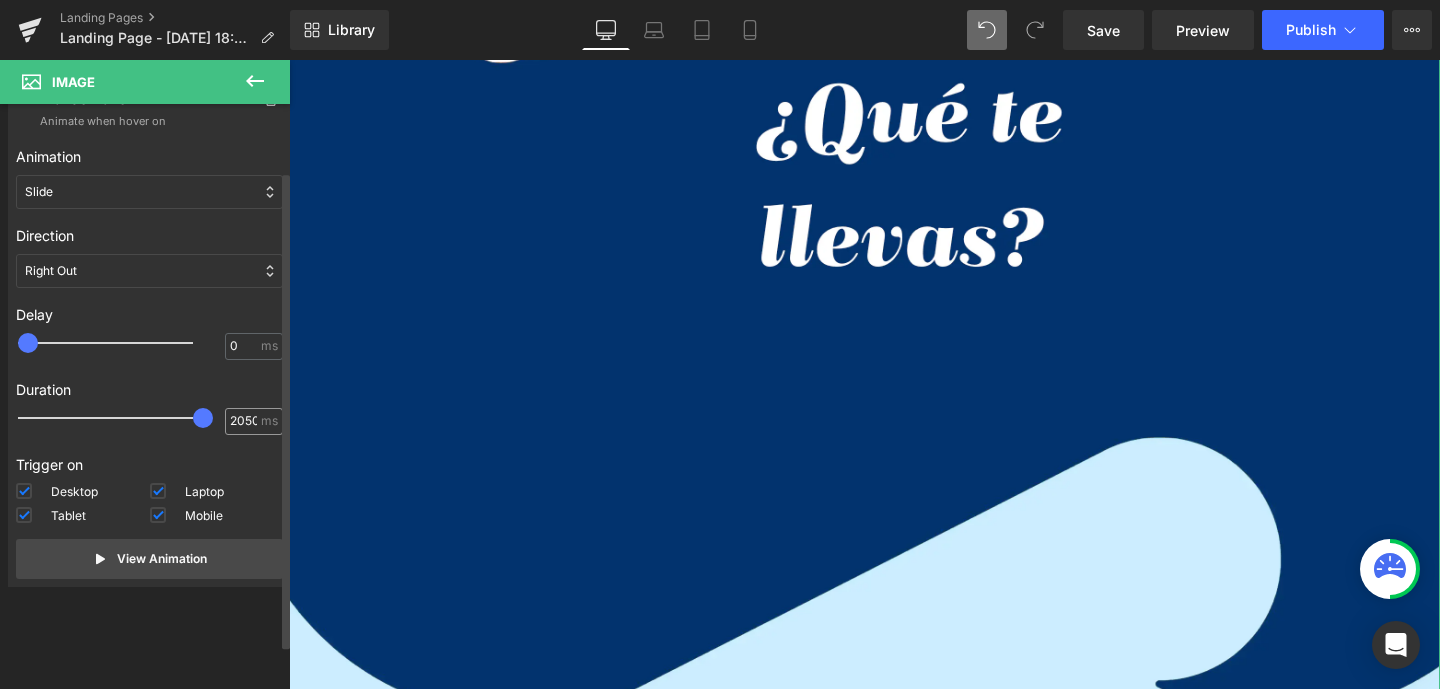 drag, startPoint x: 69, startPoint y: 416, endPoint x: 221, endPoint y: 420, distance: 152.05263 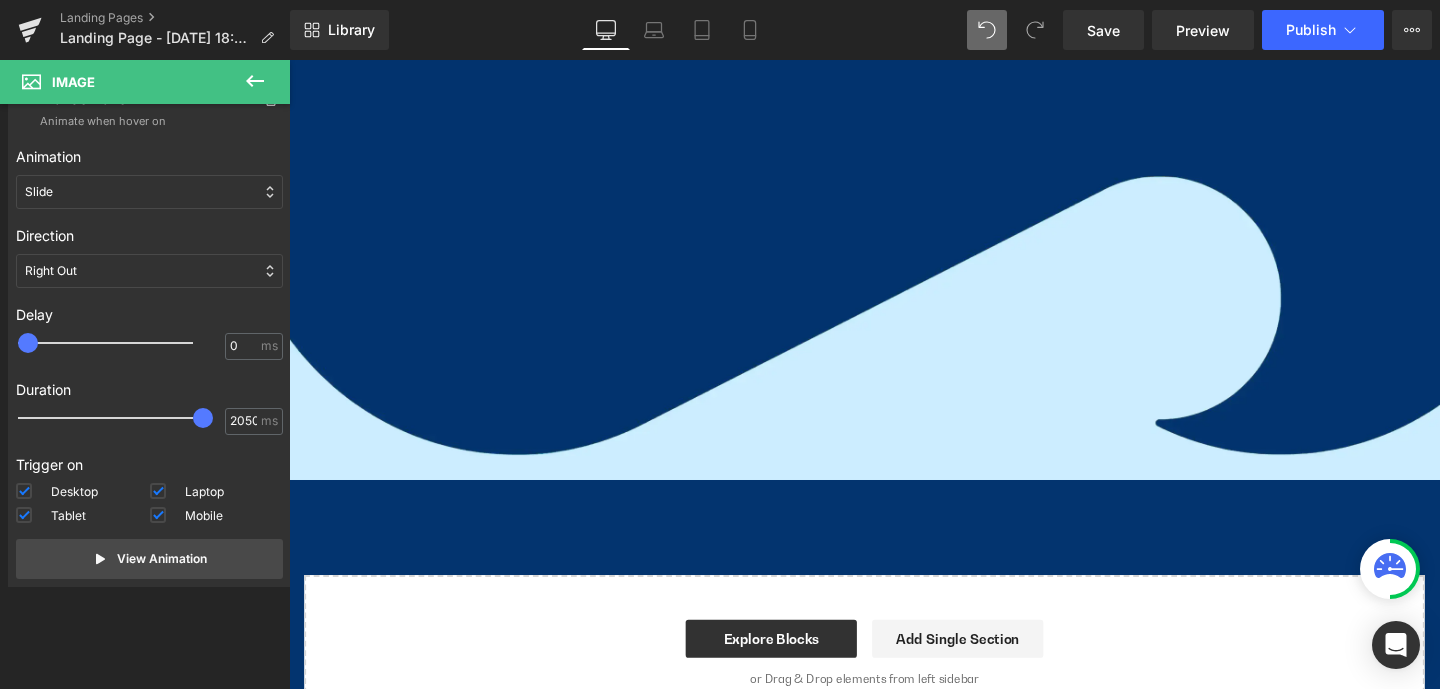 scroll, scrollTop: 2269, scrollLeft: 0, axis: vertical 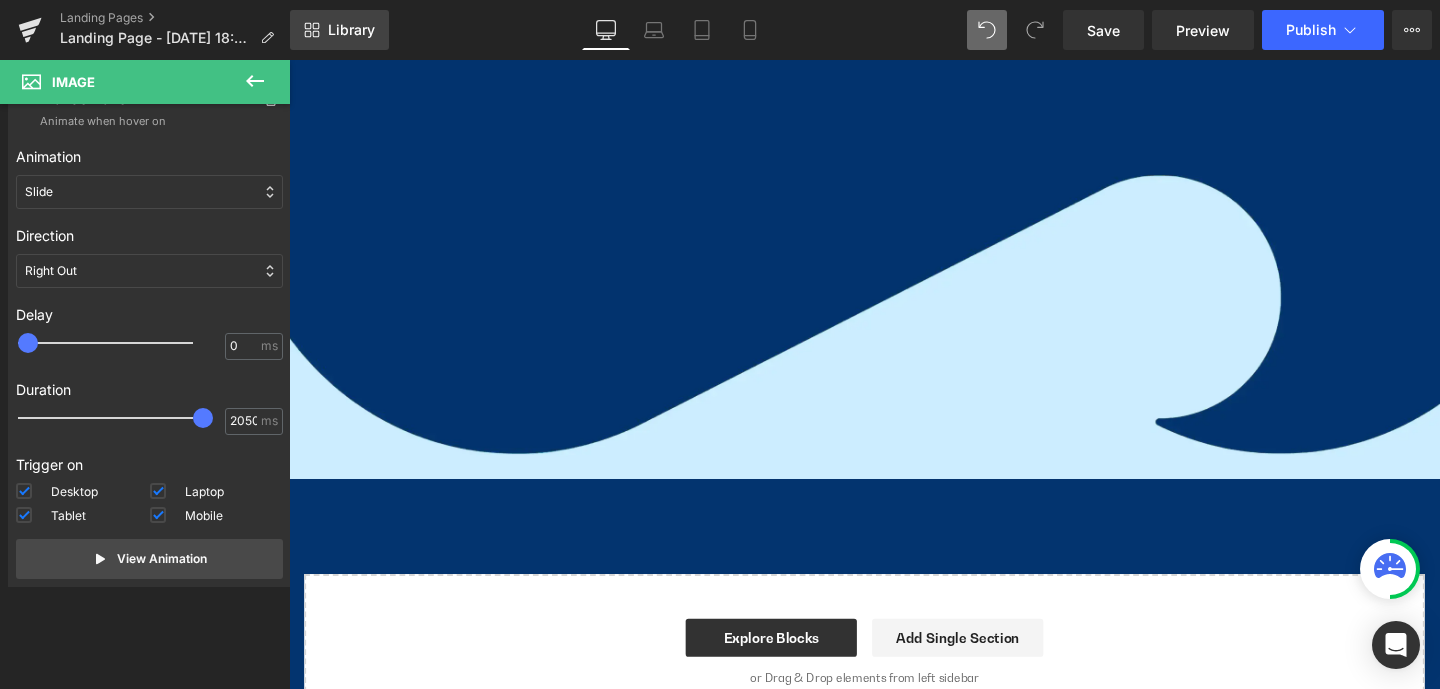 click on "Library" at bounding box center (351, 30) 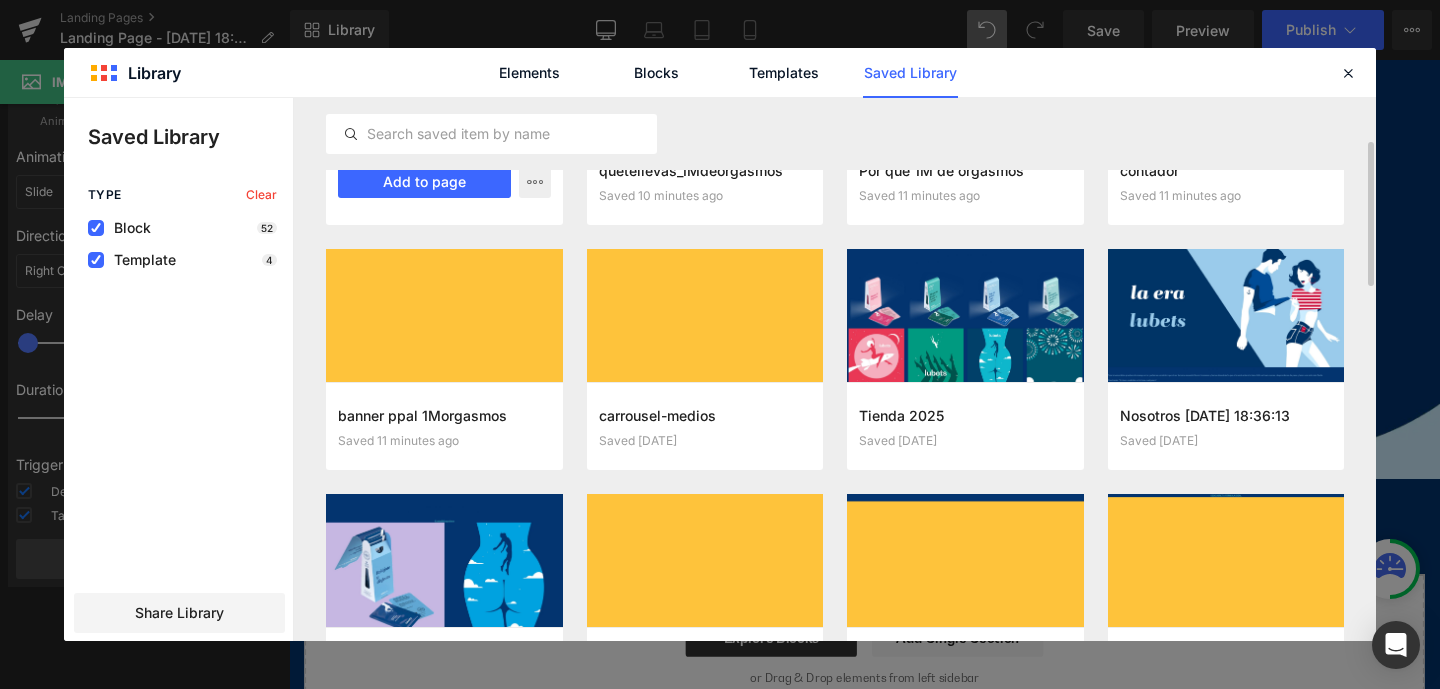 scroll, scrollTop: 0, scrollLeft: 0, axis: both 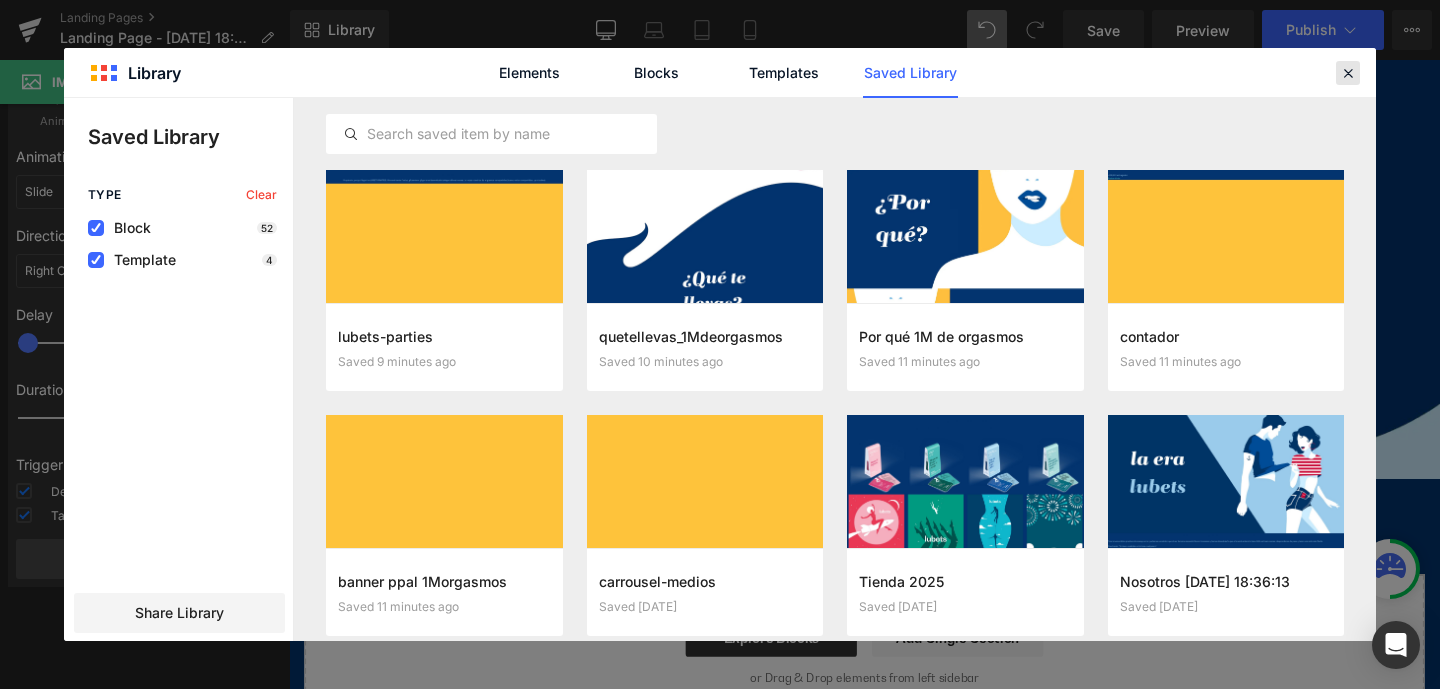 click at bounding box center [1348, 73] 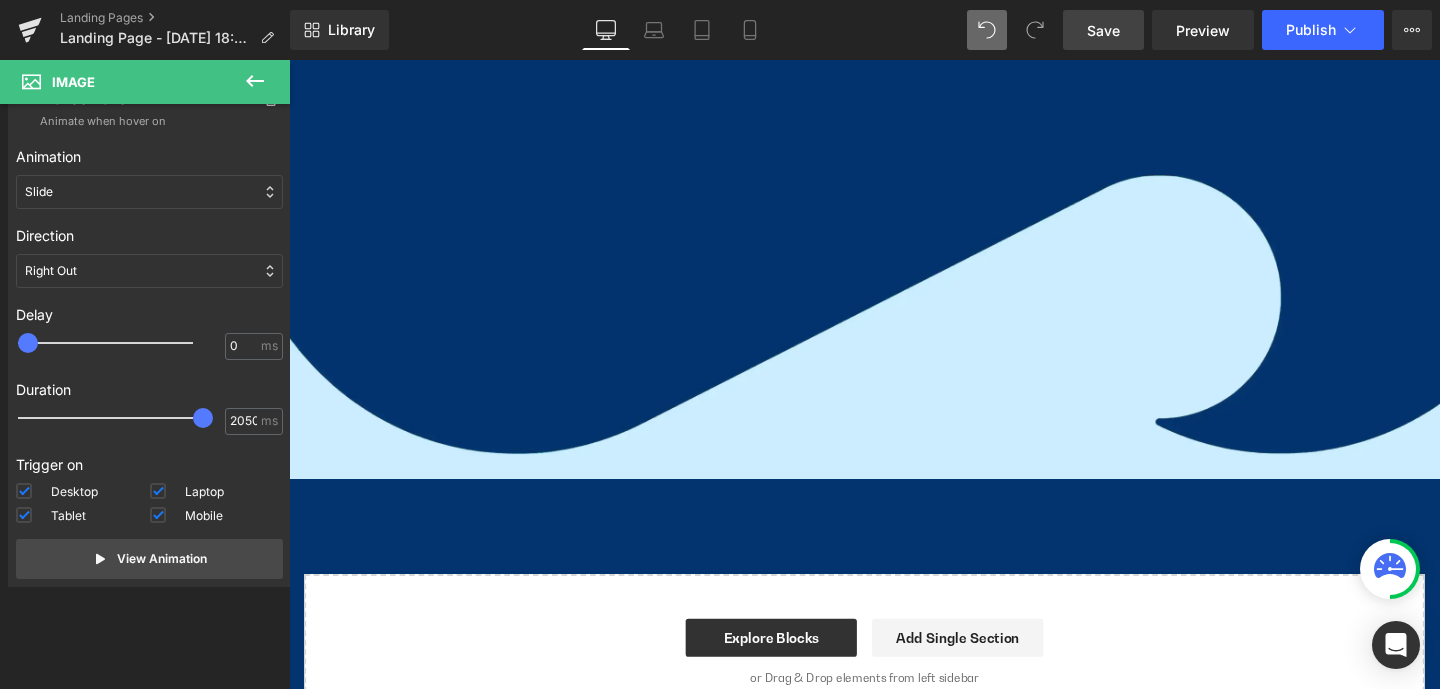 drag, startPoint x: 1095, startPoint y: 28, endPoint x: 789, endPoint y: 130, distance: 322.5523 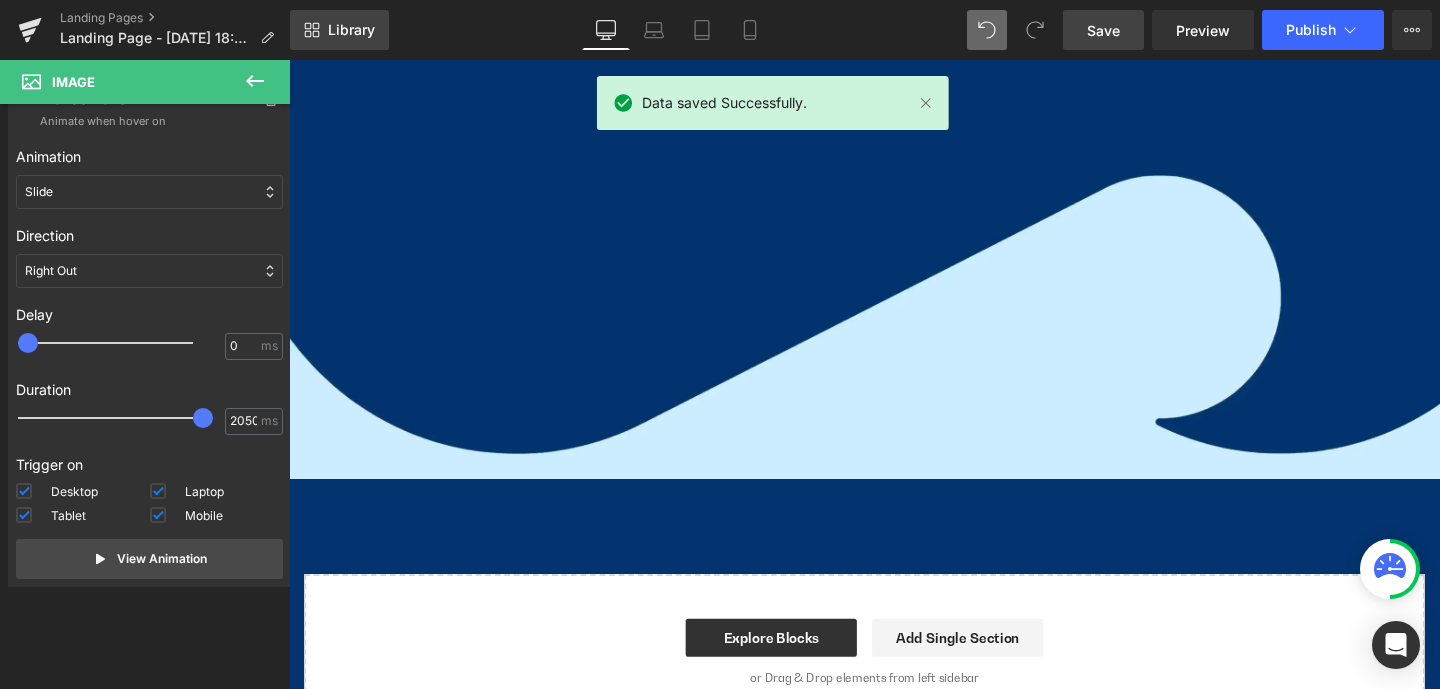 click on "Library" at bounding box center (351, 30) 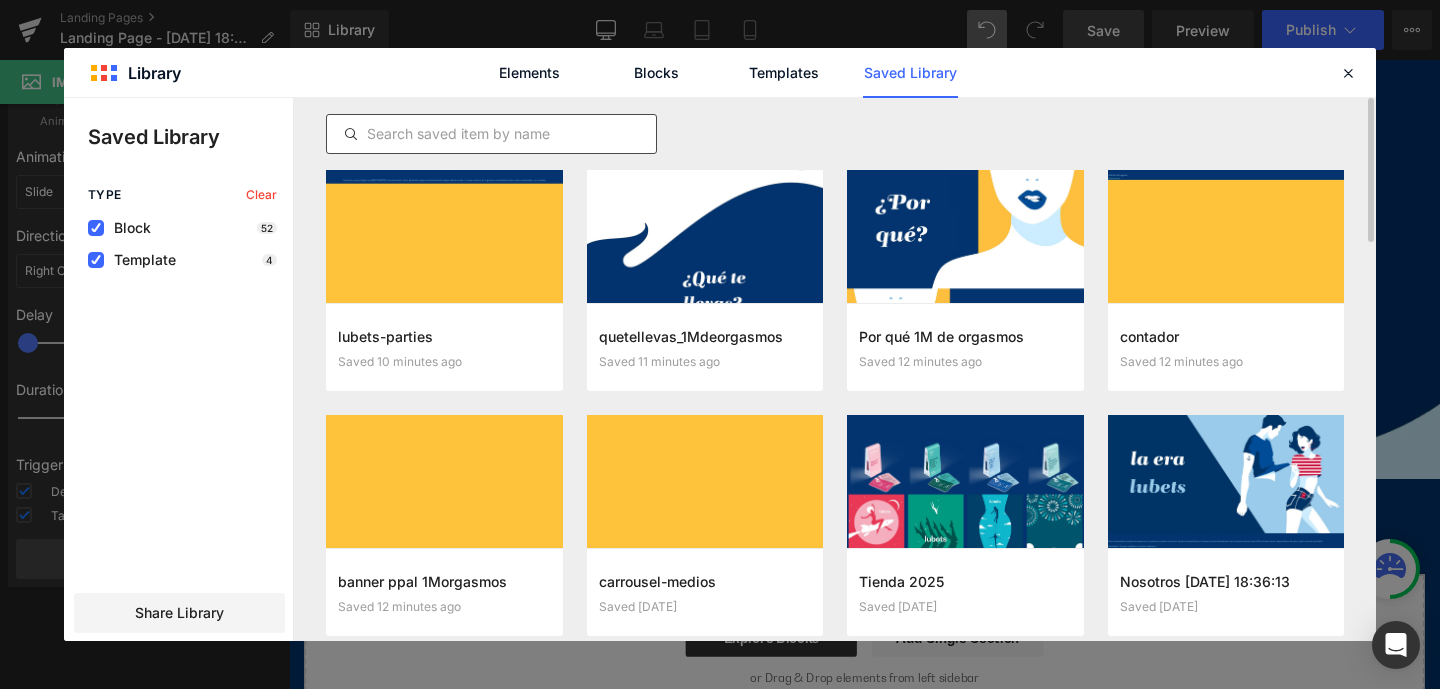 click at bounding box center [491, 134] 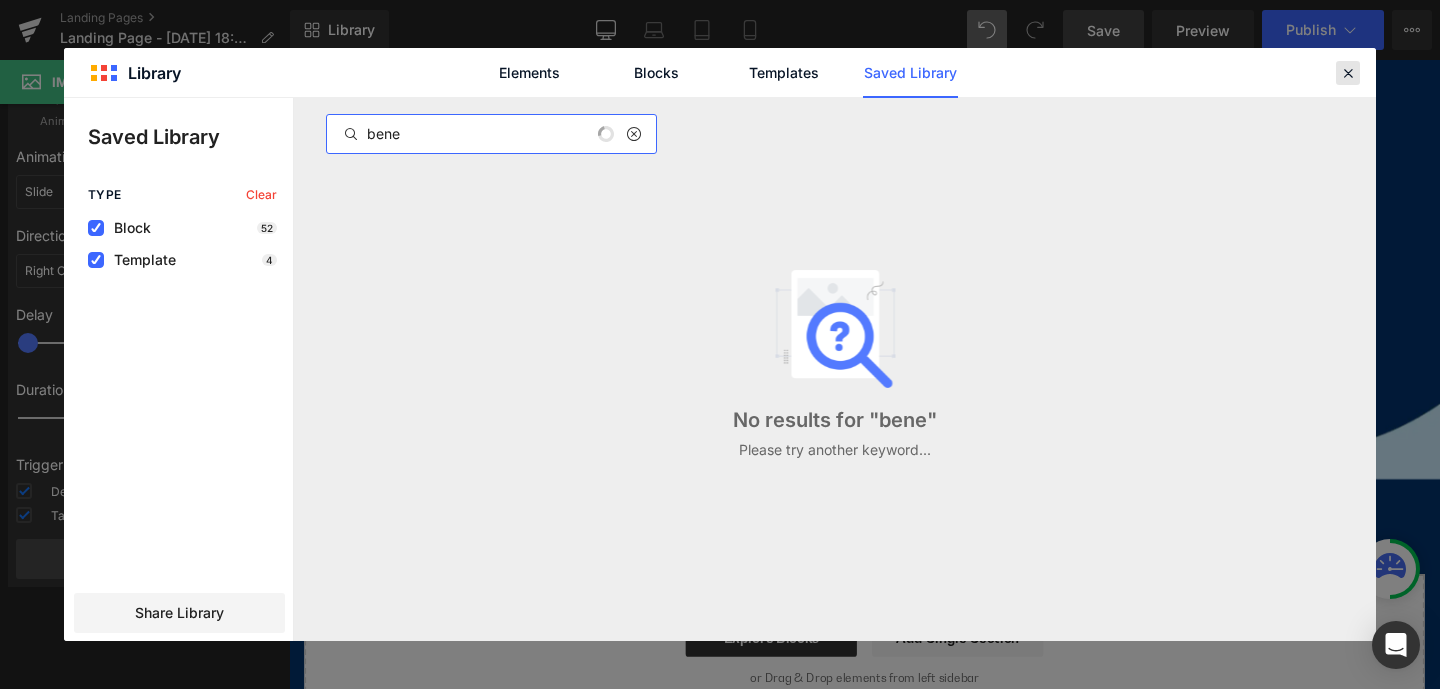 type on "bene" 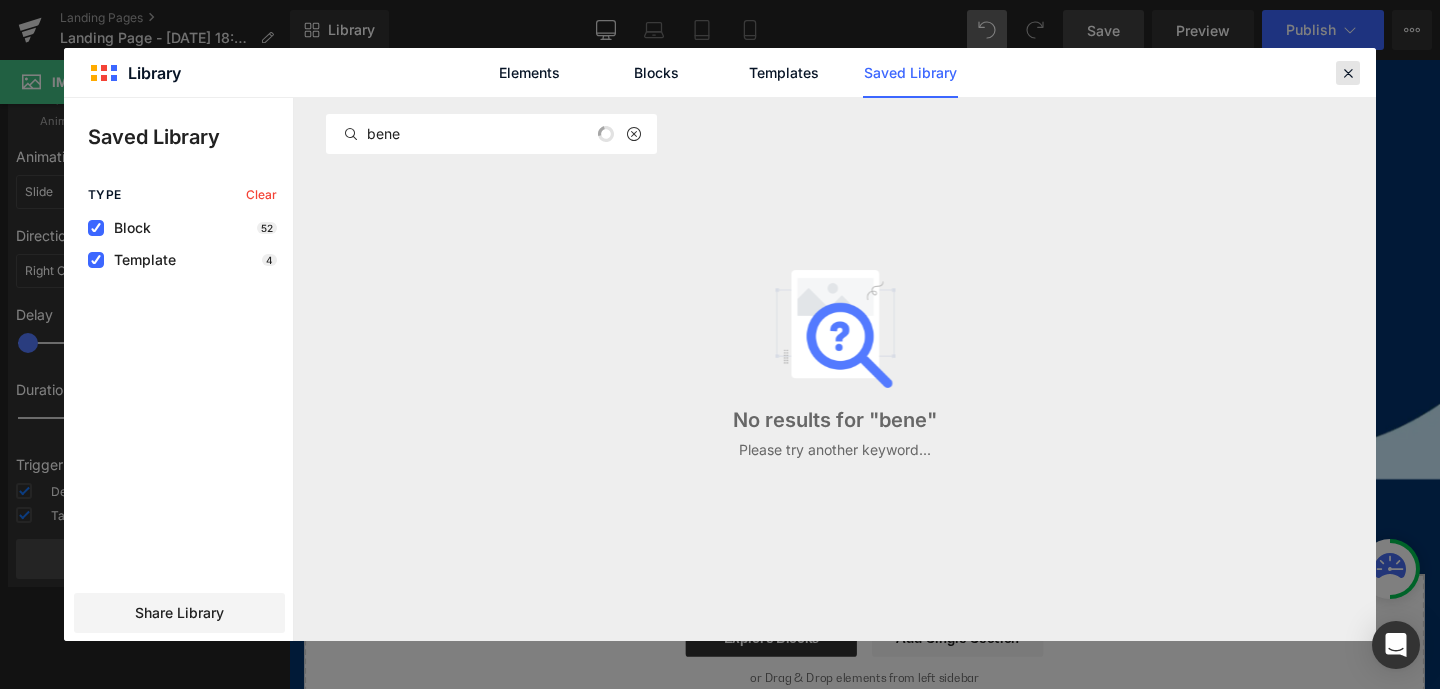 drag, startPoint x: 1350, startPoint y: 68, endPoint x: 960, endPoint y: 30, distance: 391.84692 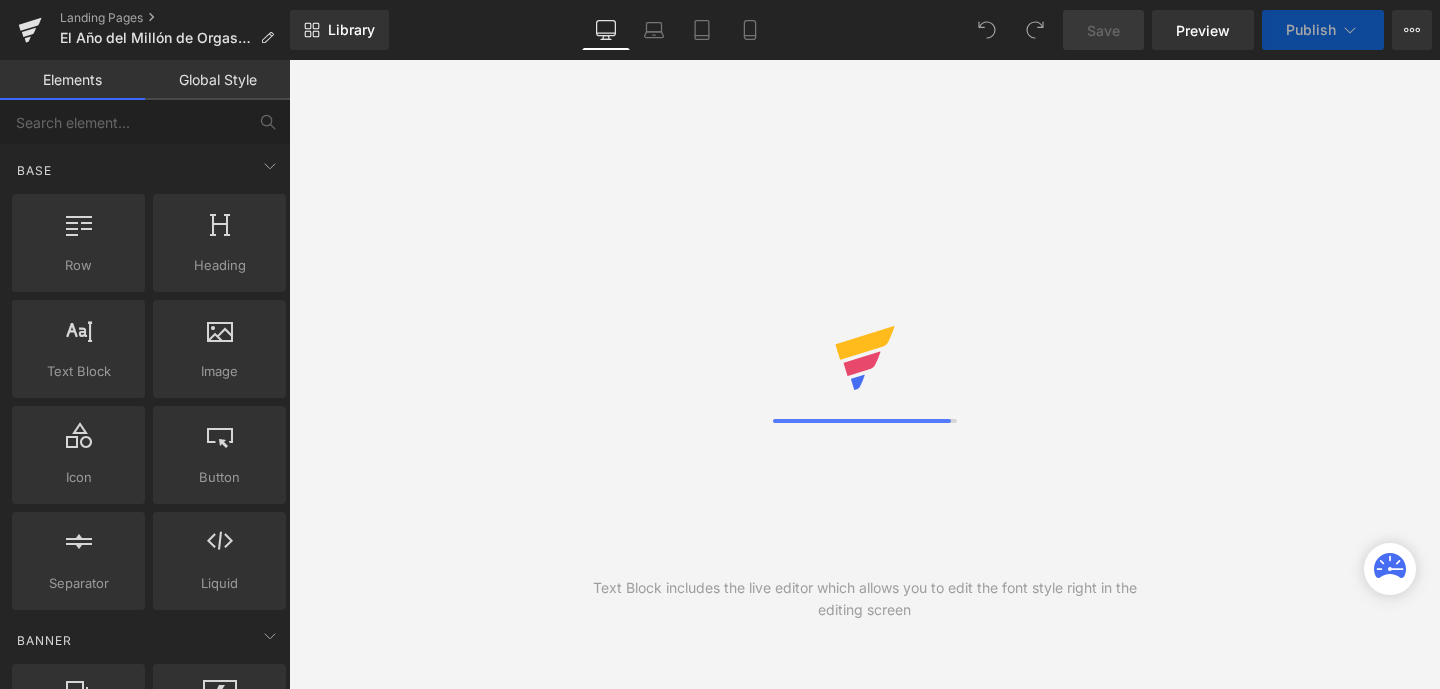 scroll, scrollTop: 0, scrollLeft: 0, axis: both 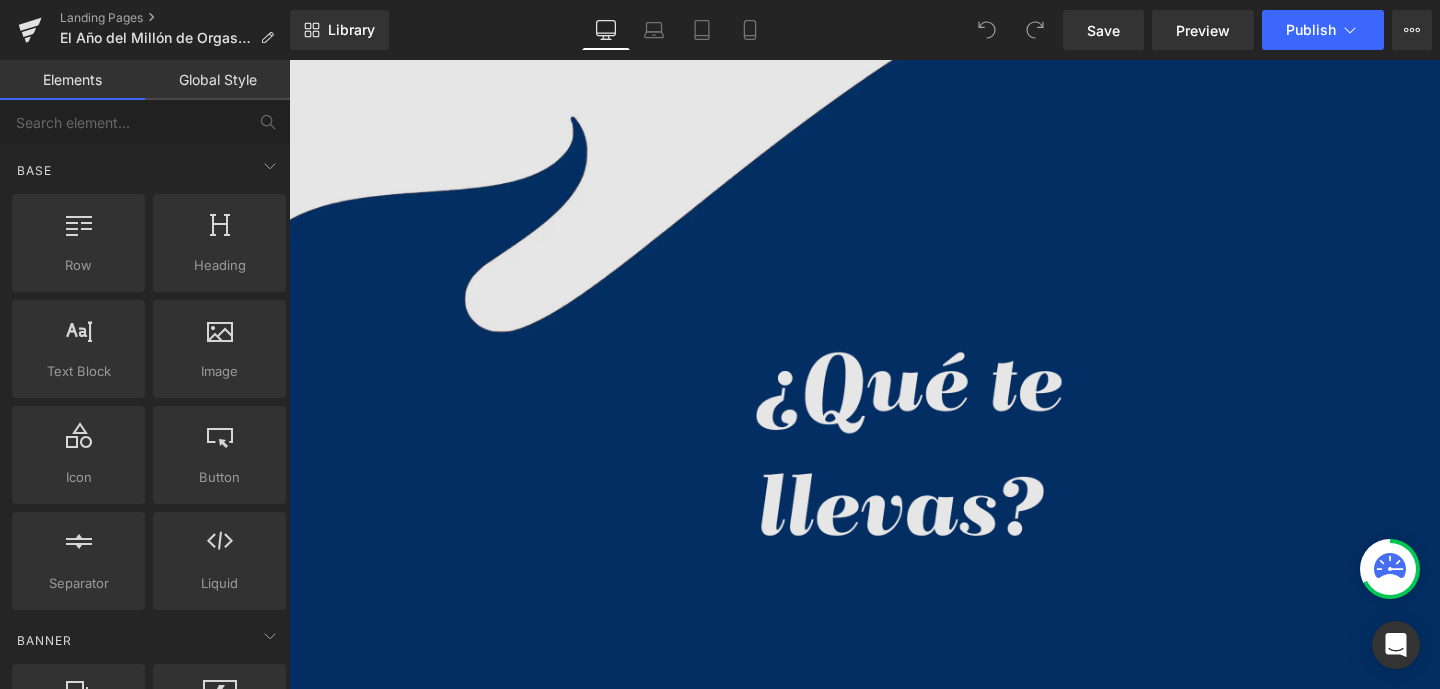 click at bounding box center [894, 454] 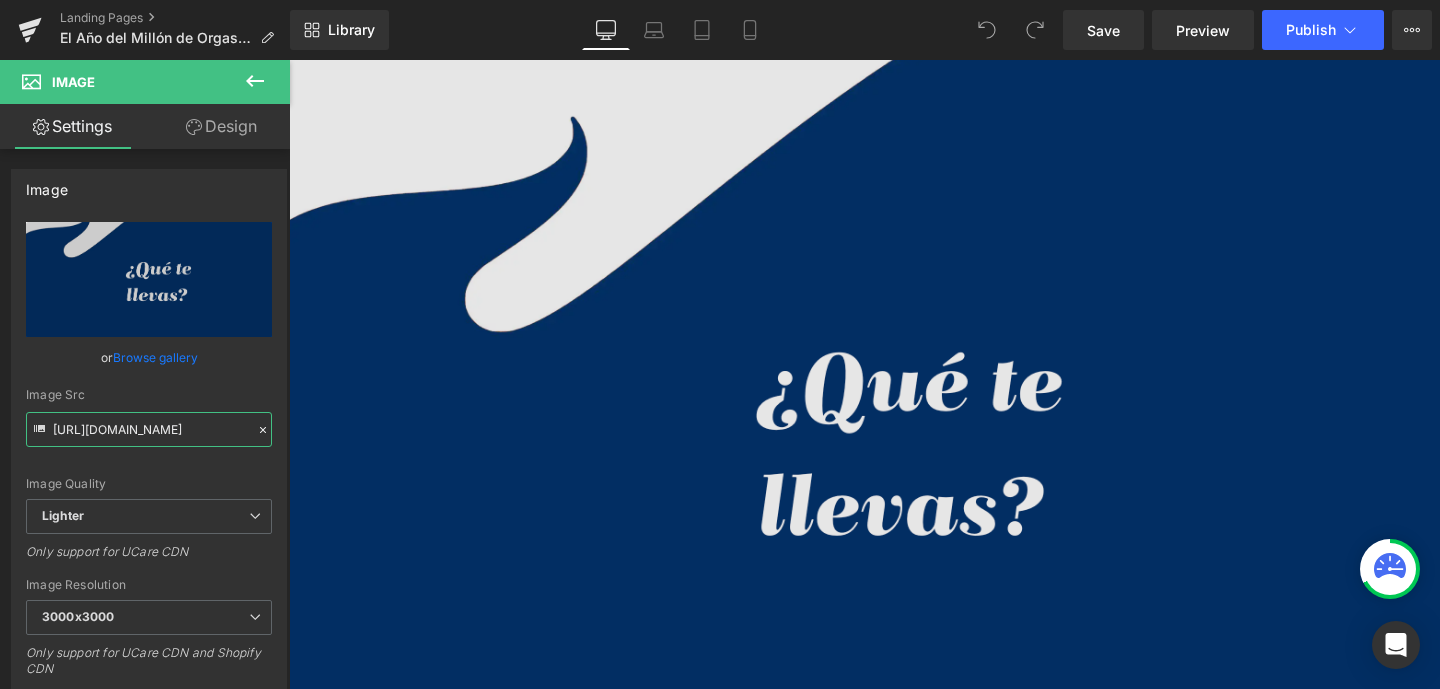scroll, scrollTop: 0, scrollLeft: 677, axis: horizontal 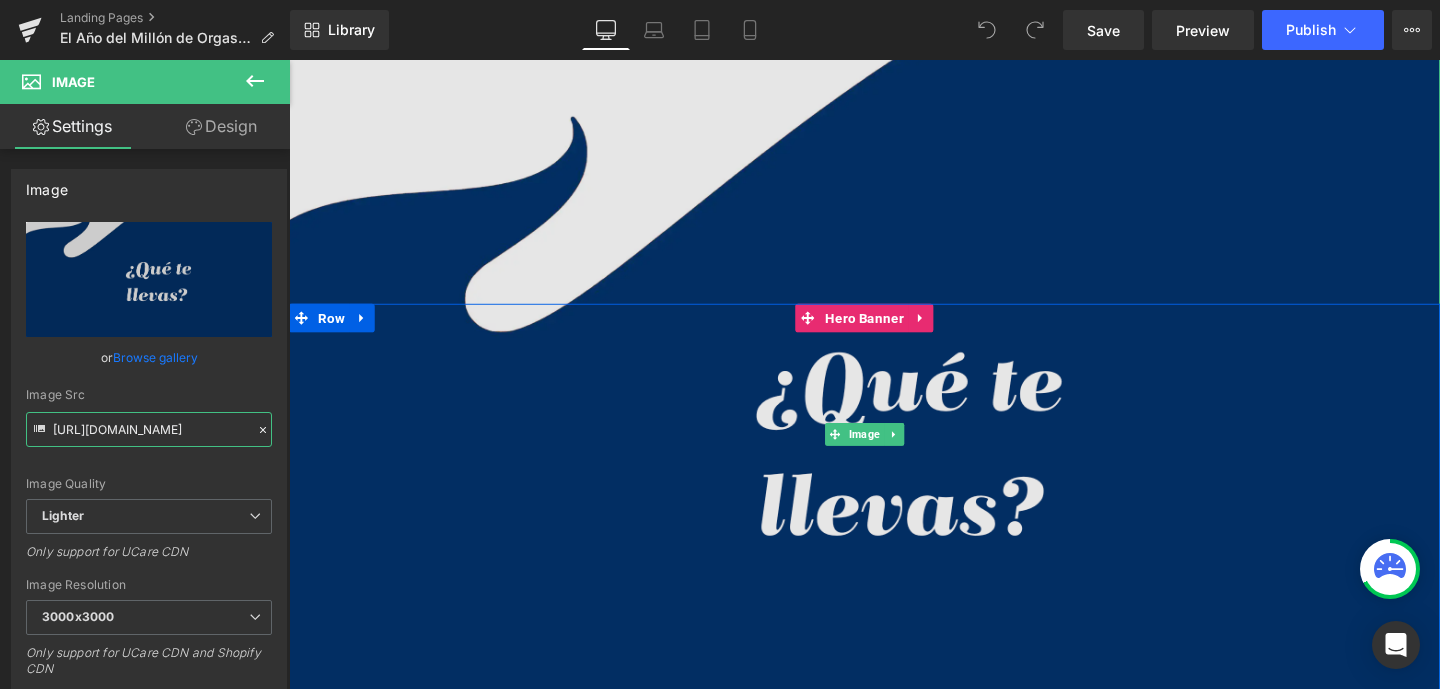 drag, startPoint x: 341, startPoint y: 488, endPoint x: 386, endPoint y: 461, distance: 52.478565 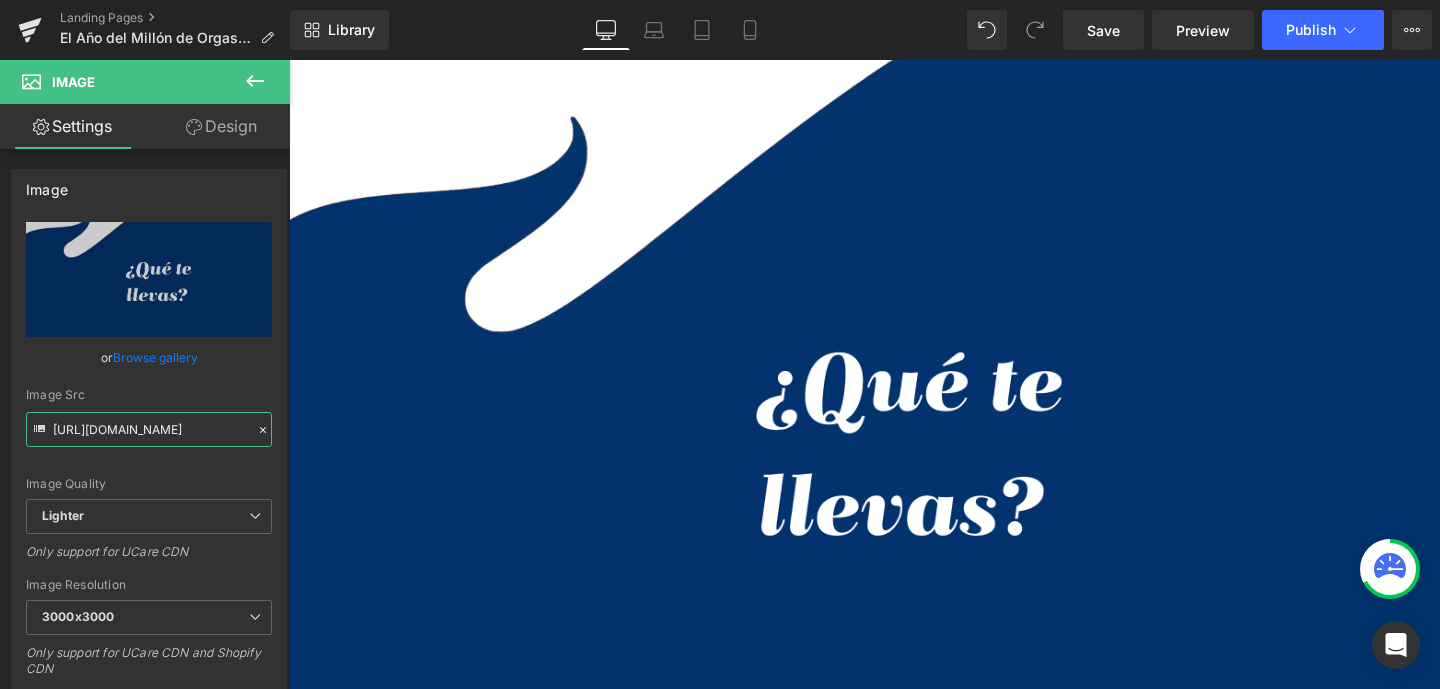 scroll, scrollTop: 0, scrollLeft: 0, axis: both 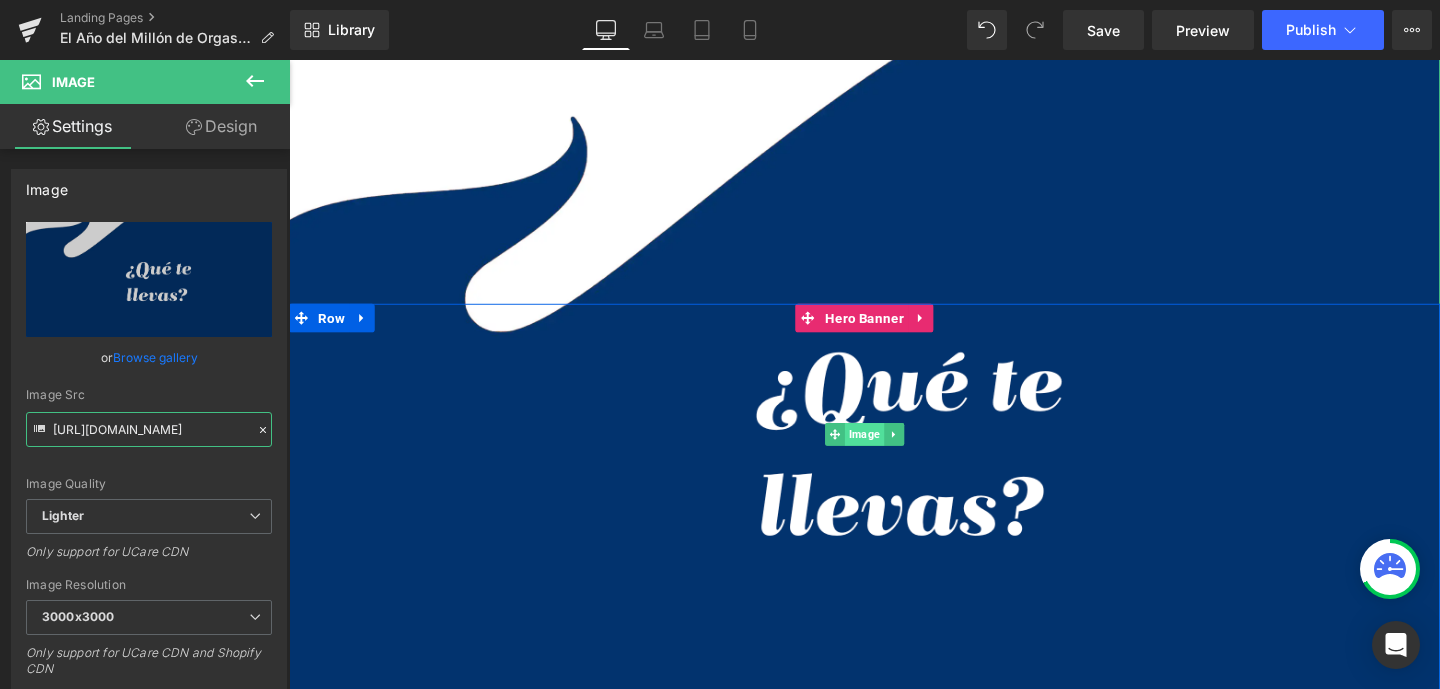click on "Image" at bounding box center (893, 454) 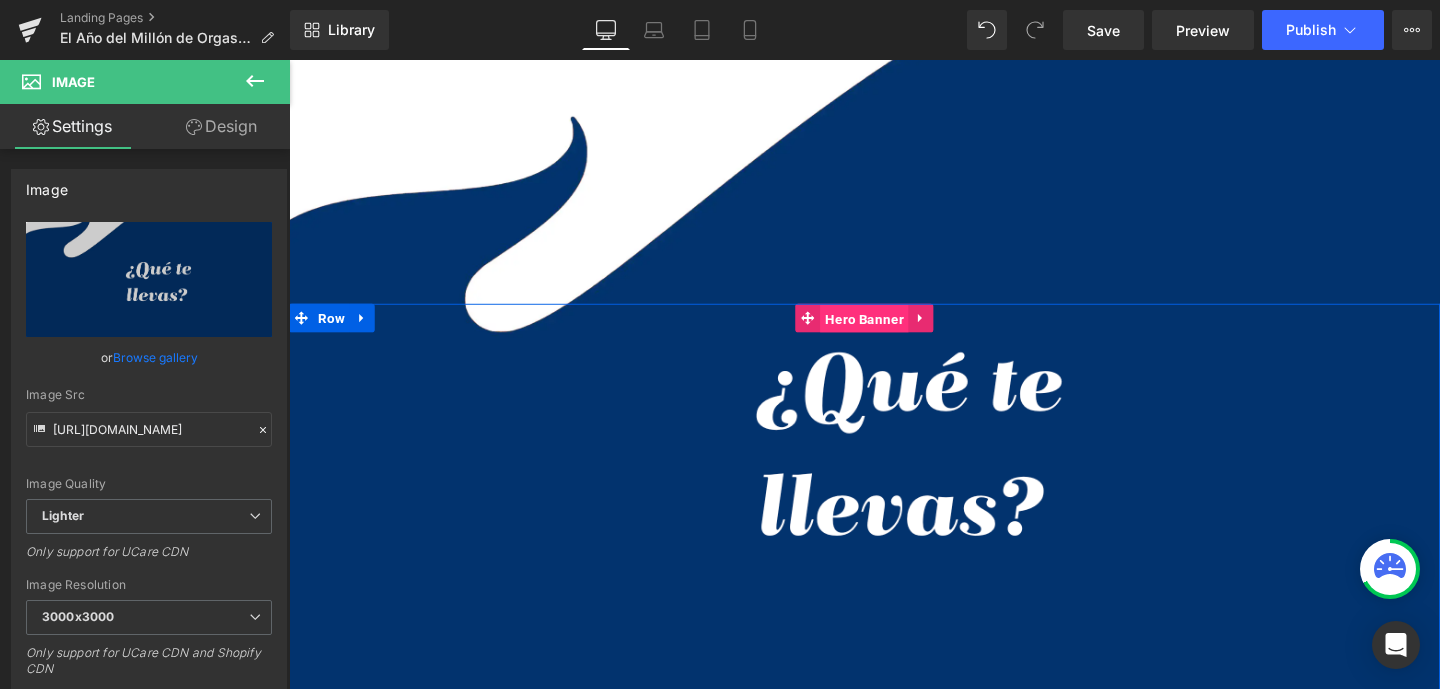 click on "Hero Banner" at bounding box center [893, 332] 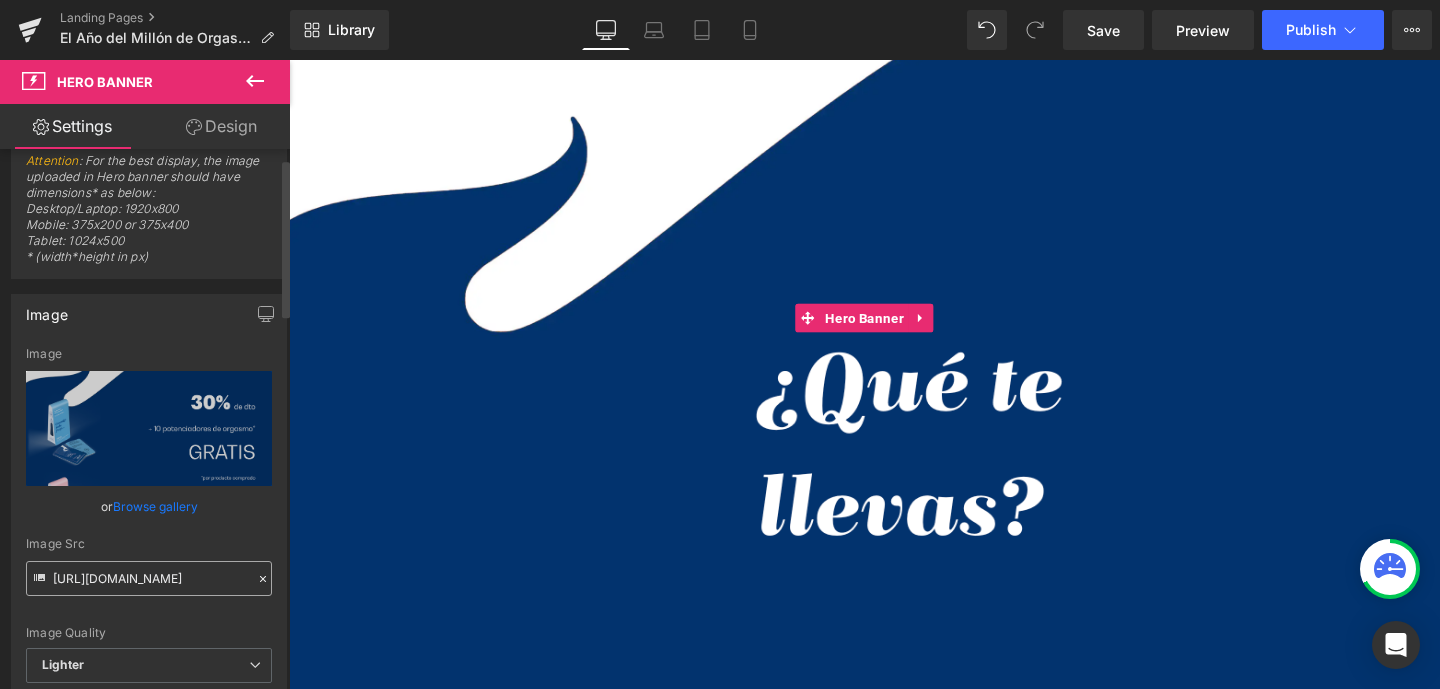 scroll, scrollTop: 32, scrollLeft: 0, axis: vertical 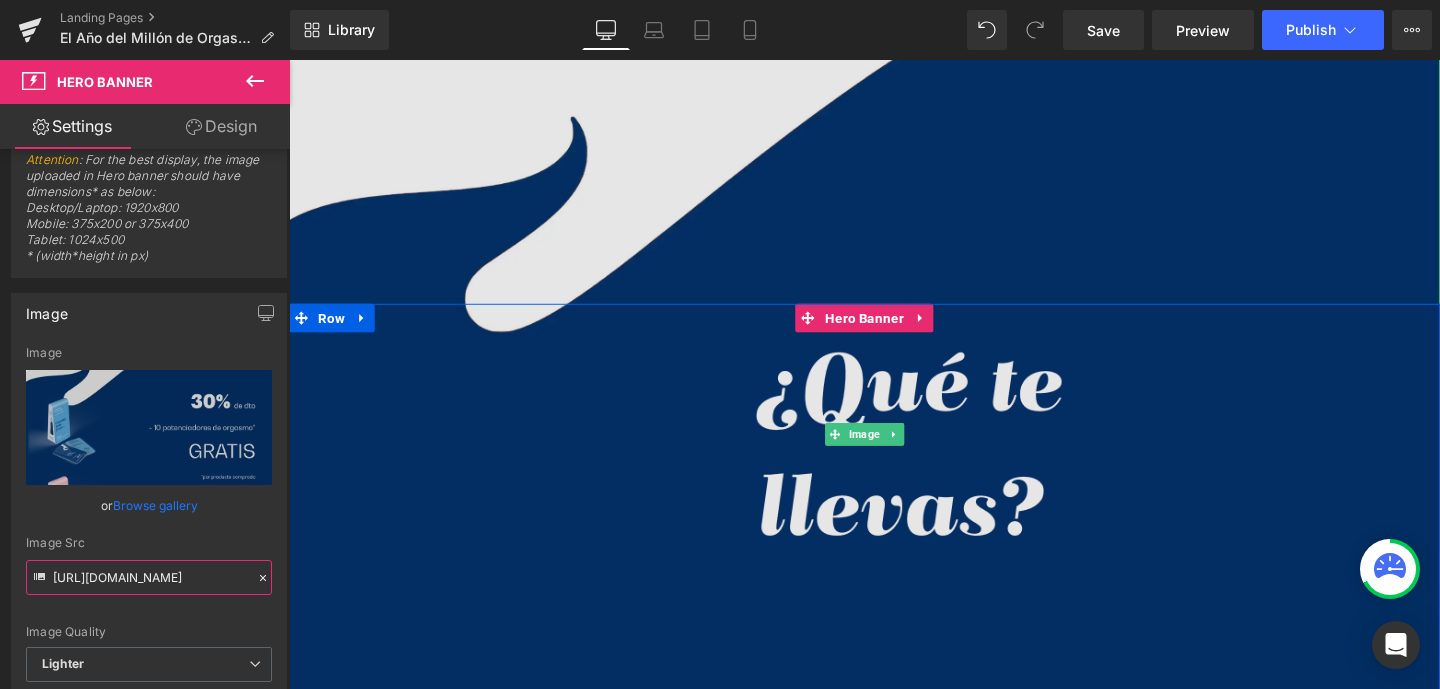 drag, startPoint x: 343, startPoint y: 638, endPoint x: 337, endPoint y: 614, distance: 24.738634 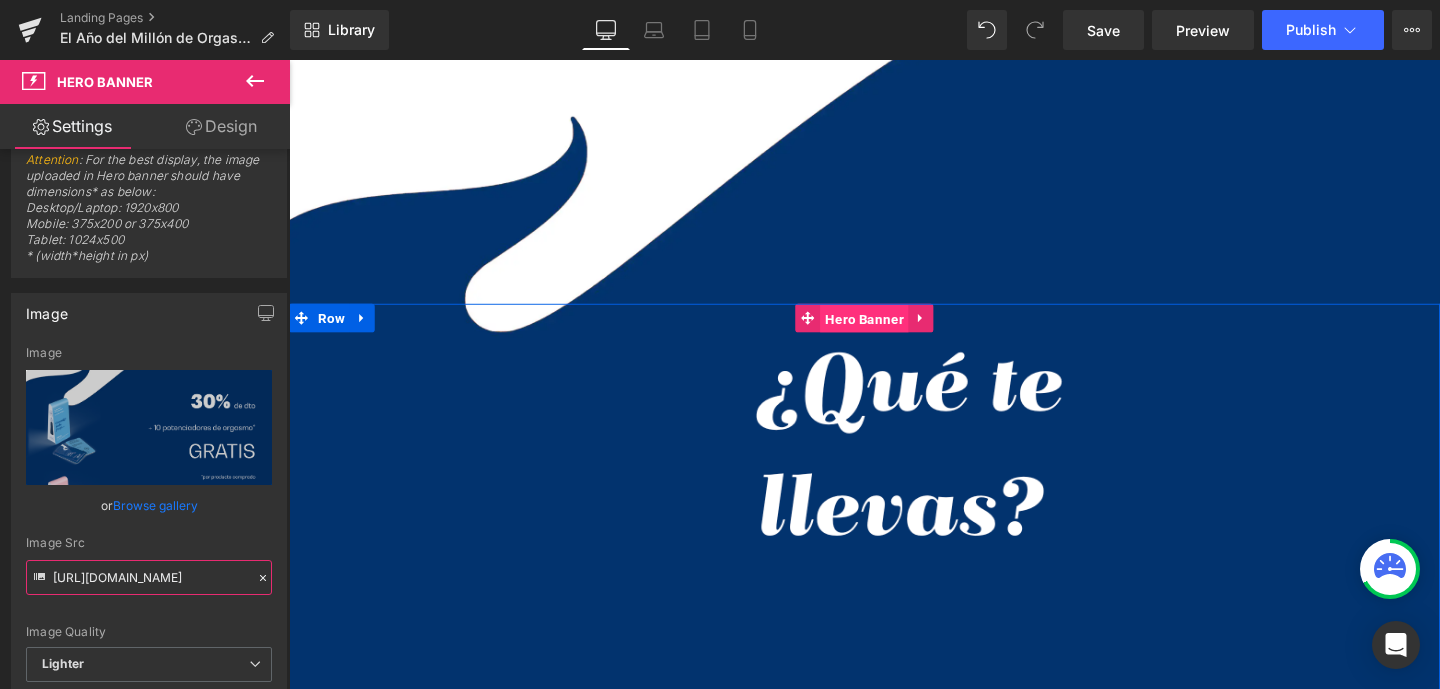 click on "Hero Banner" at bounding box center [893, 332] 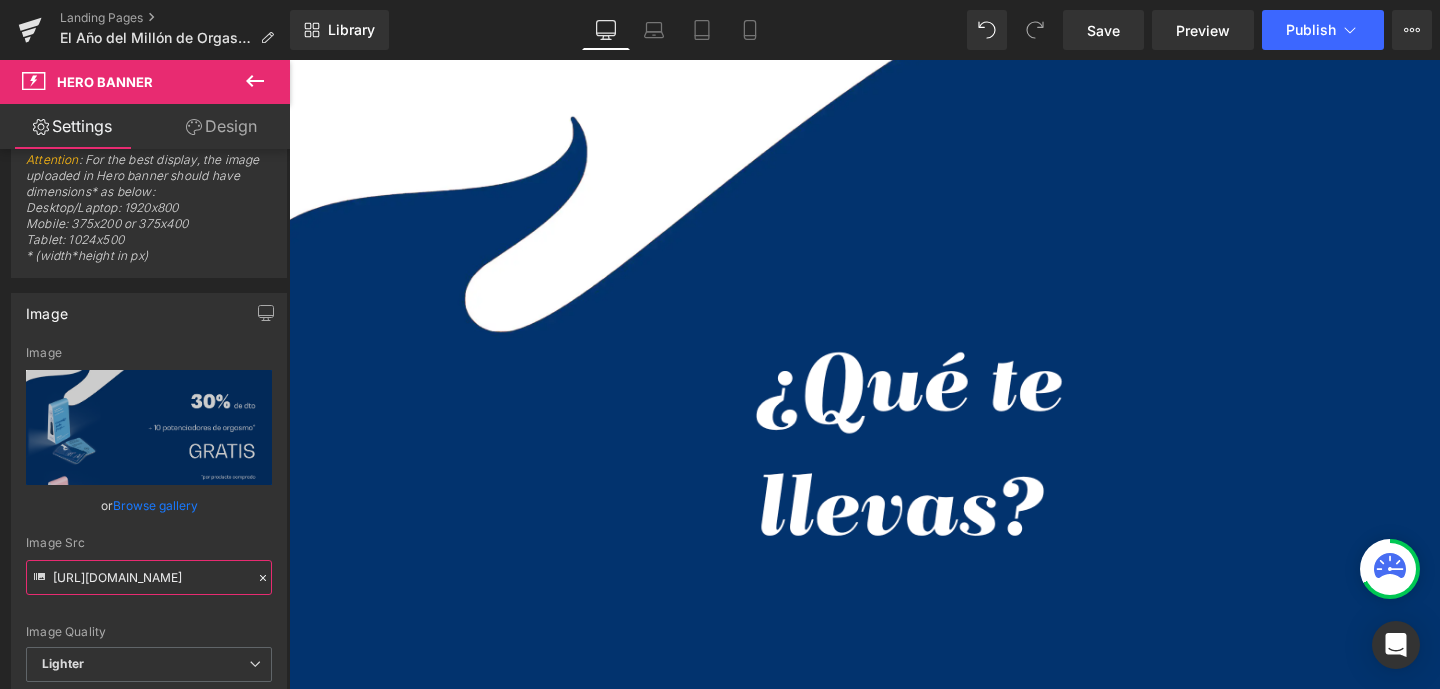 scroll, scrollTop: 0, scrollLeft: 0, axis: both 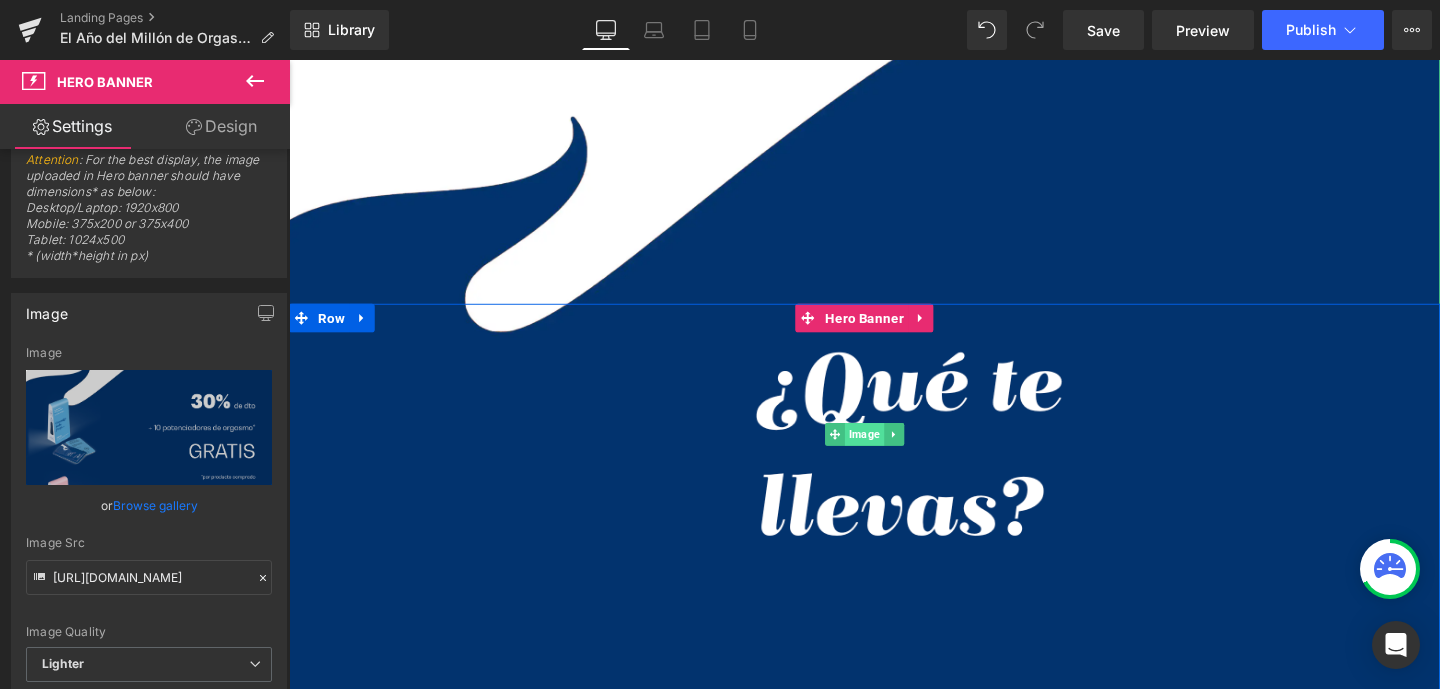 click on "Image" at bounding box center [893, 454] 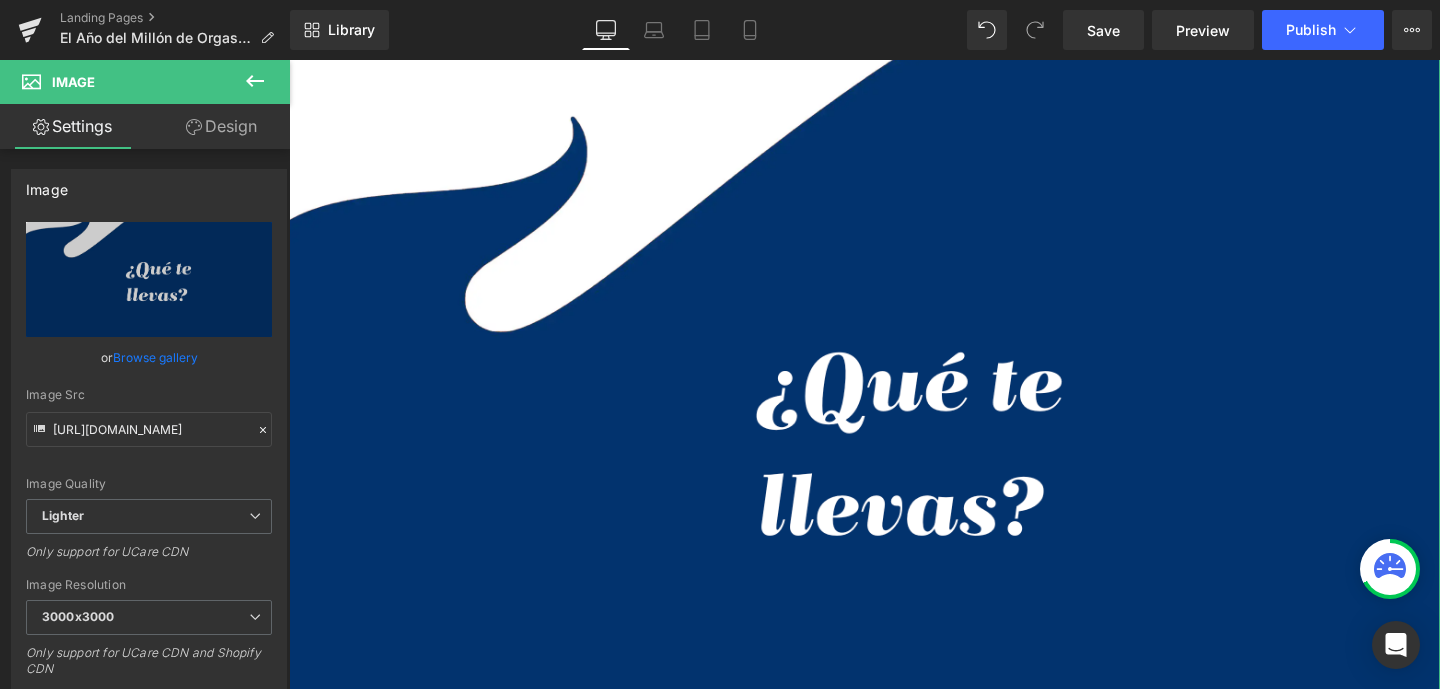 click on "Design" at bounding box center (221, 126) 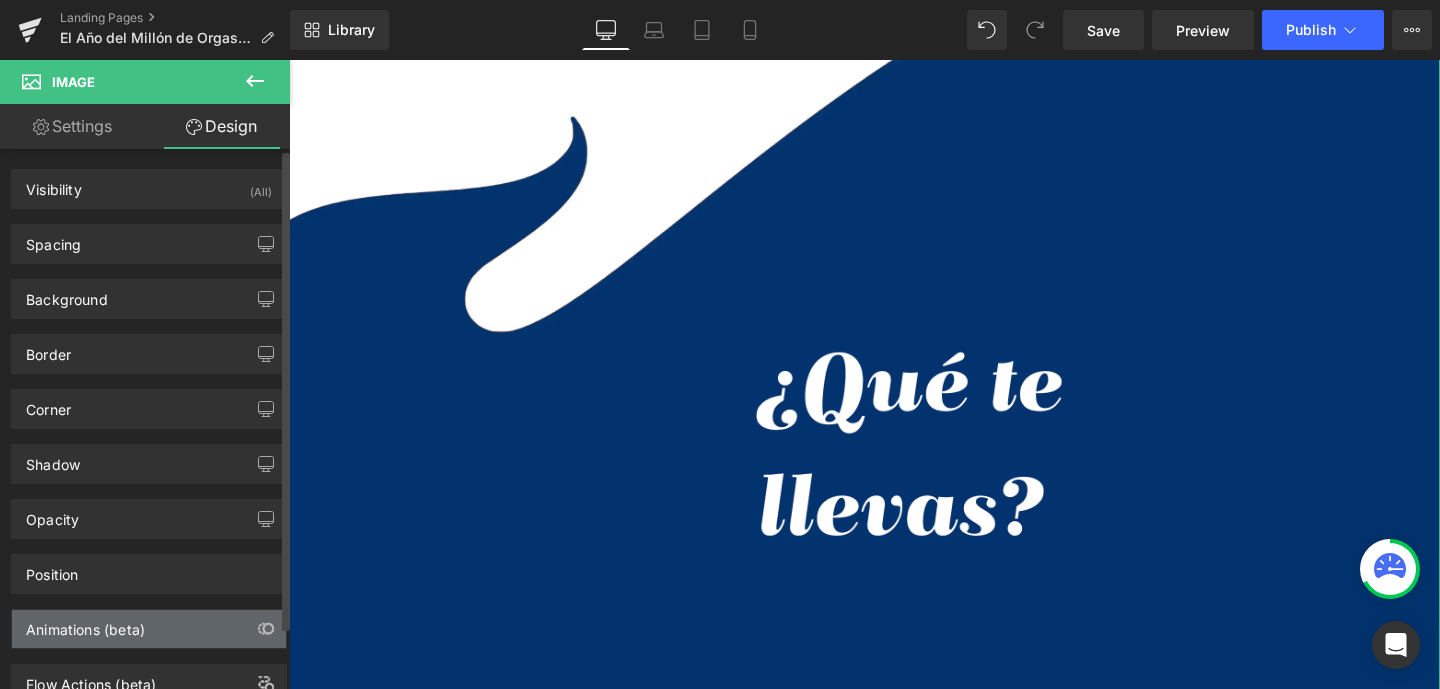 click on "Animations (beta)" at bounding box center [85, 624] 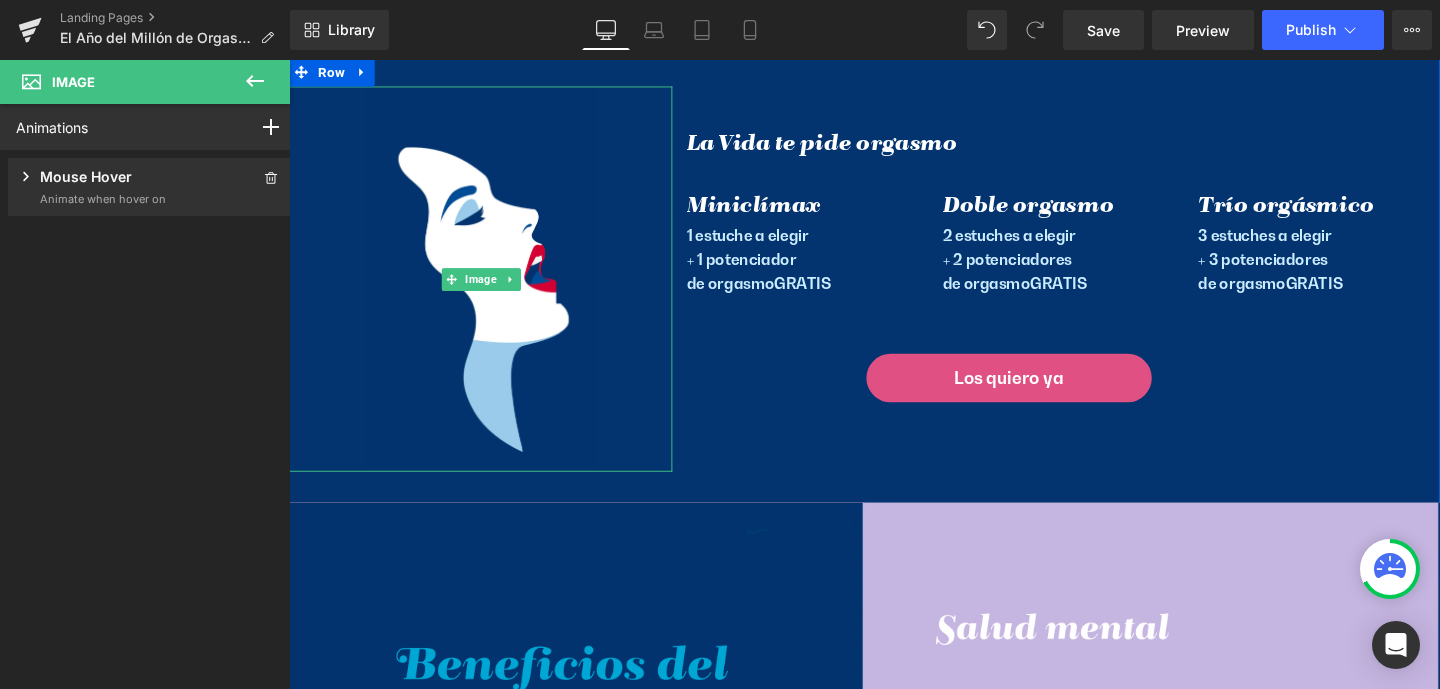 scroll, scrollTop: 2127, scrollLeft: 0, axis: vertical 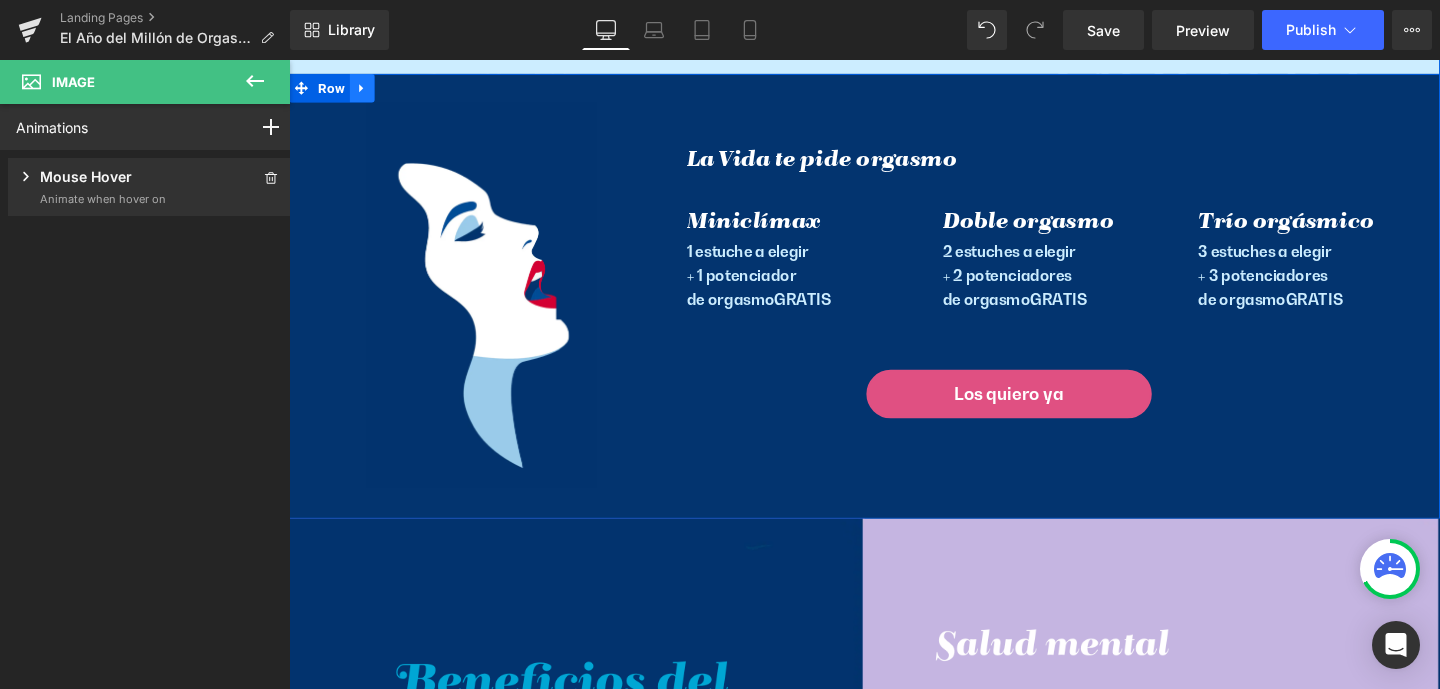 click 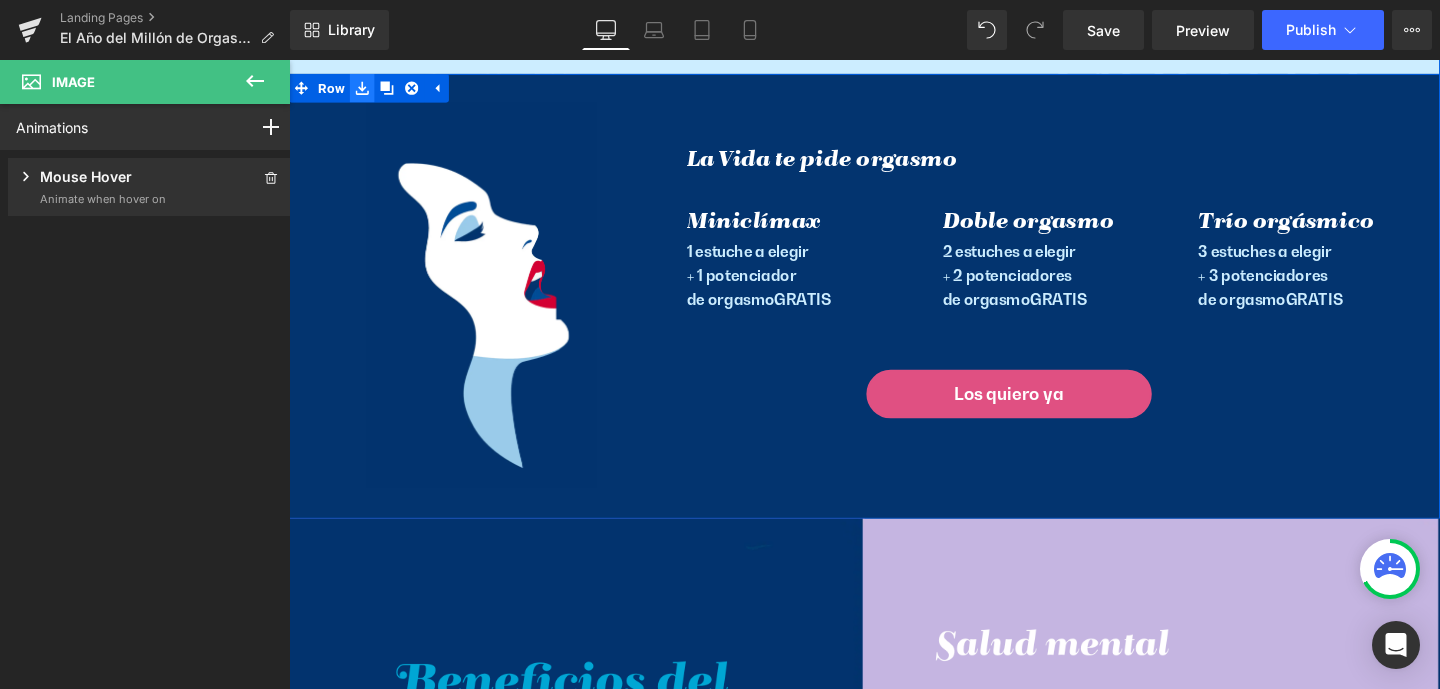 click 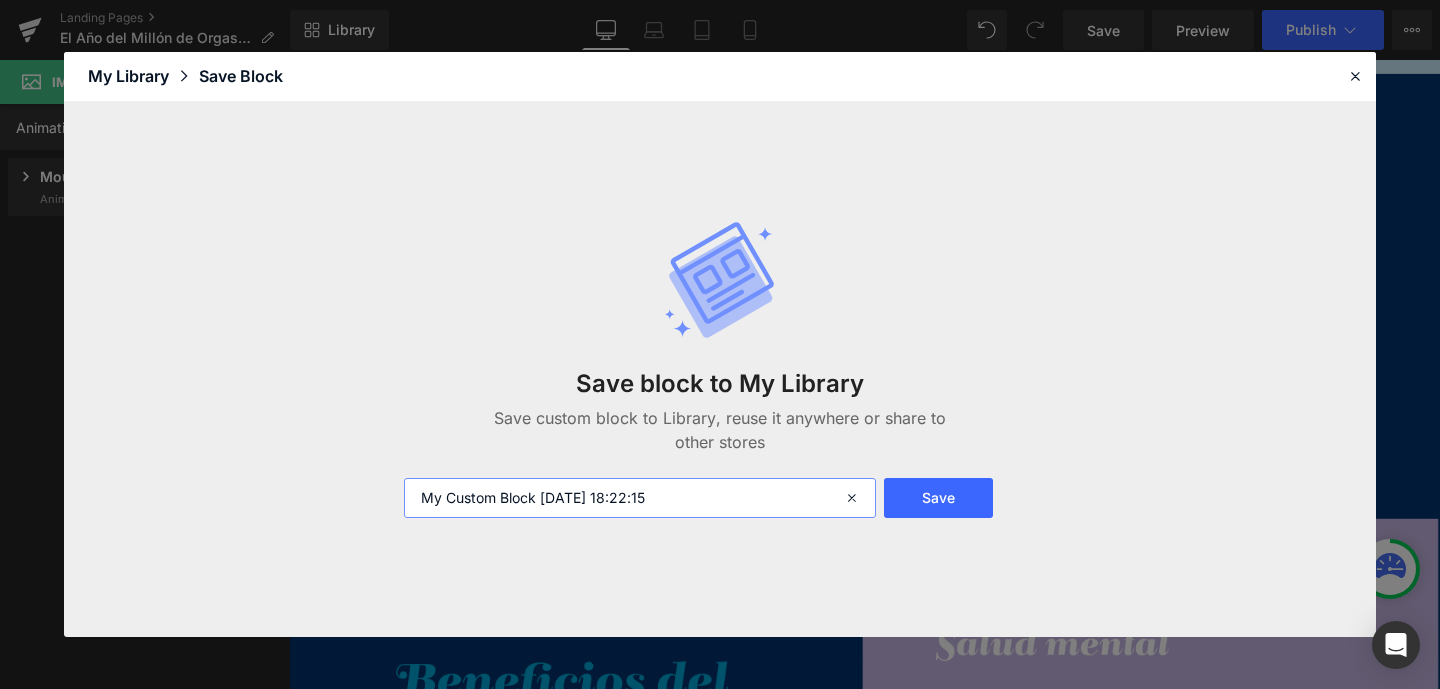 drag, startPoint x: 728, startPoint y: 505, endPoint x: 388, endPoint y: 489, distance: 340.37625 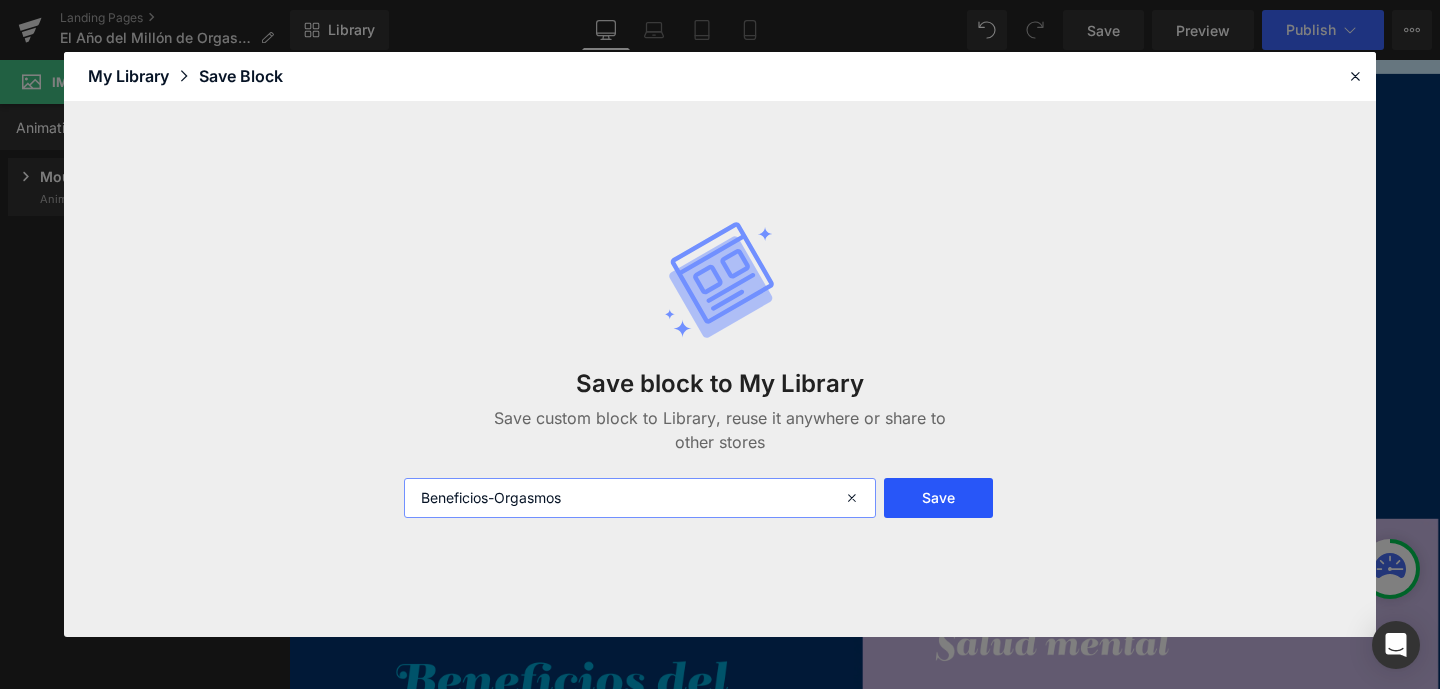 type on "Beneficios-Orgasmos" 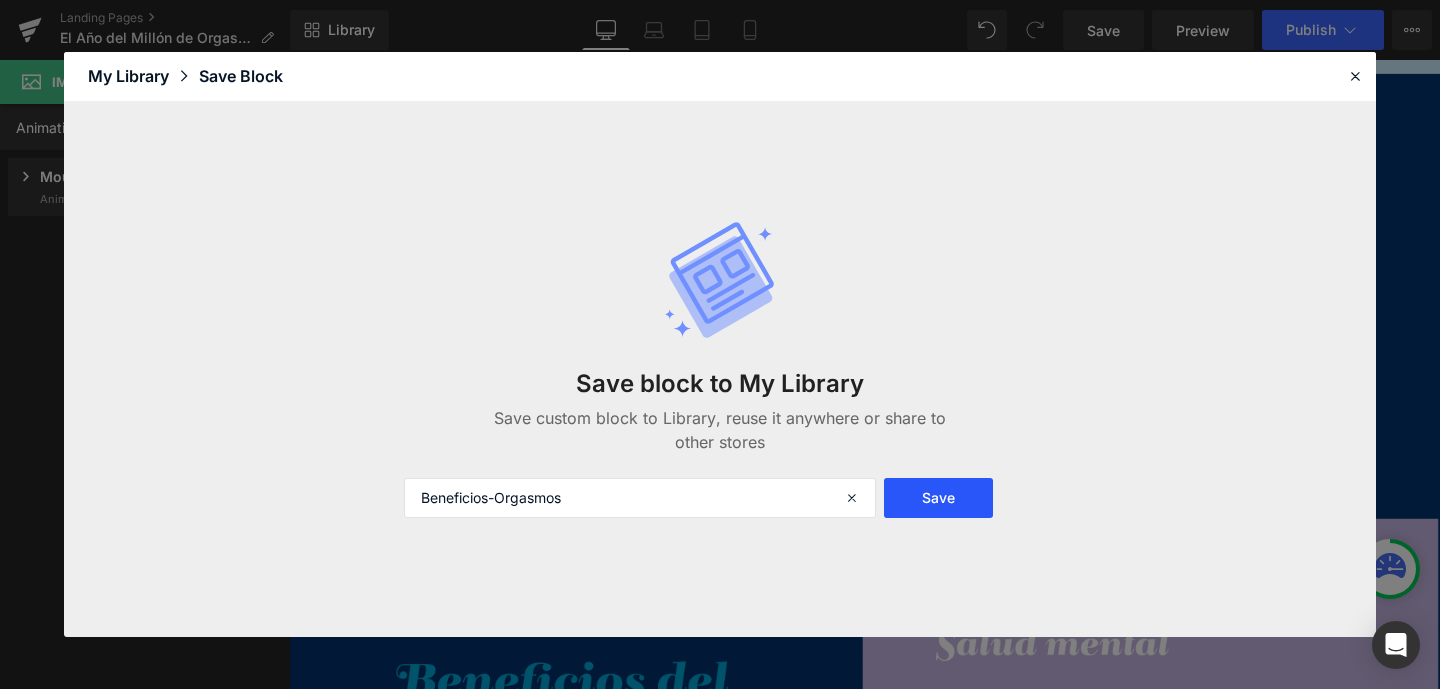 click on "Save" at bounding box center (938, 498) 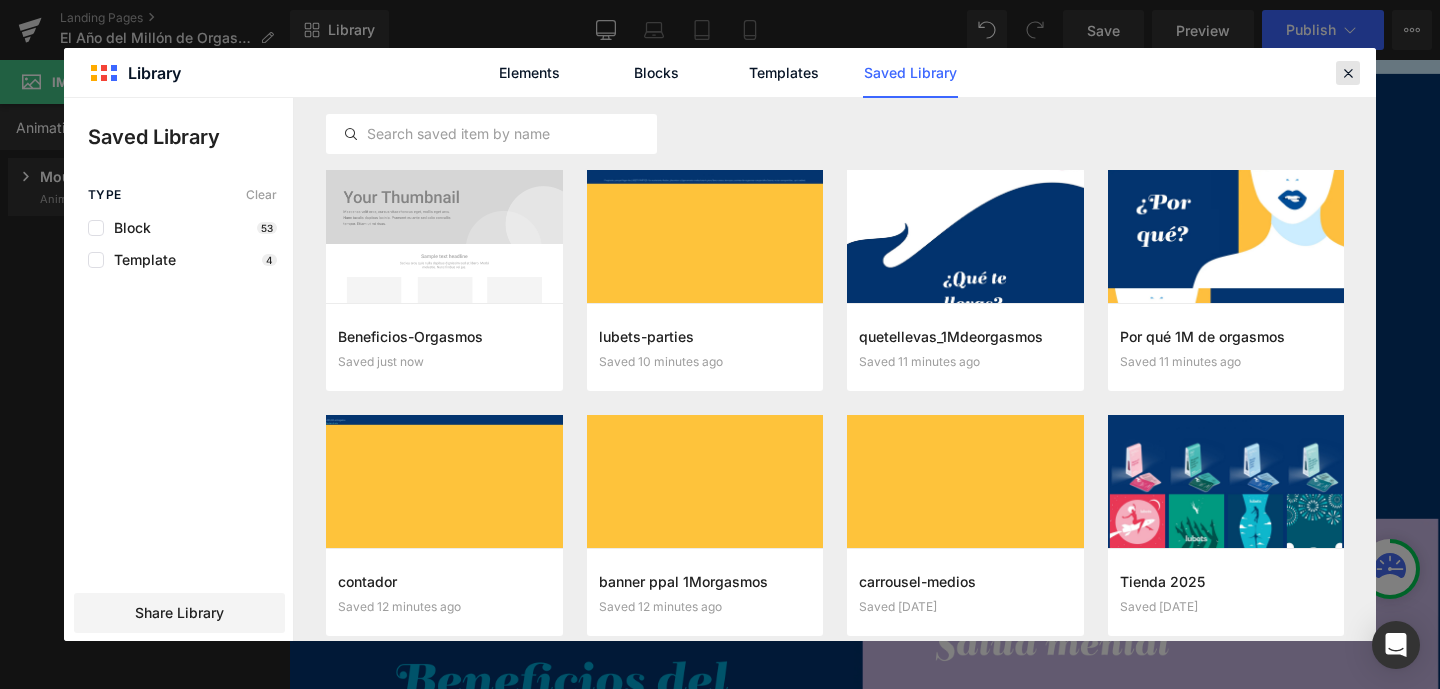 click at bounding box center [1348, 73] 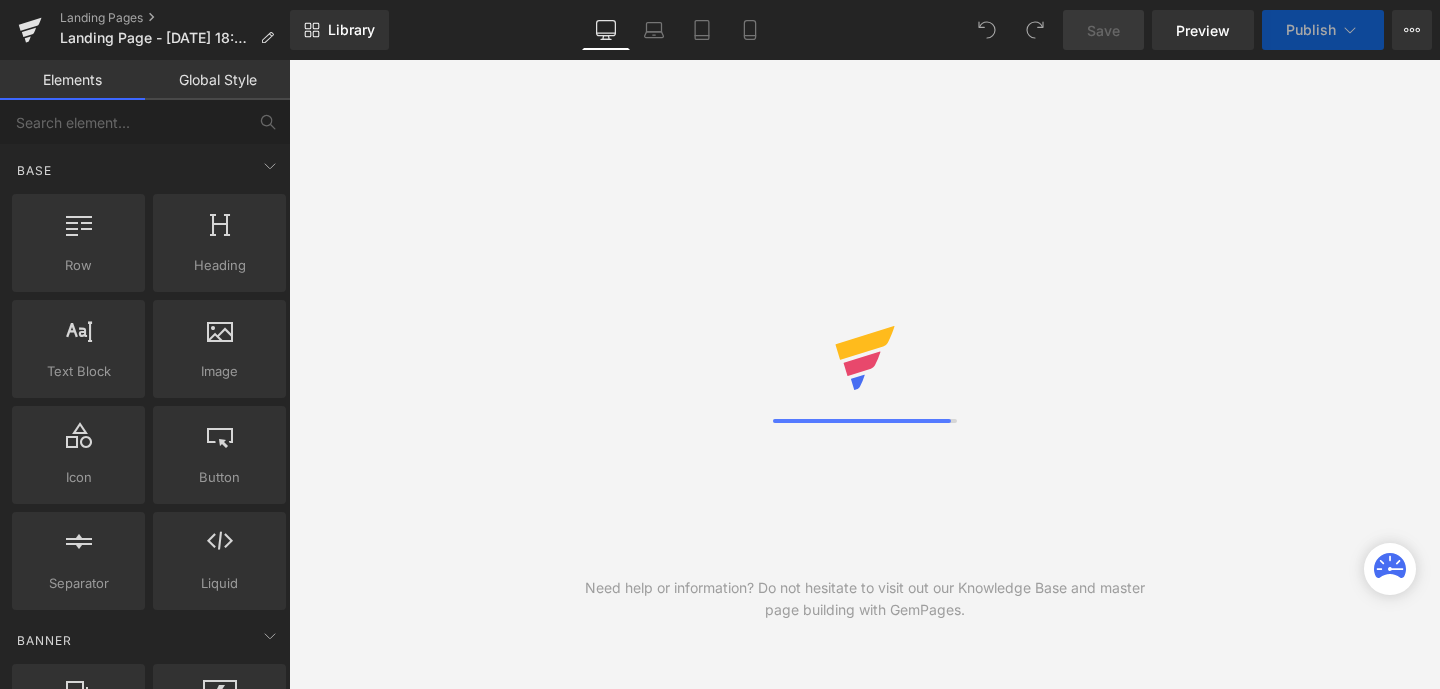 scroll, scrollTop: 0, scrollLeft: 0, axis: both 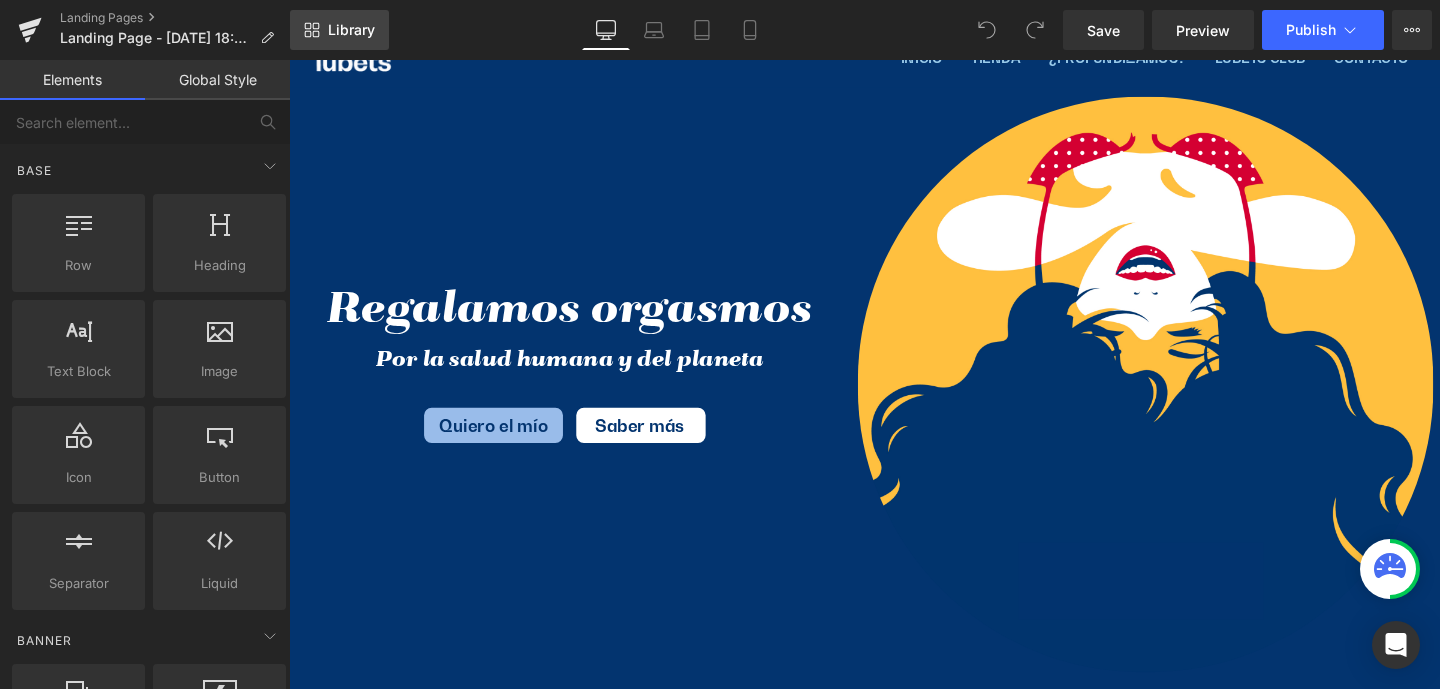 click on "Library" at bounding box center (351, 30) 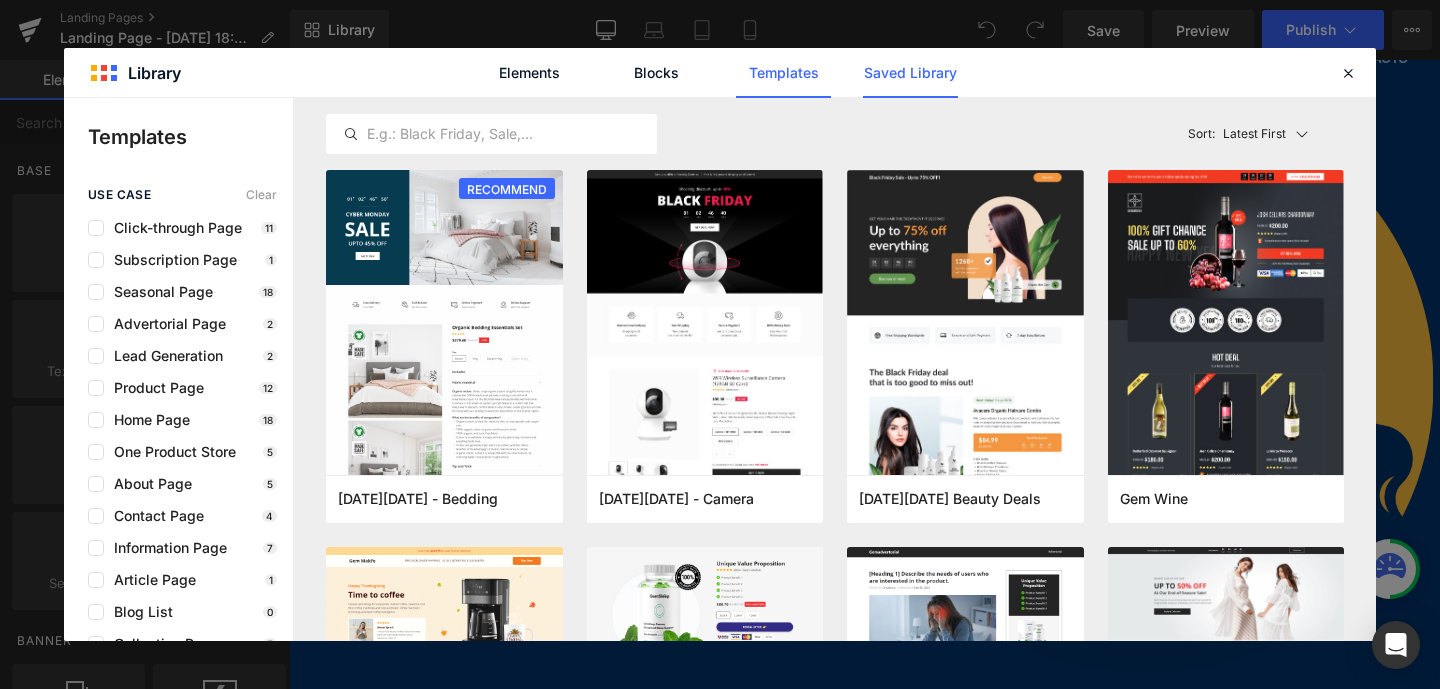 click on "Saved Library" 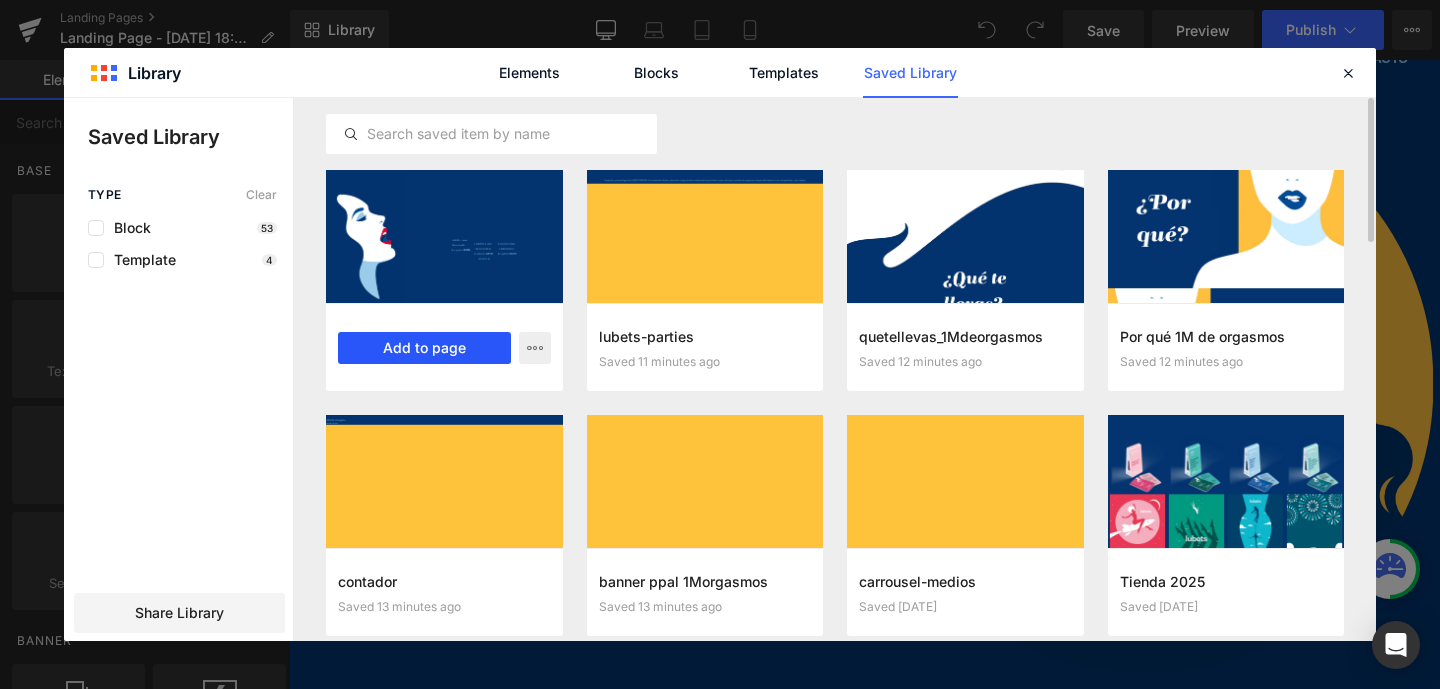 click on "Add to page" at bounding box center [424, 348] 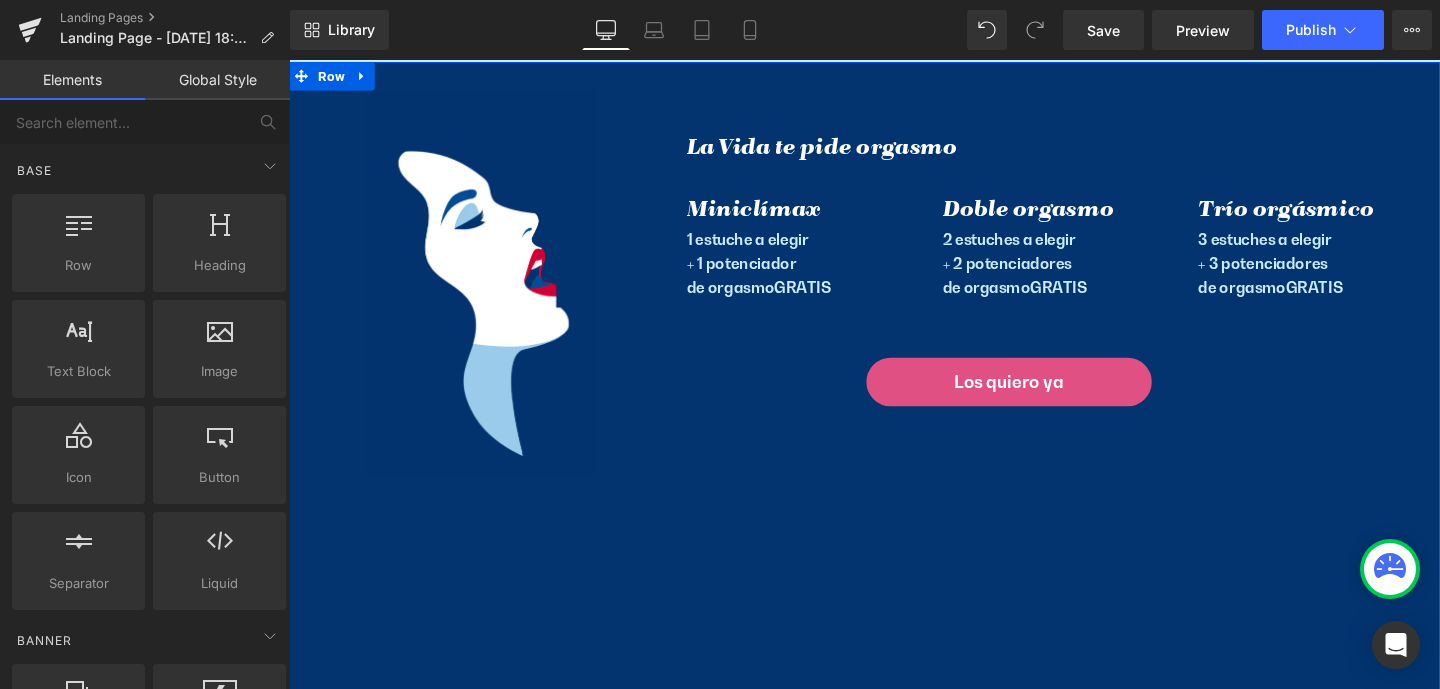 scroll, scrollTop: 2610, scrollLeft: 0, axis: vertical 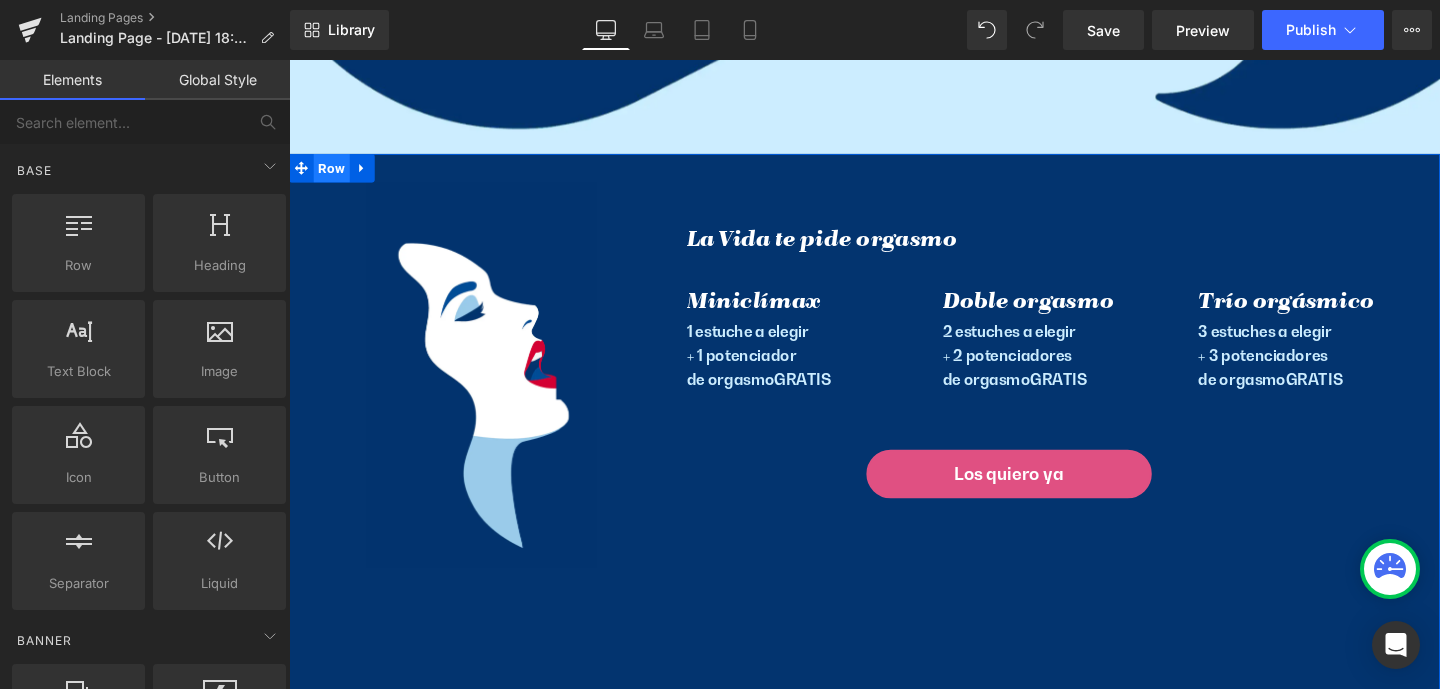 click on "Row" at bounding box center (334, 174) 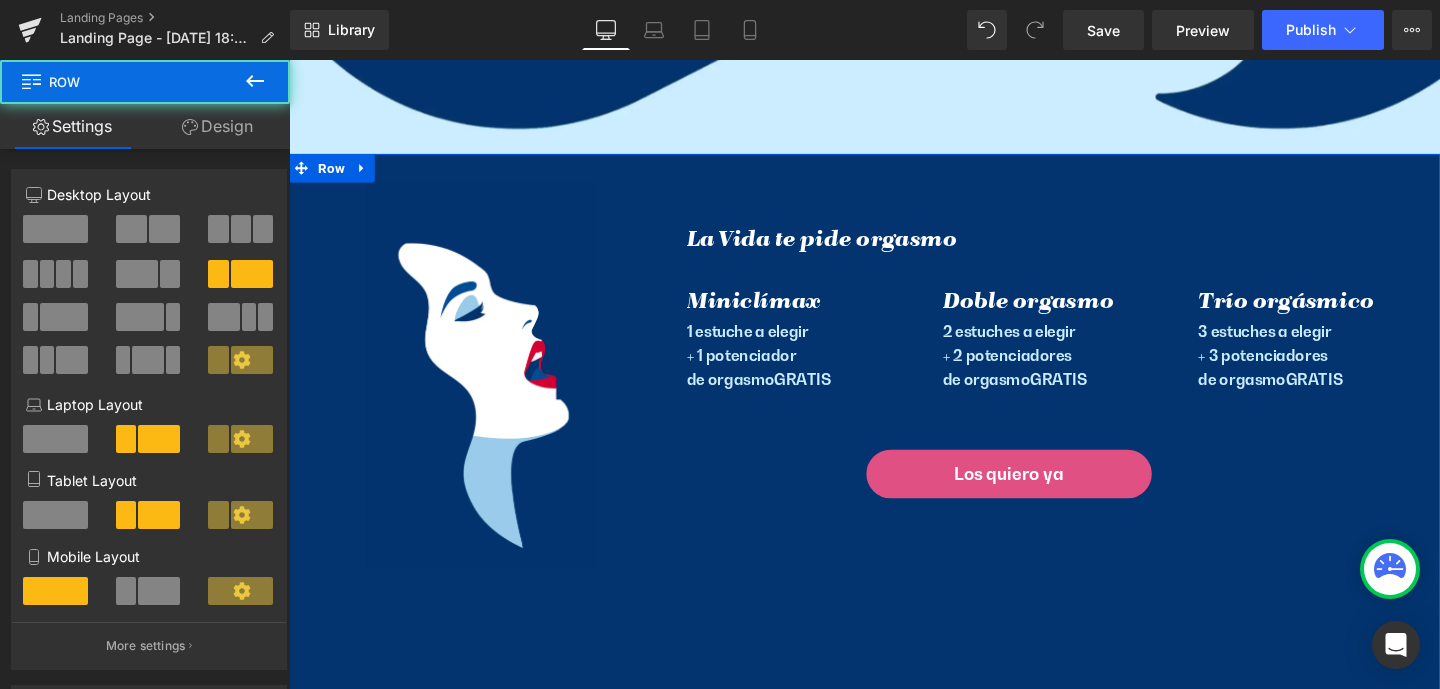 click on "Design" at bounding box center [217, 126] 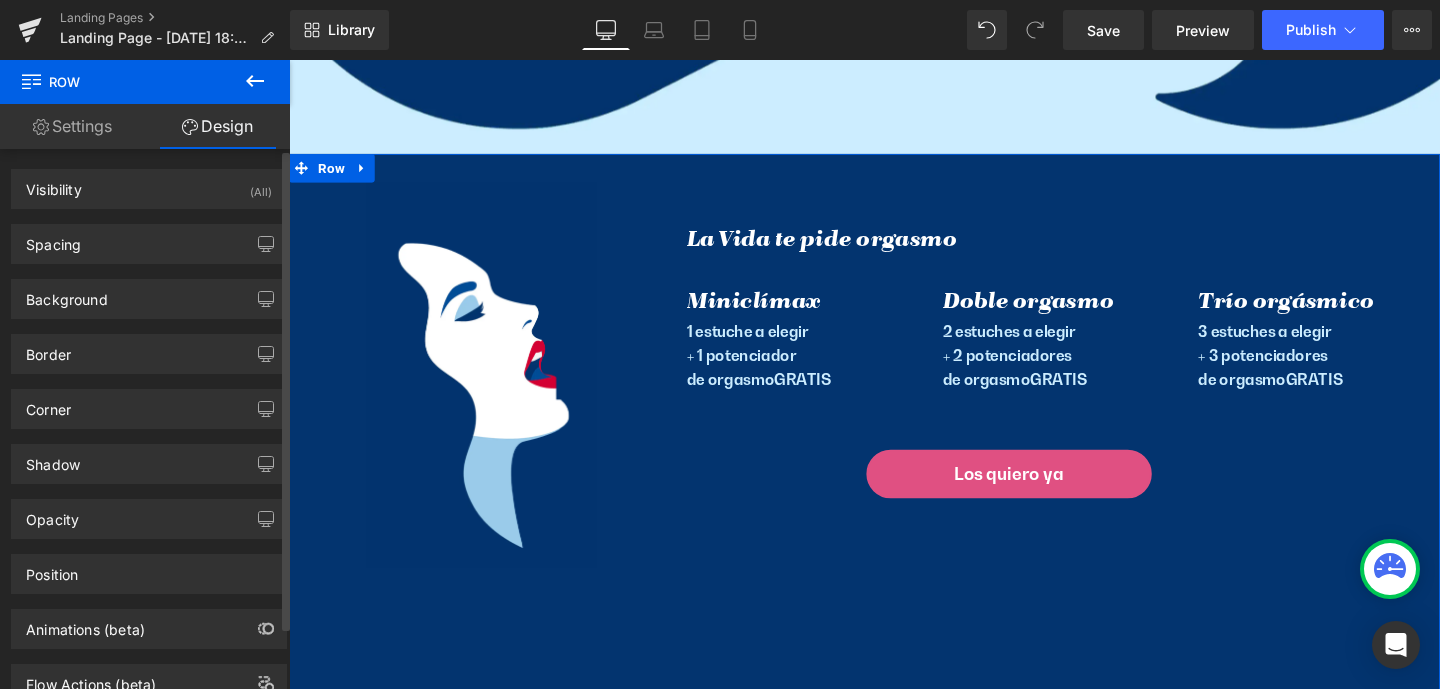 type on "0" 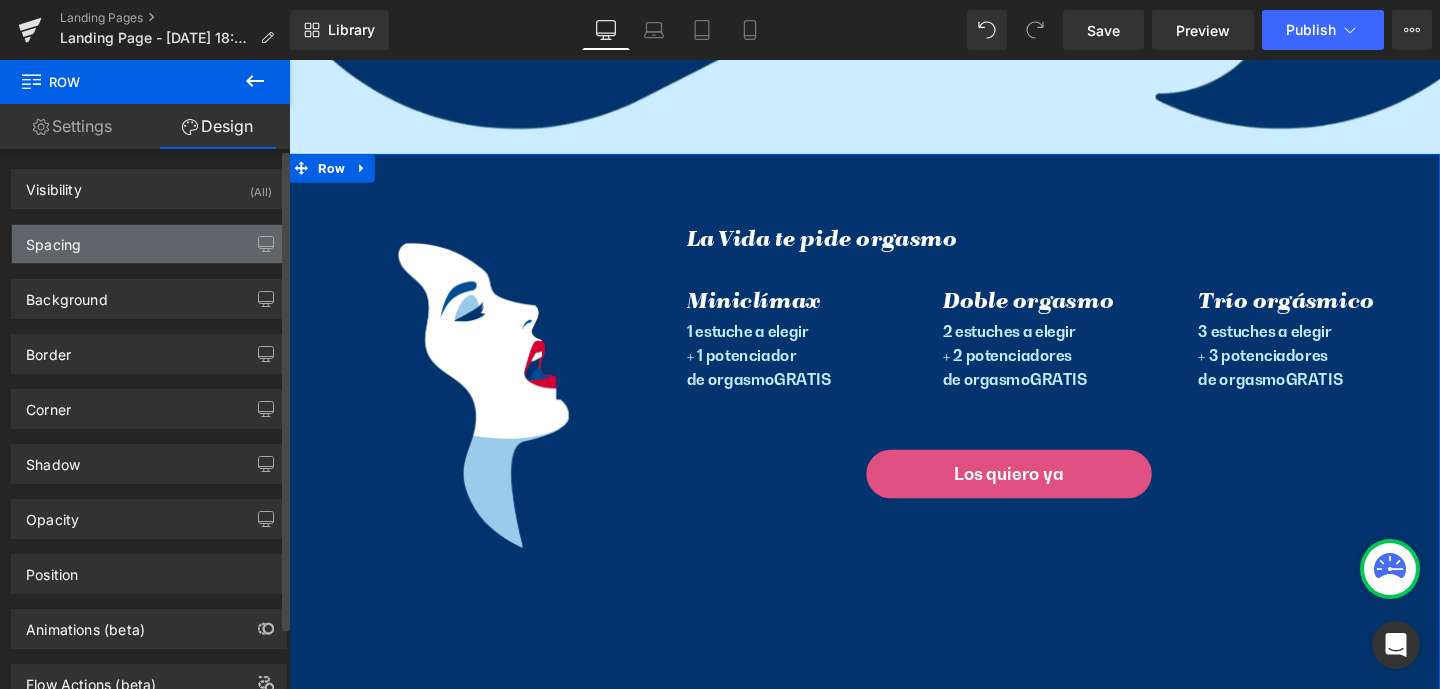 click on "Spacing" at bounding box center [53, 239] 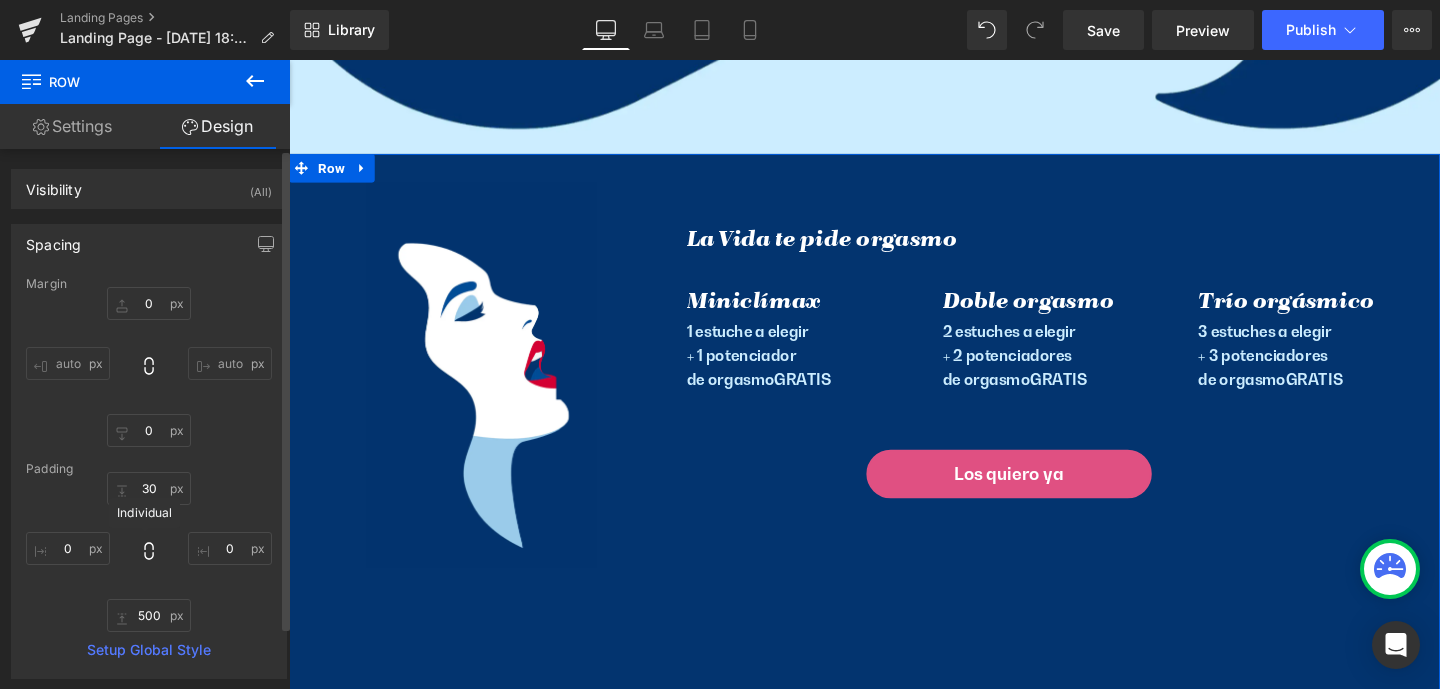 click 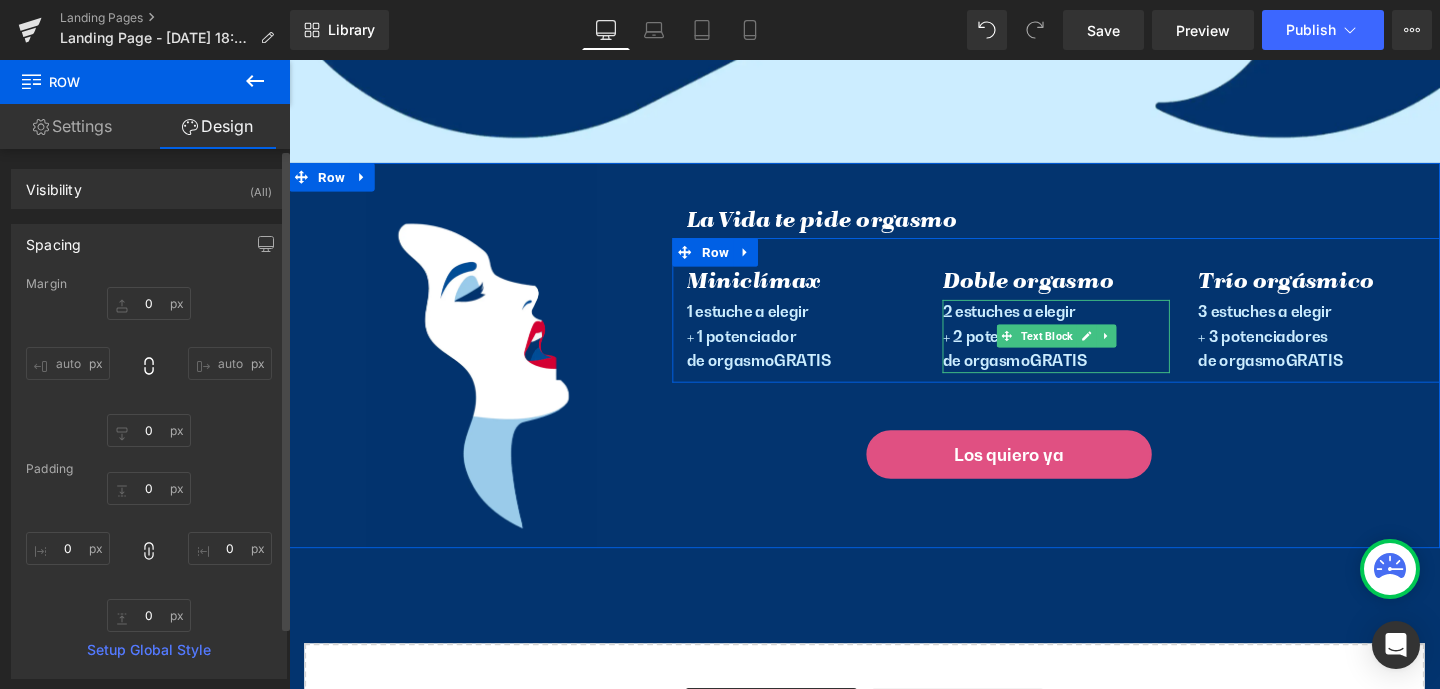 scroll, scrollTop: 2604, scrollLeft: 0, axis: vertical 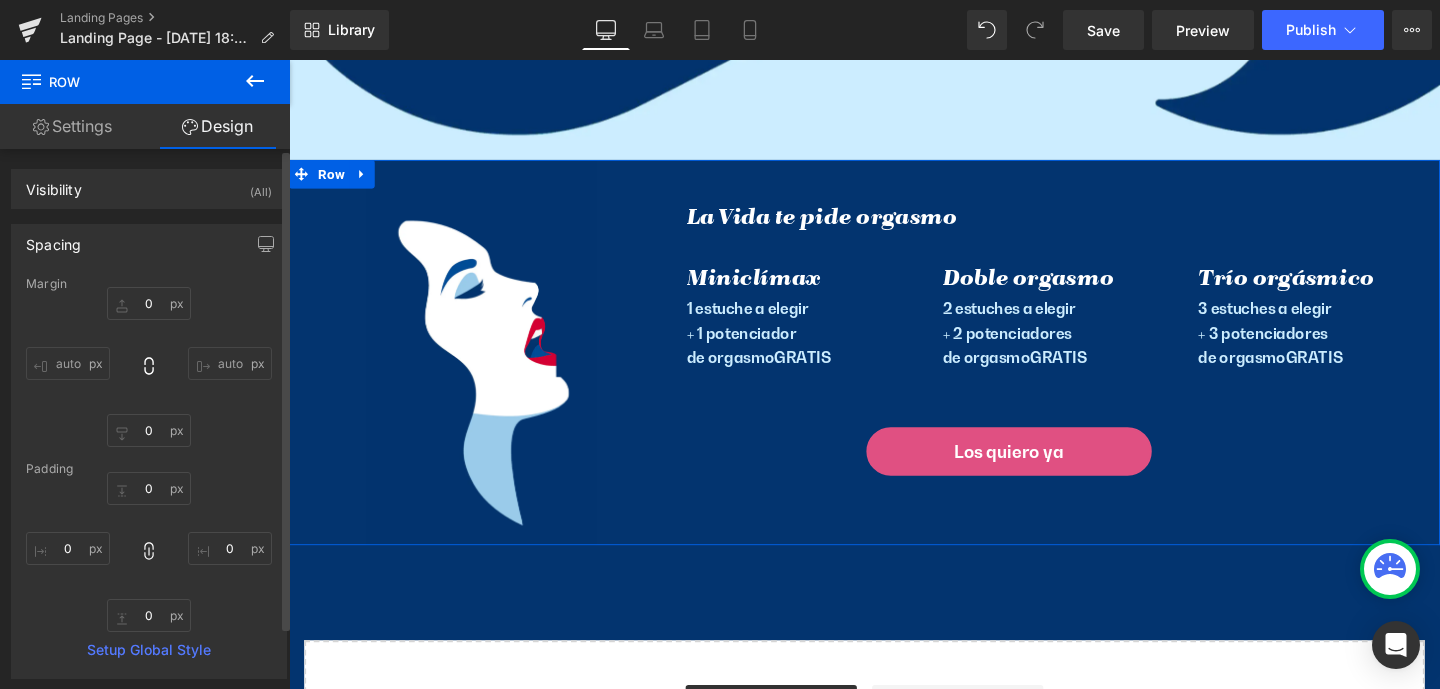 click on "La Vida te pide orgasmo" at bounding box center [1095, 226] 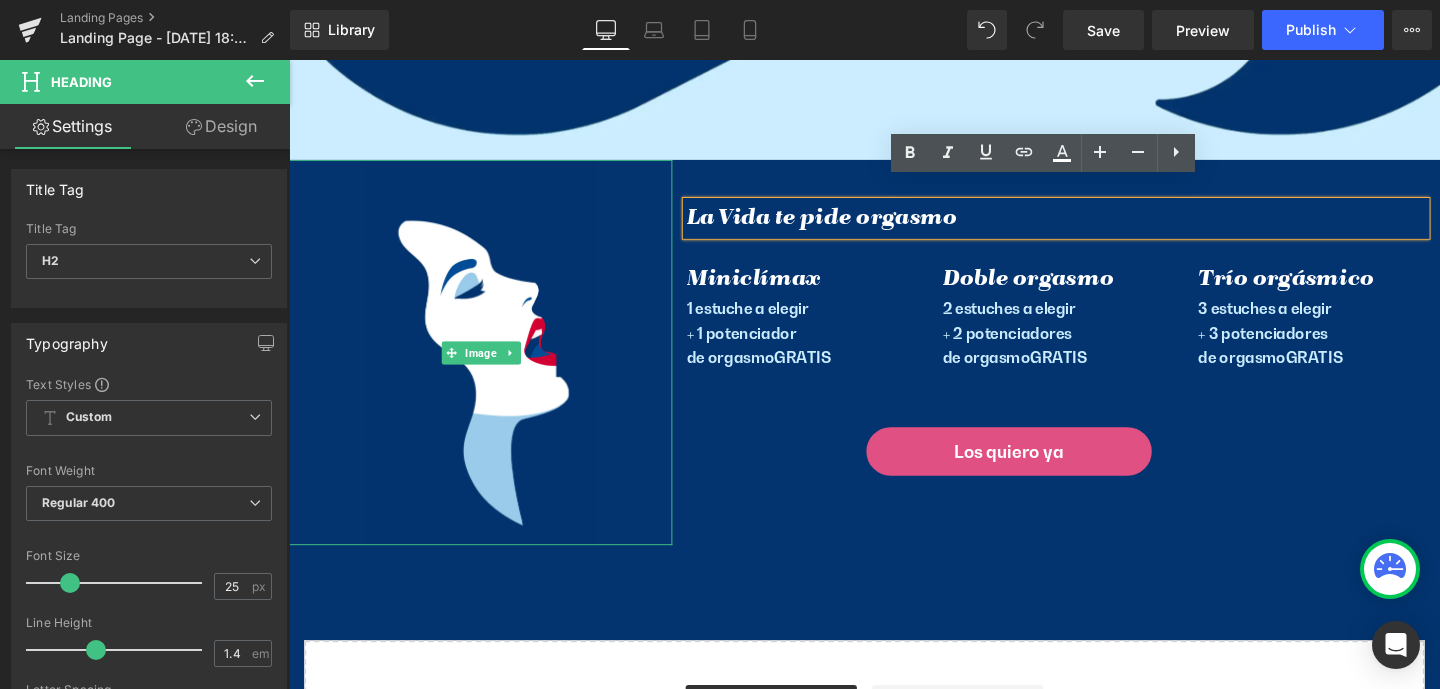click at bounding box center (490, 367) 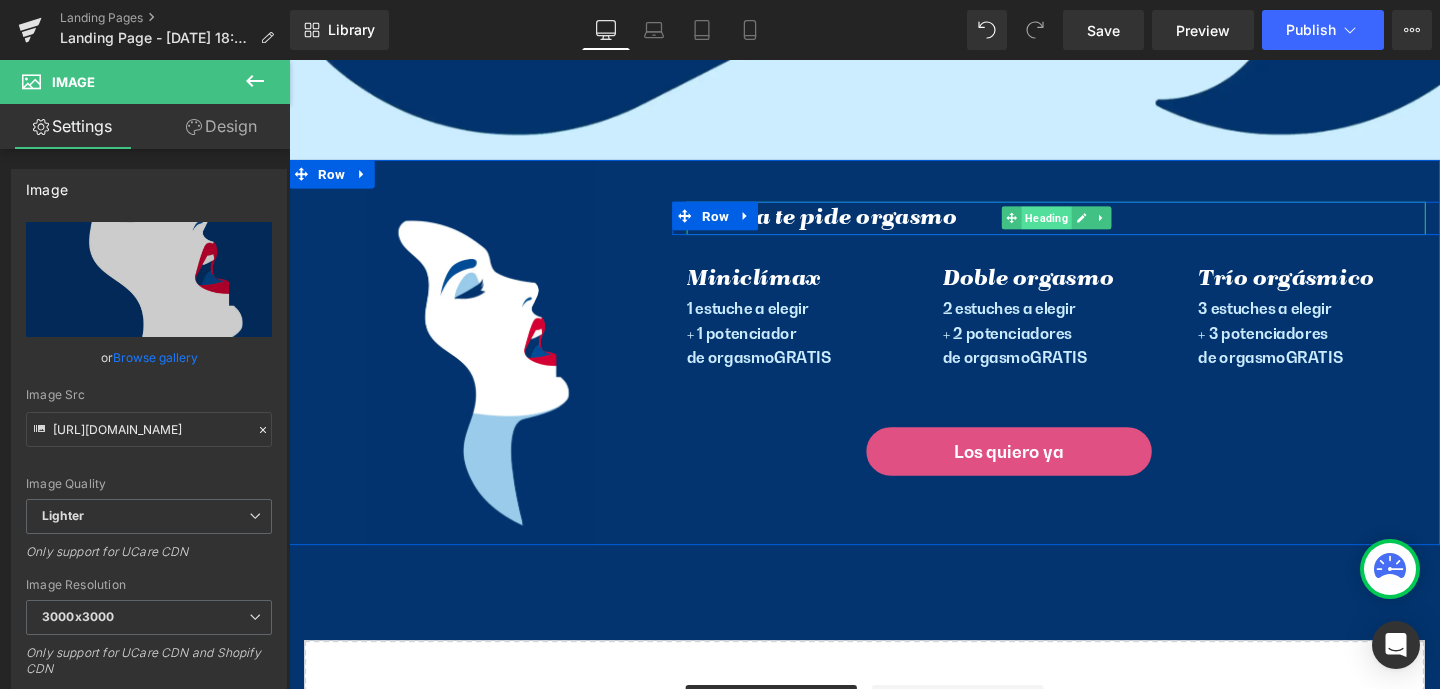 click on "Heading" at bounding box center (1085, 226) 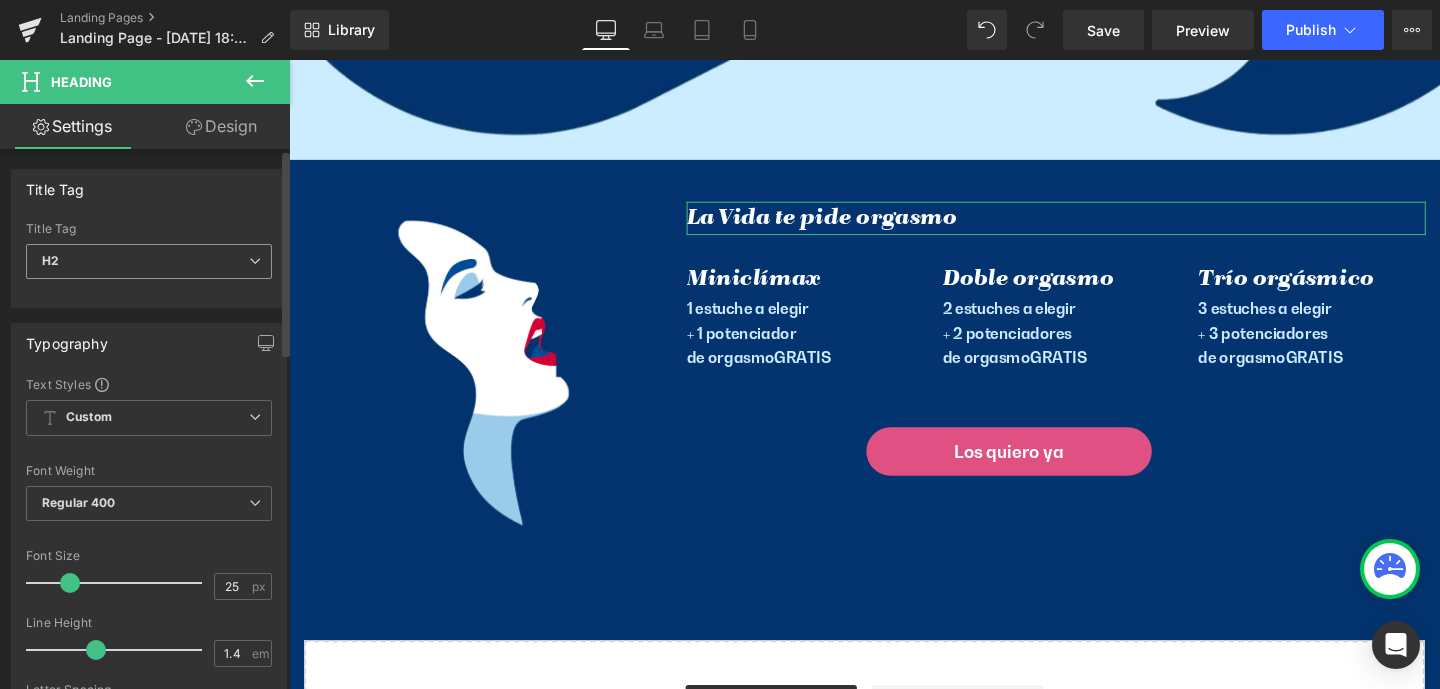 click at bounding box center (255, 261) 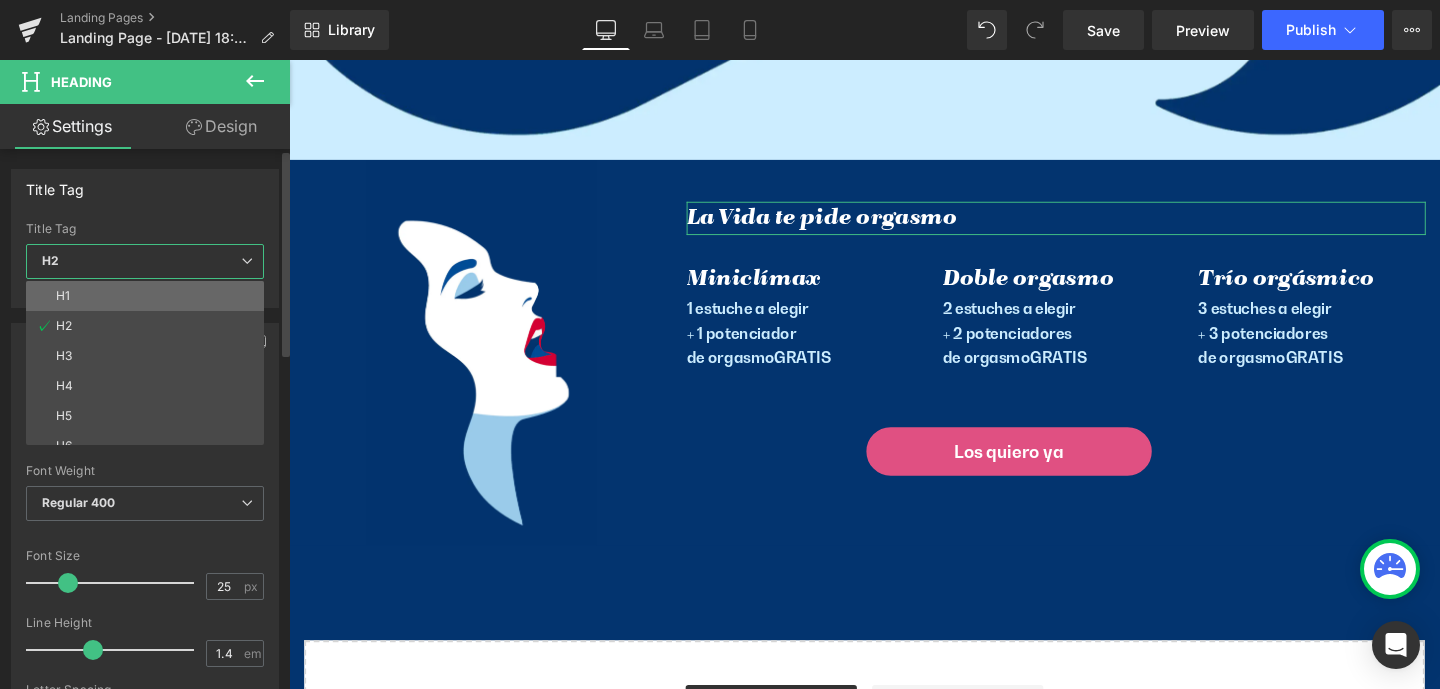 click on "H1" at bounding box center (149, 296) 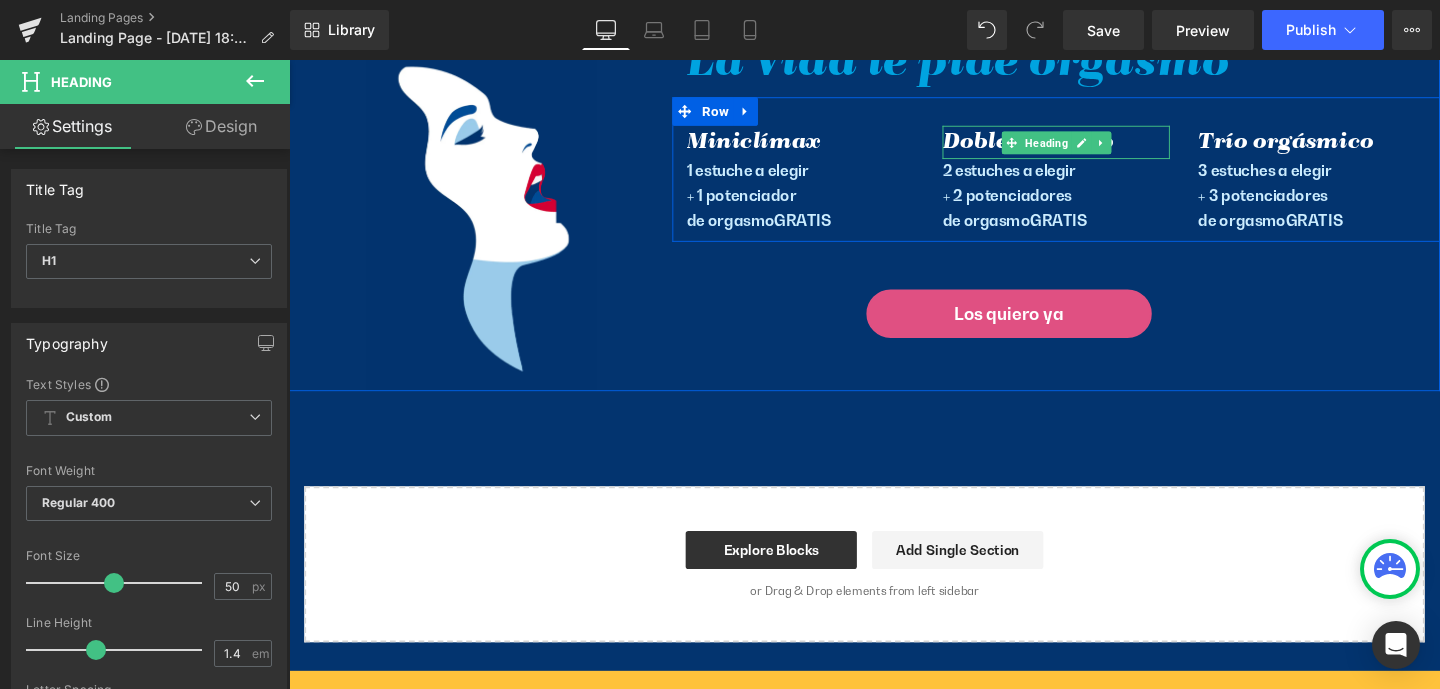 scroll, scrollTop: 2814, scrollLeft: 0, axis: vertical 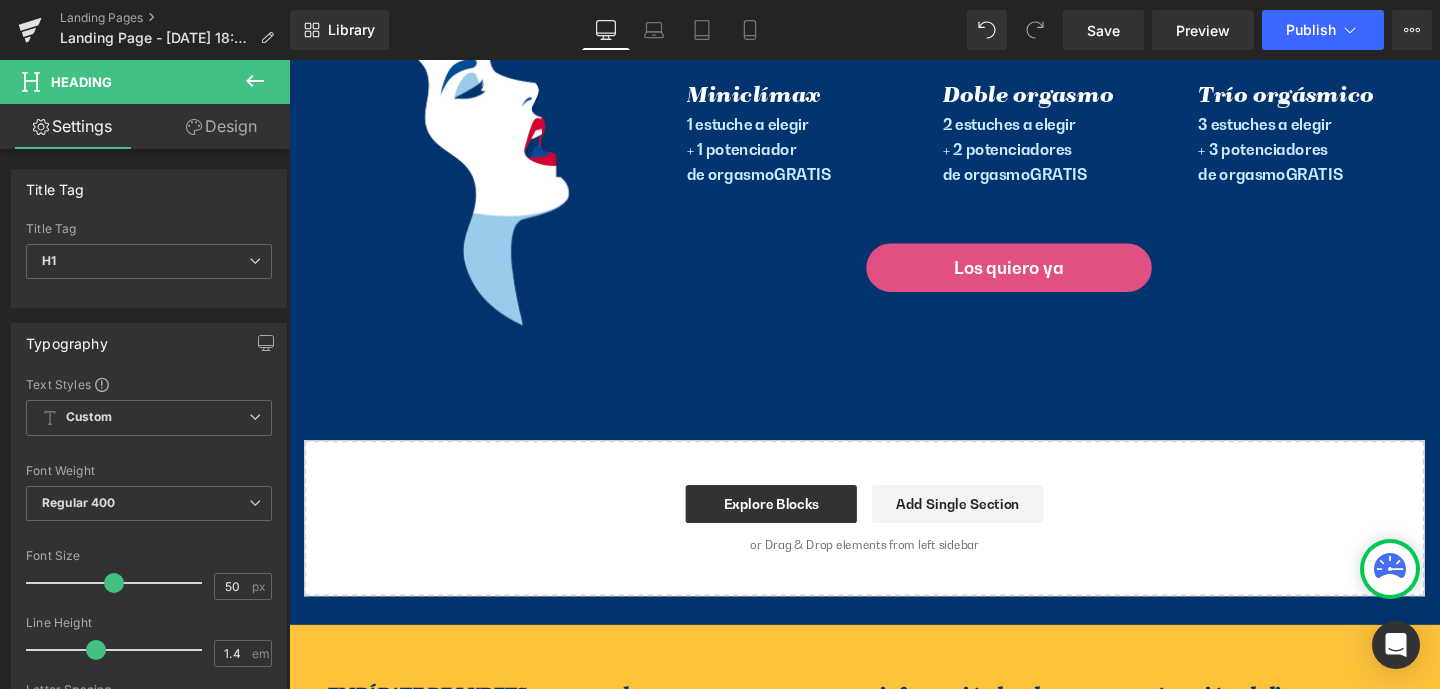 click 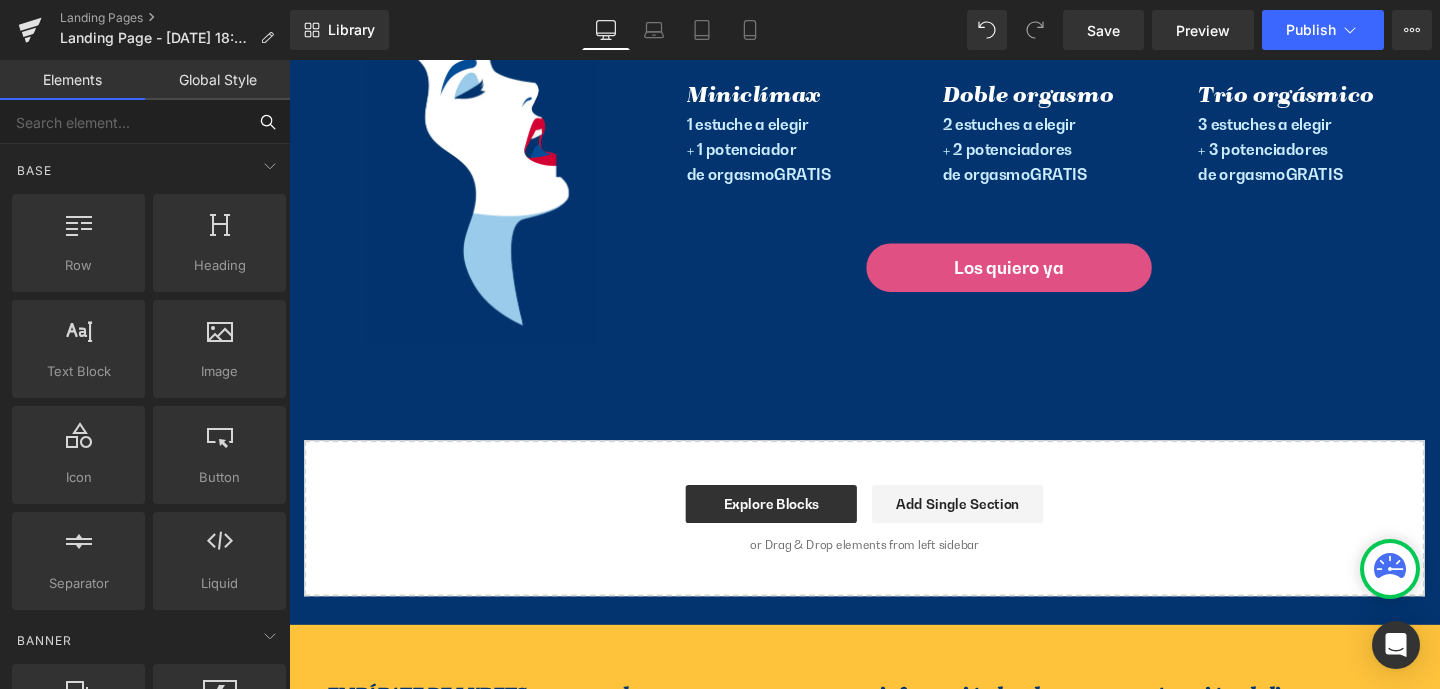 click at bounding box center [123, 122] 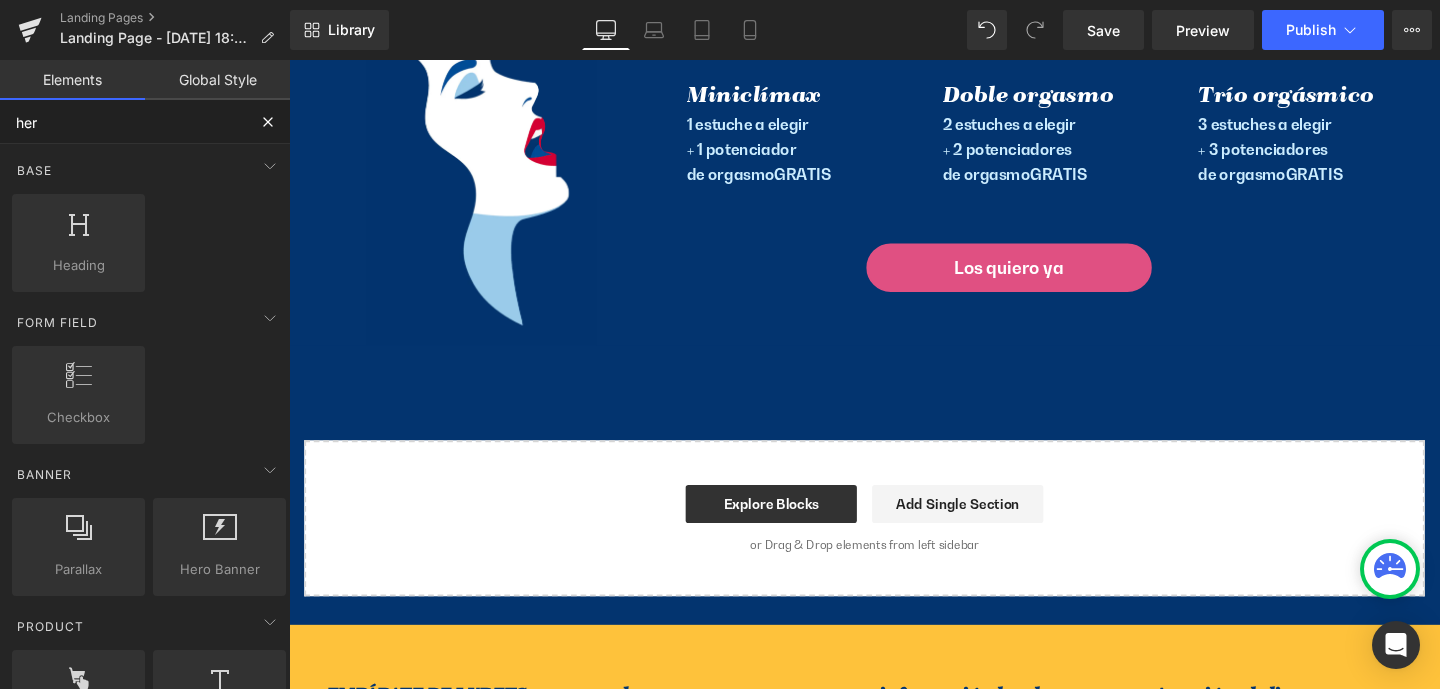 type on "hero" 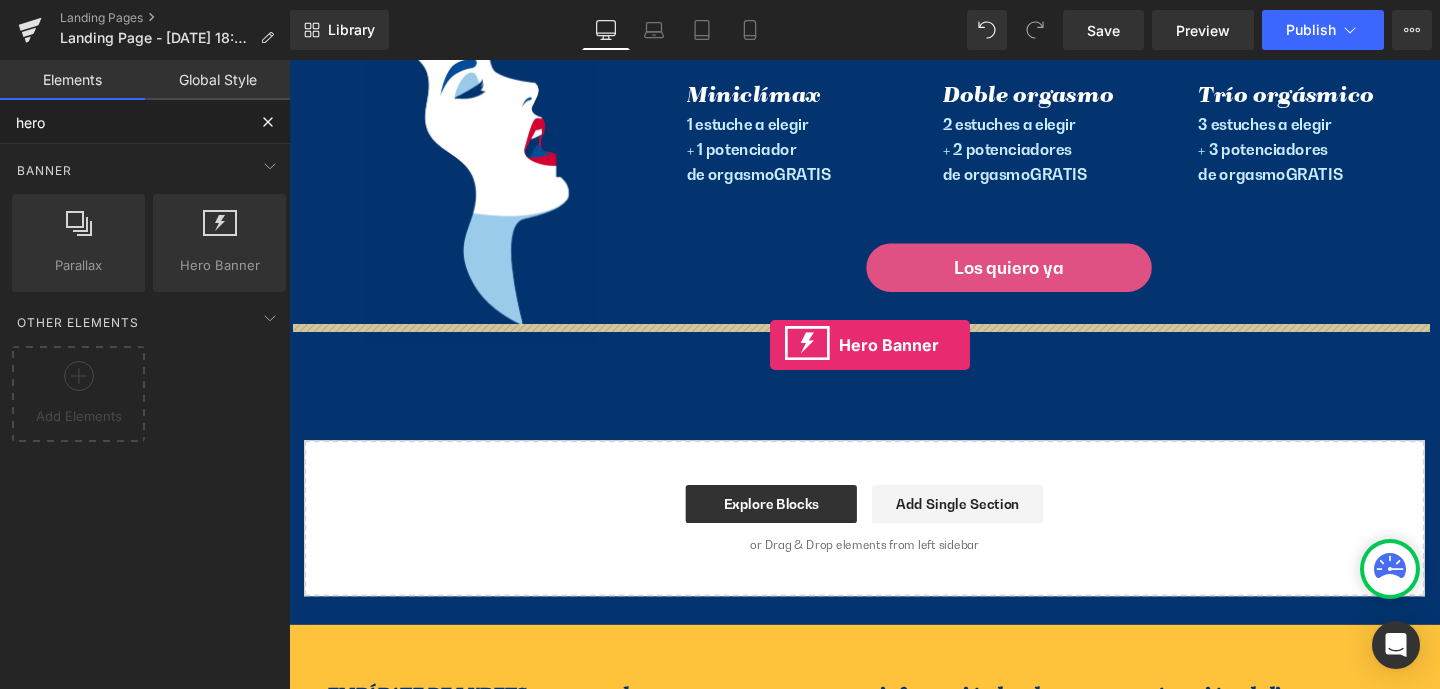drag, startPoint x: 509, startPoint y: 295, endPoint x: 795, endPoint y: 360, distance: 293.29337 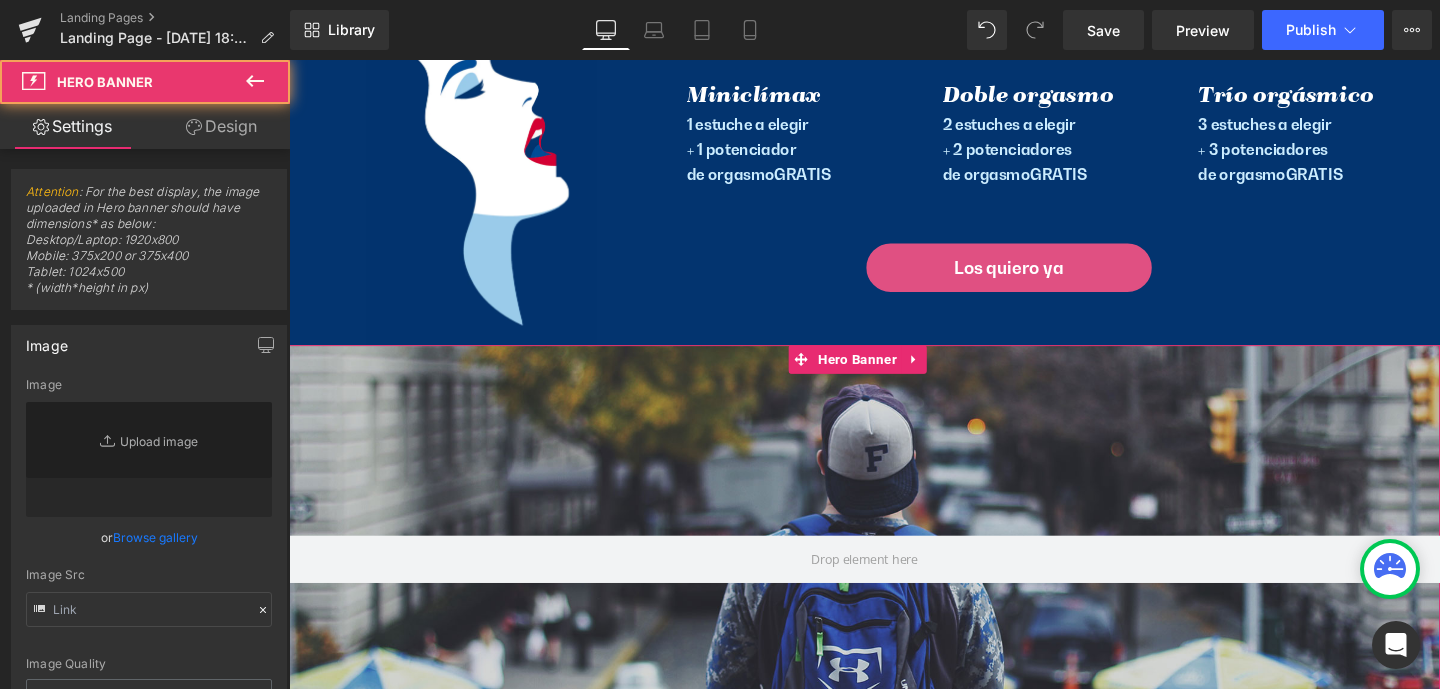 type on "https://d1um8515vdn9kb.cloudfront.net/images/hero.jpg" 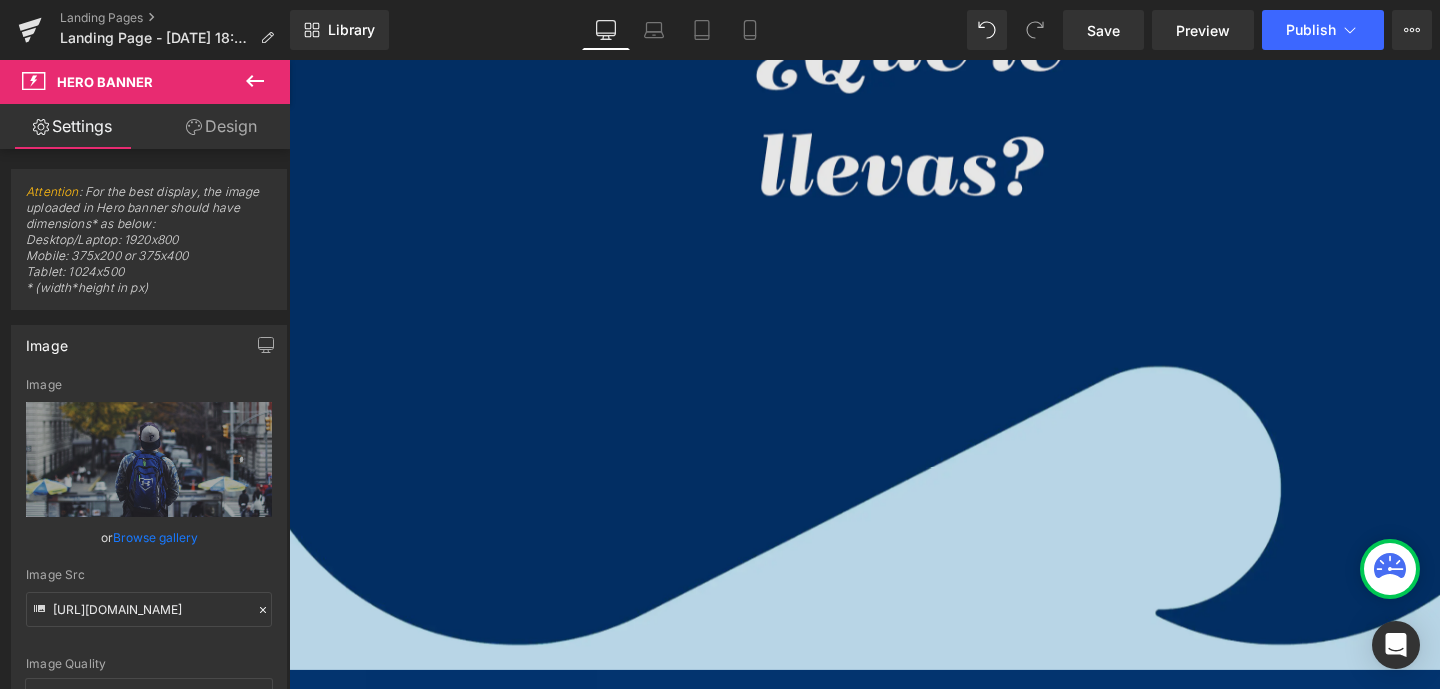 scroll, scrollTop: 2064, scrollLeft: 0, axis: vertical 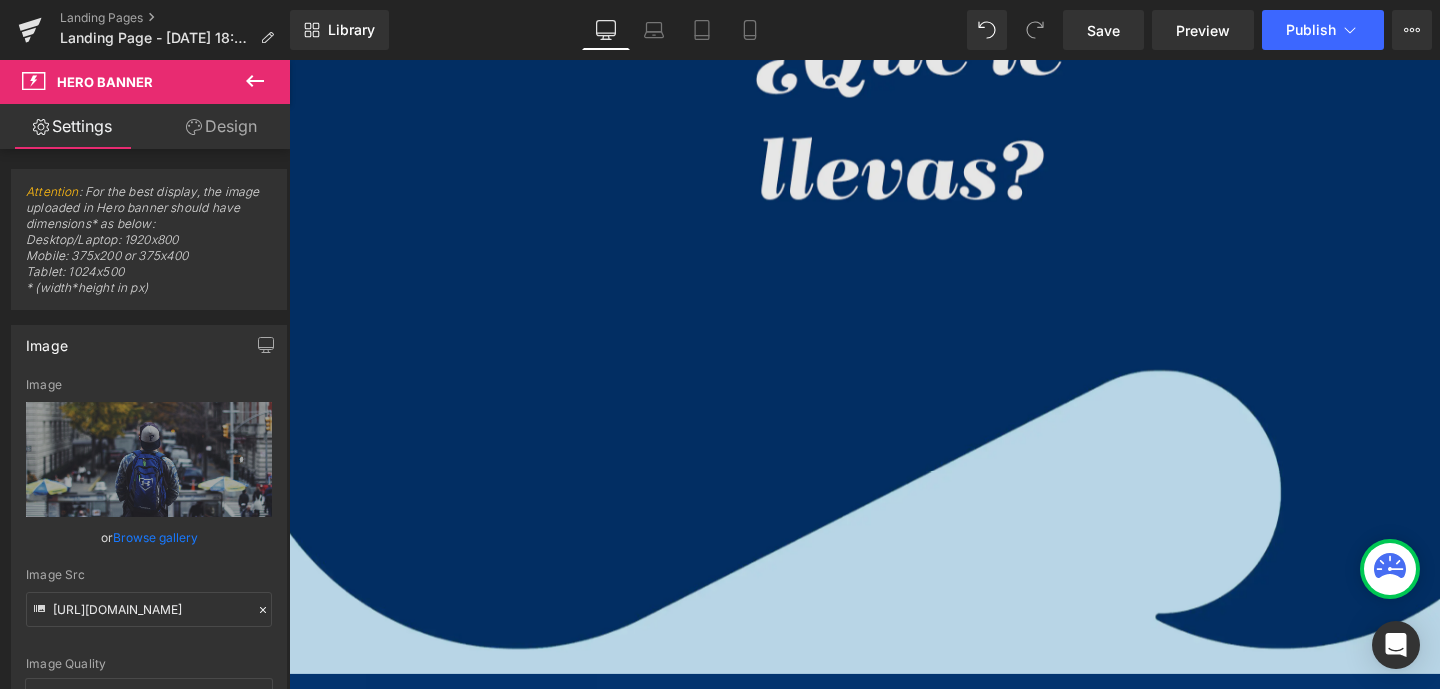 click at bounding box center (894, 100) 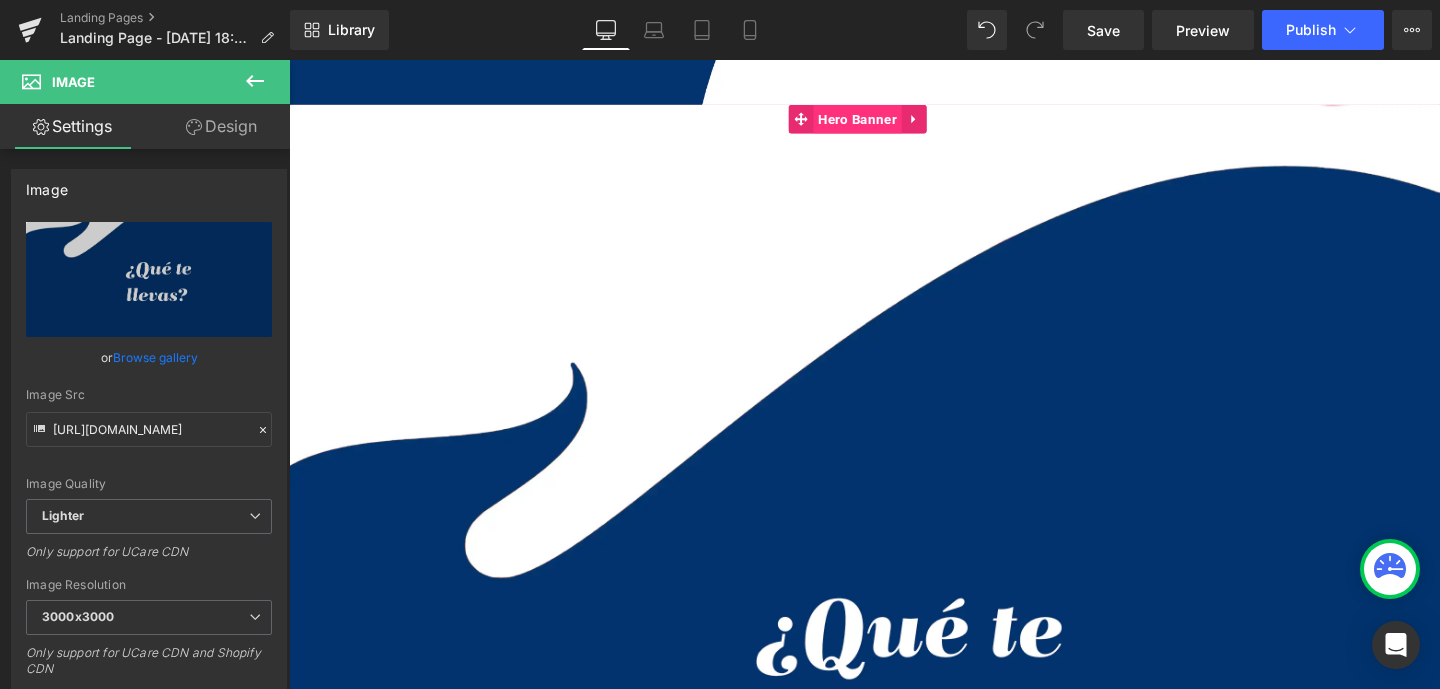 scroll, scrollTop: 1416, scrollLeft: 0, axis: vertical 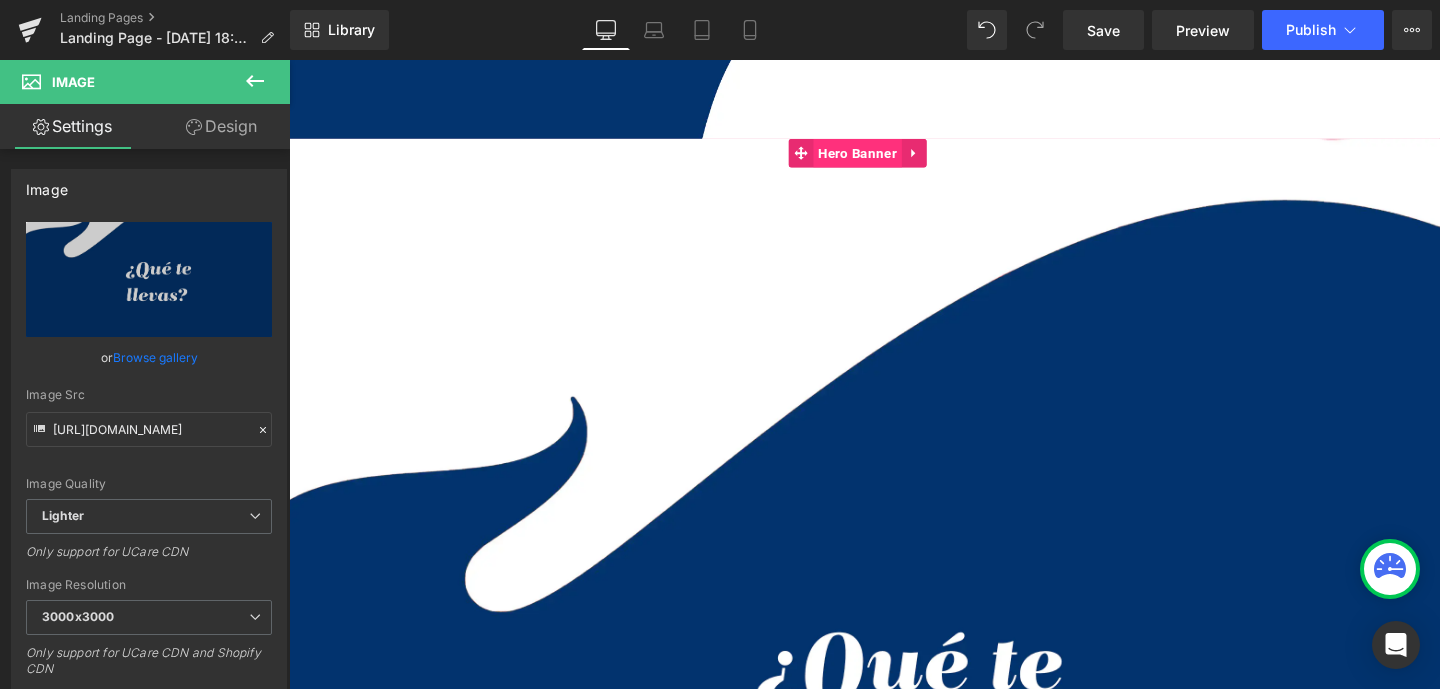 click on "Hero Banner" at bounding box center [886, 158] 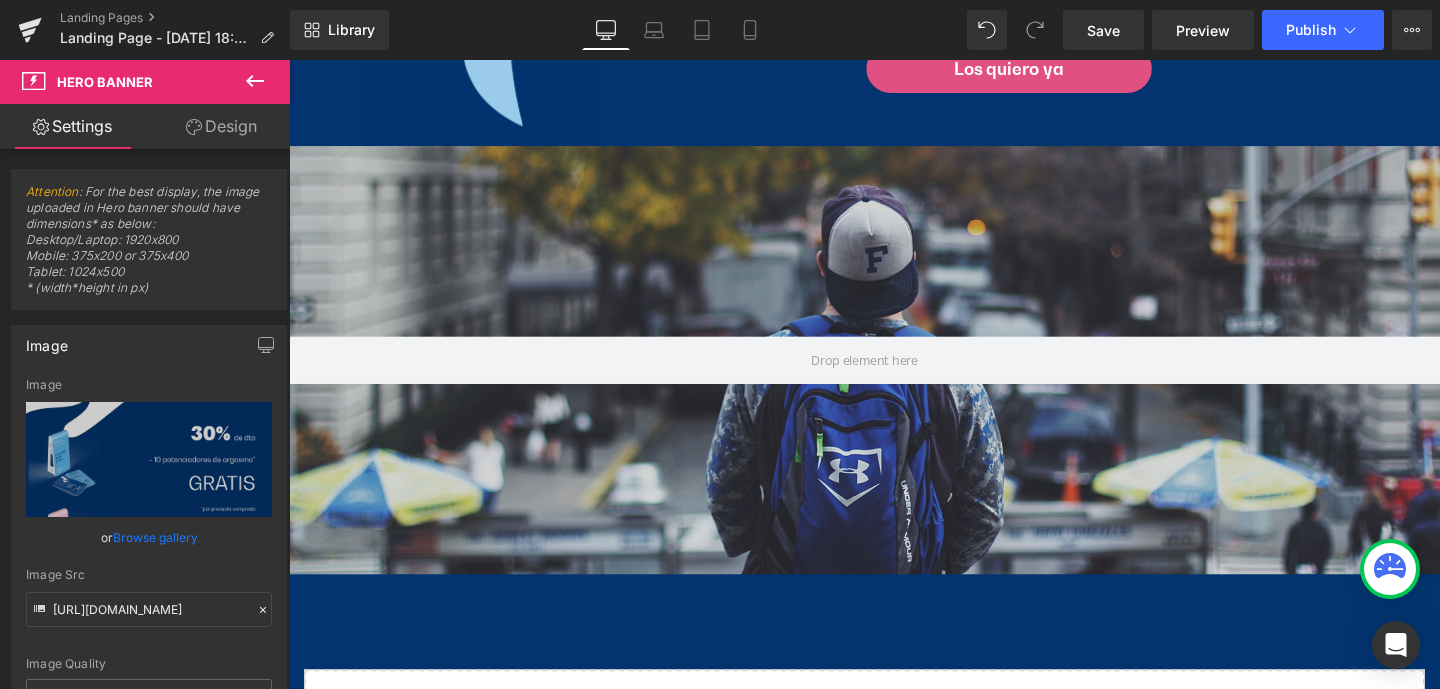 scroll, scrollTop: 3035, scrollLeft: 0, axis: vertical 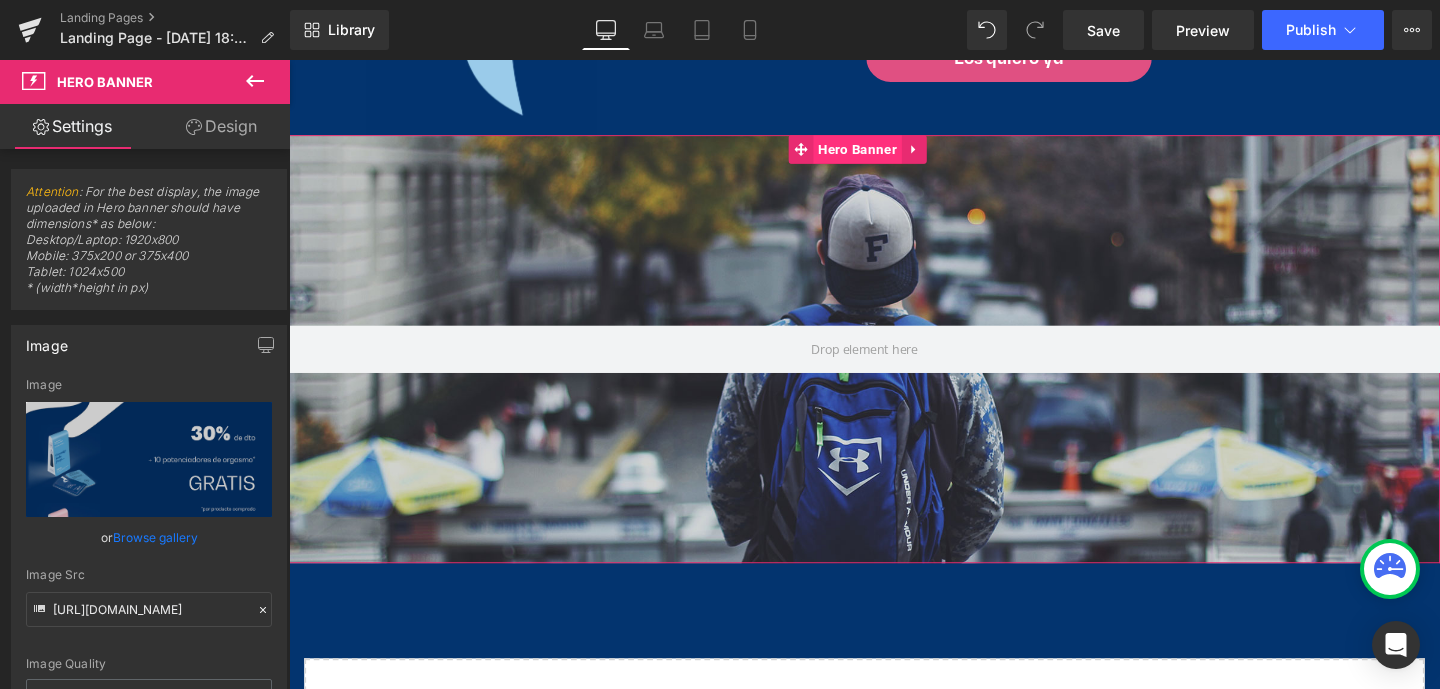 click on "Hero Banner" at bounding box center [886, 154] 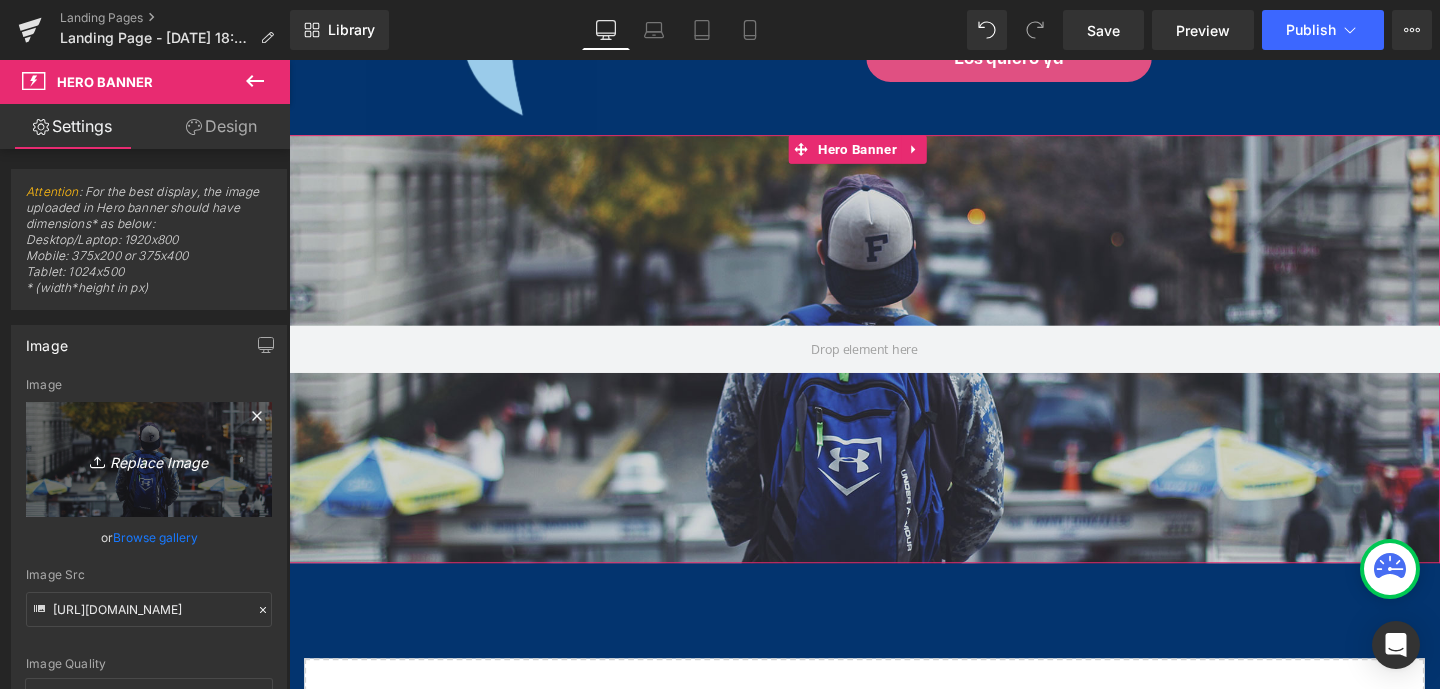 click on "Replace Image" at bounding box center [149, 459] 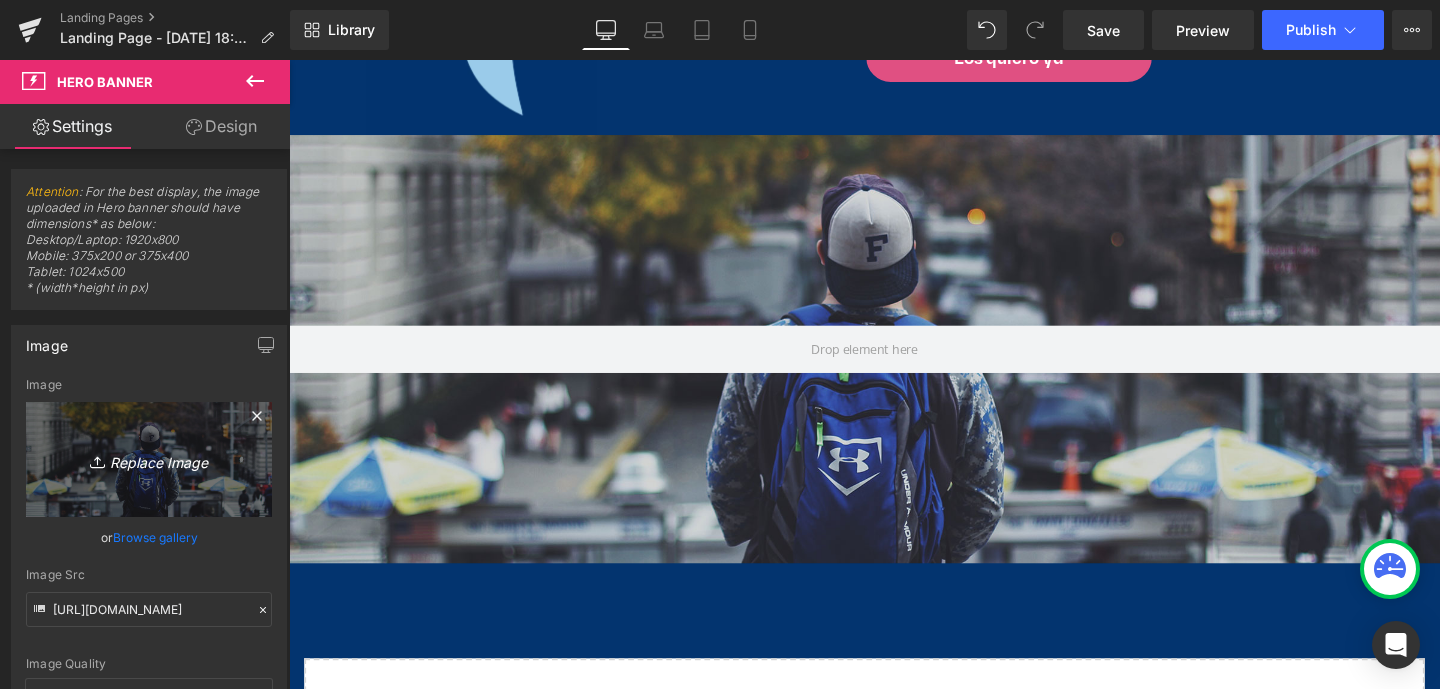 type on "C:\fakepath\beneficios-lubets-mas.png" 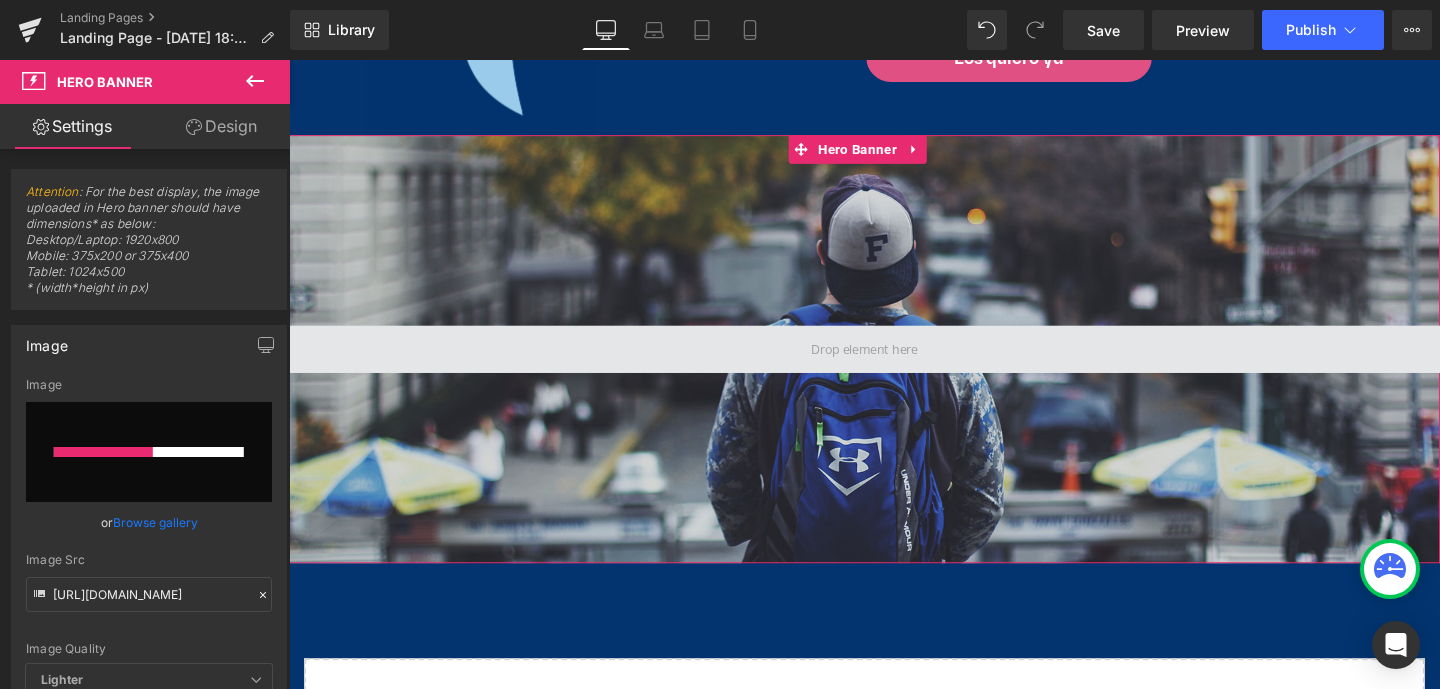 type 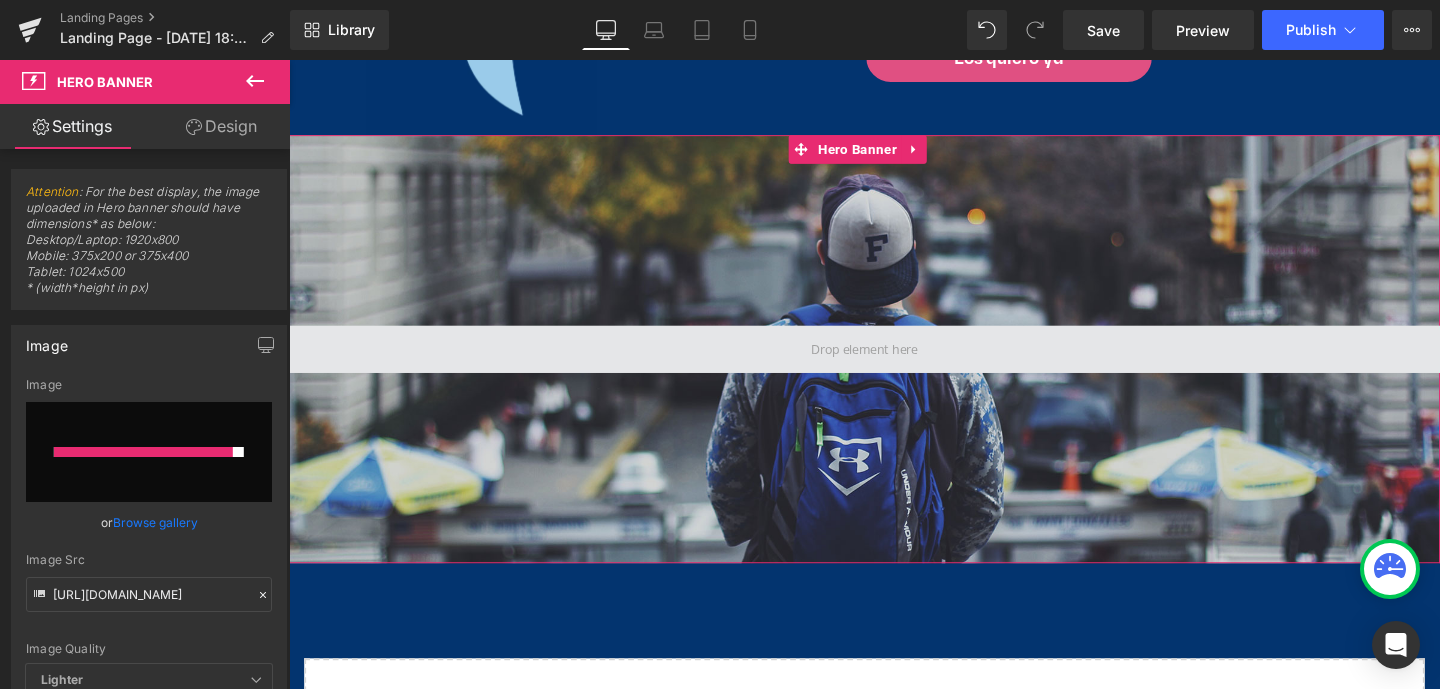 type on "https://ucarecdn.com/c153133a-1976-4c2f-95fb-2a519b9b4589/-/format/auto/-/preview/3000x3000/-/quality/lighter/beneficios-lubets-mas.png" 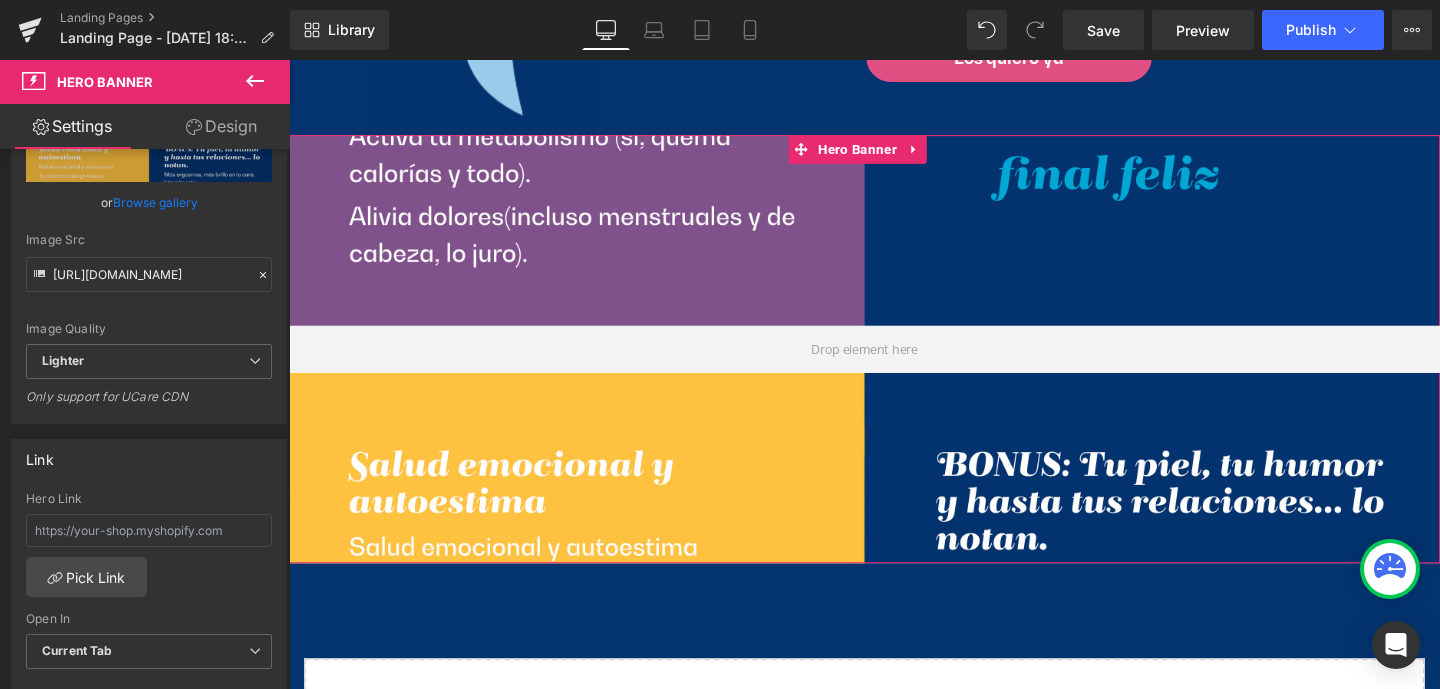 scroll, scrollTop: 595, scrollLeft: 0, axis: vertical 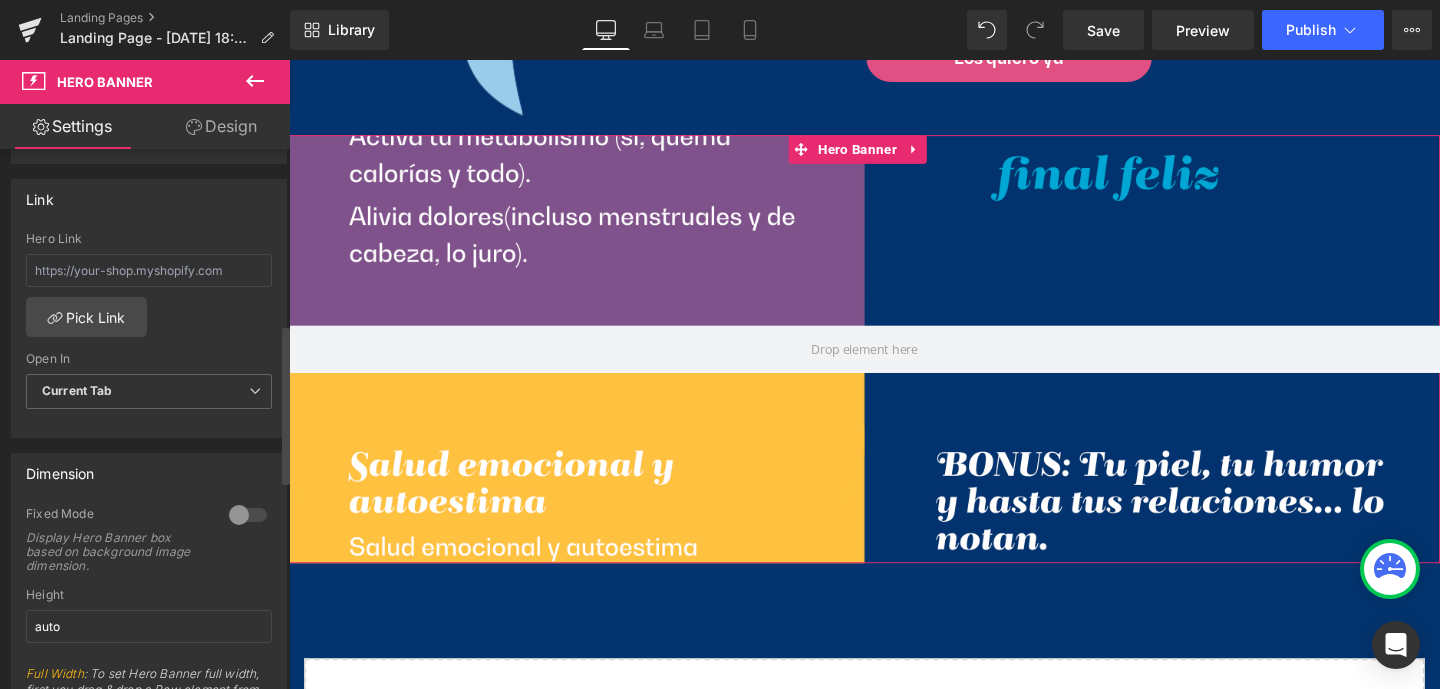 click at bounding box center (248, 515) 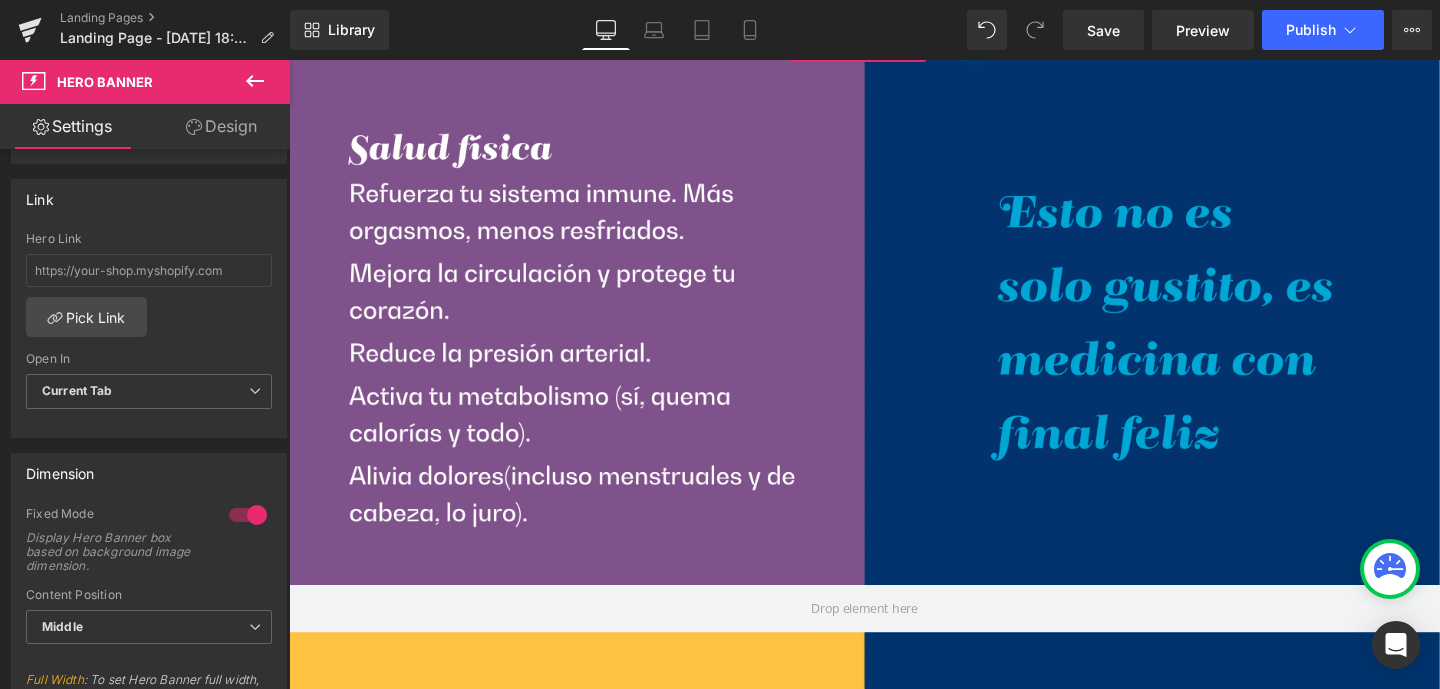scroll, scrollTop: 3164, scrollLeft: 0, axis: vertical 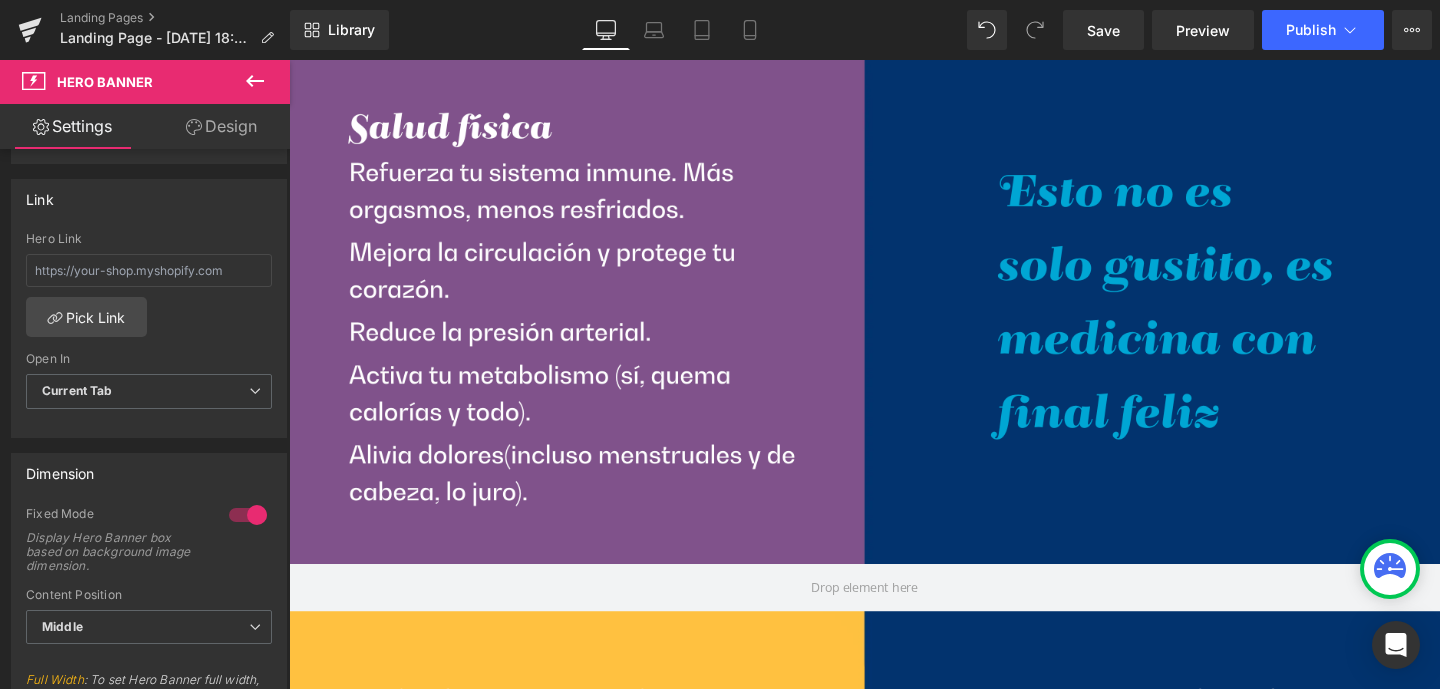 click 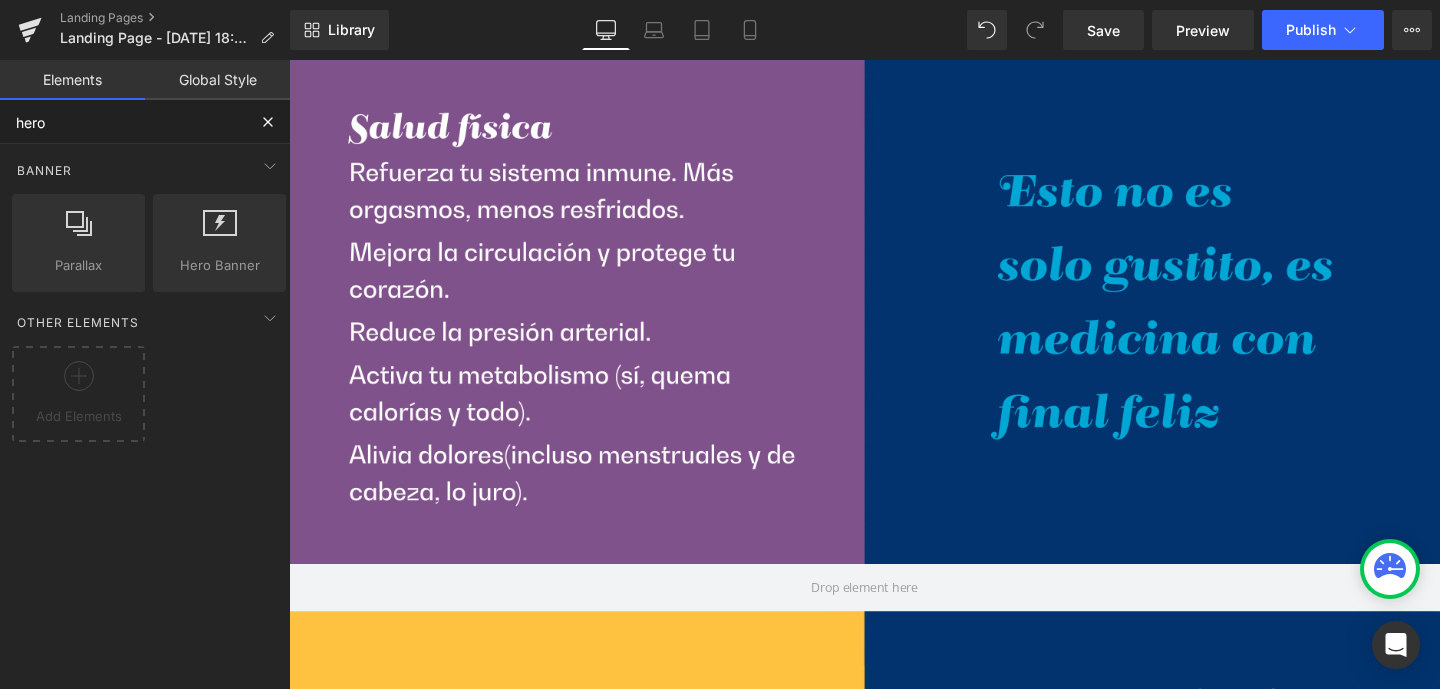 drag, startPoint x: 100, startPoint y: 130, endPoint x: 33, endPoint y: 127, distance: 67.06713 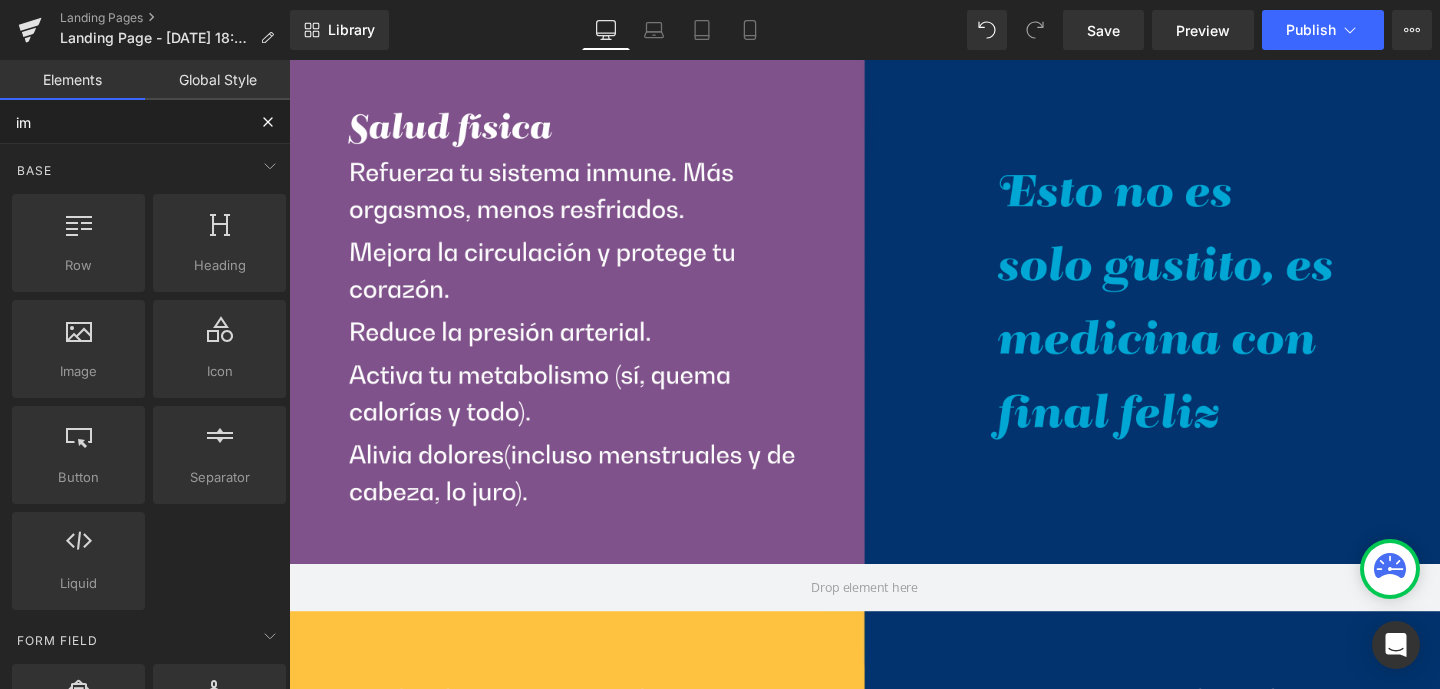 type on "ima" 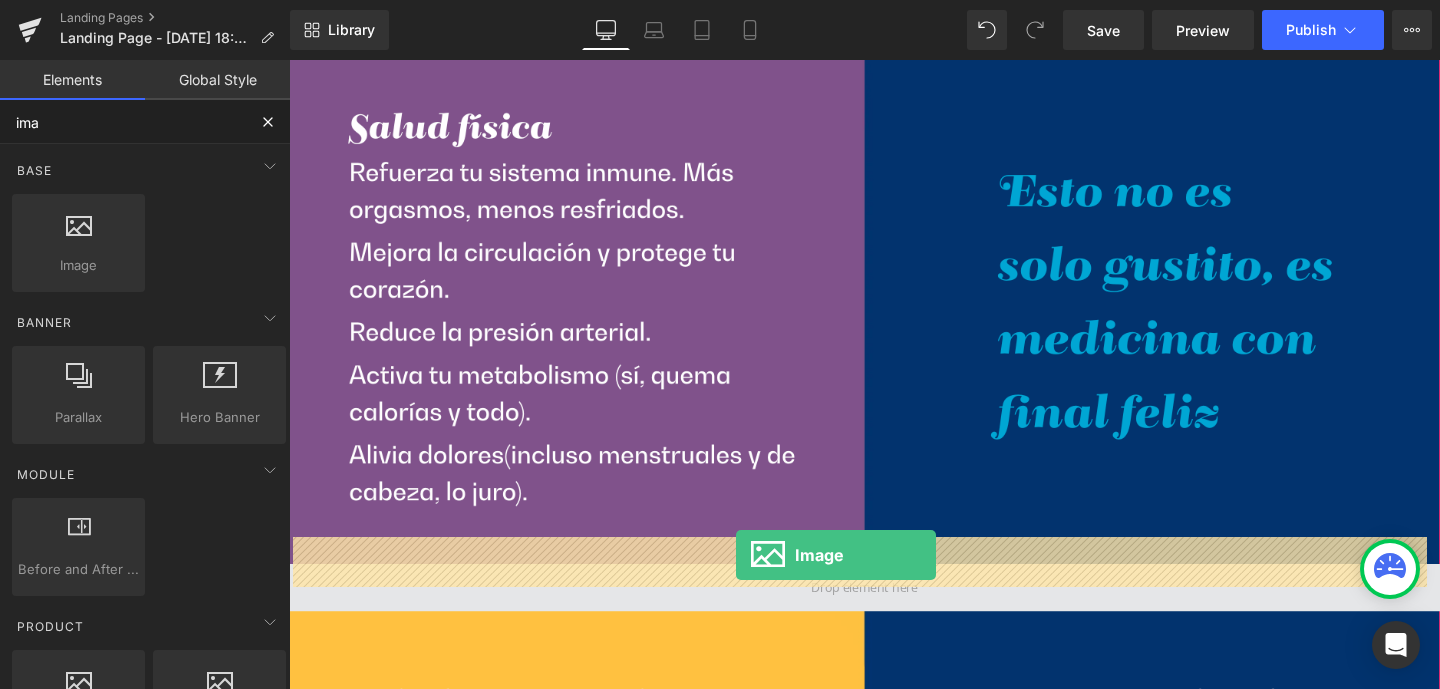 drag, startPoint x: 366, startPoint y: 289, endPoint x: 763, endPoint y: 586, distance: 495.80035 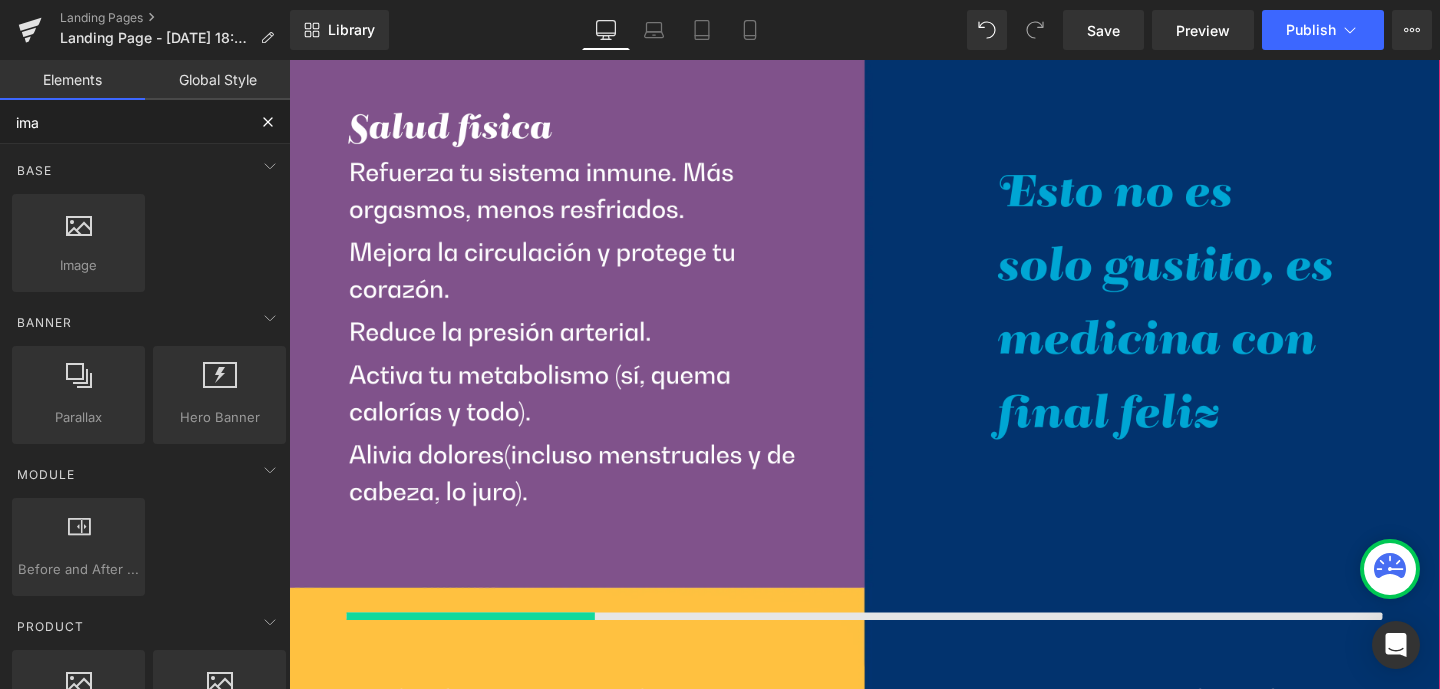 scroll, scrollTop: 3139, scrollLeft: 0, axis: vertical 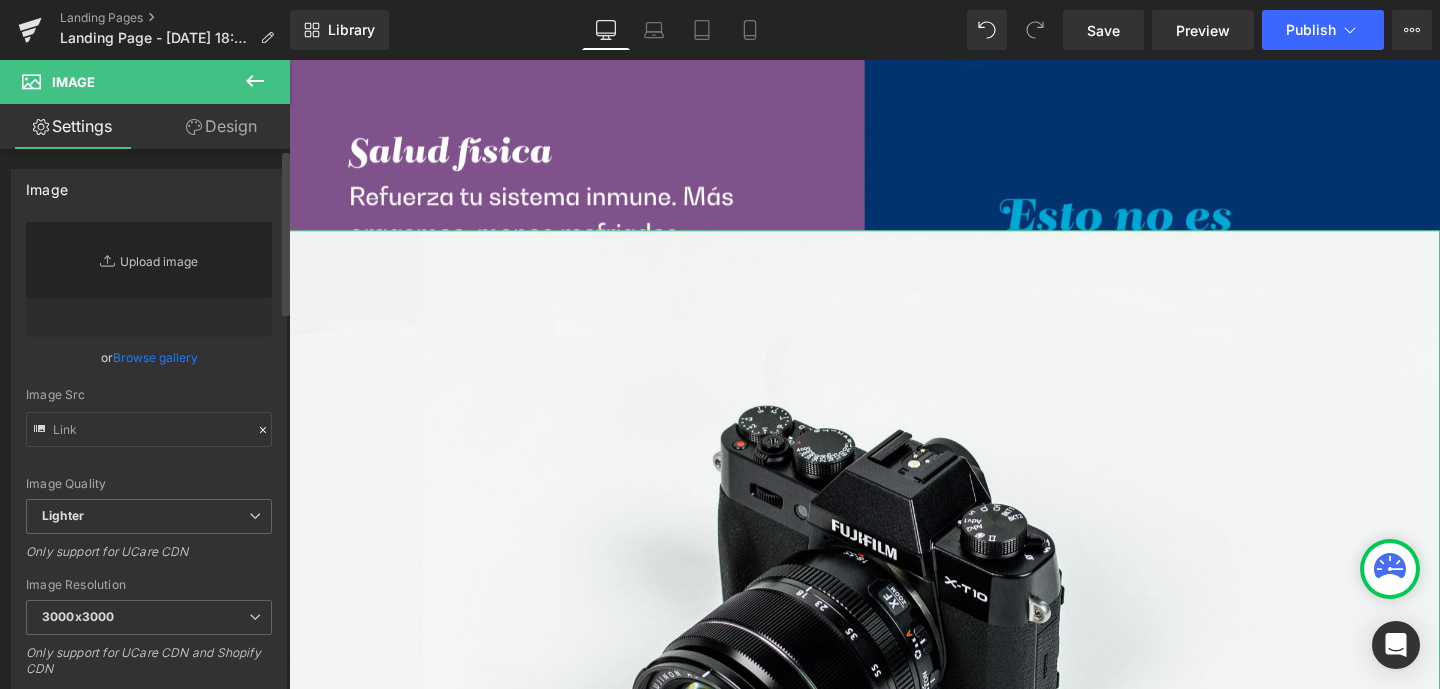 click on "Replace Image" at bounding box center (149, 279) 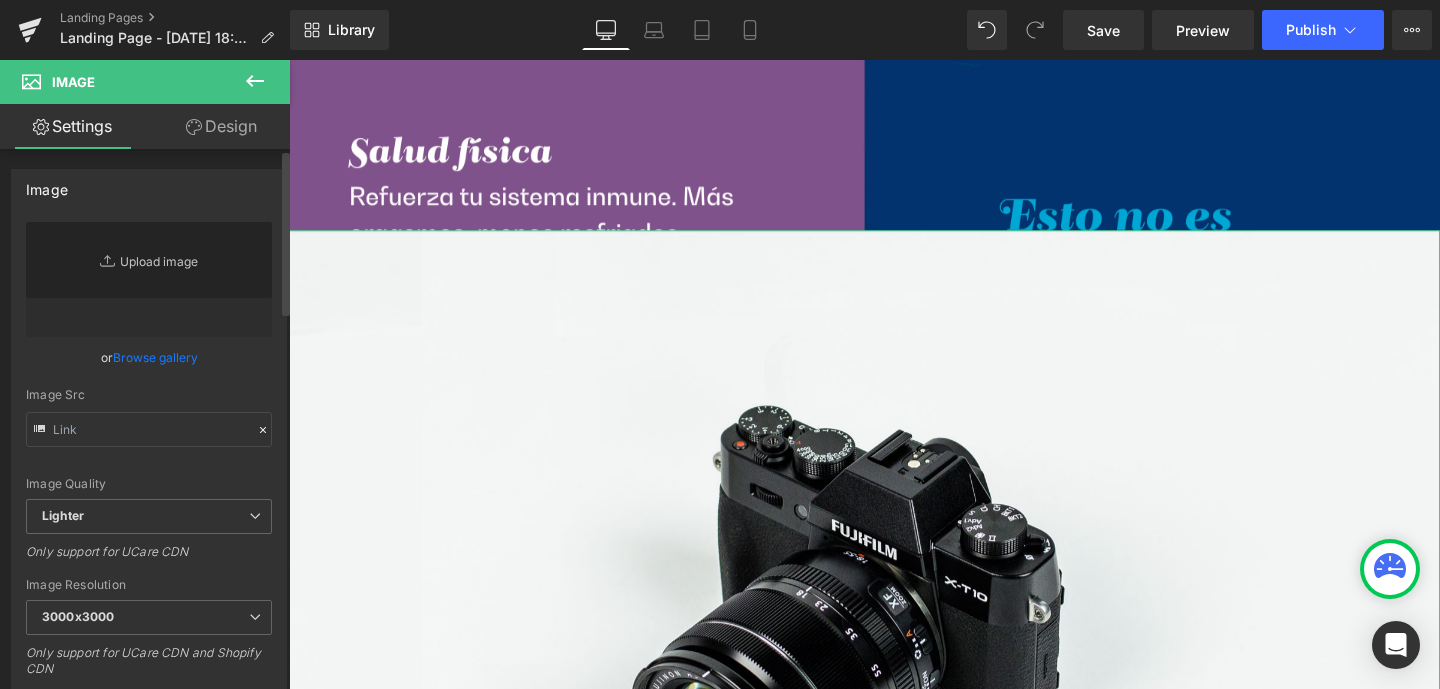 type on "//d1um8515vdn9kb.cloudfront.net/images/parallax.jpg" 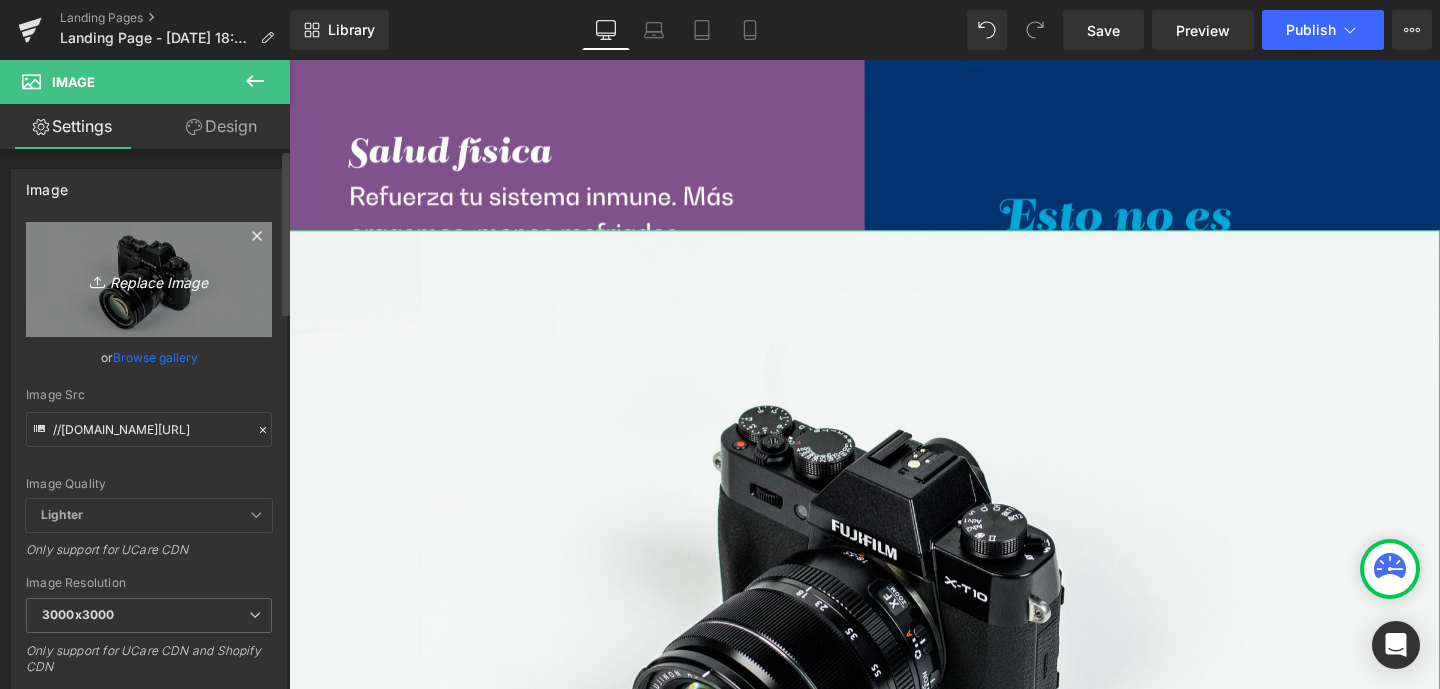 scroll, scrollTop: 2768, scrollLeft: 0, axis: vertical 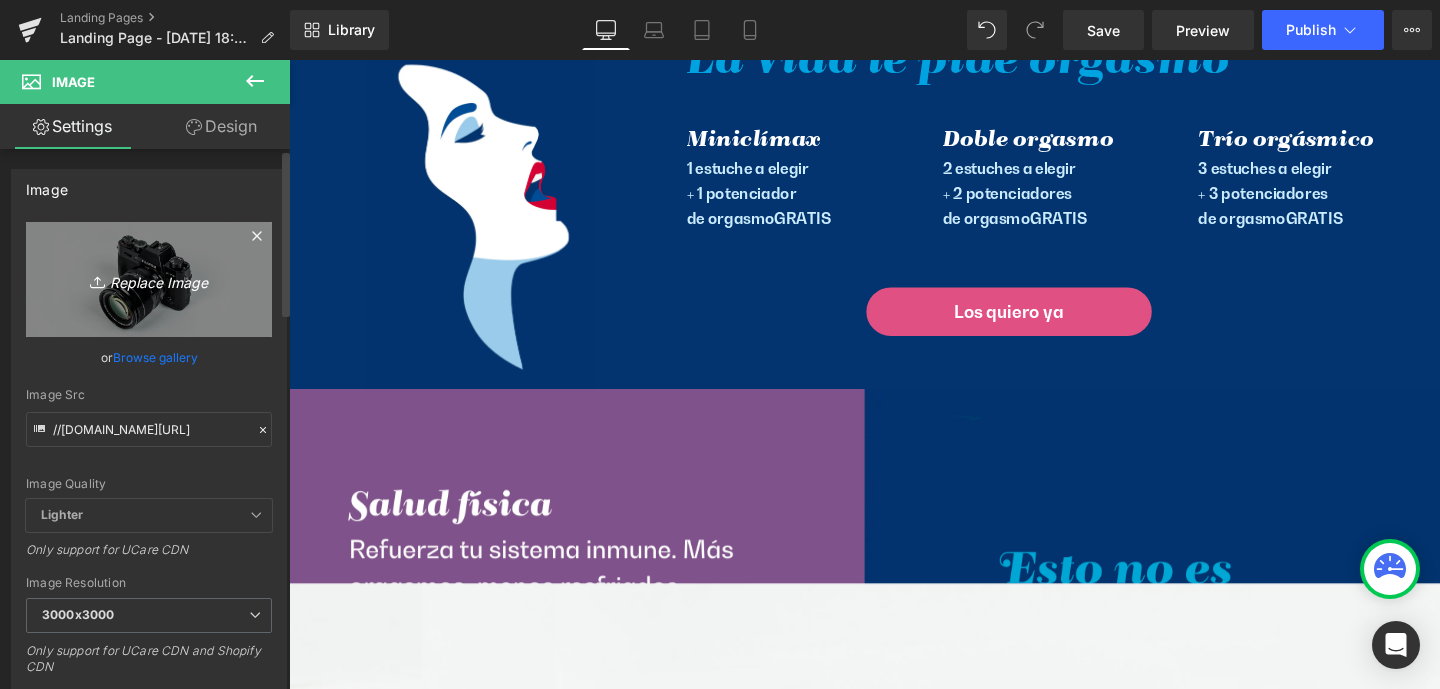 type on "C:\fakepath\beneficios-lubets.png" 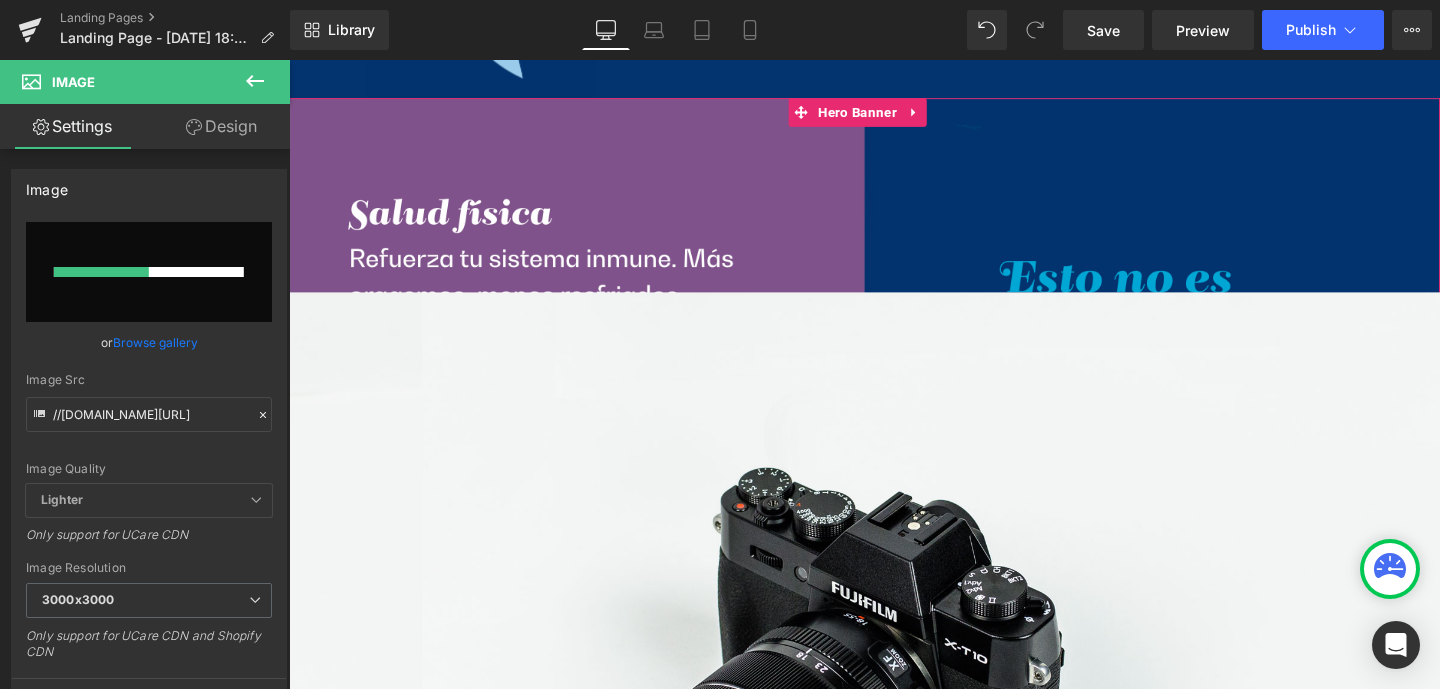 scroll, scrollTop: 3084, scrollLeft: 0, axis: vertical 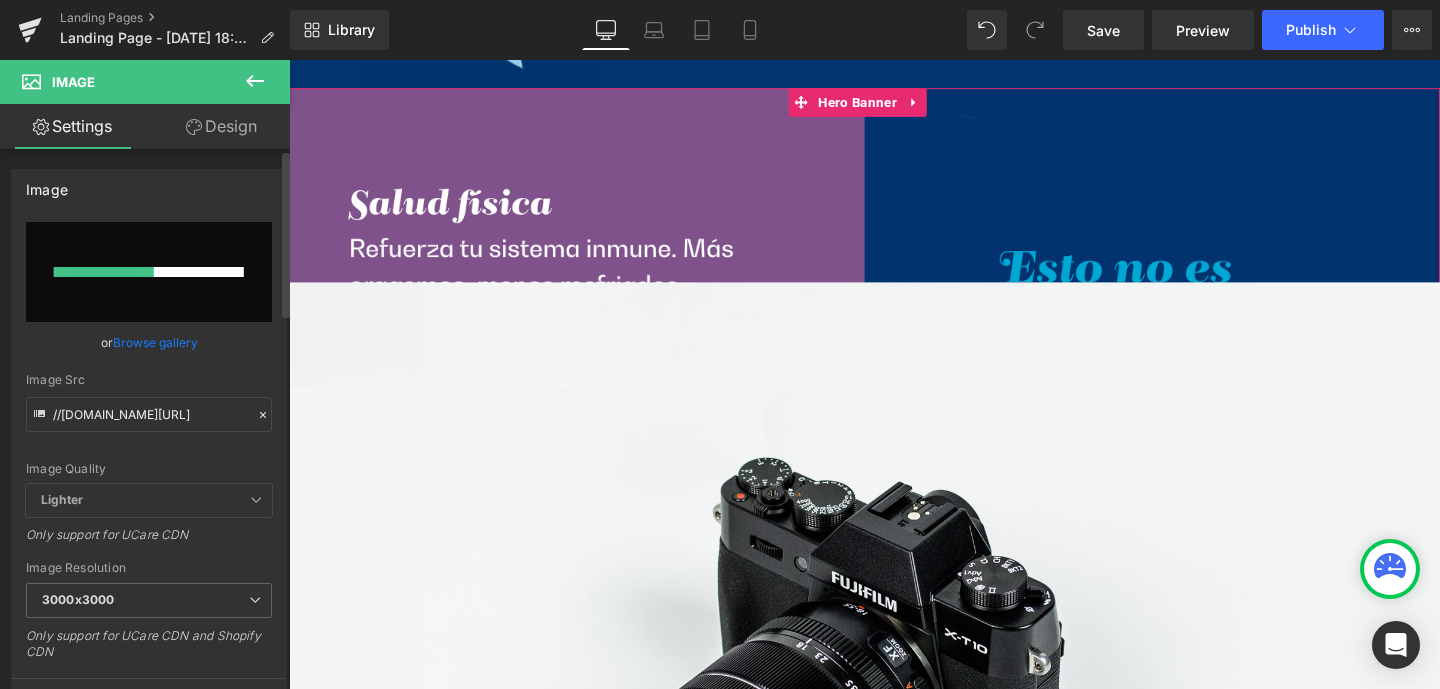 type 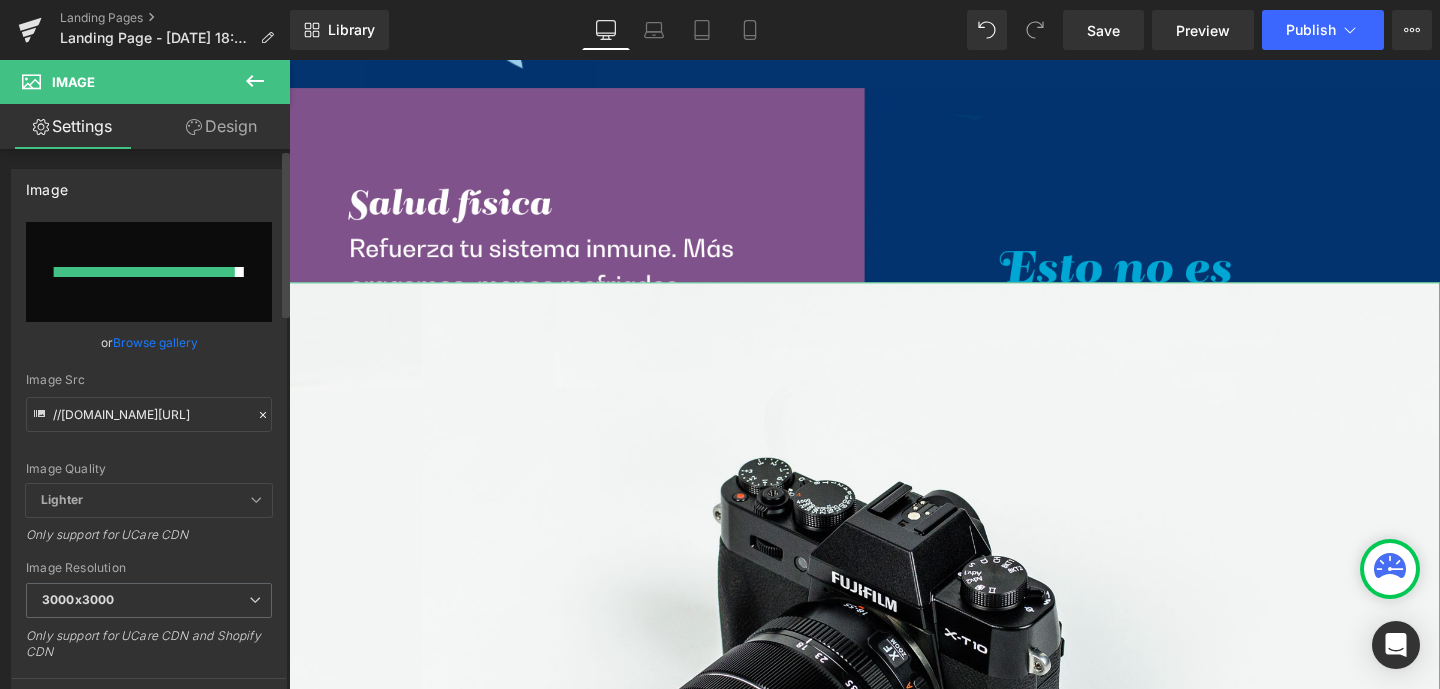 type on "https://ucarecdn.com/2b9b77f0-9bdd-478e-af5a-bf8debc0336f/-/format/auto/-/preview/3000x3000/-/quality/lighter/beneficios-lubets.png" 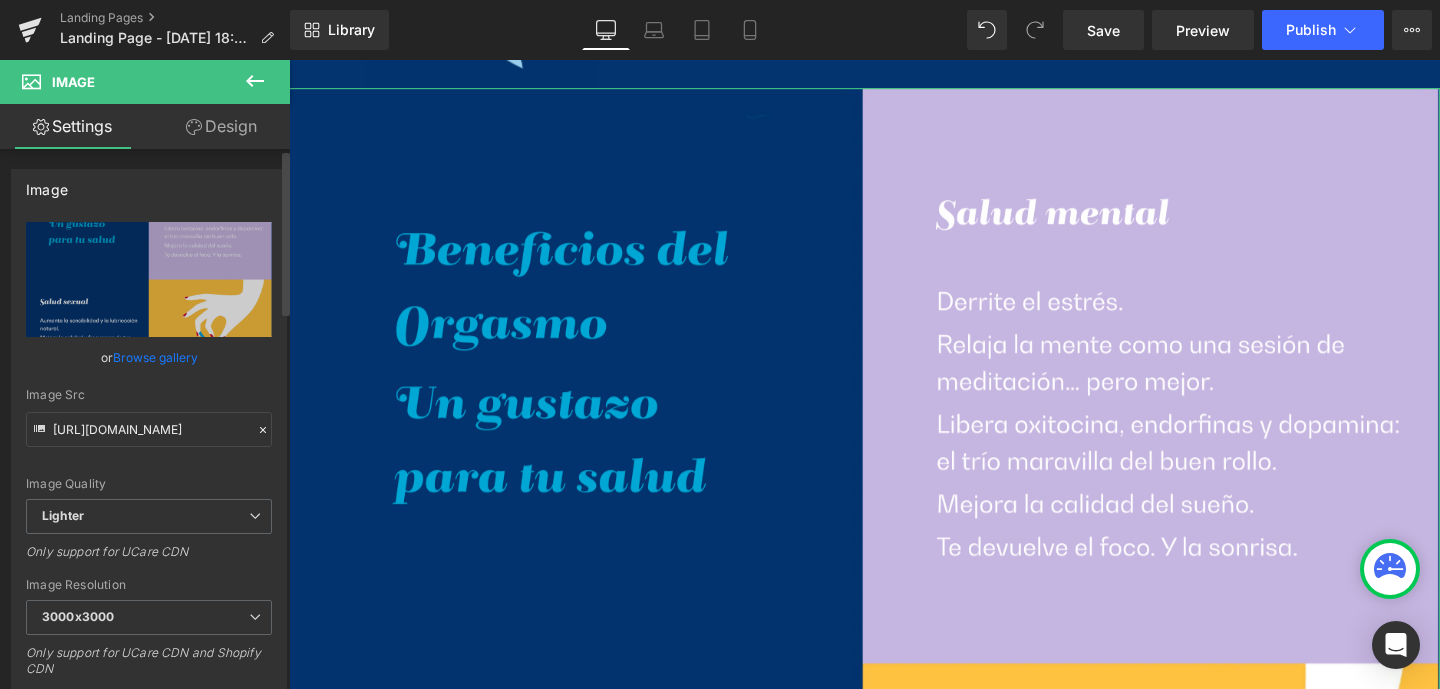 click on "Design" at bounding box center [221, 126] 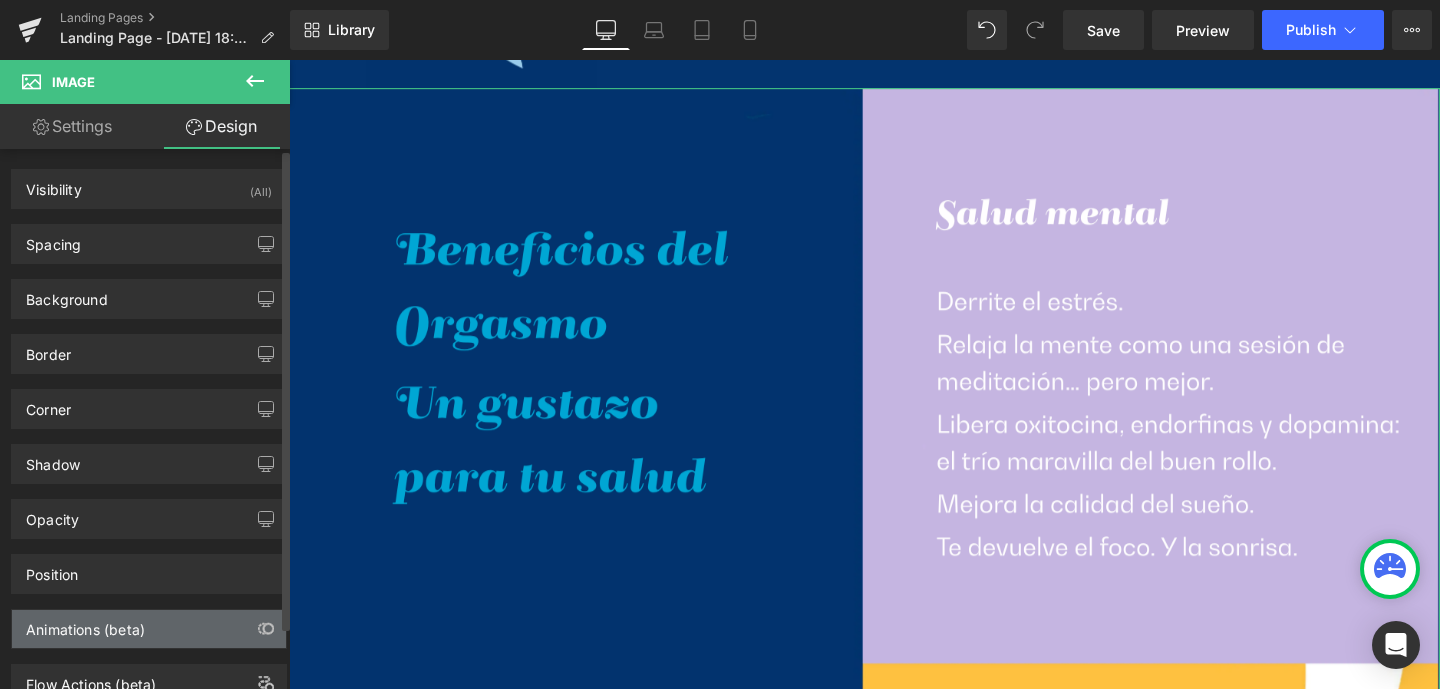click on "Animations (beta)" at bounding box center [85, 624] 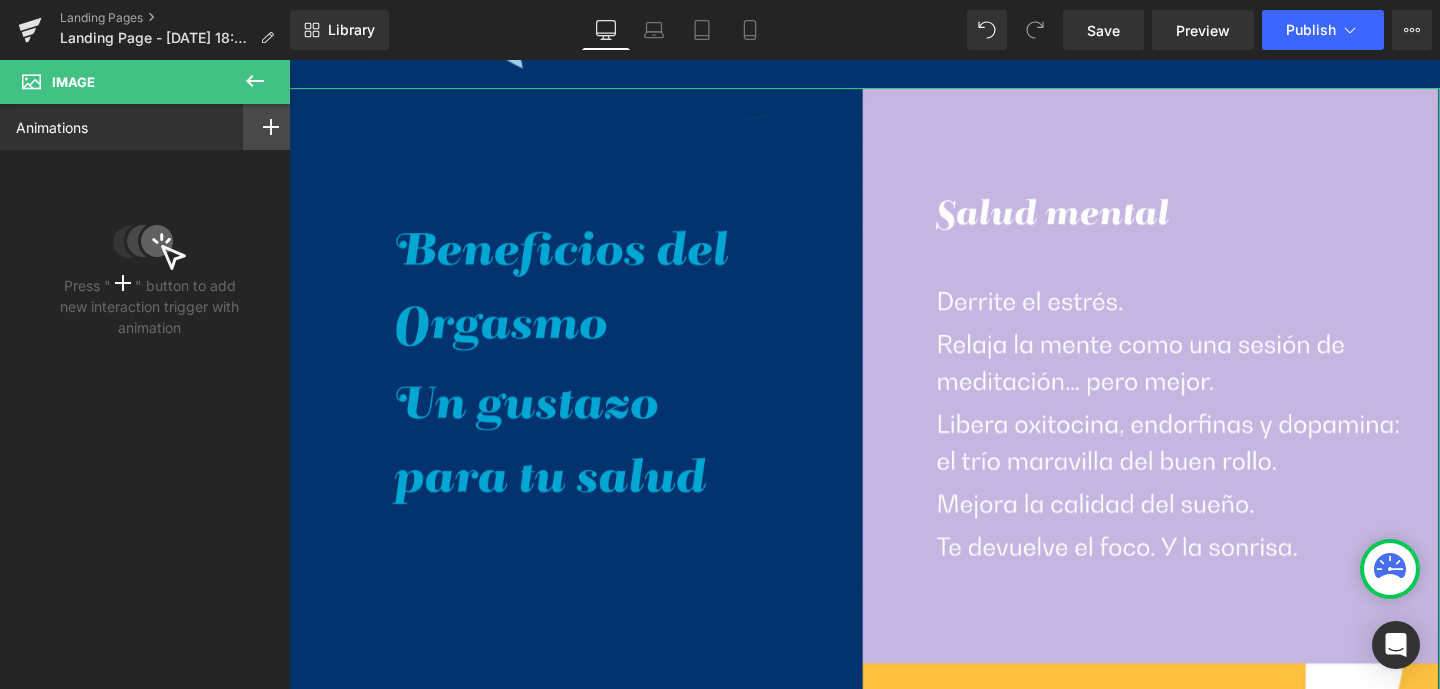 click 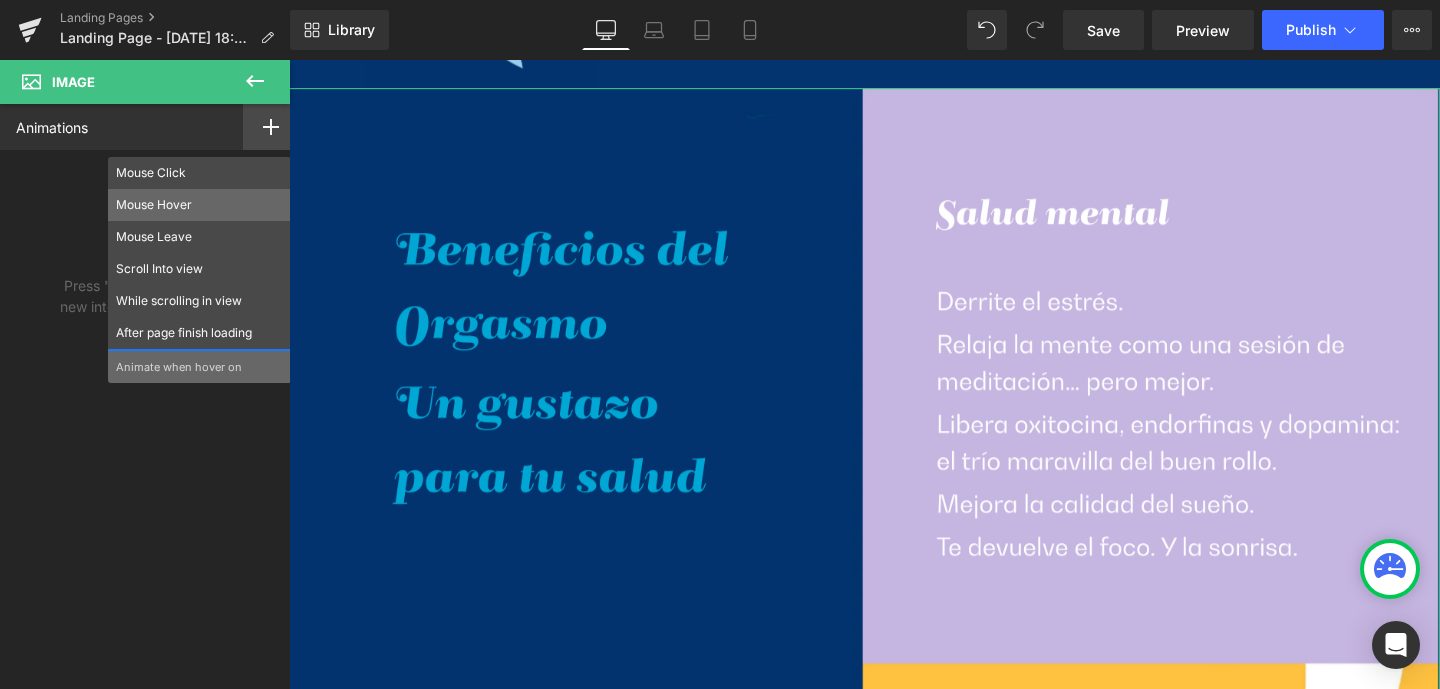 click on "Mouse Hover" at bounding box center (199, 205) 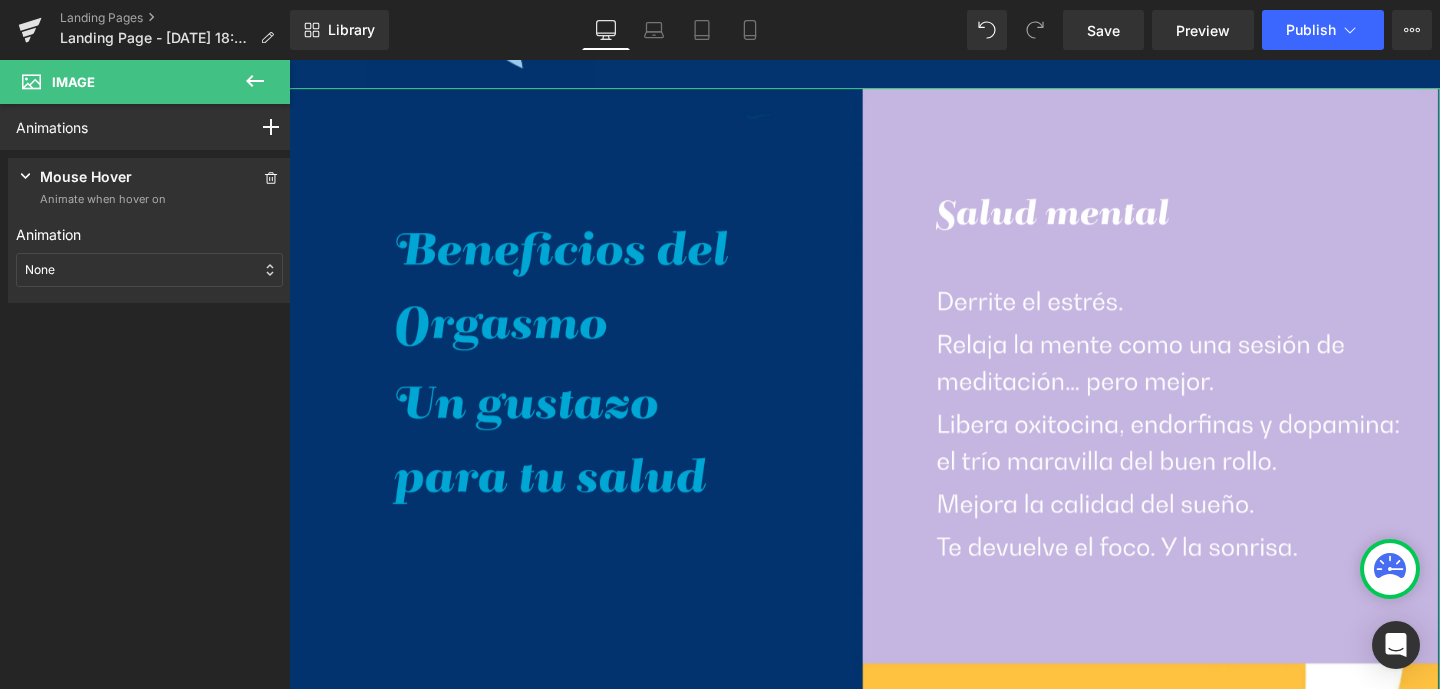 click on "None" at bounding box center (149, 270) 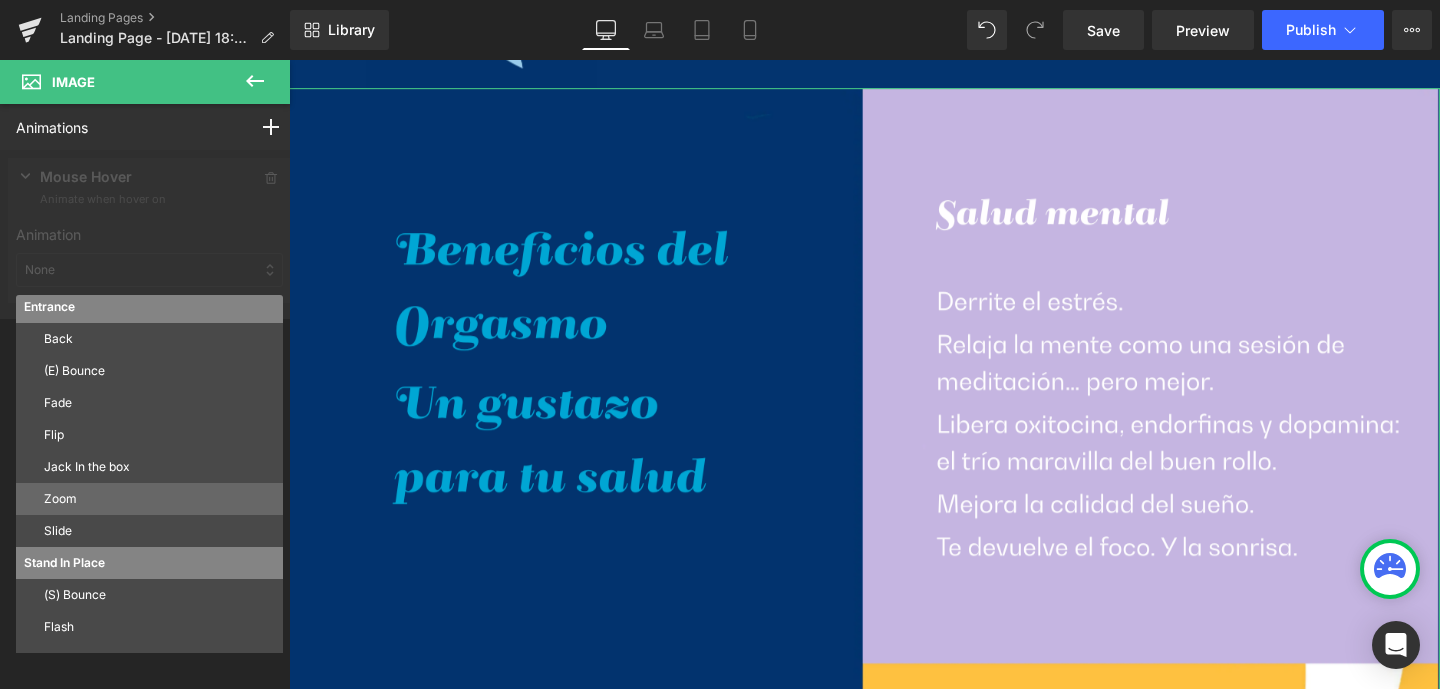 scroll, scrollTop: 56, scrollLeft: 0, axis: vertical 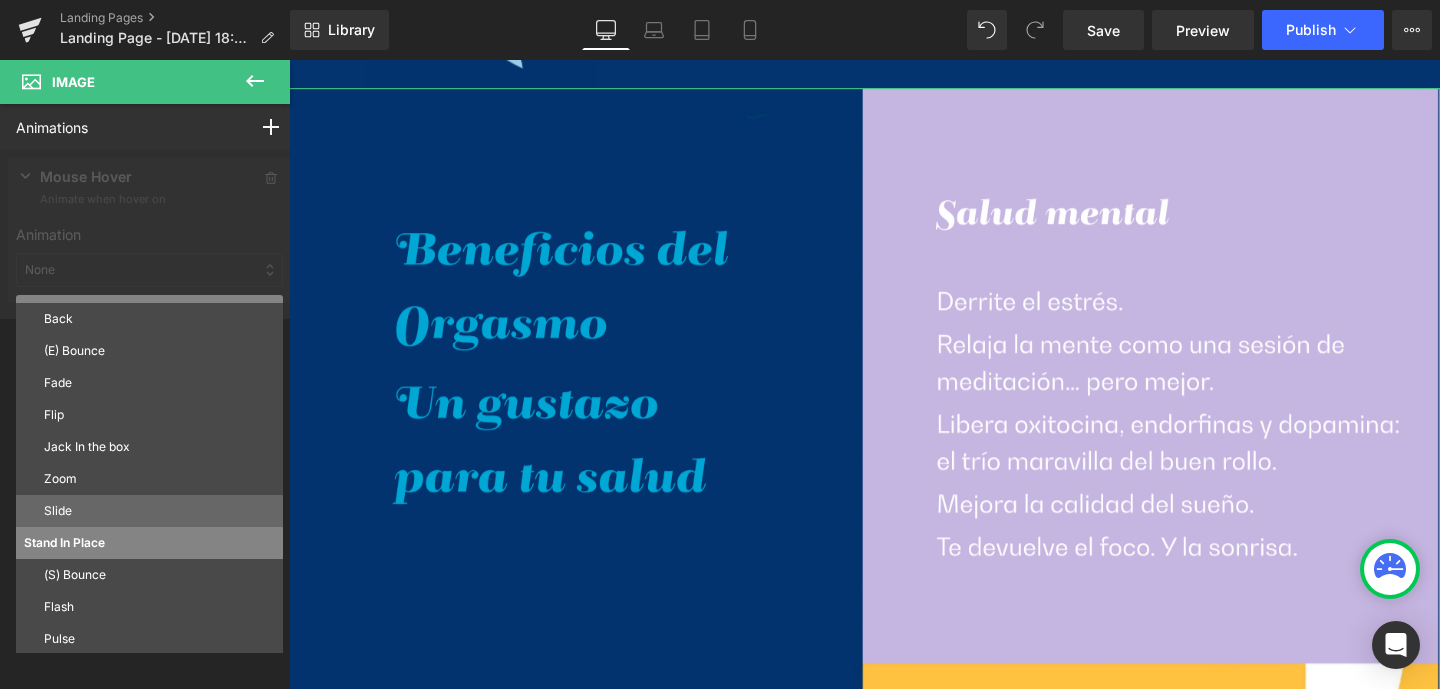 click on "Slide" at bounding box center (159, 511) 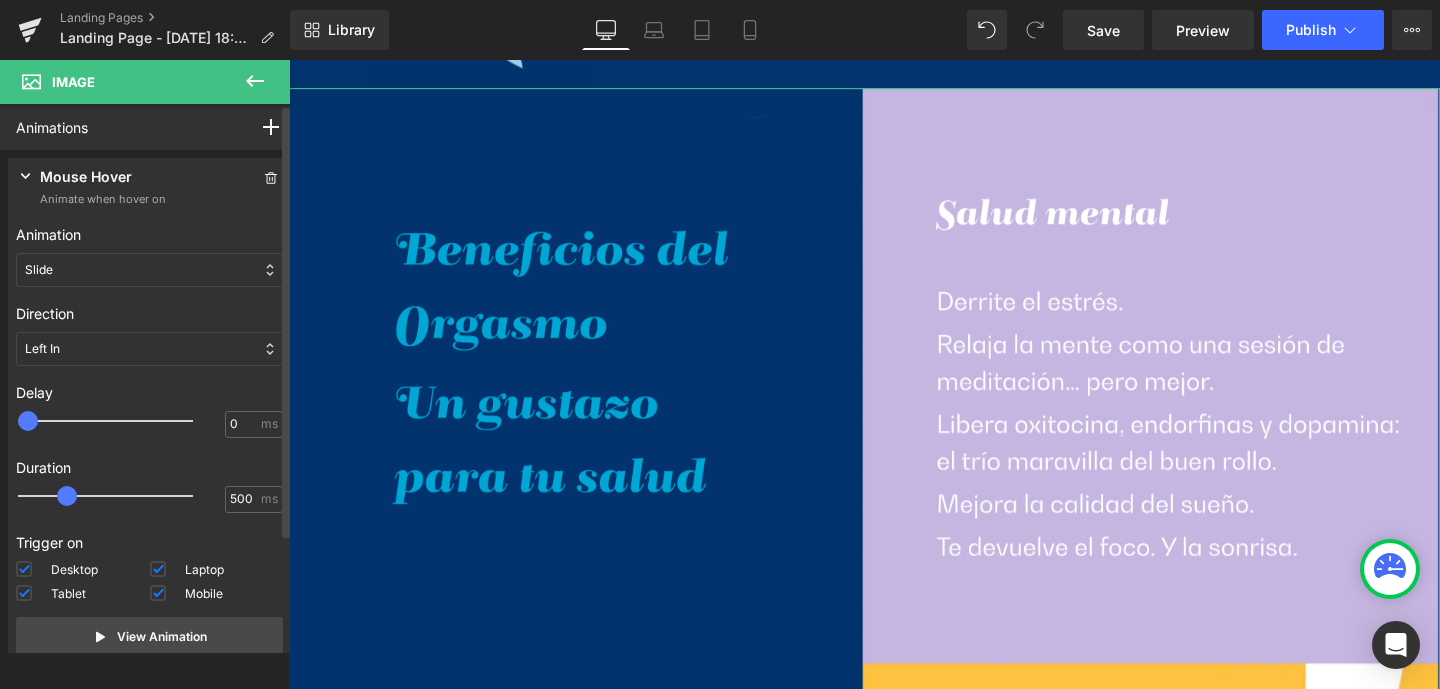 click on "Left In" at bounding box center [149, 349] 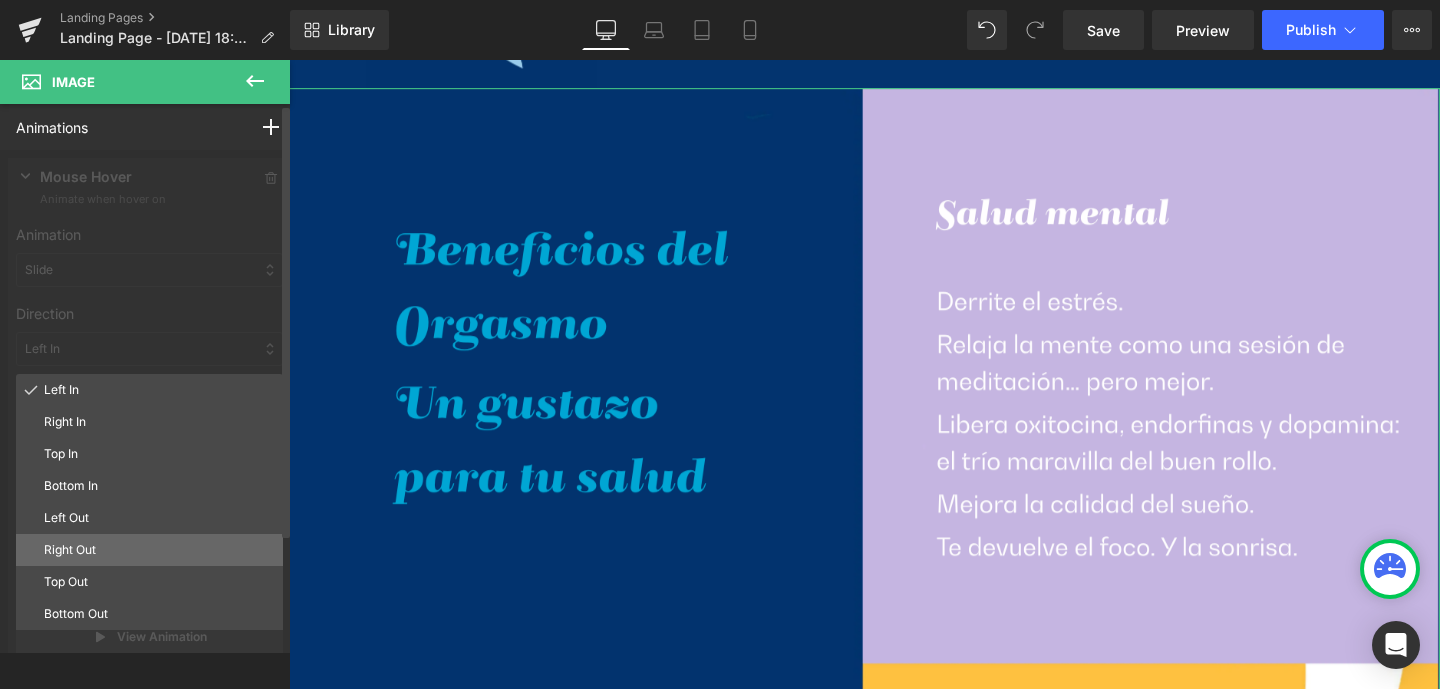 click on "Right Out" at bounding box center (159, 550) 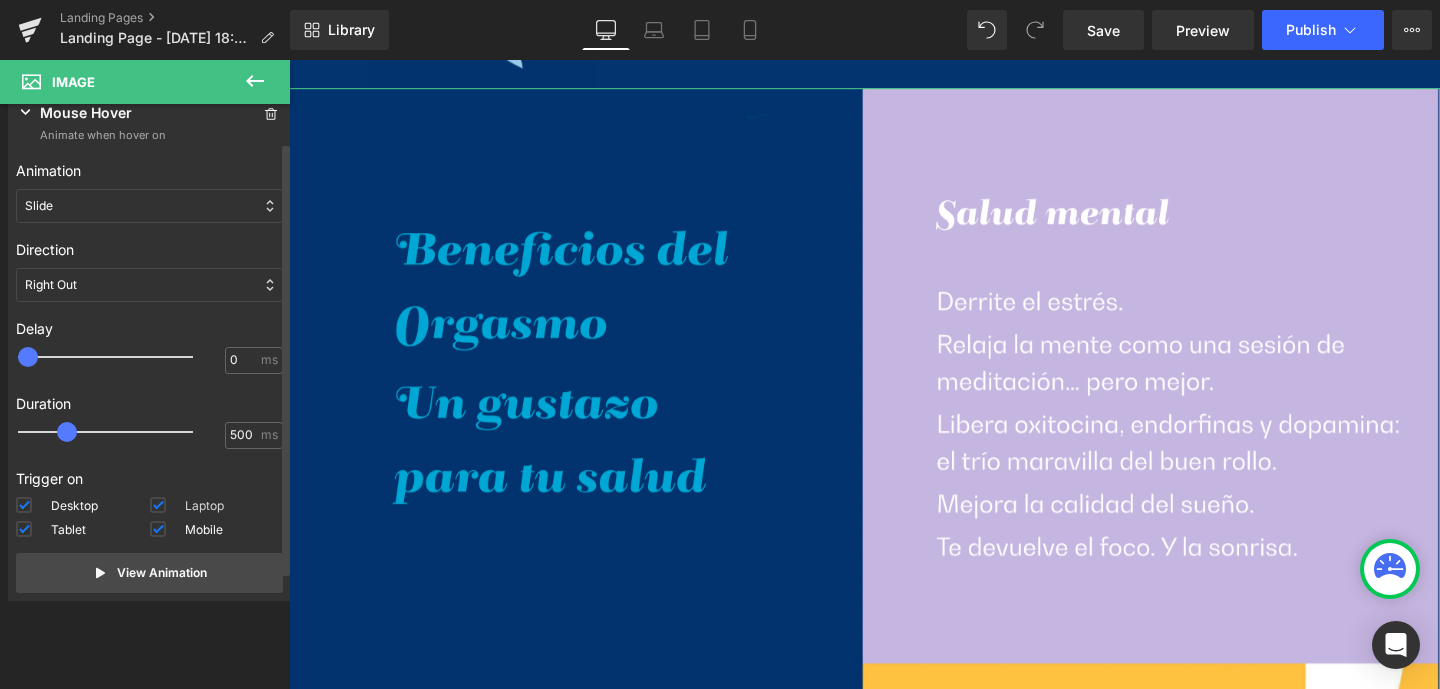 scroll, scrollTop: 78, scrollLeft: 0, axis: vertical 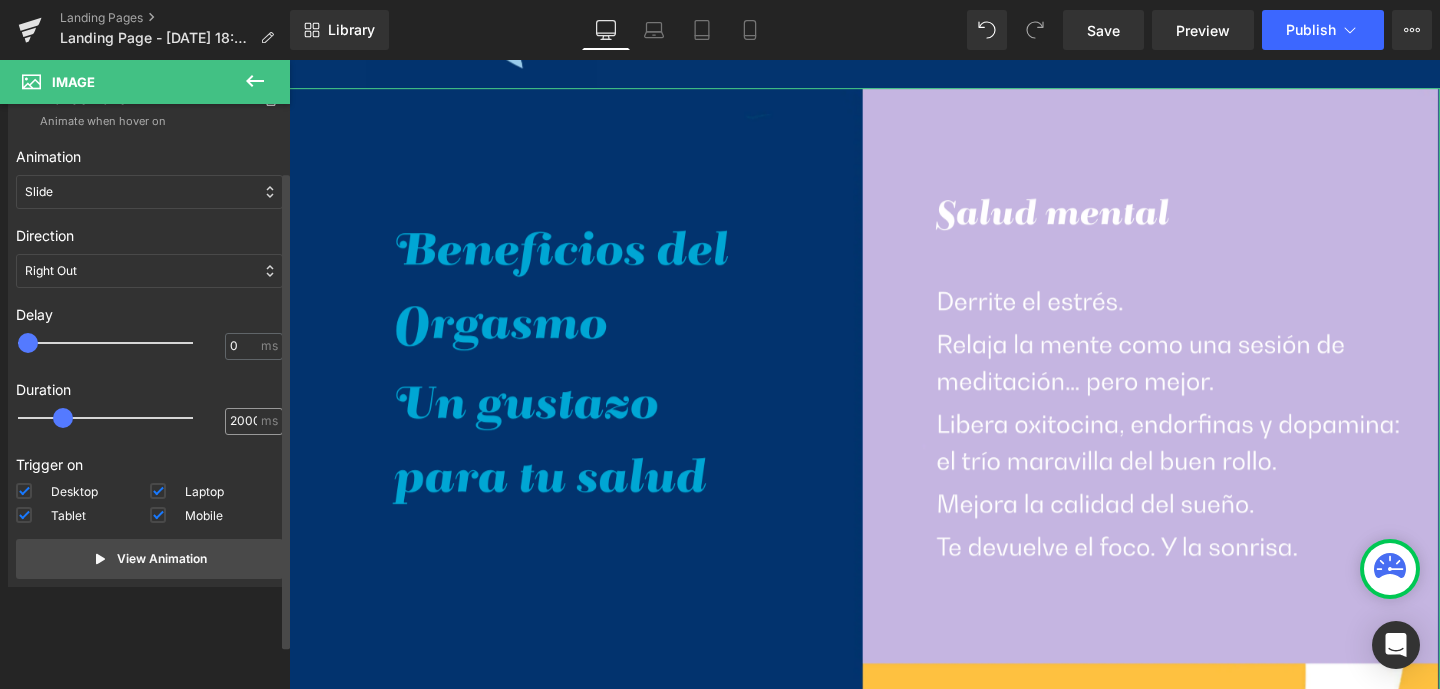 type on "2050" 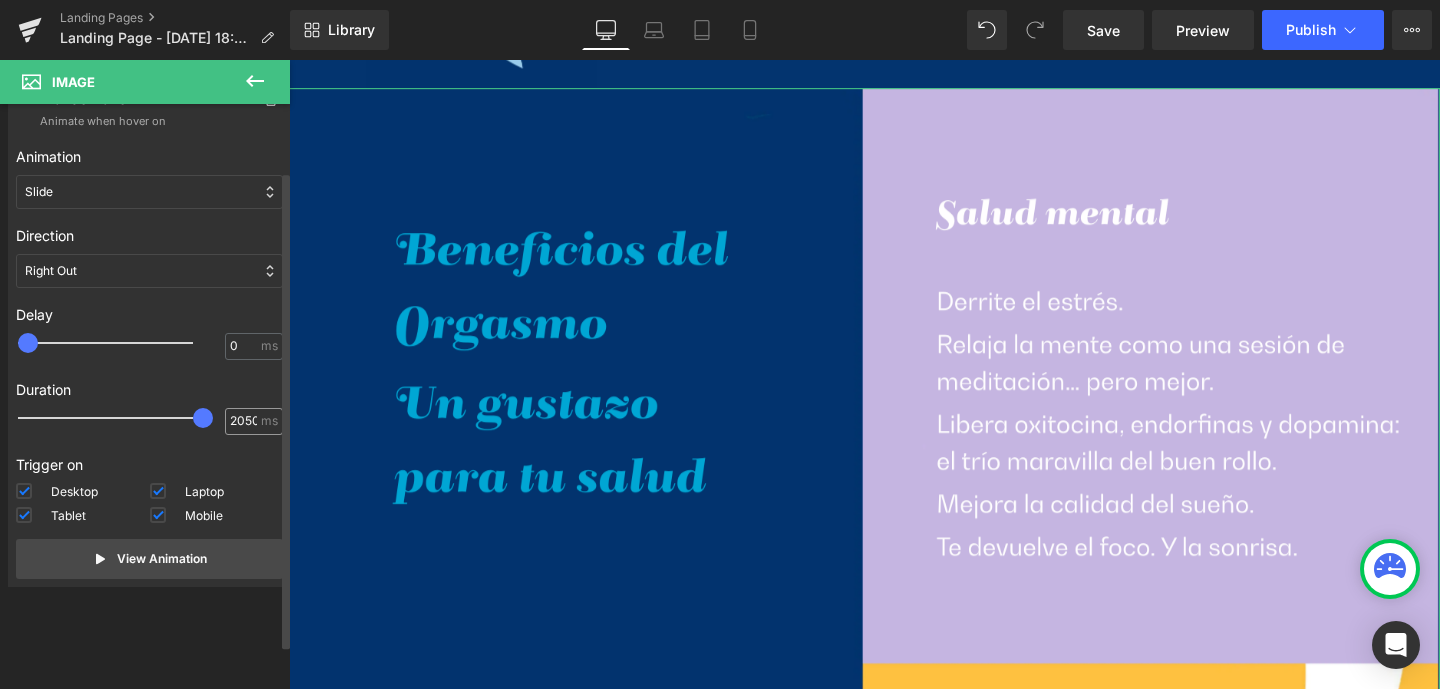 drag, startPoint x: 65, startPoint y: 419, endPoint x: 256, endPoint y: 428, distance: 191.21193 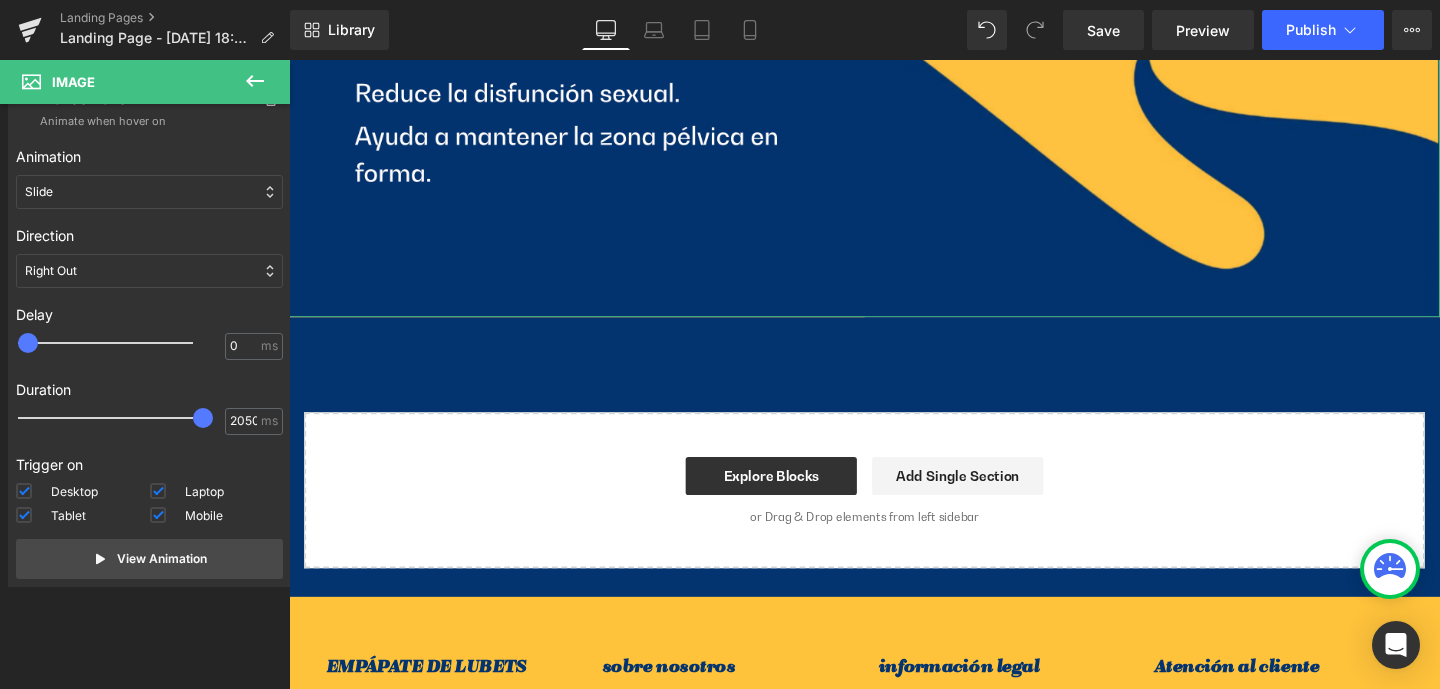 scroll, scrollTop: 4056, scrollLeft: 0, axis: vertical 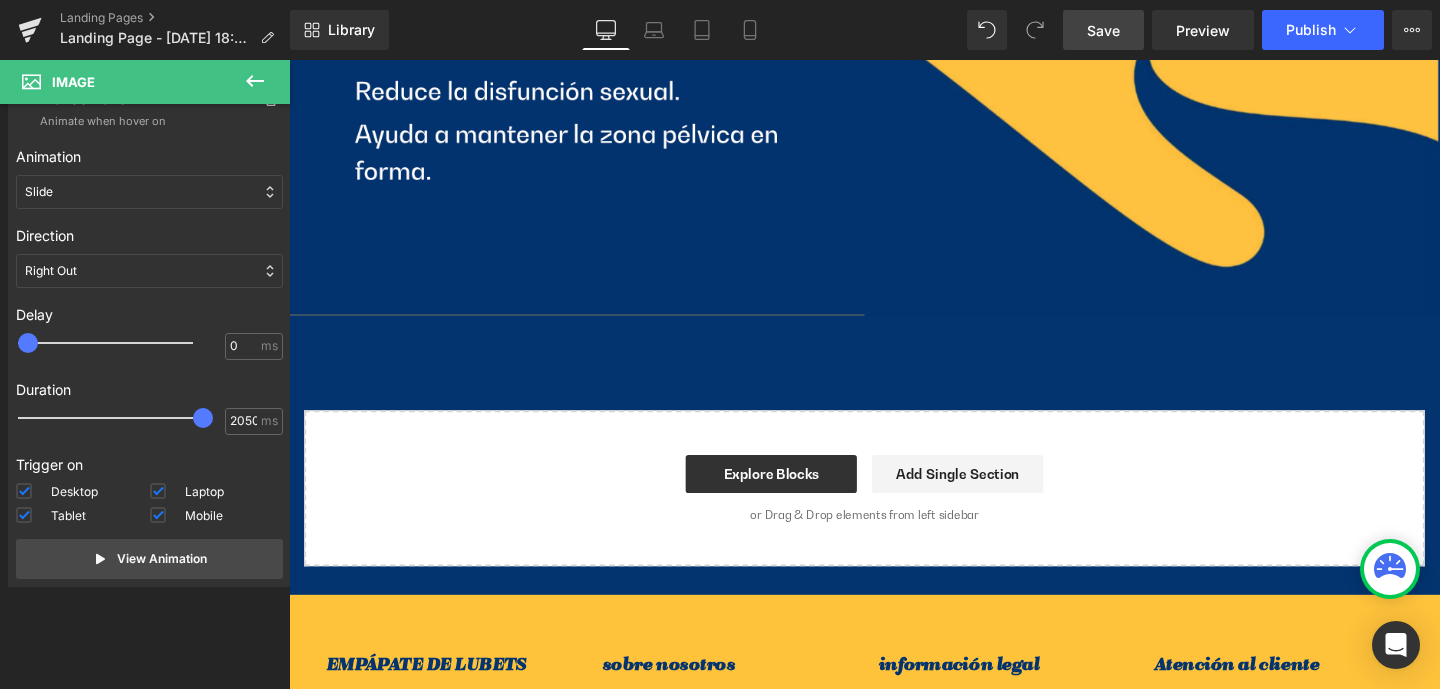 click on "Save" at bounding box center (1103, 30) 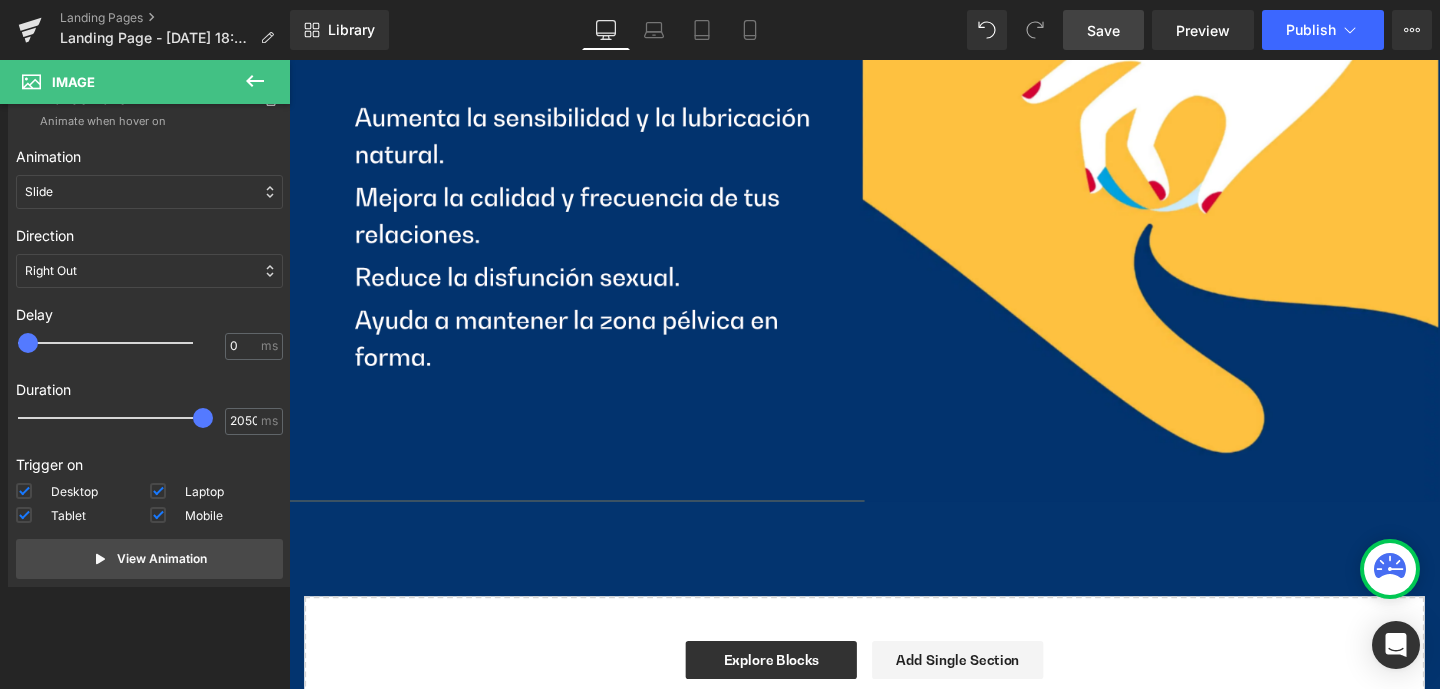 scroll, scrollTop: 3869, scrollLeft: 0, axis: vertical 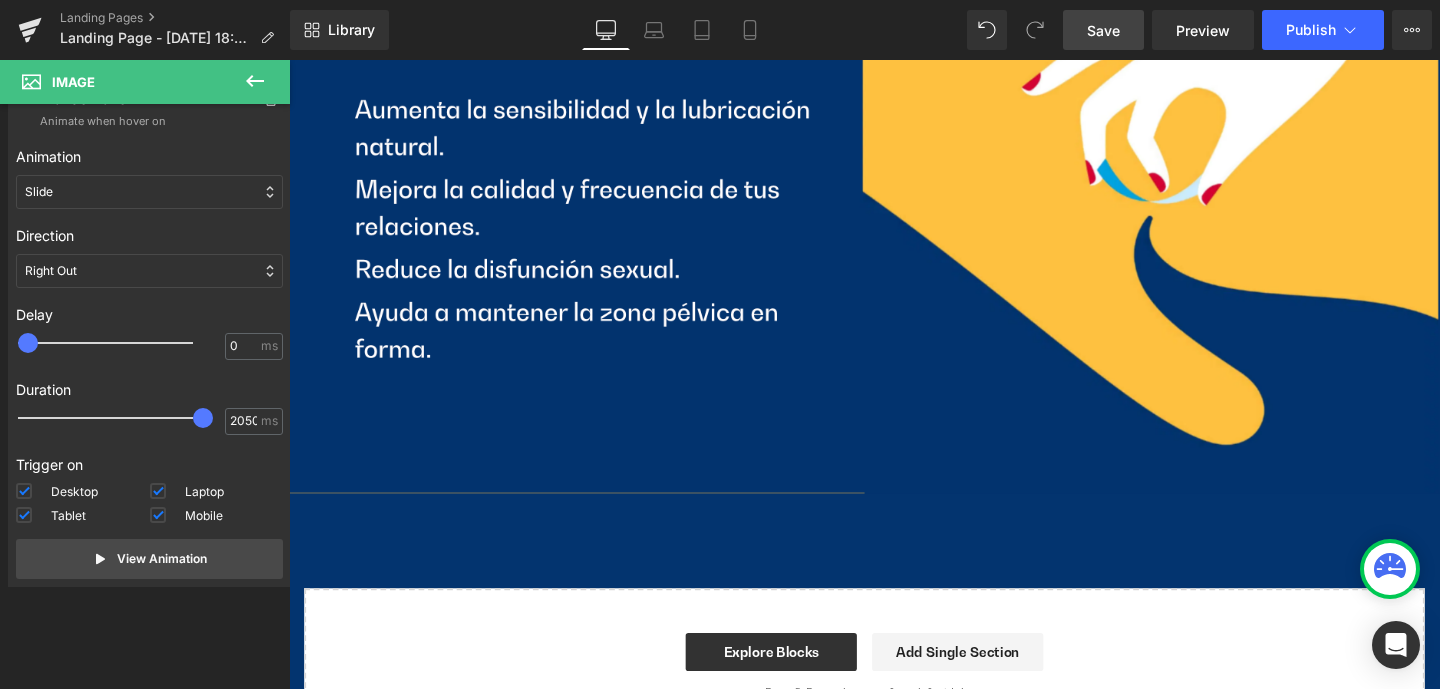 click 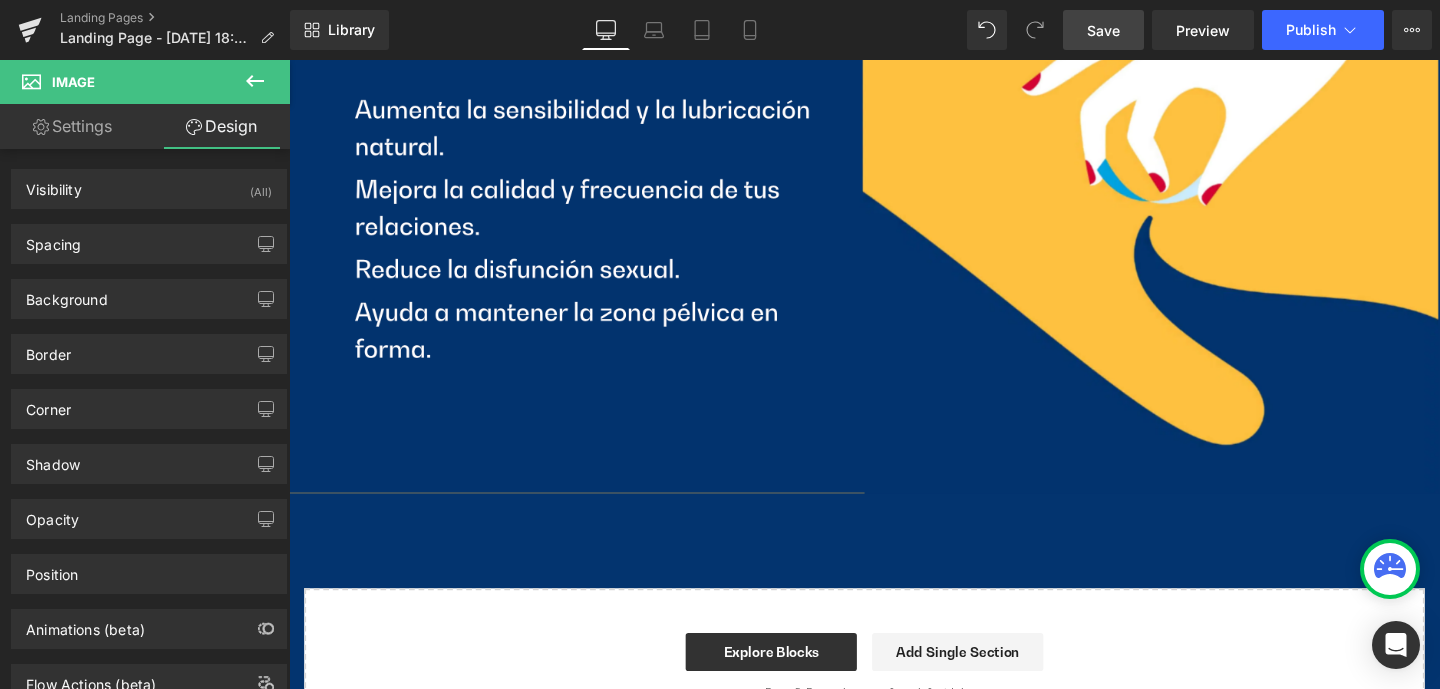 click 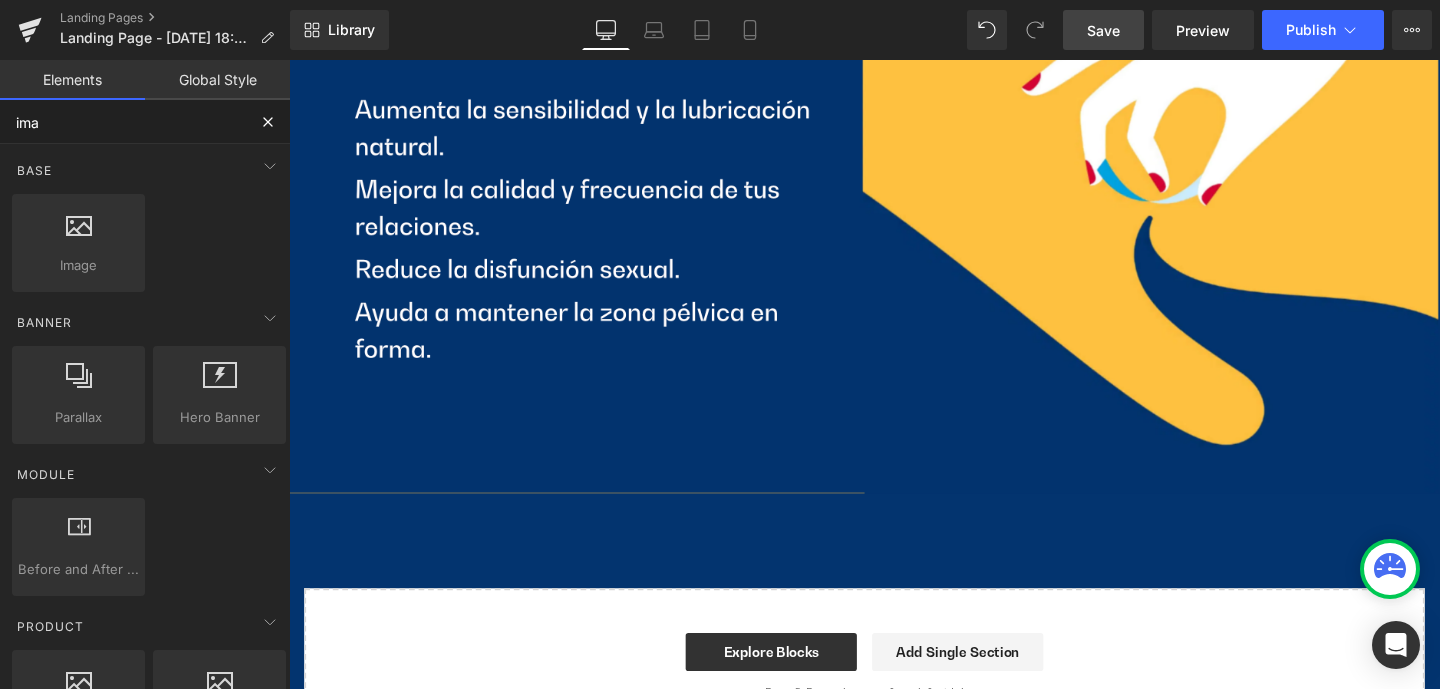 click on "ima" at bounding box center (123, 122) 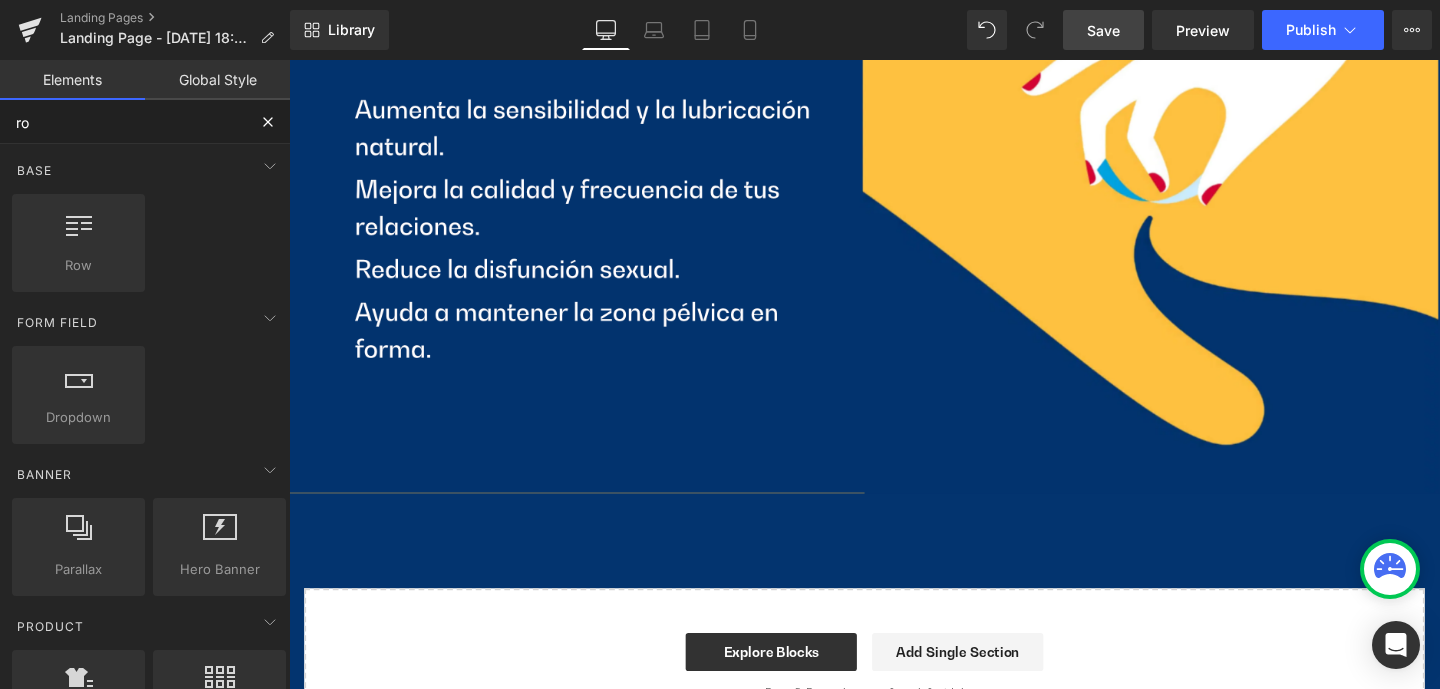 type on "row" 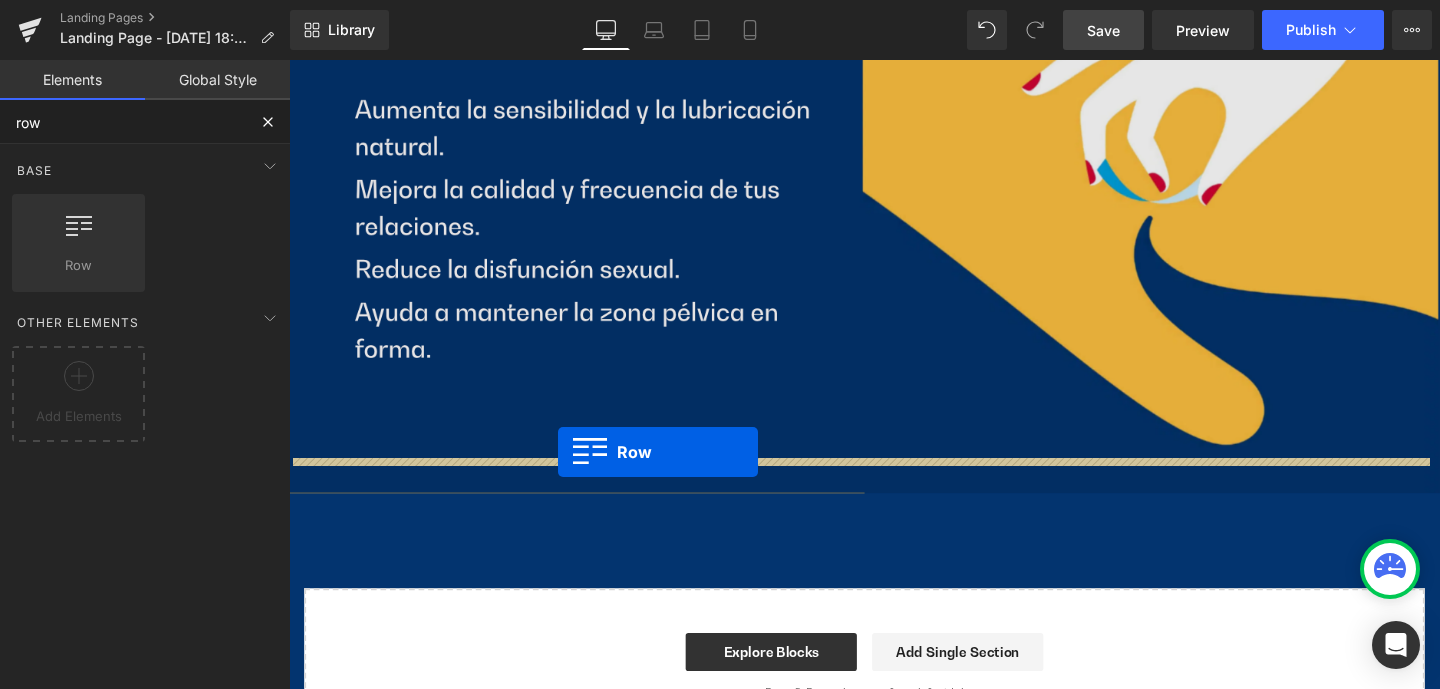 drag, startPoint x: 374, startPoint y: 299, endPoint x: 573, endPoint y: 477, distance: 266.99252 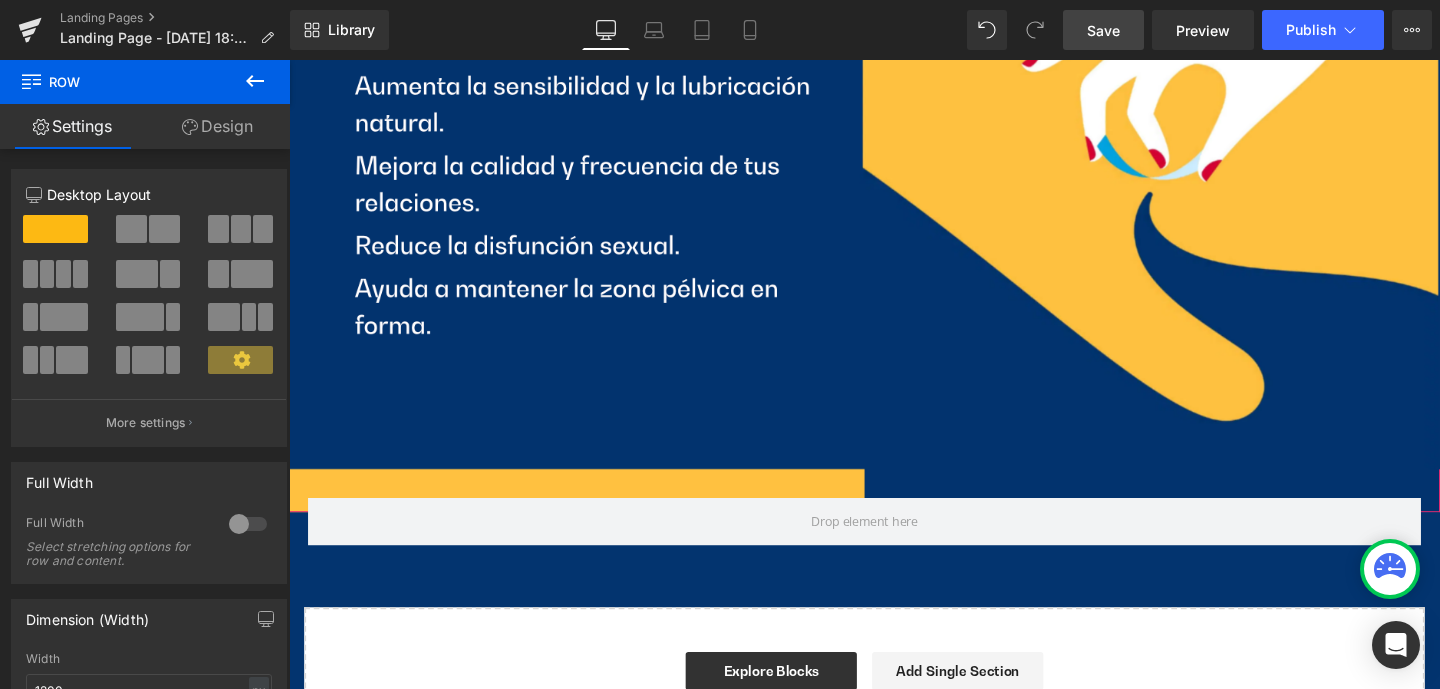 scroll, scrollTop: 3849, scrollLeft: 0, axis: vertical 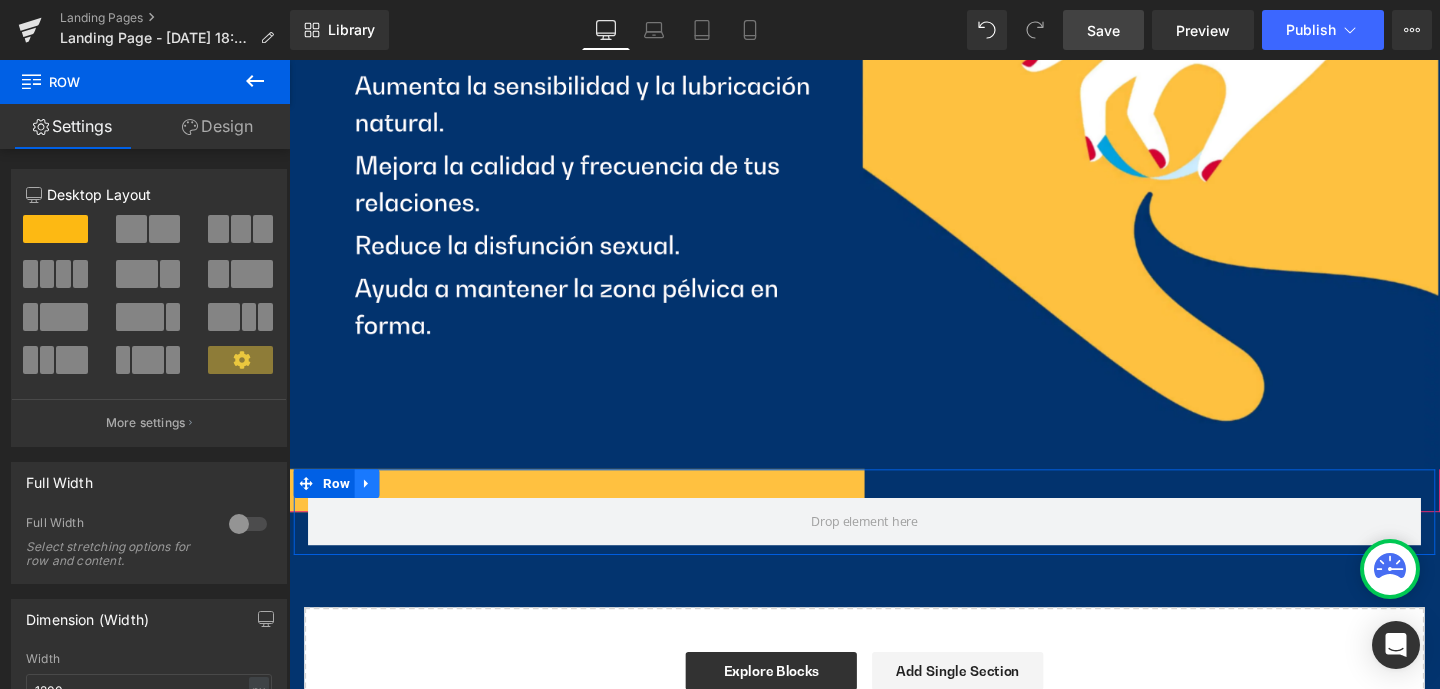 click 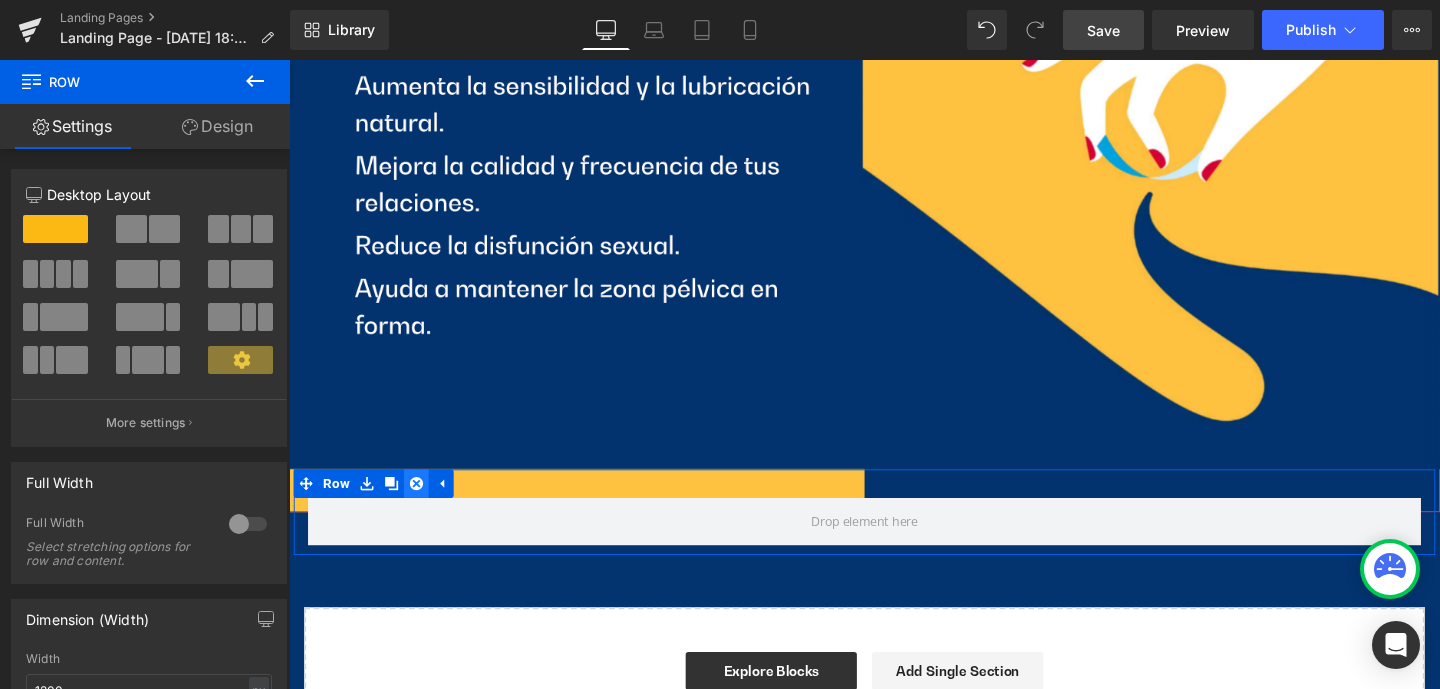 click 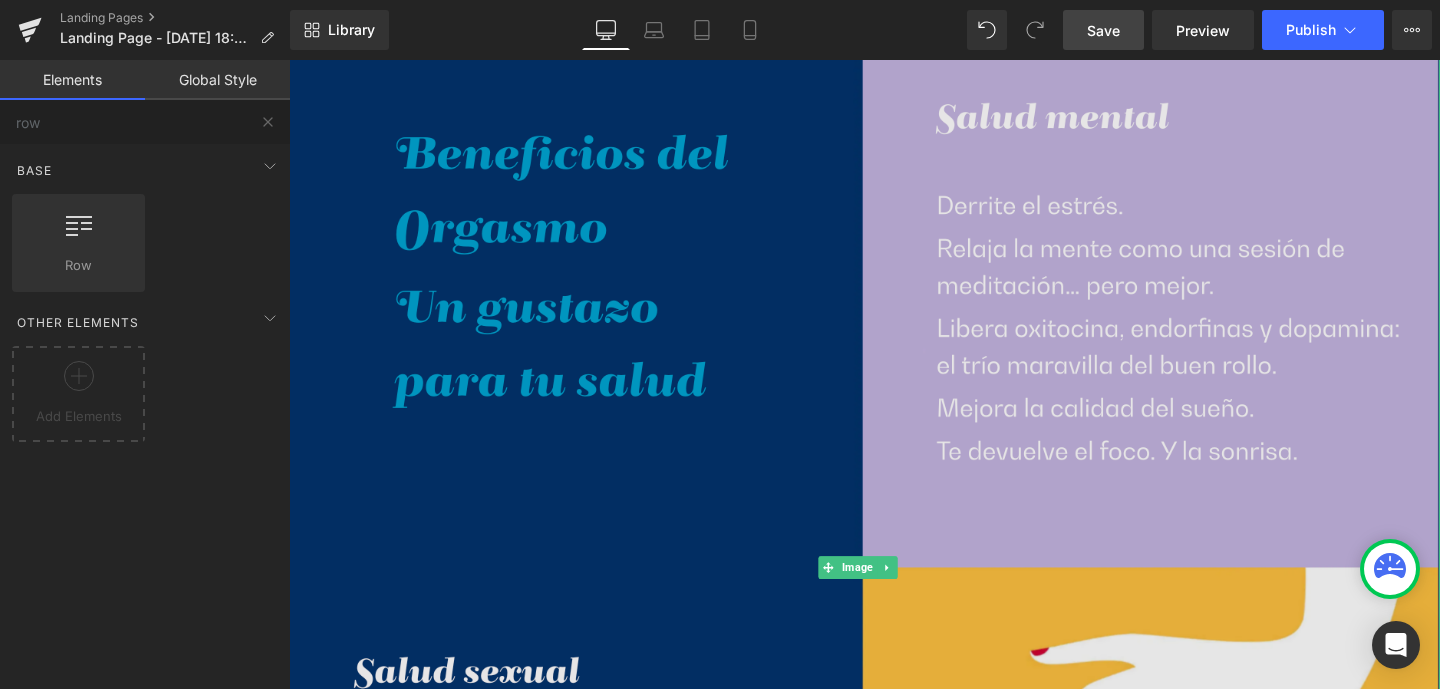 scroll, scrollTop: 3184, scrollLeft: 0, axis: vertical 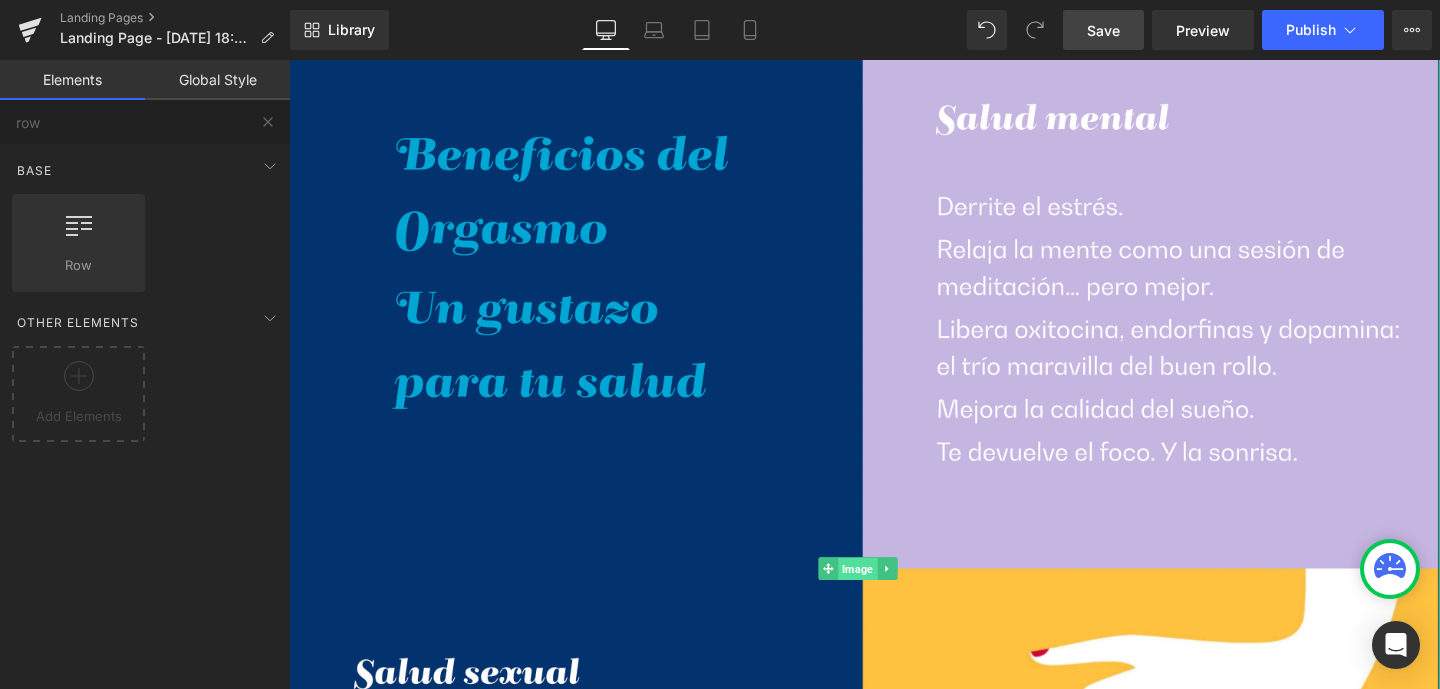 click on "Image" at bounding box center (886, 596) 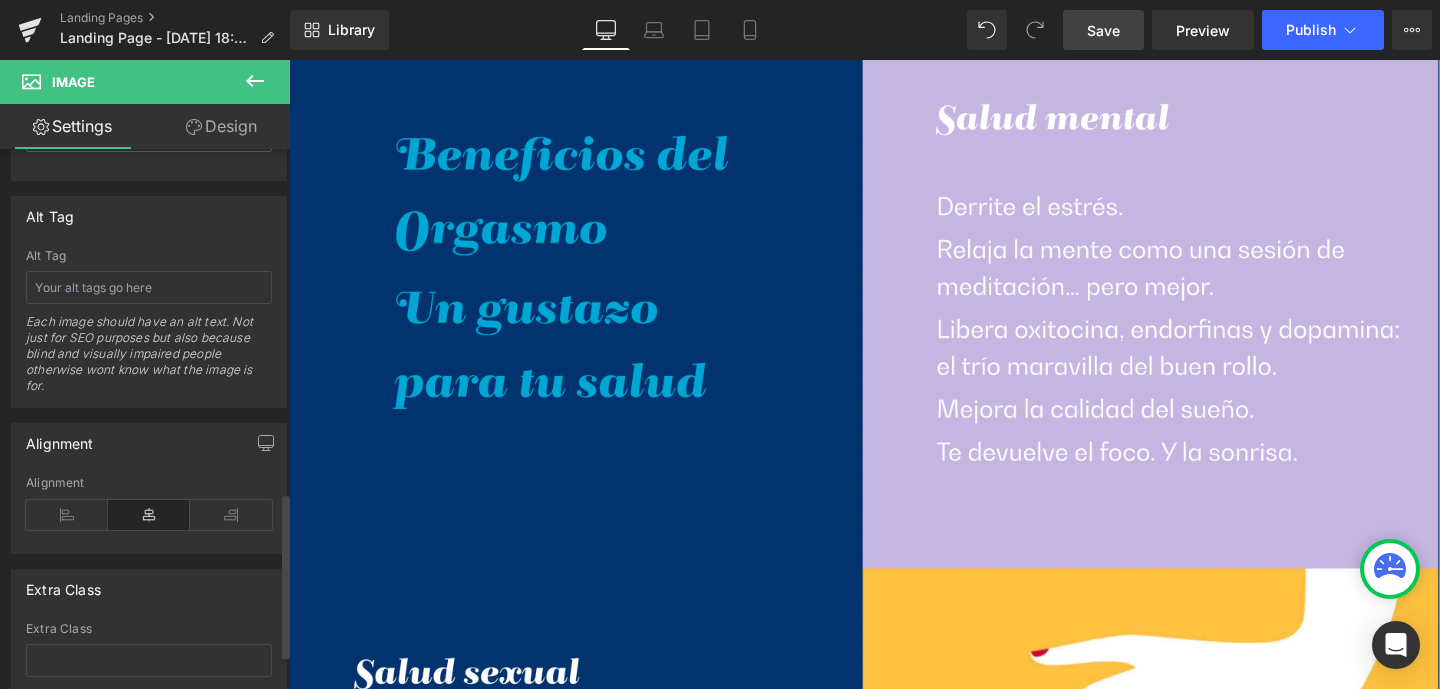 scroll, scrollTop: 1122, scrollLeft: 0, axis: vertical 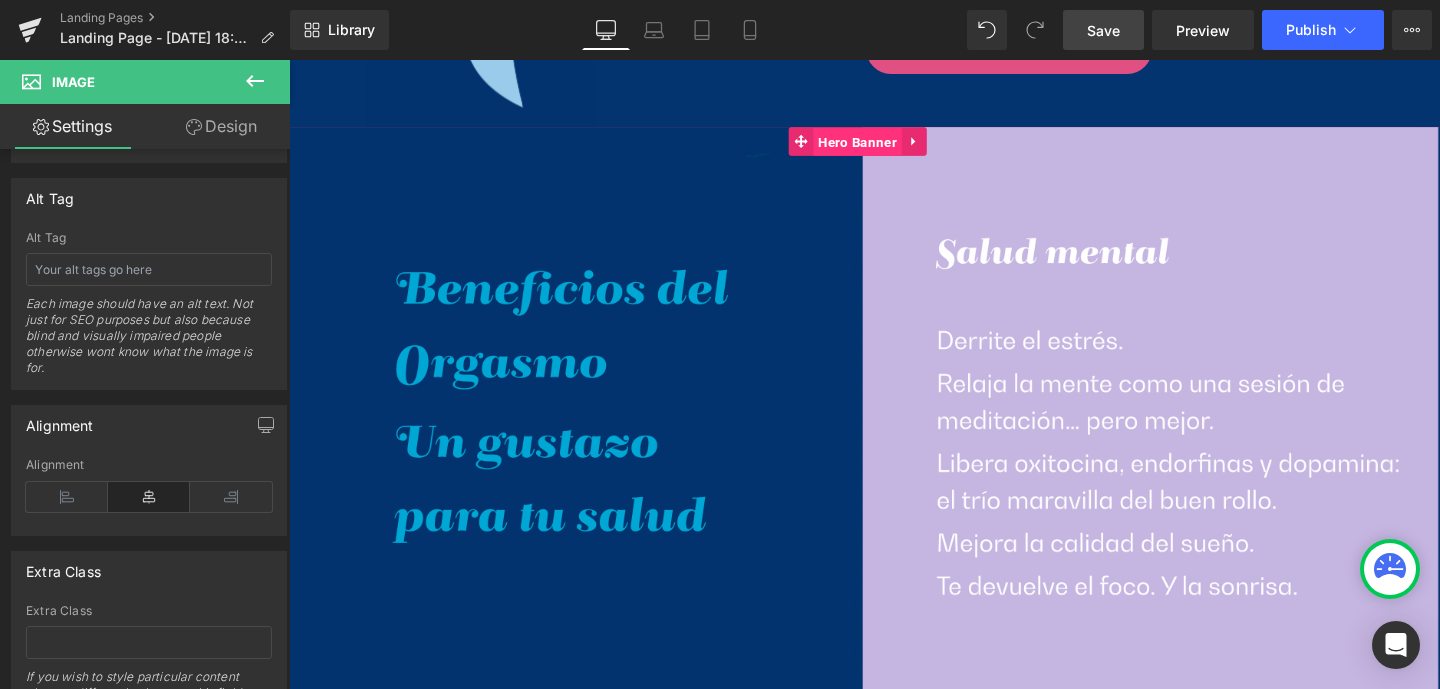 click on "Hero Banner" at bounding box center [886, 147] 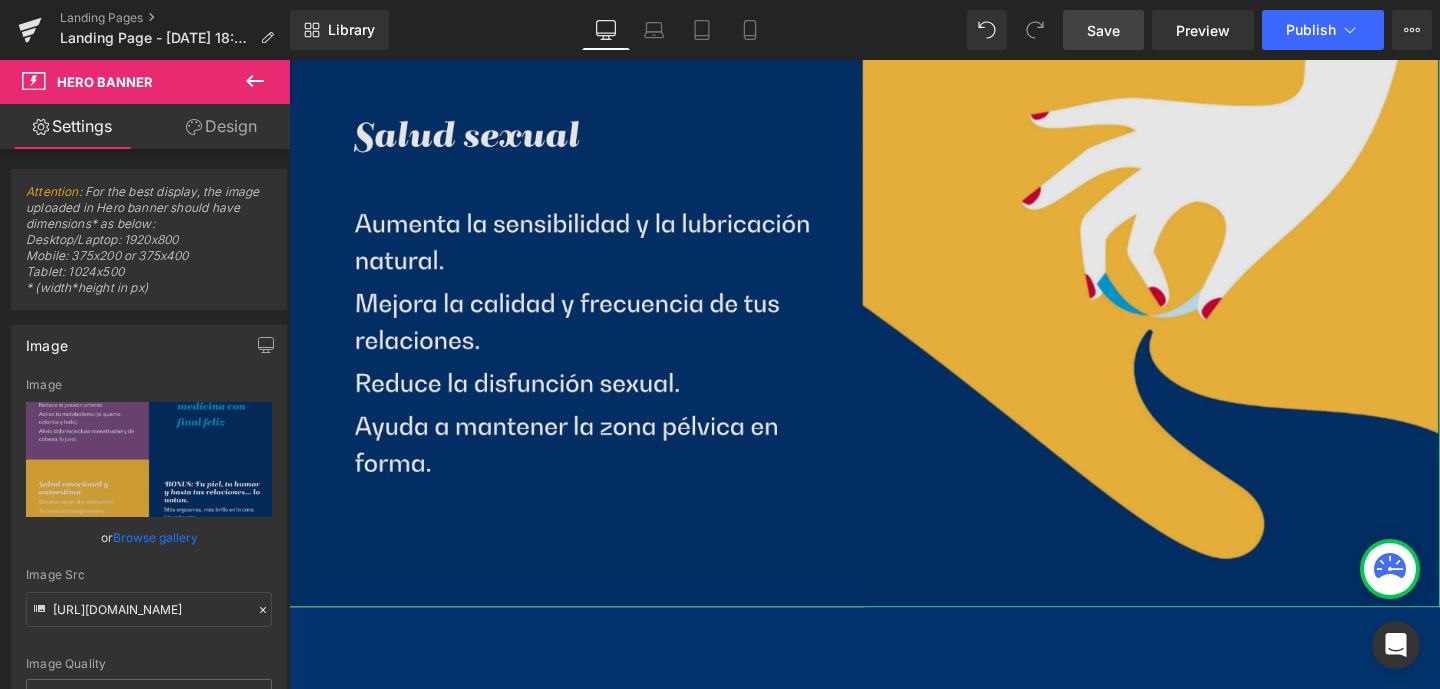 scroll, scrollTop: 3291, scrollLeft: 0, axis: vertical 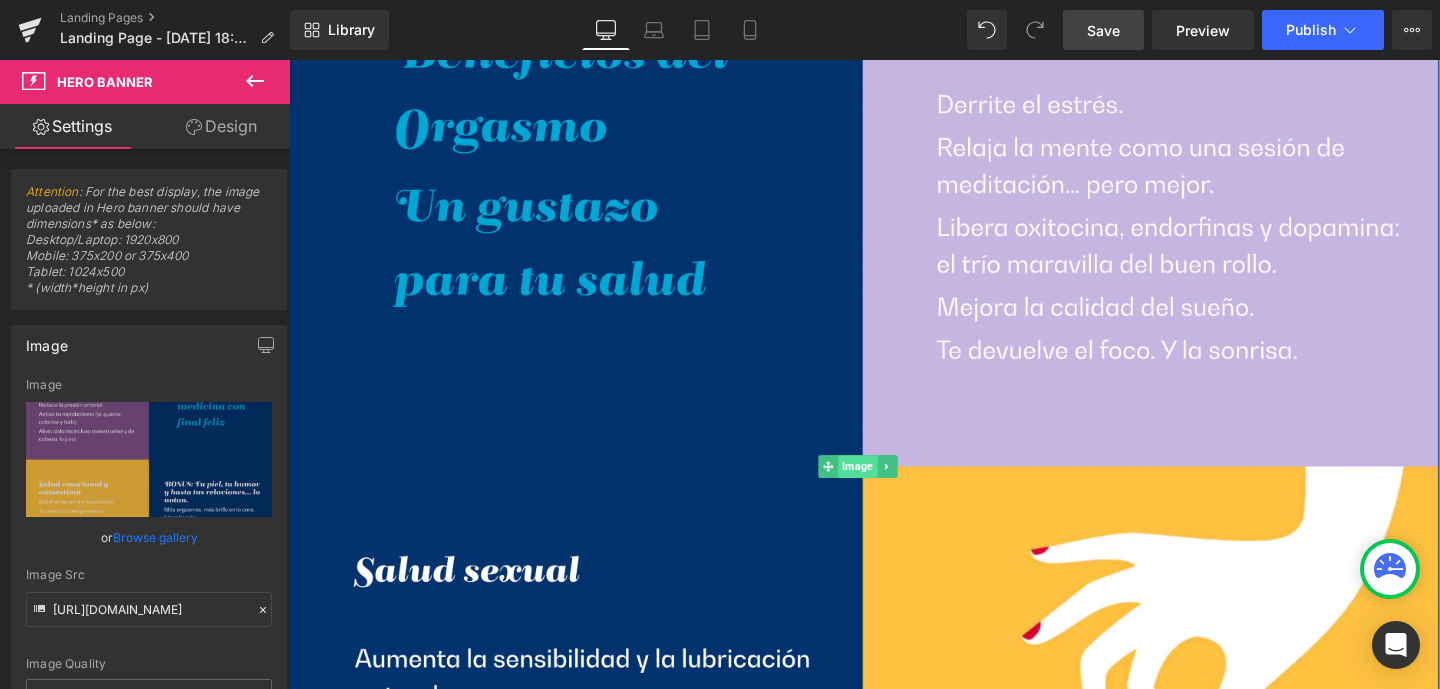 click on "Image" at bounding box center (886, 488) 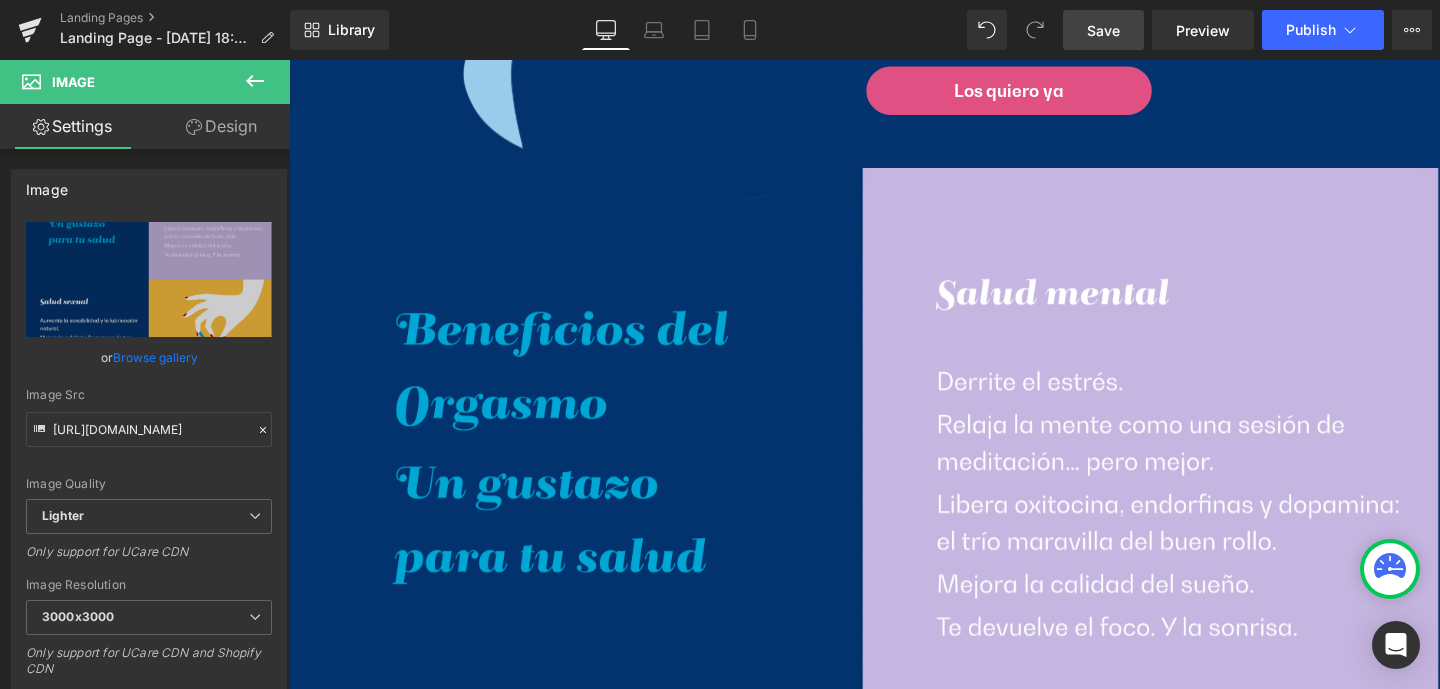scroll, scrollTop: 2779, scrollLeft: 0, axis: vertical 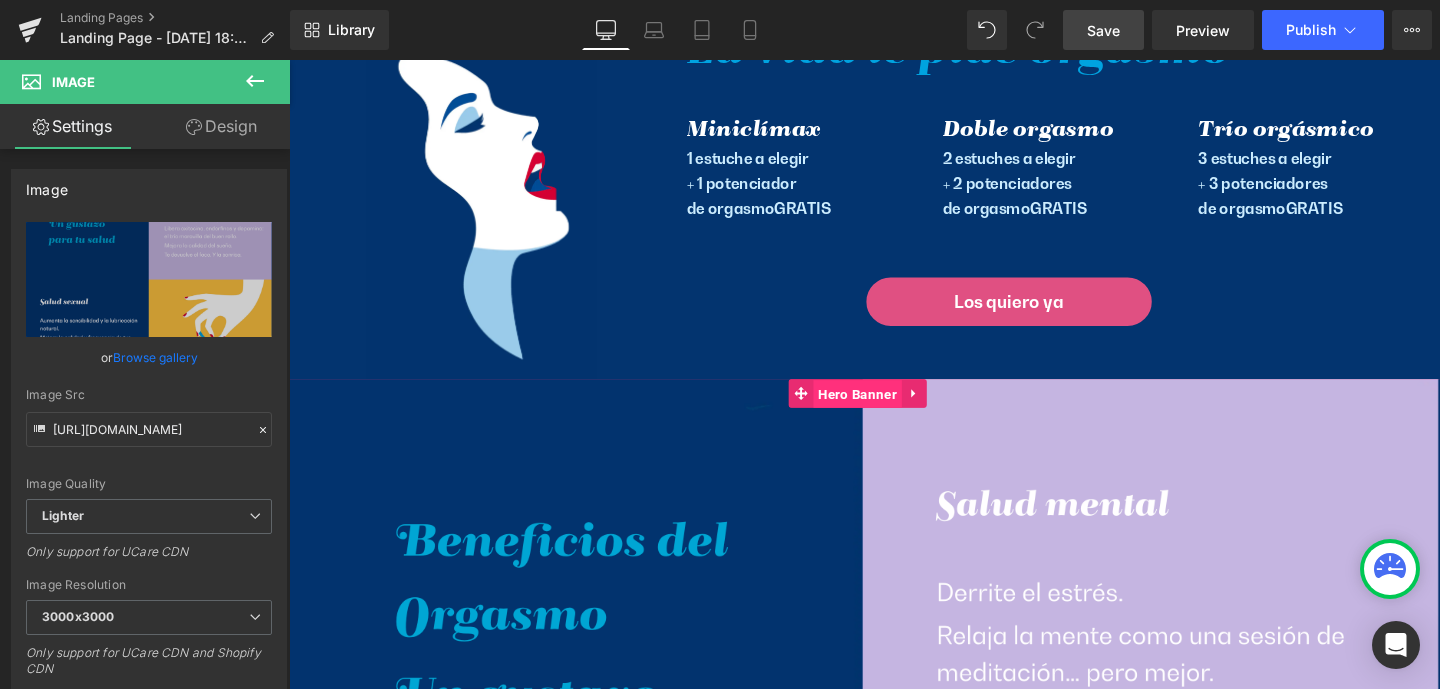 click on "Hero Banner" at bounding box center (886, 411) 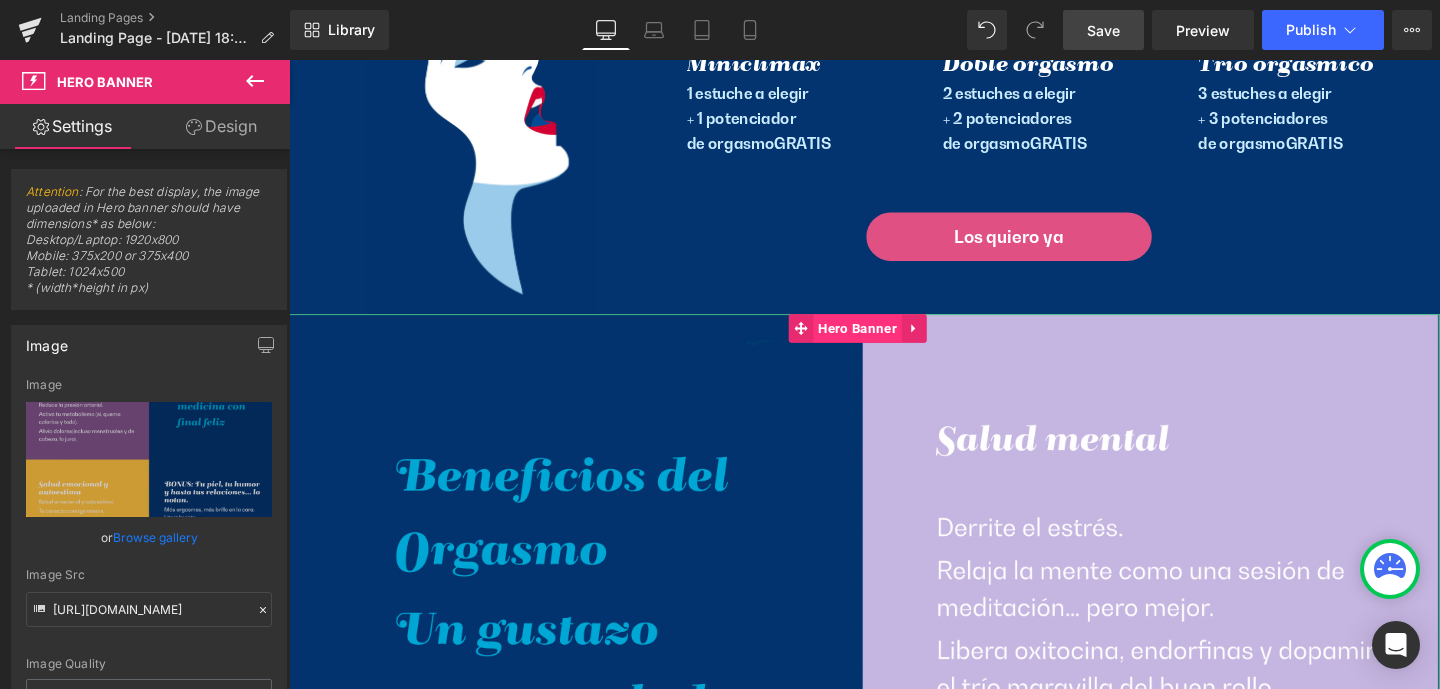 scroll, scrollTop: 2858, scrollLeft: 0, axis: vertical 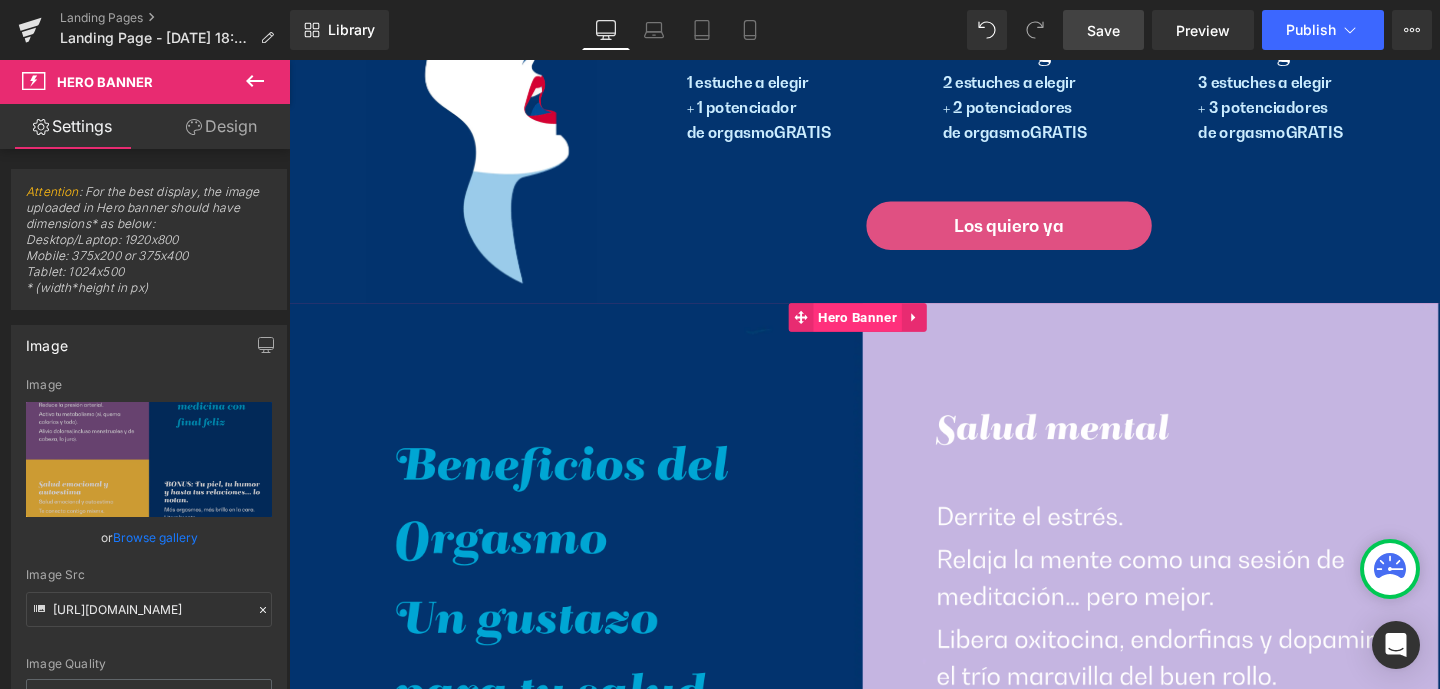 click on "Hero Banner" at bounding box center (886, 331) 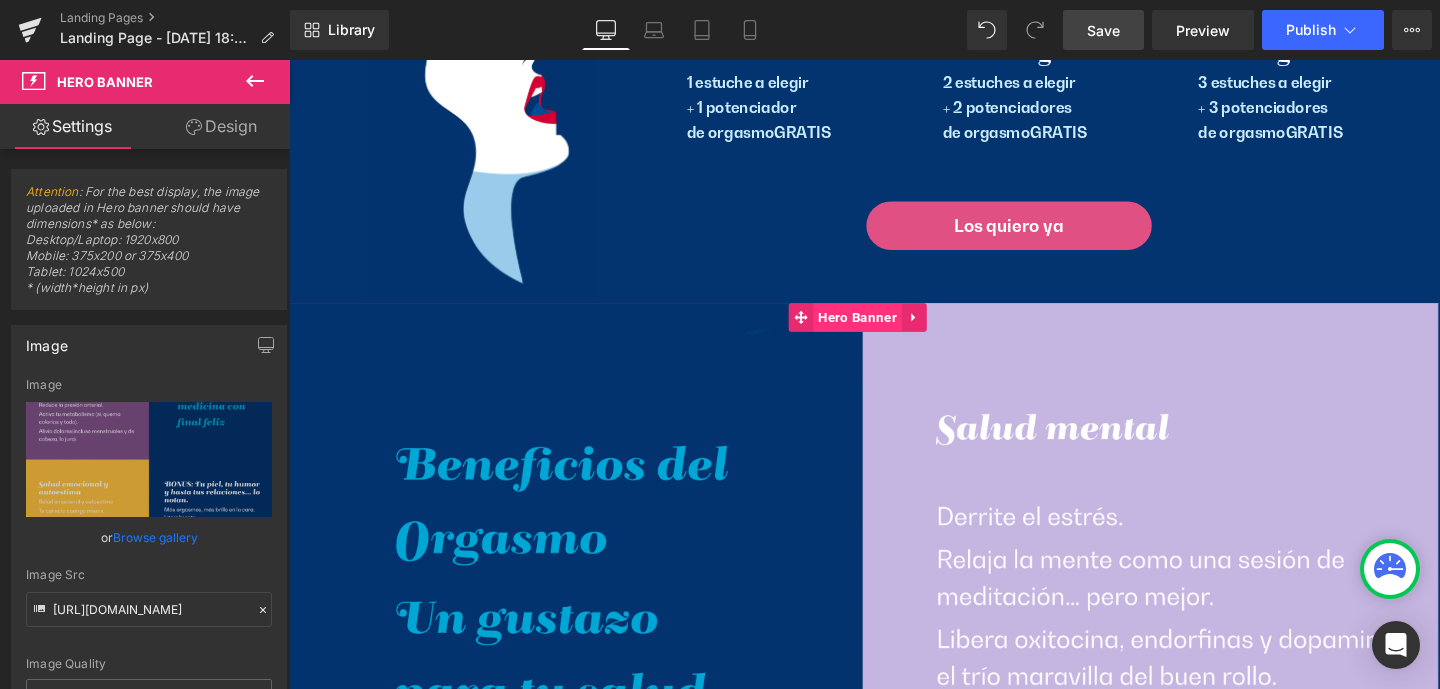 click on "Hero Banner" at bounding box center [886, 331] 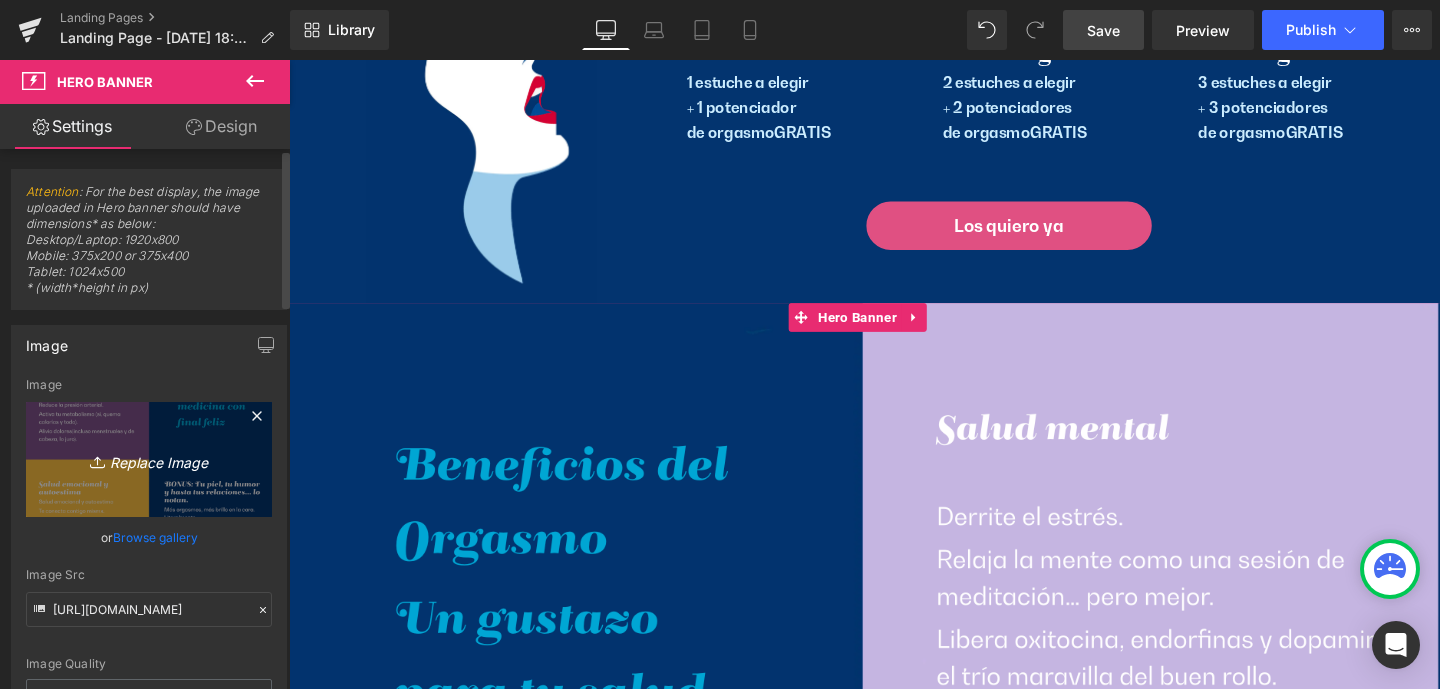 click on "Replace Image" at bounding box center [149, 459] 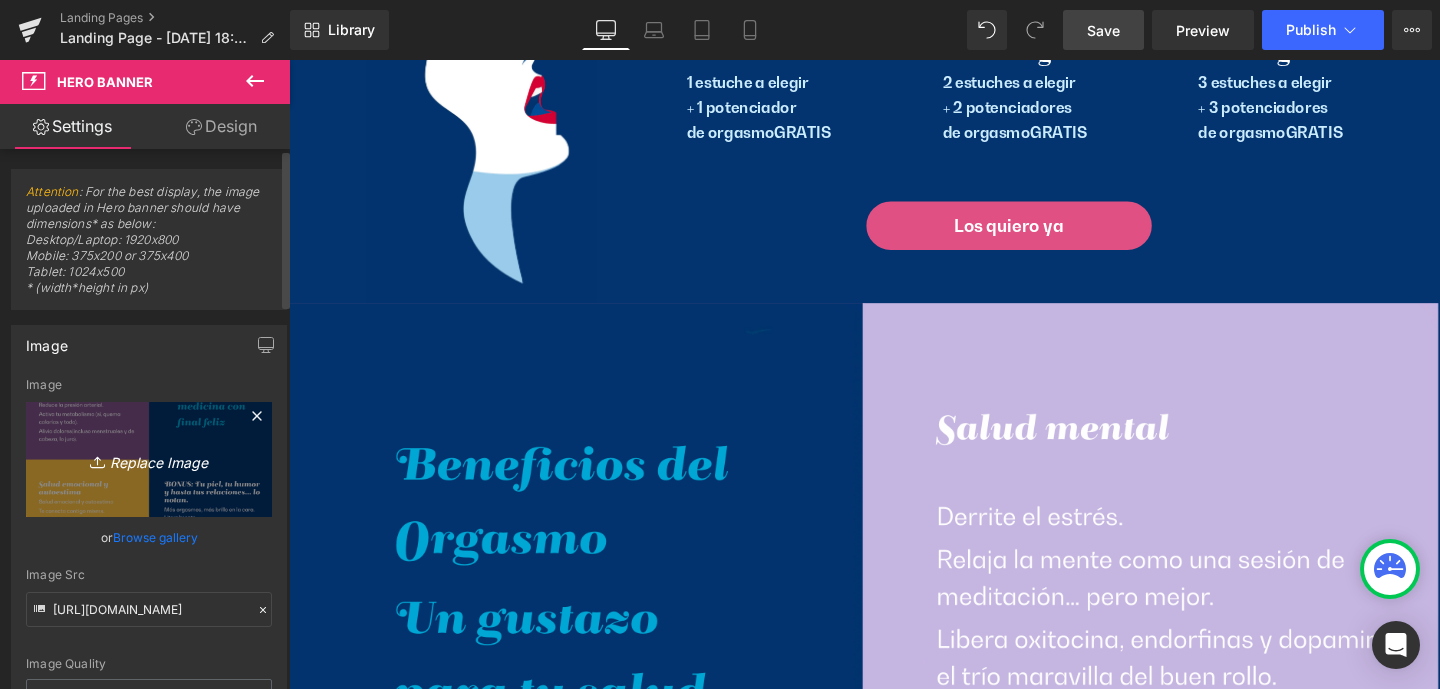 type on "C:\fakepath\beneficios-hero.png" 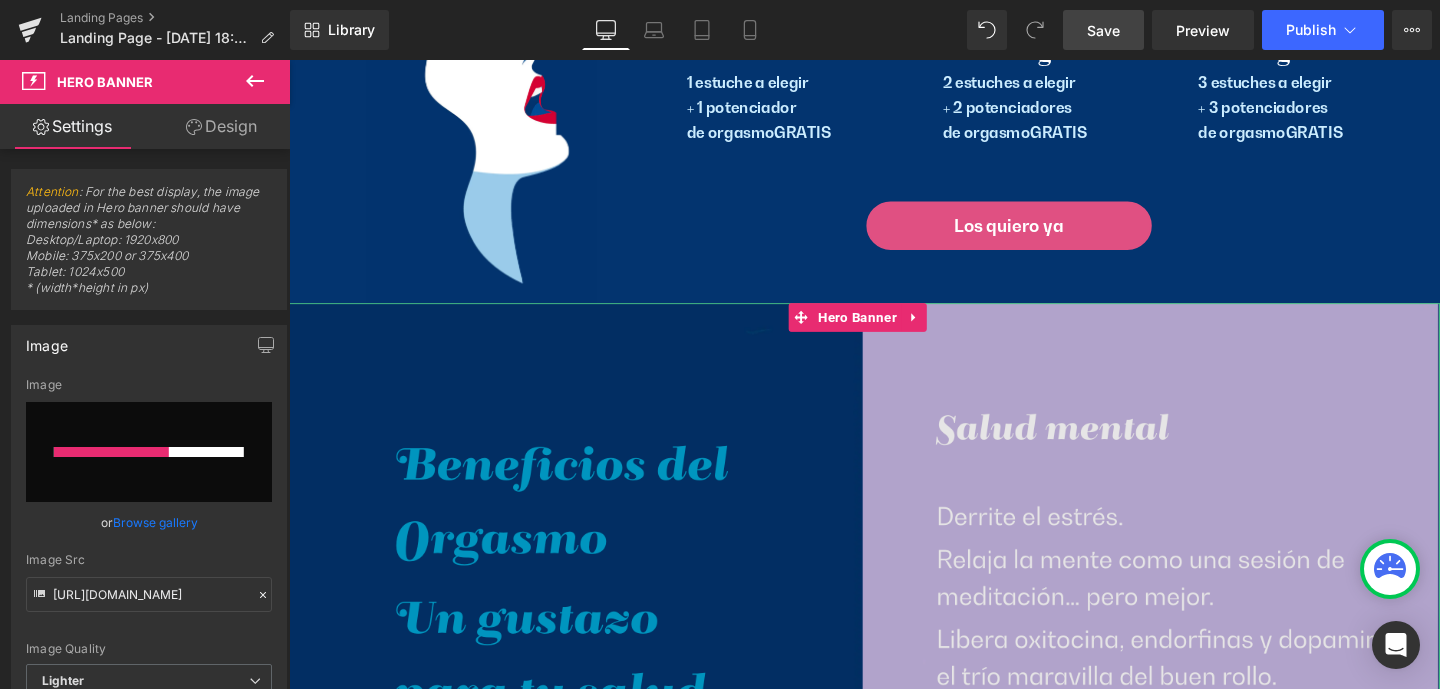 type 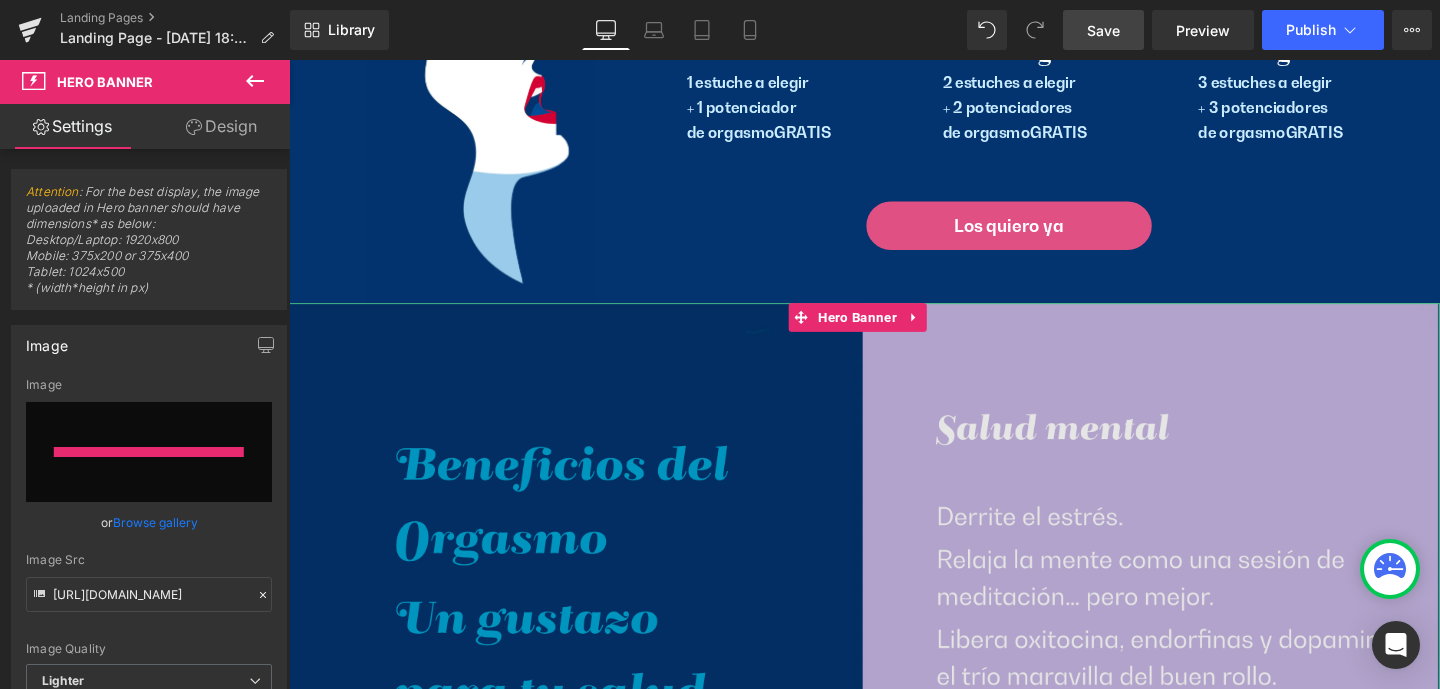 type on "https://ucarecdn.com/d4e4b633-932a-4946-bc4a-778465807f45/-/format/auto/-/preview/3000x3000/-/quality/lighter/beneficios-hero.png" 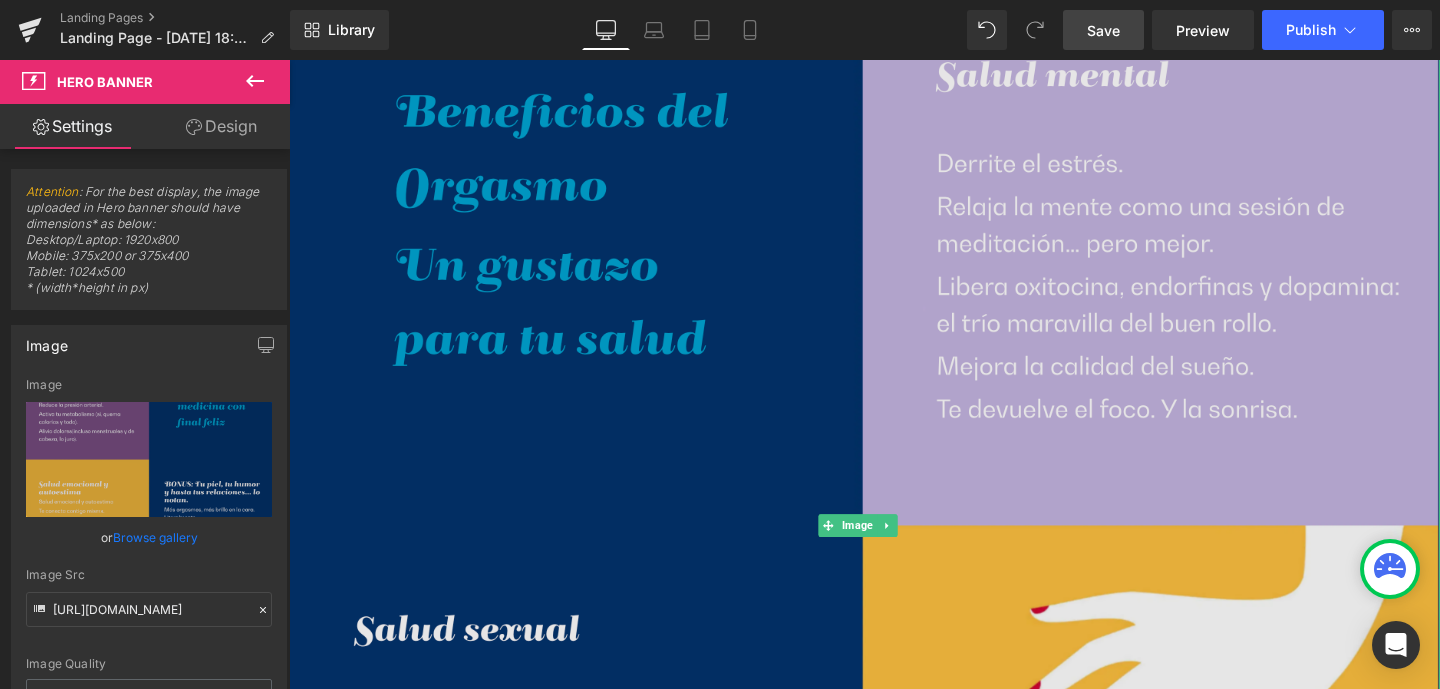 scroll, scrollTop: 3130, scrollLeft: 0, axis: vertical 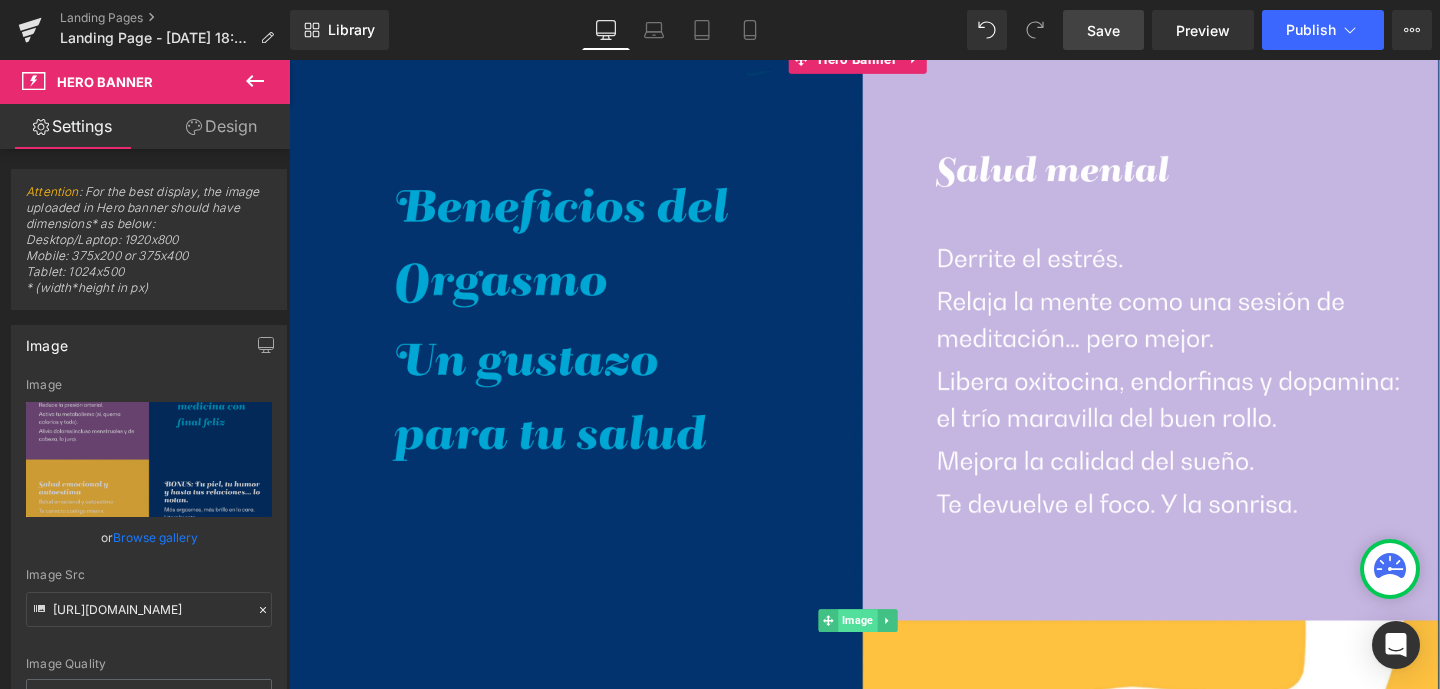 click on "Image" at bounding box center (886, 649) 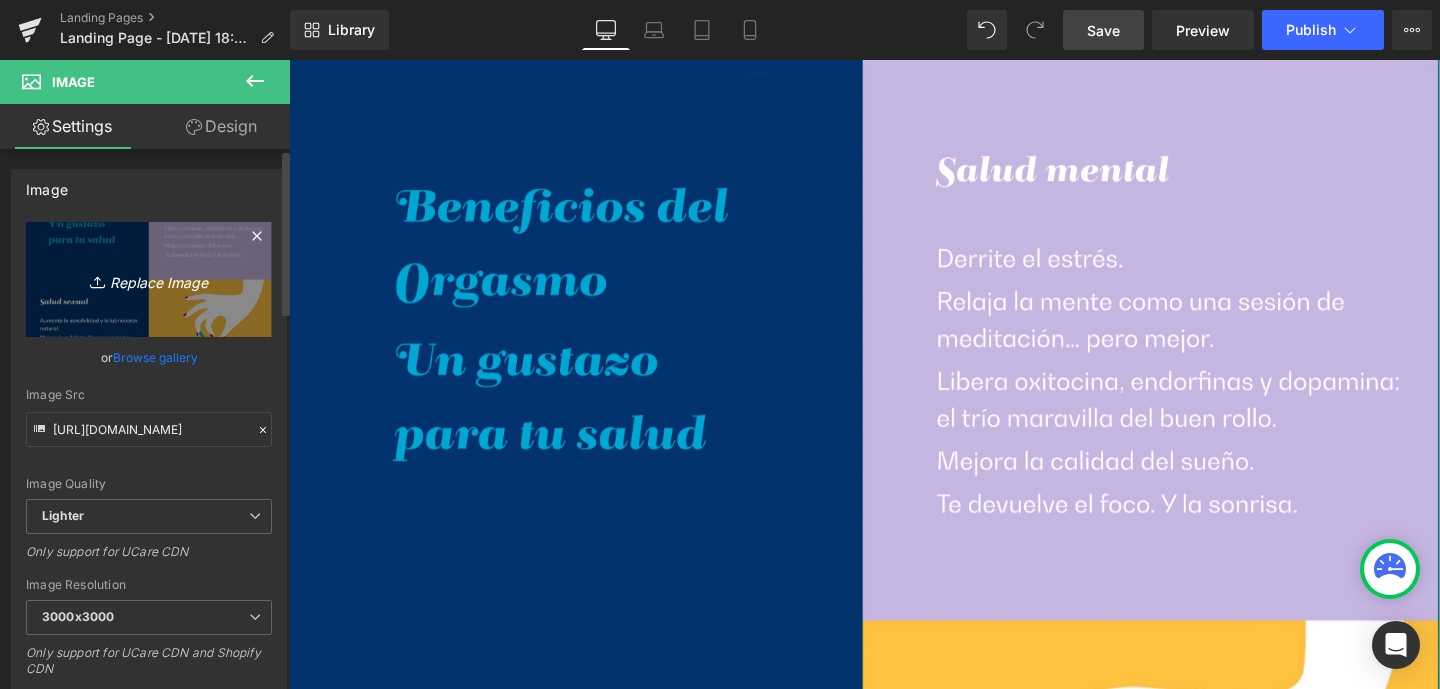 click on "Replace Image" at bounding box center [149, 279] 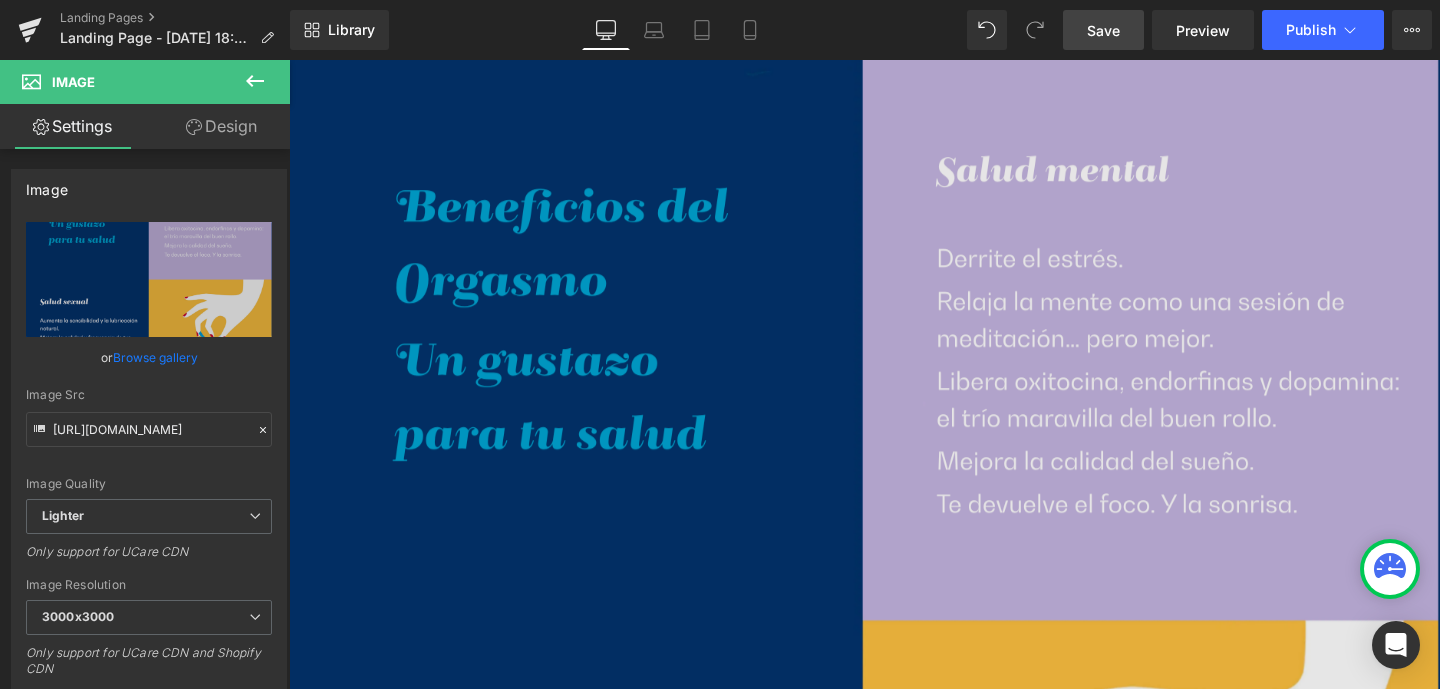 type on "C:\fakepath\beneficios-hero.png" 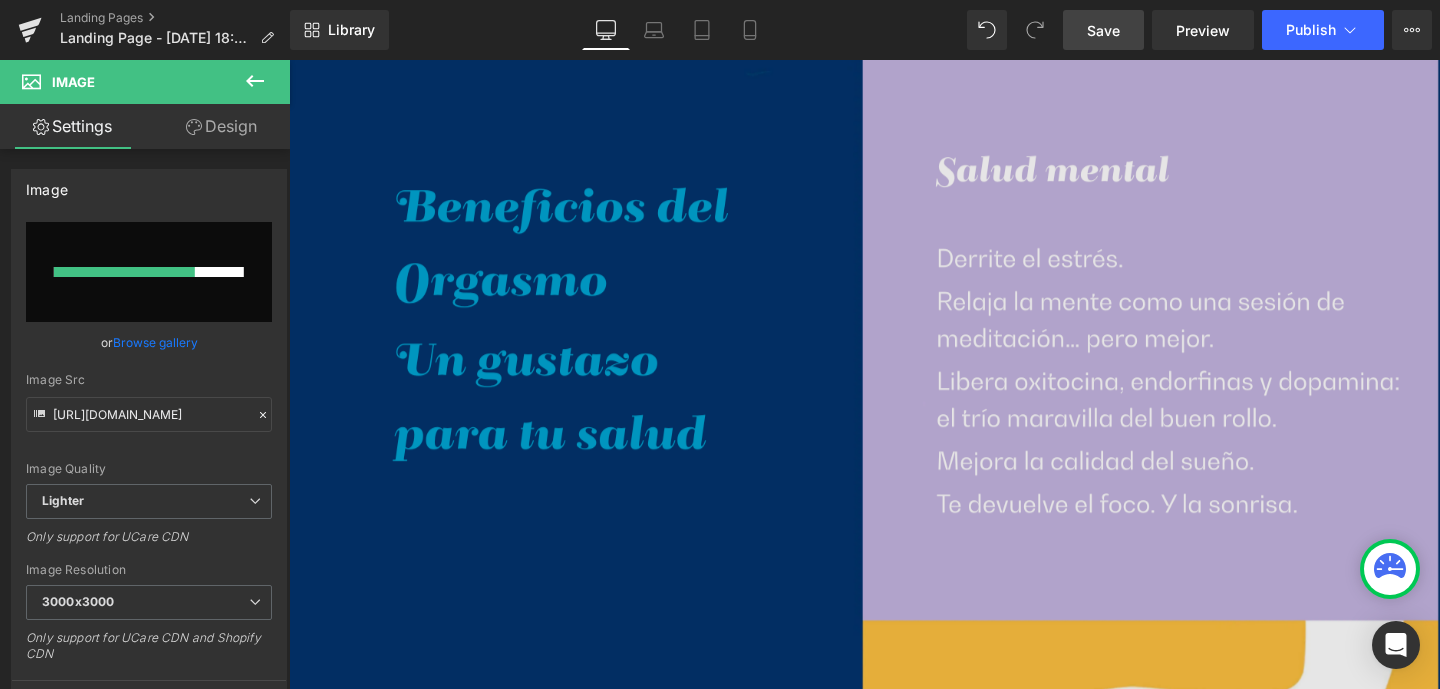 type 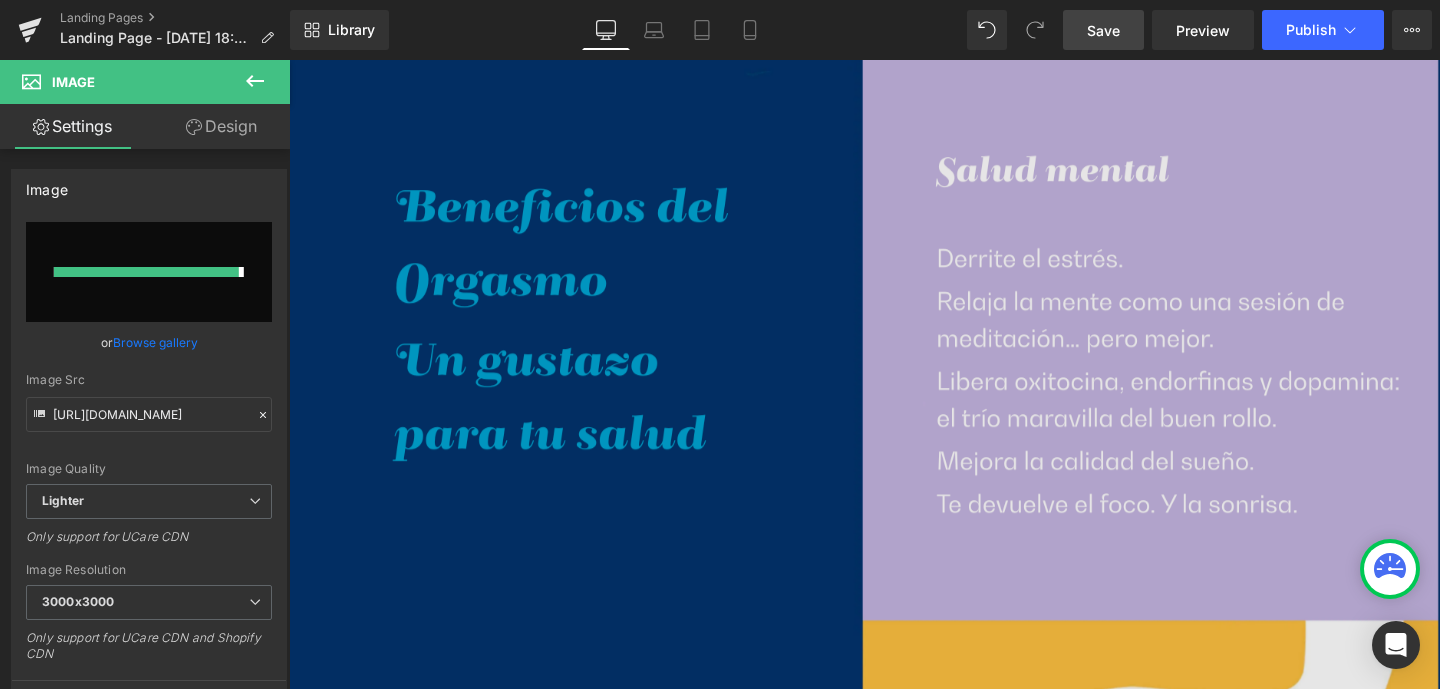 type on "https://ucarecdn.com/40688be8-0a5a-4bc2-9ad9-8b7c9872c8a6/-/format/auto/-/preview/3000x3000/-/quality/lighter/beneficios-hero.png" 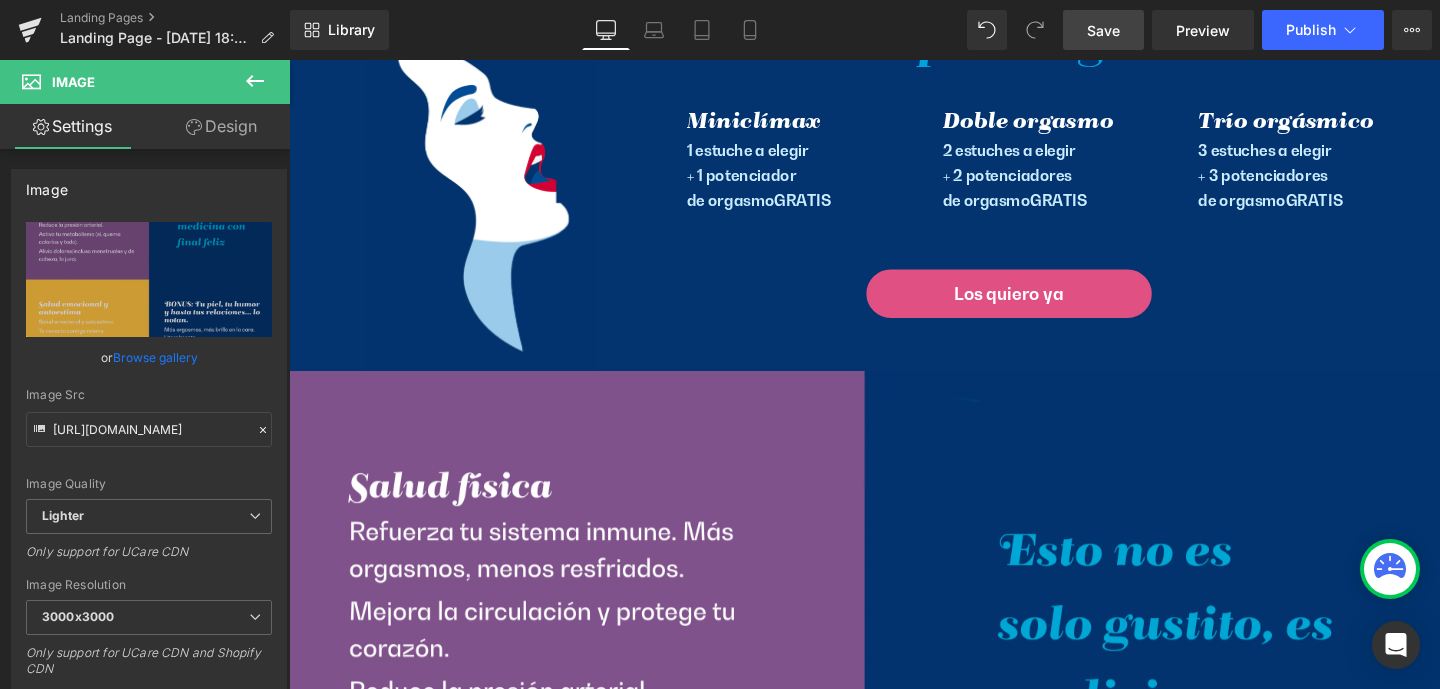 scroll, scrollTop: 2725, scrollLeft: 0, axis: vertical 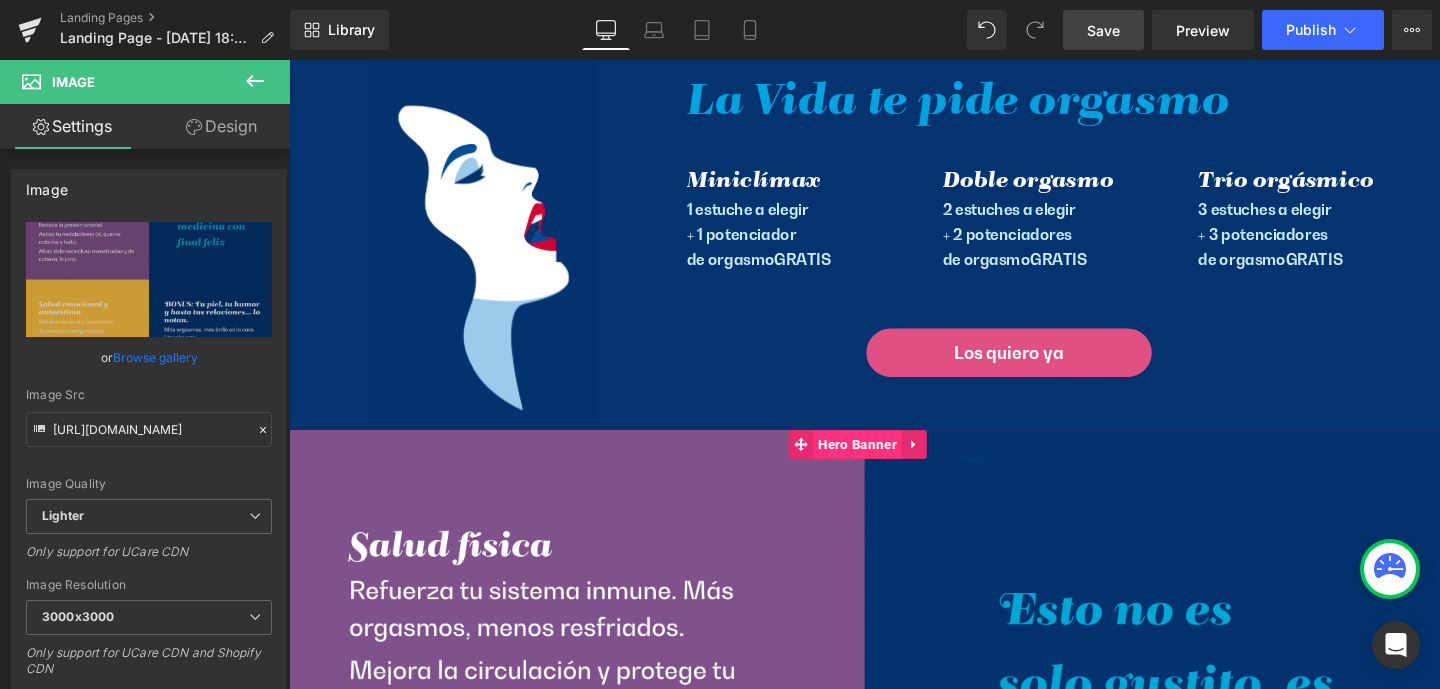 click on "Hero Banner" at bounding box center (886, 464) 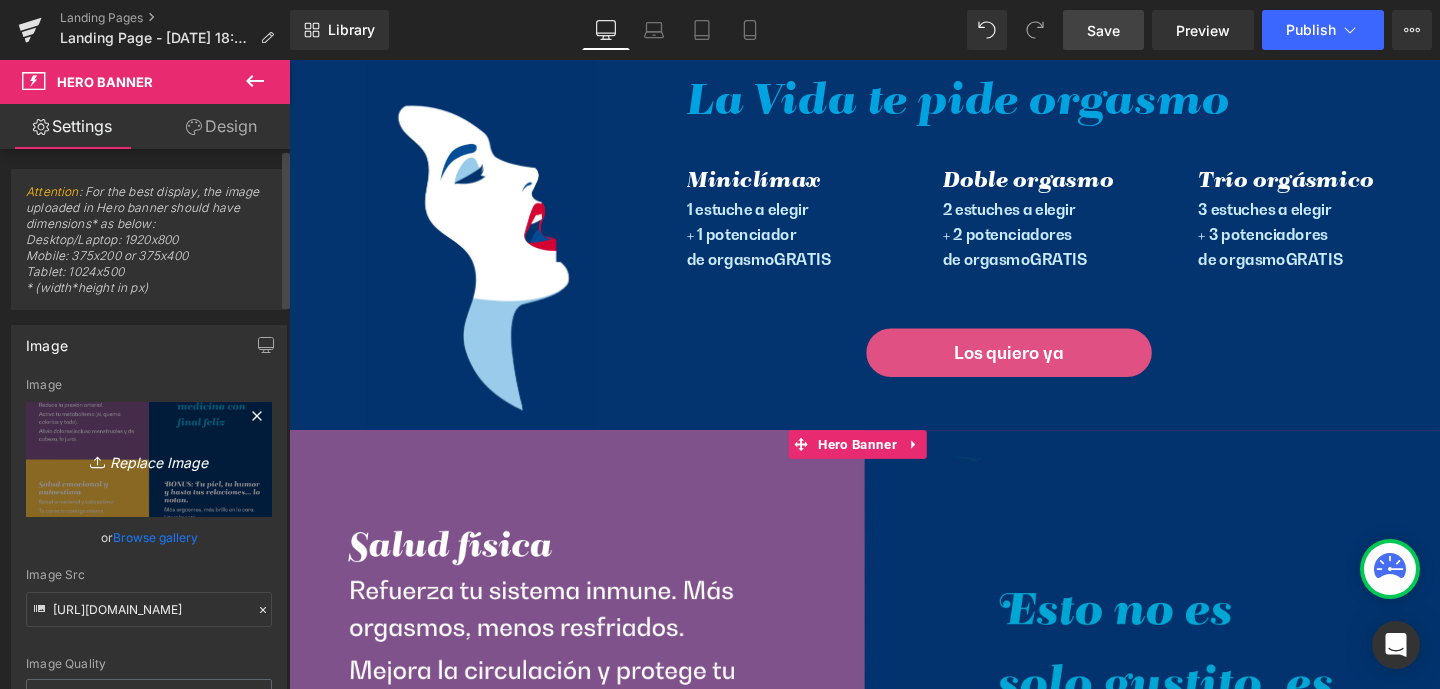 click on "Replace Image" at bounding box center (149, 459) 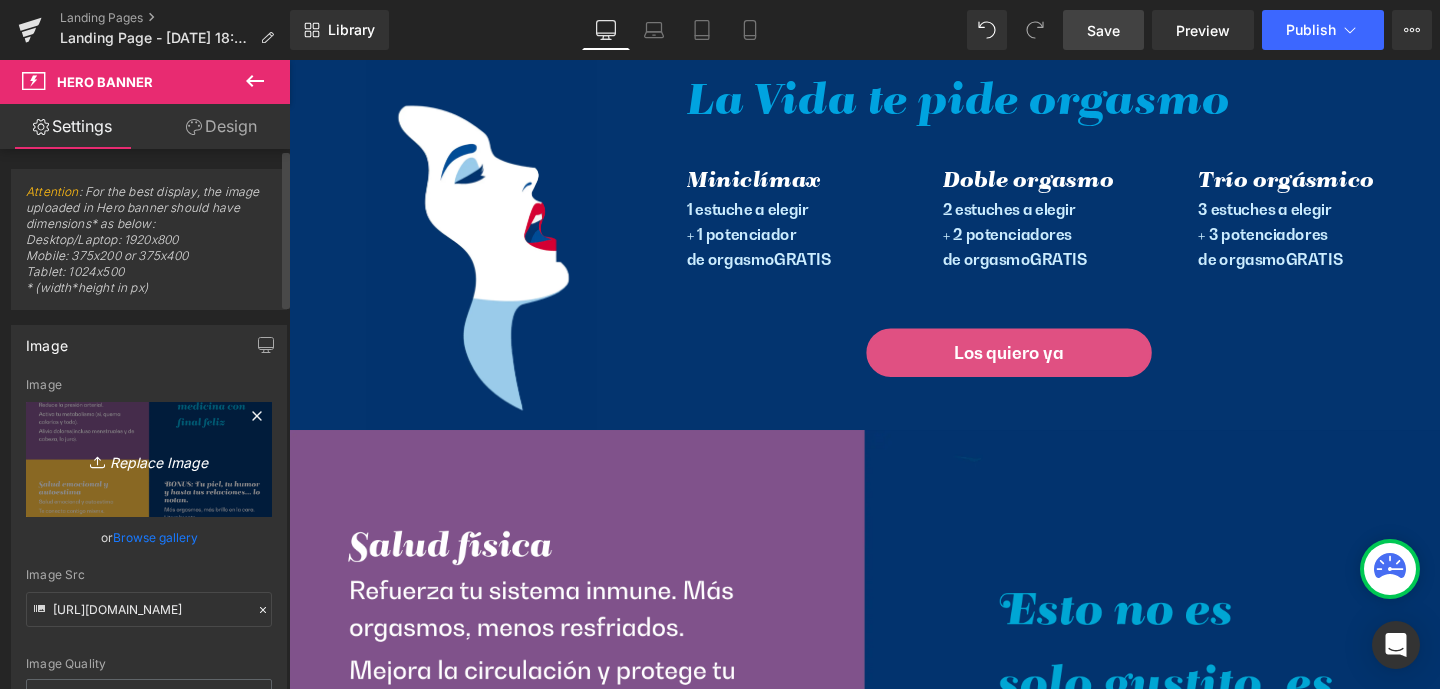type on "C:\fakepath\beneficios-img.png" 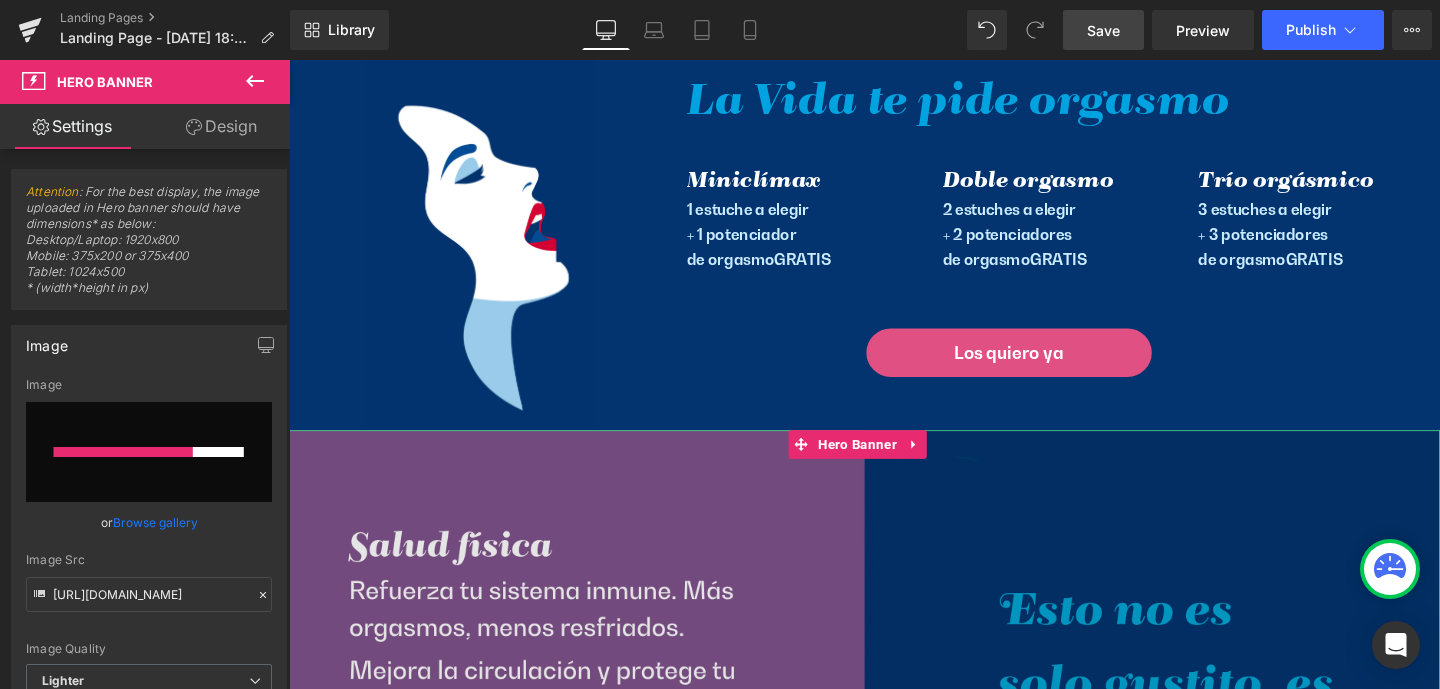 type 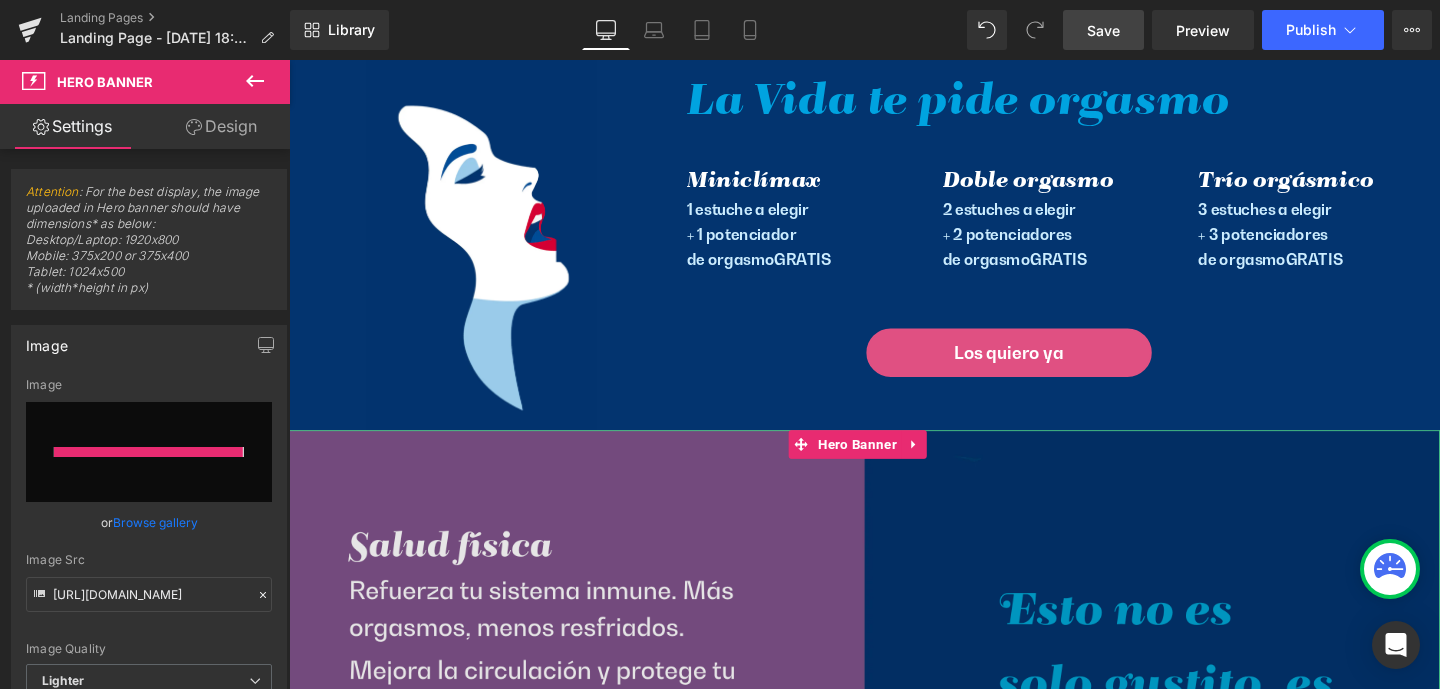 type on "https://ucarecdn.com/d622f429-380b-4581-a39c-93f9d6bd36f4/-/format/auto/-/preview/3000x3000/-/quality/lighter/beneficios-img.png" 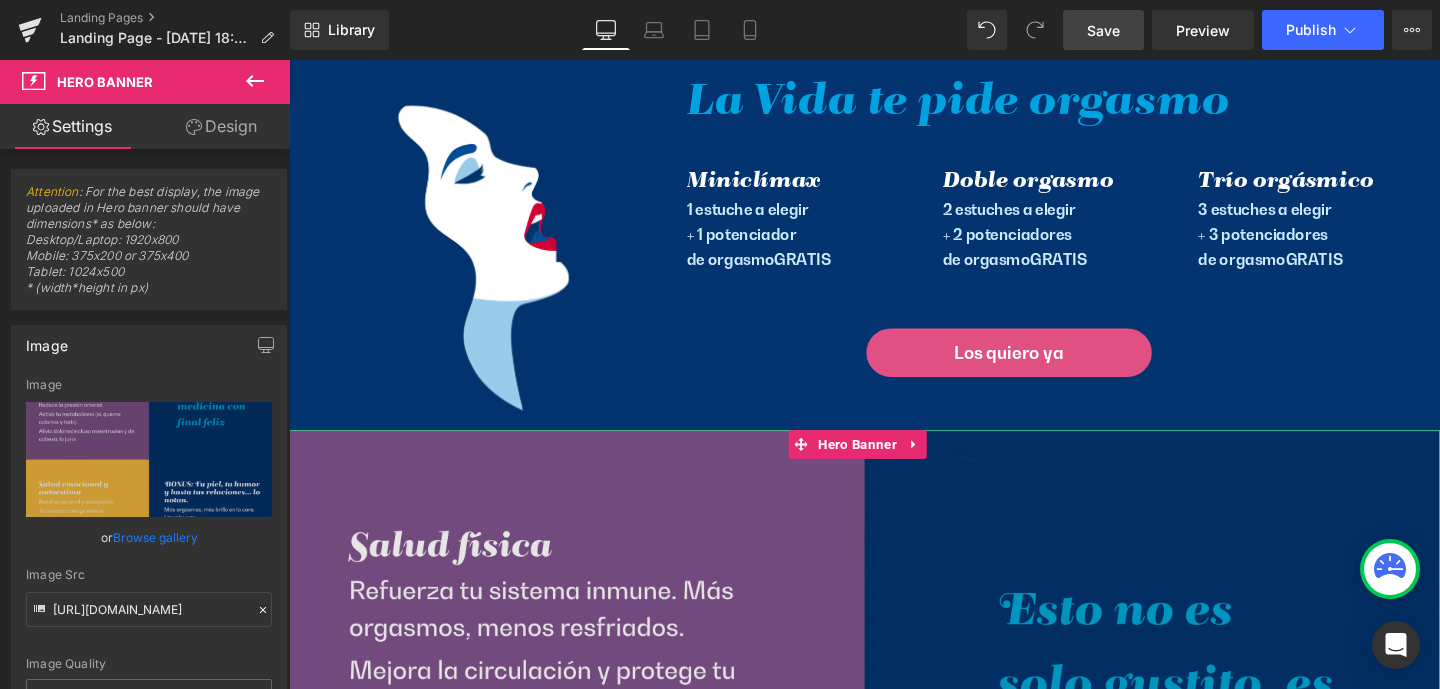 scroll, scrollTop: 3244, scrollLeft: 0, axis: vertical 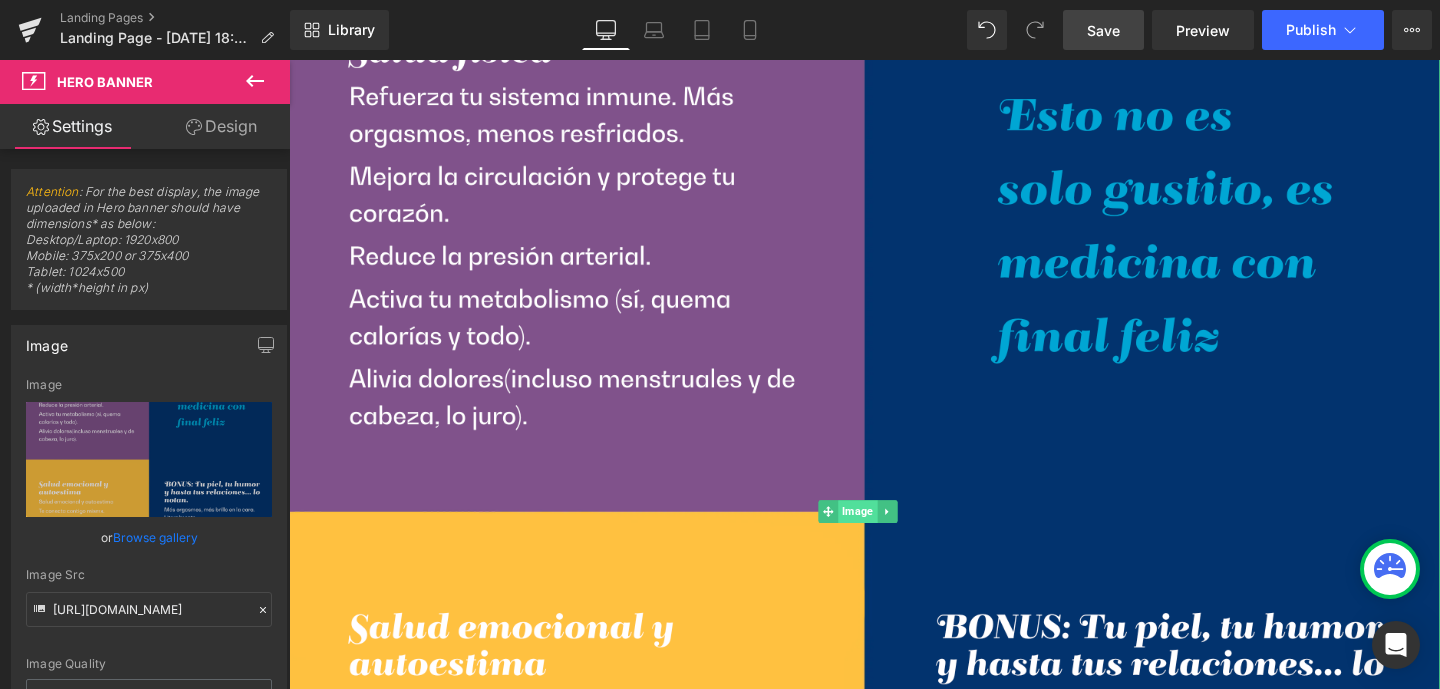 click on "Image" at bounding box center (886, 535) 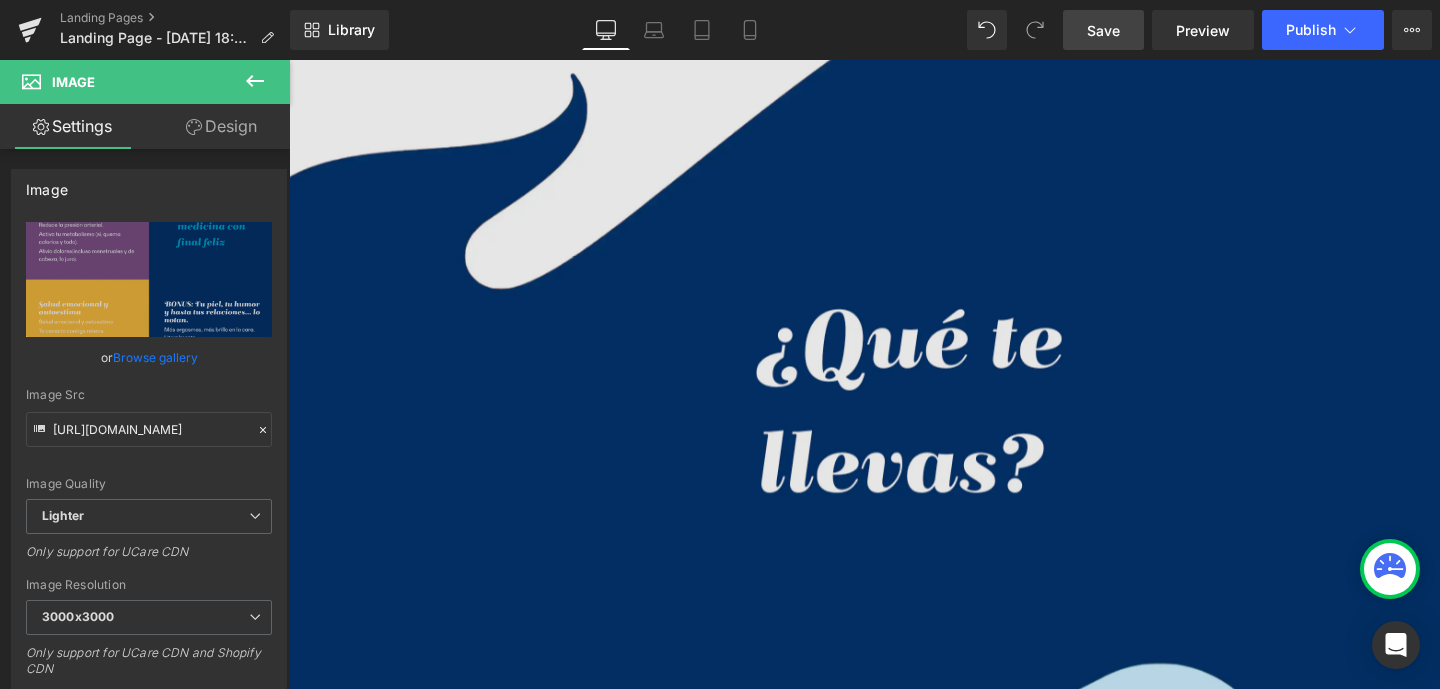 scroll, scrollTop: 1755, scrollLeft: 0, axis: vertical 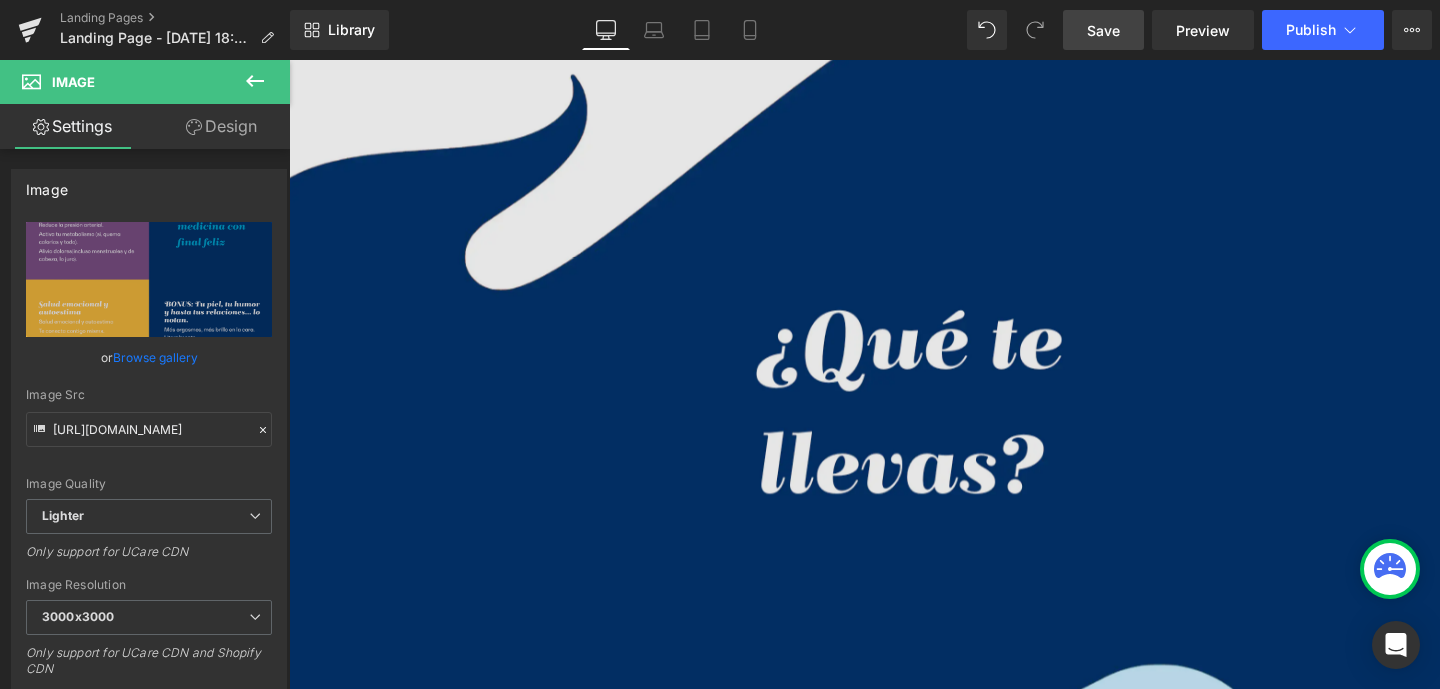 click at bounding box center [894, 409] 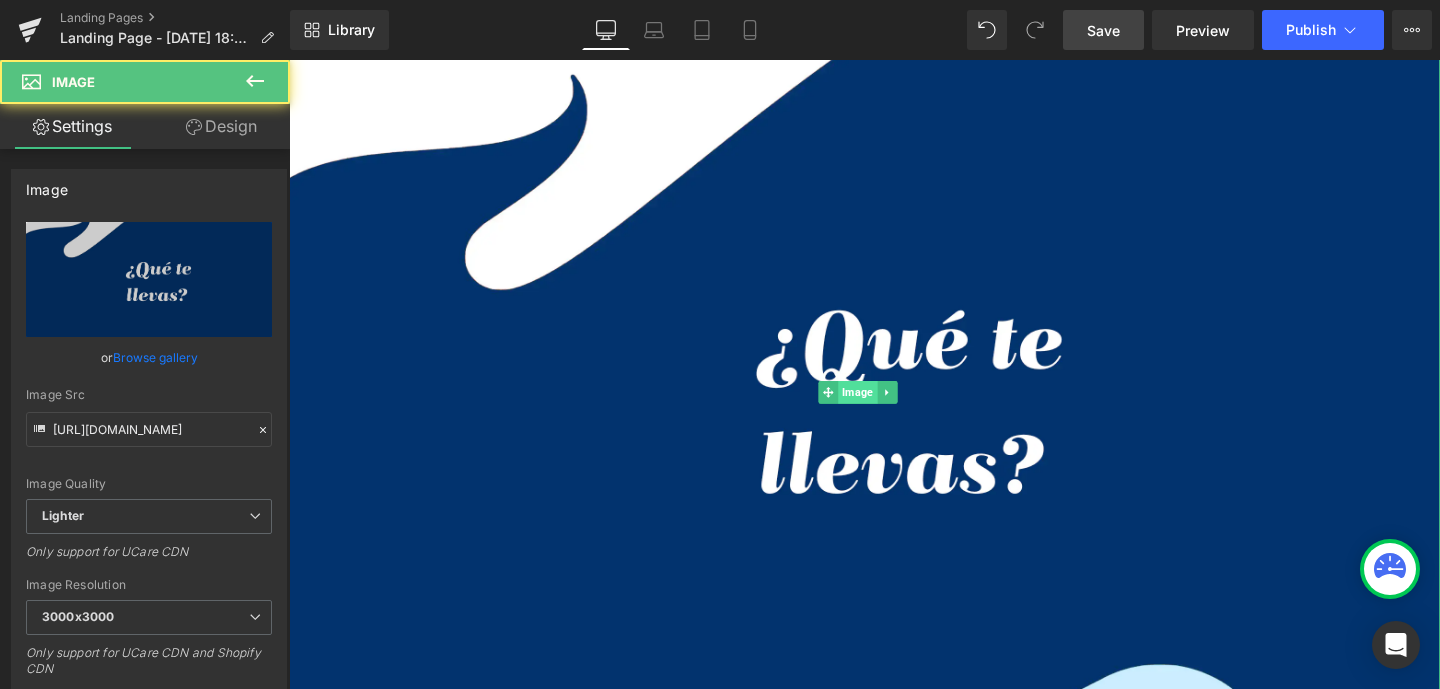 click on "Image" at bounding box center [886, 409] 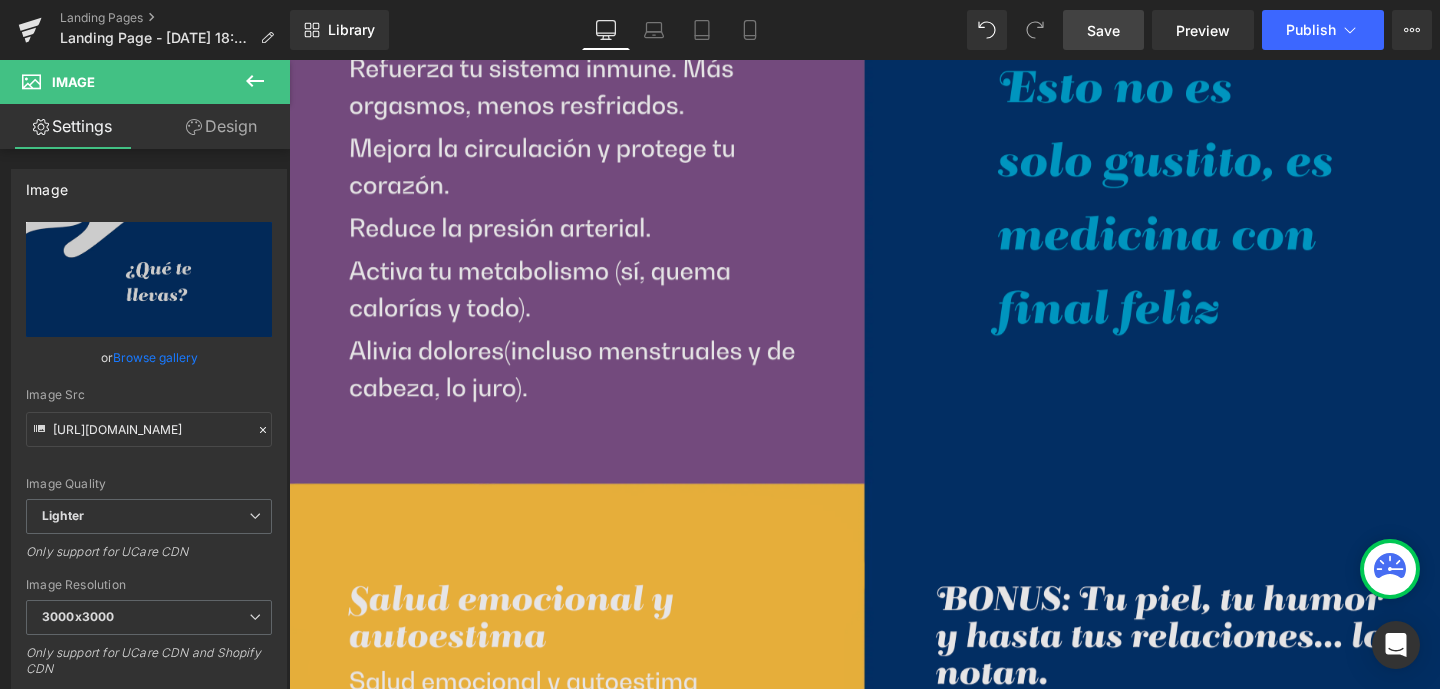 scroll, scrollTop: 3291, scrollLeft: 0, axis: vertical 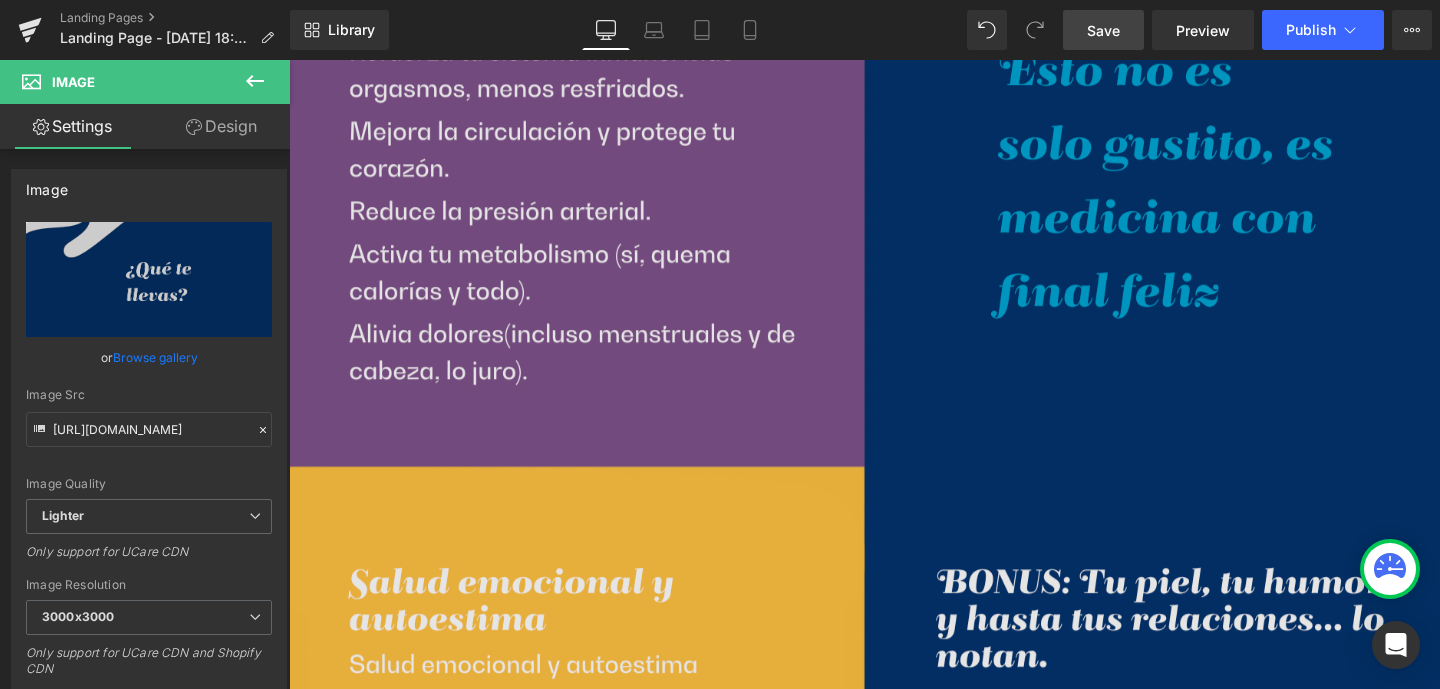 click at bounding box center [894, 488] 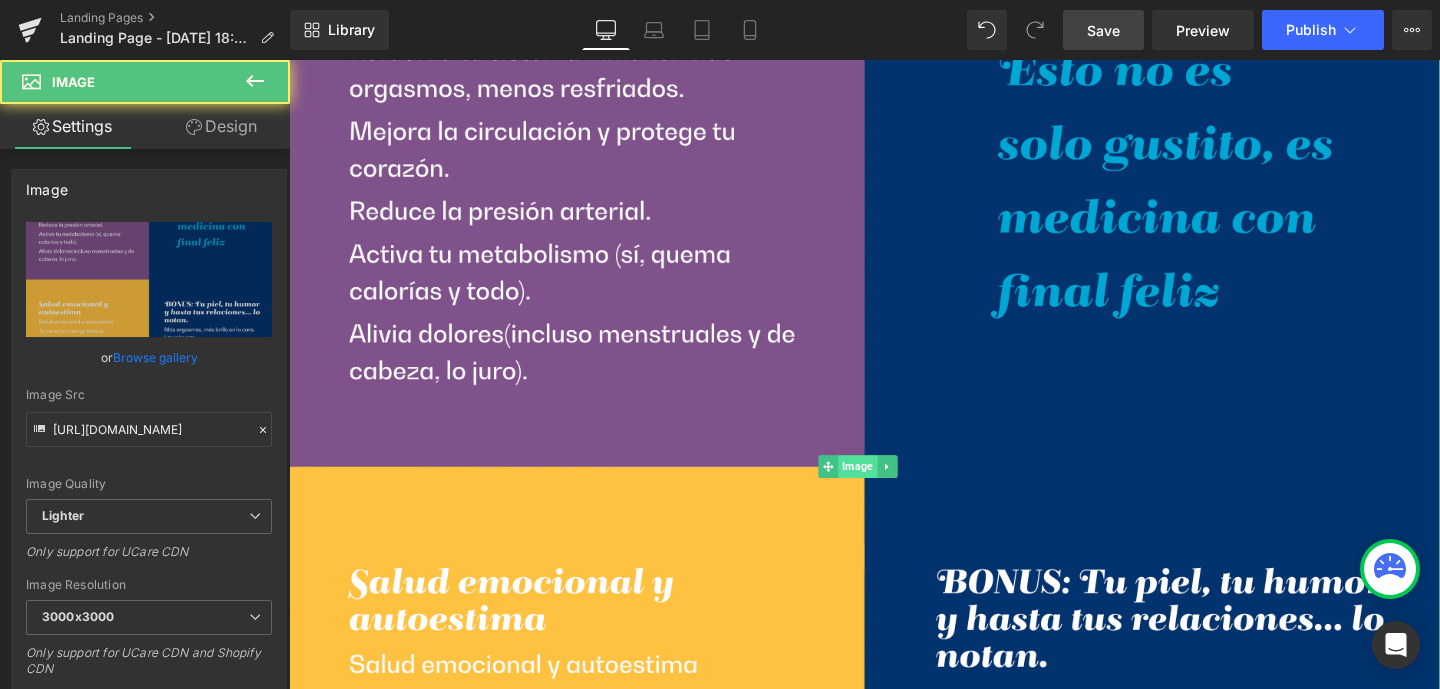 click on "Image" at bounding box center [886, 488] 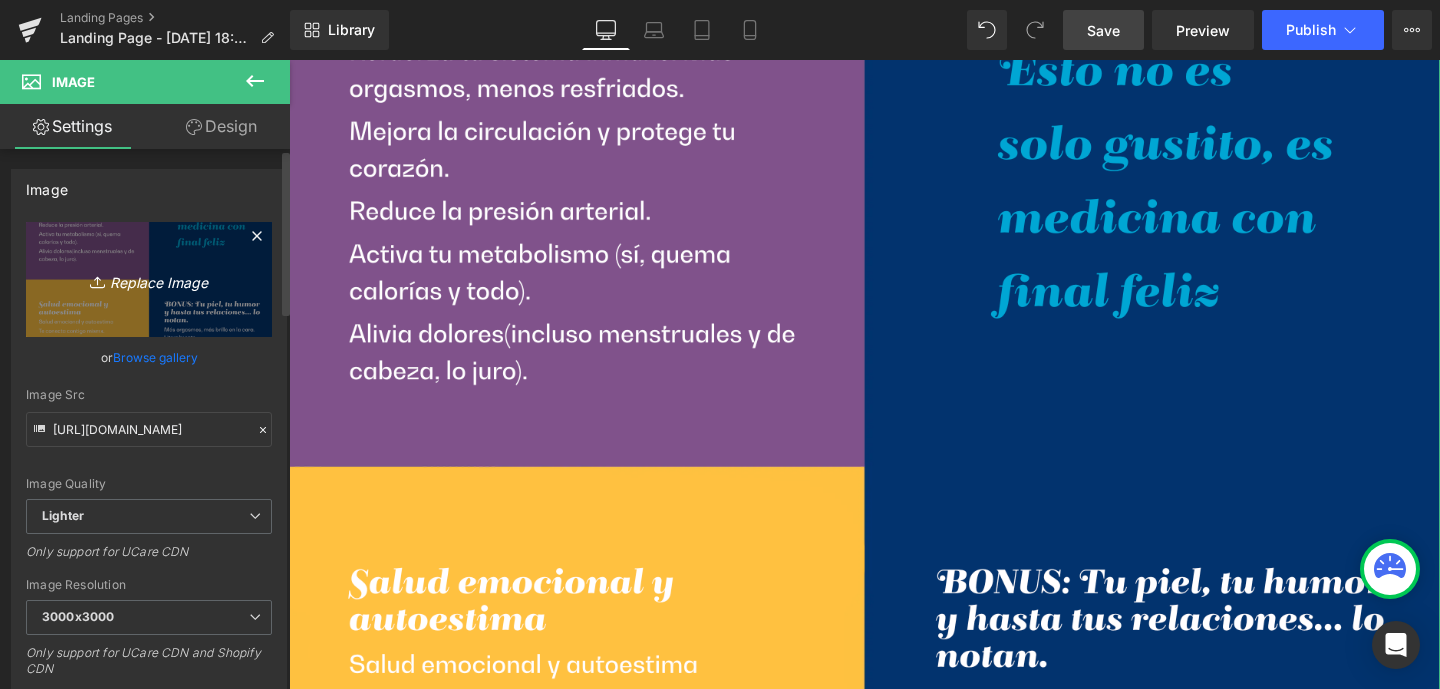 click on "Replace Image" at bounding box center (149, 279) 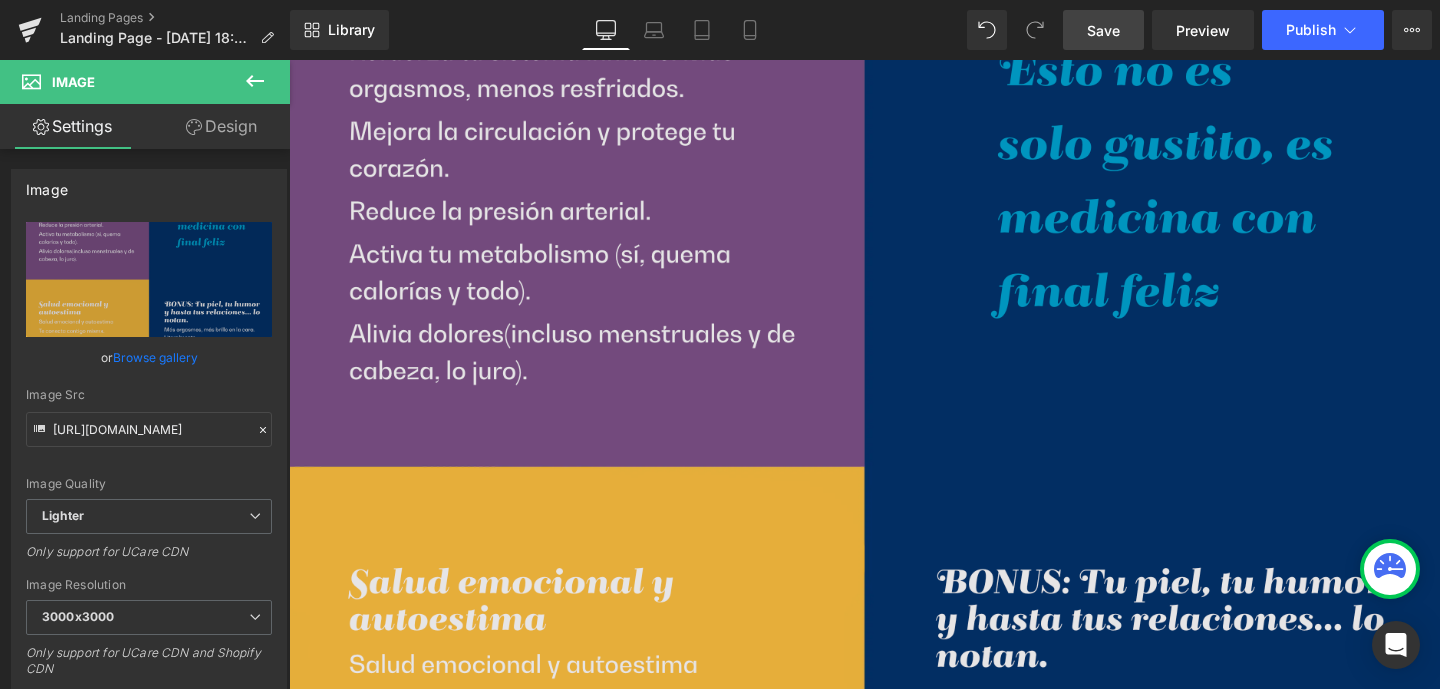 type on "C:\fakepath\beneficios-lubets1.png" 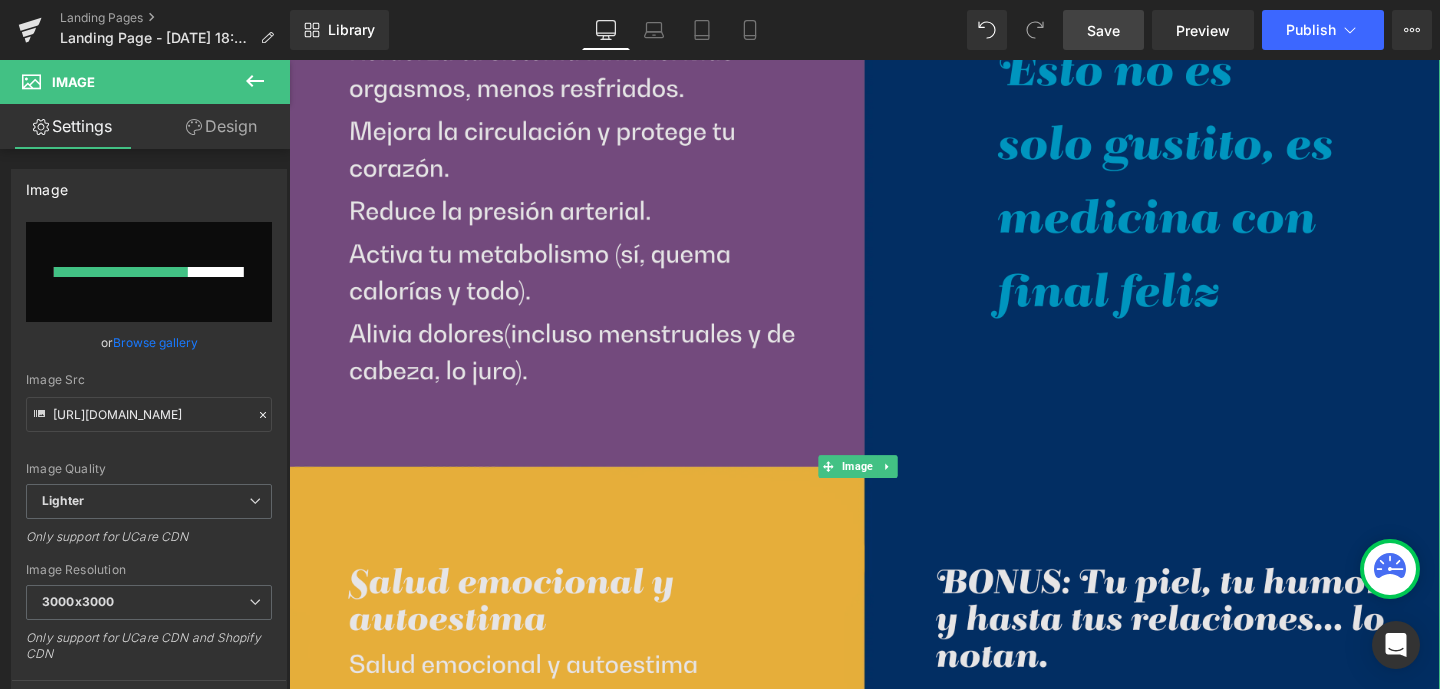 type 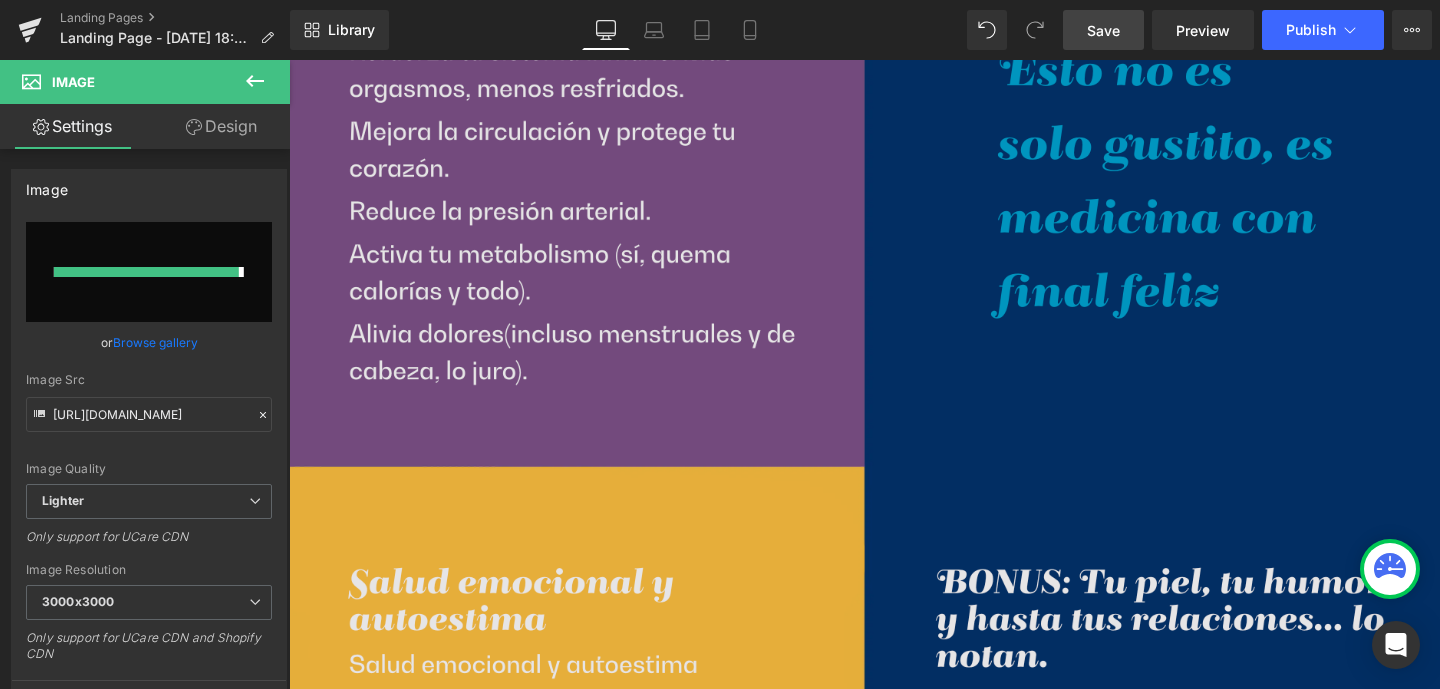 type on "https://ucarecdn.com/e9f0cc19-d885-4286-853f-4e53343db5a7/-/format/auto/-/preview/3000x3000/-/quality/lighter/beneficios-lubets1.png" 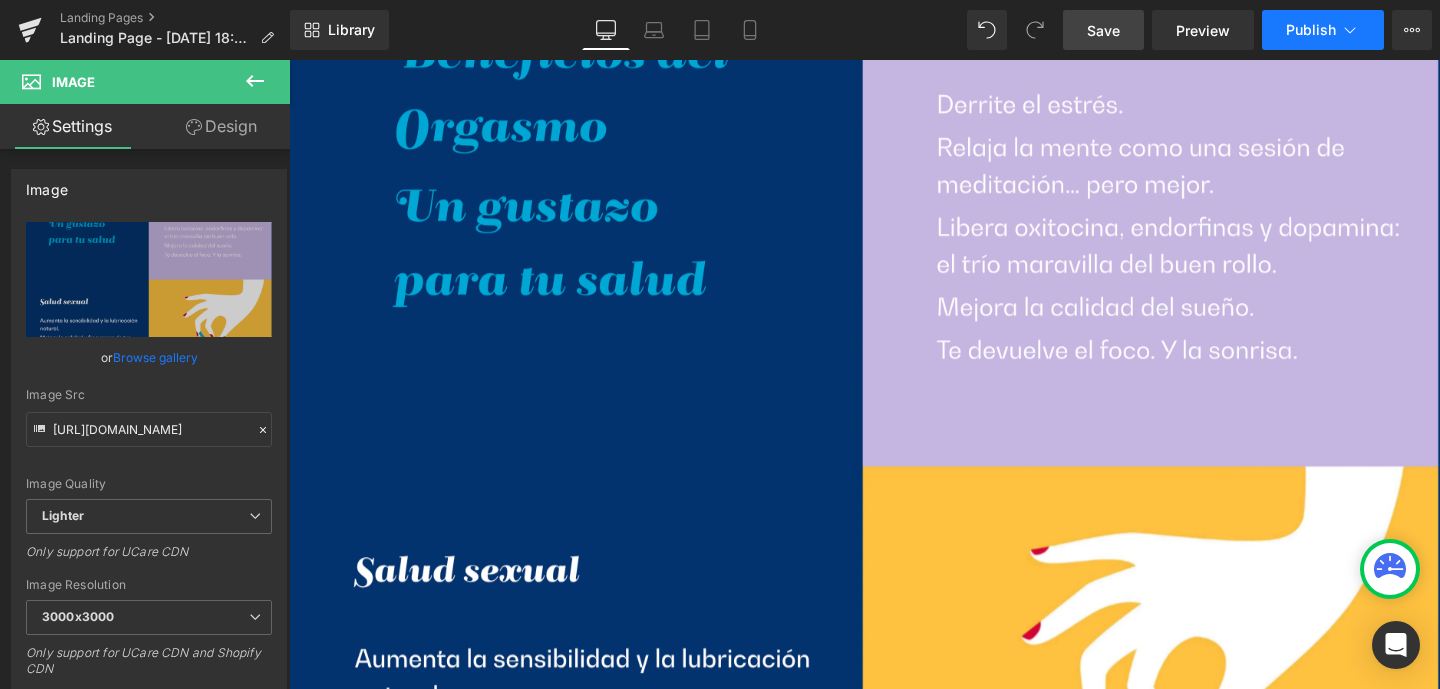 click on "Publish" at bounding box center [1311, 30] 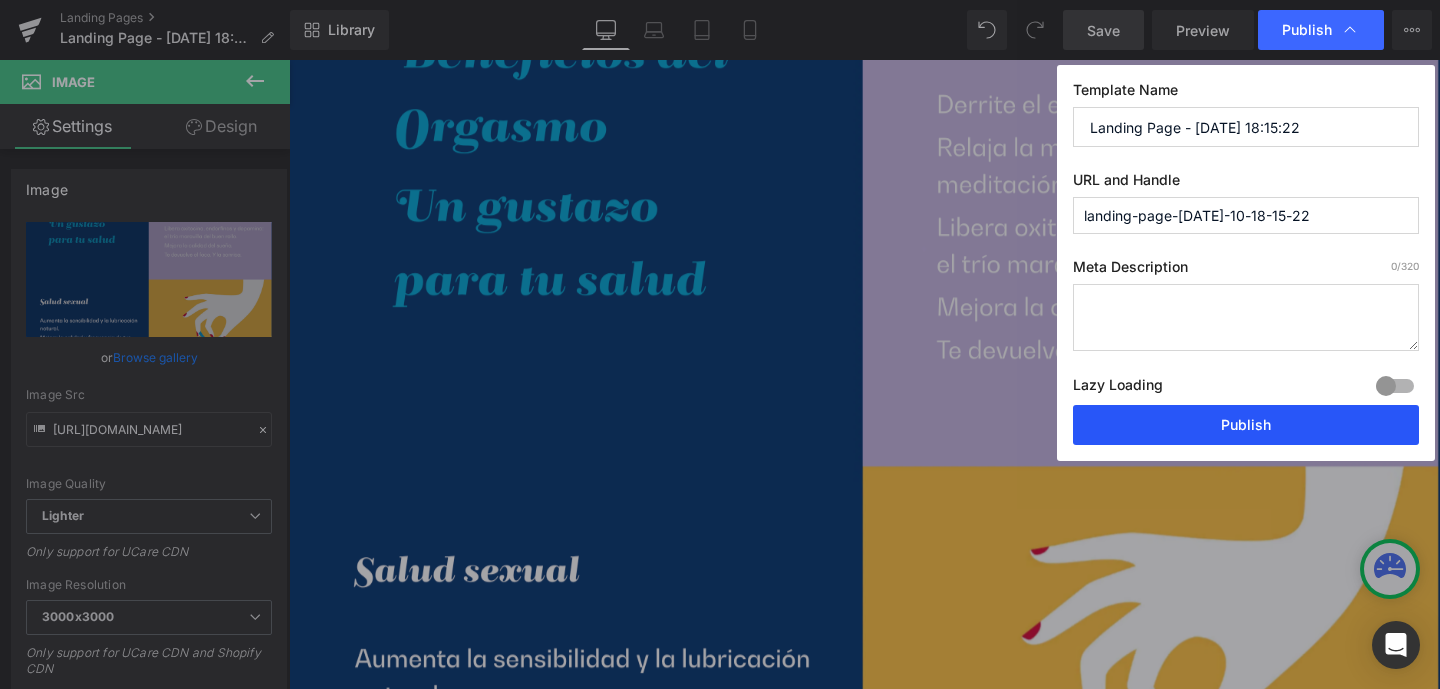 click on "Publish" at bounding box center [1246, 425] 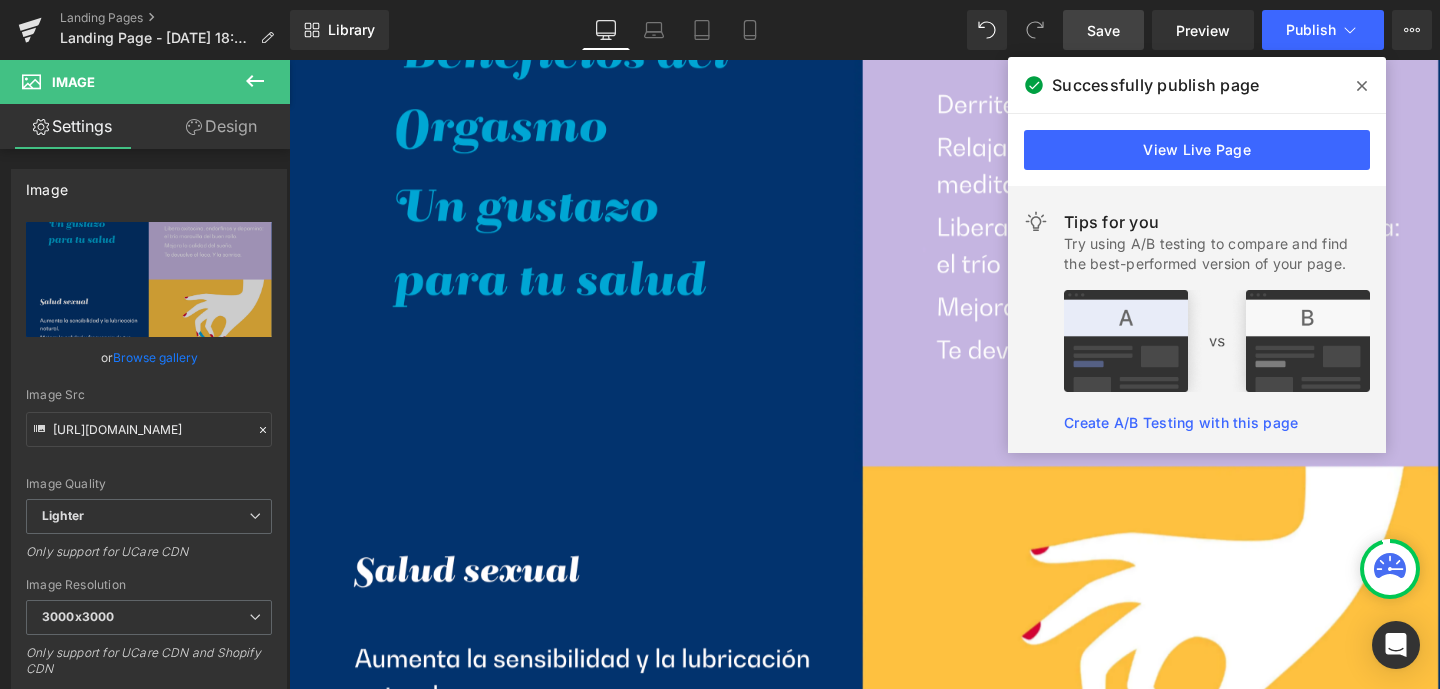click 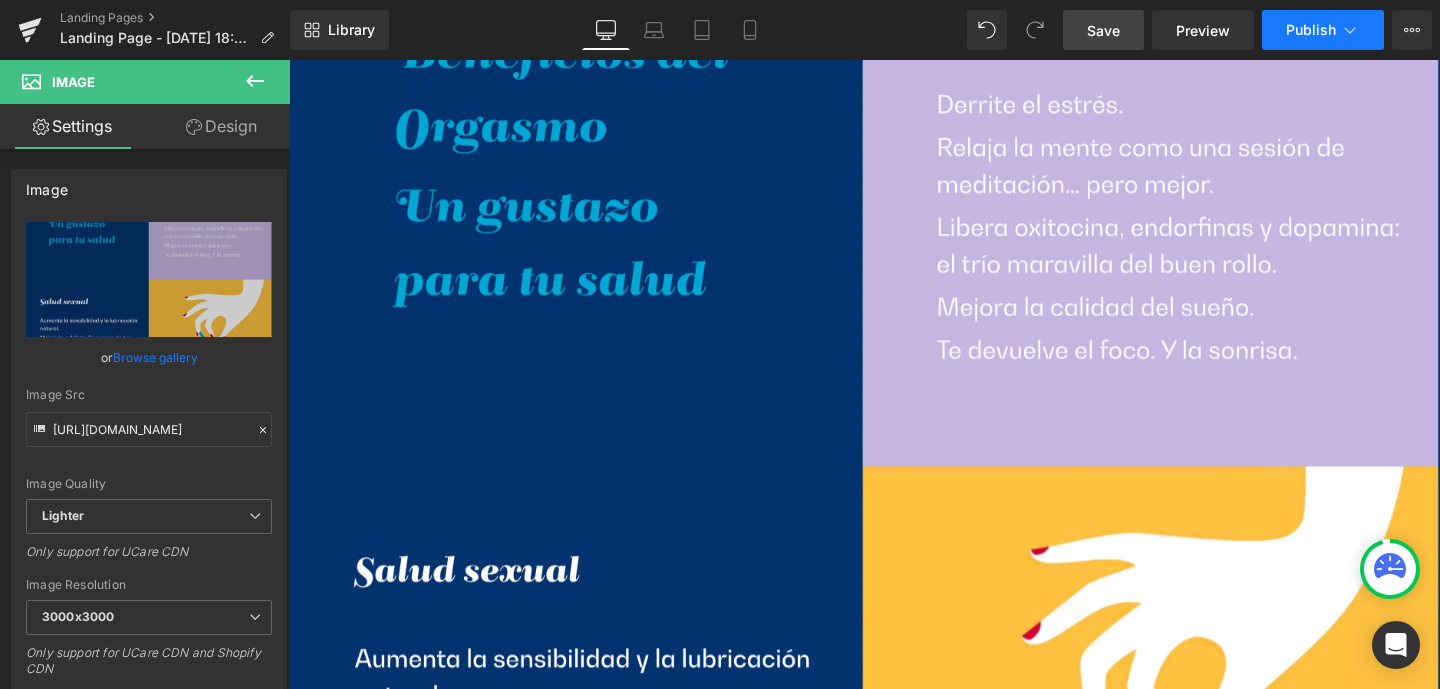 click 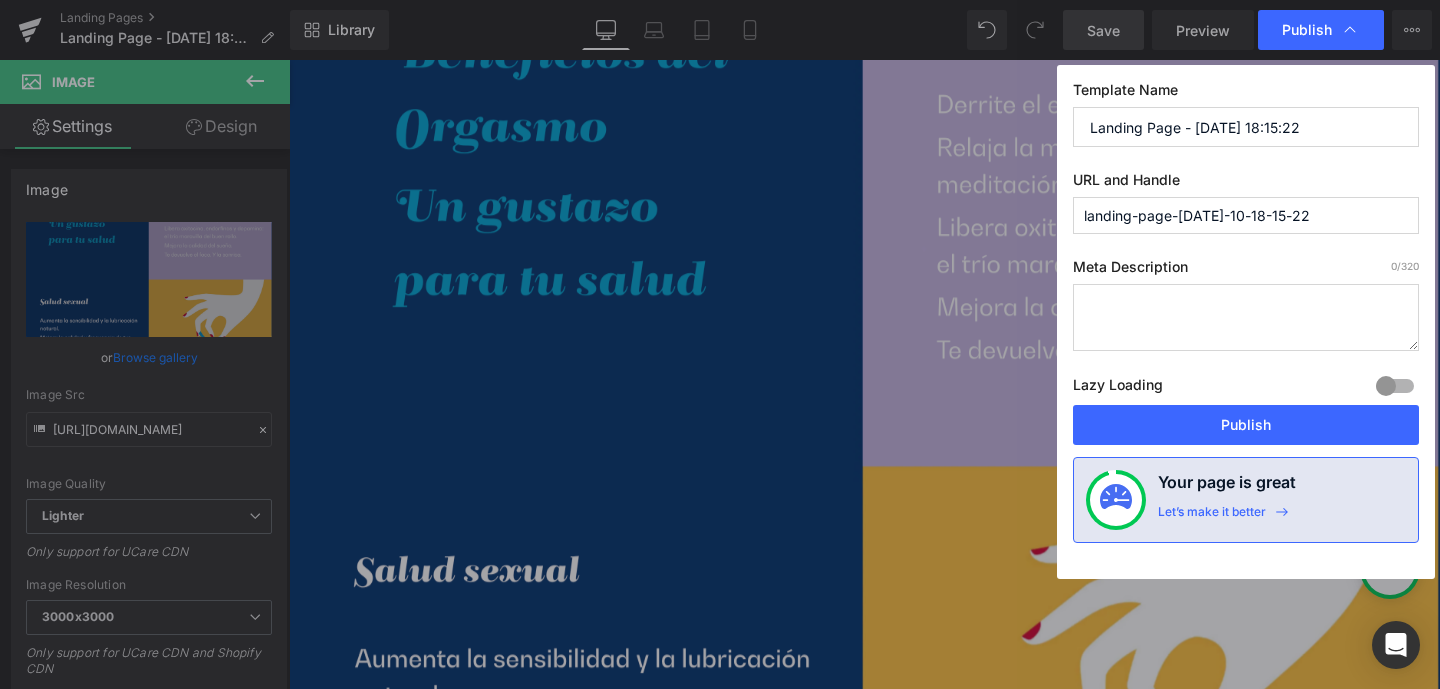 drag, startPoint x: 1300, startPoint y: 220, endPoint x: 1030, endPoint y: 219, distance: 270.00186 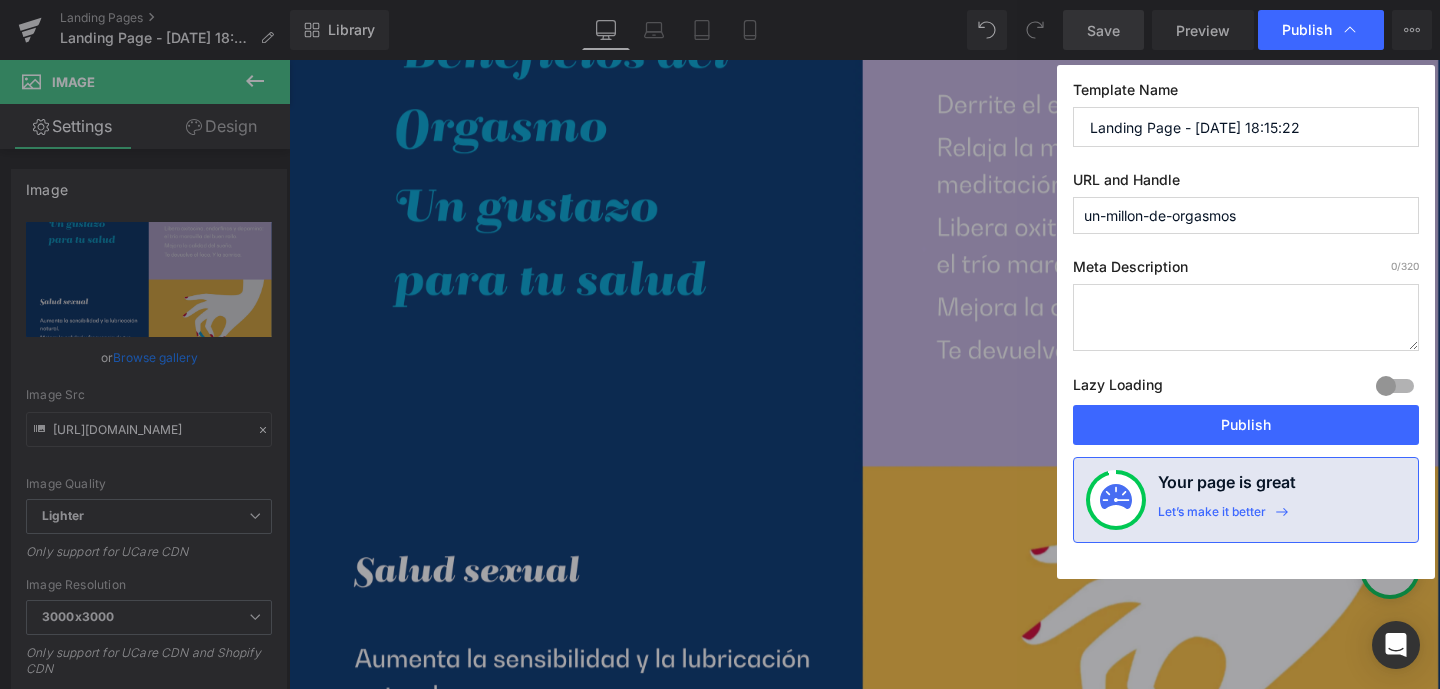 type on "un-millon-de-orgasmos" 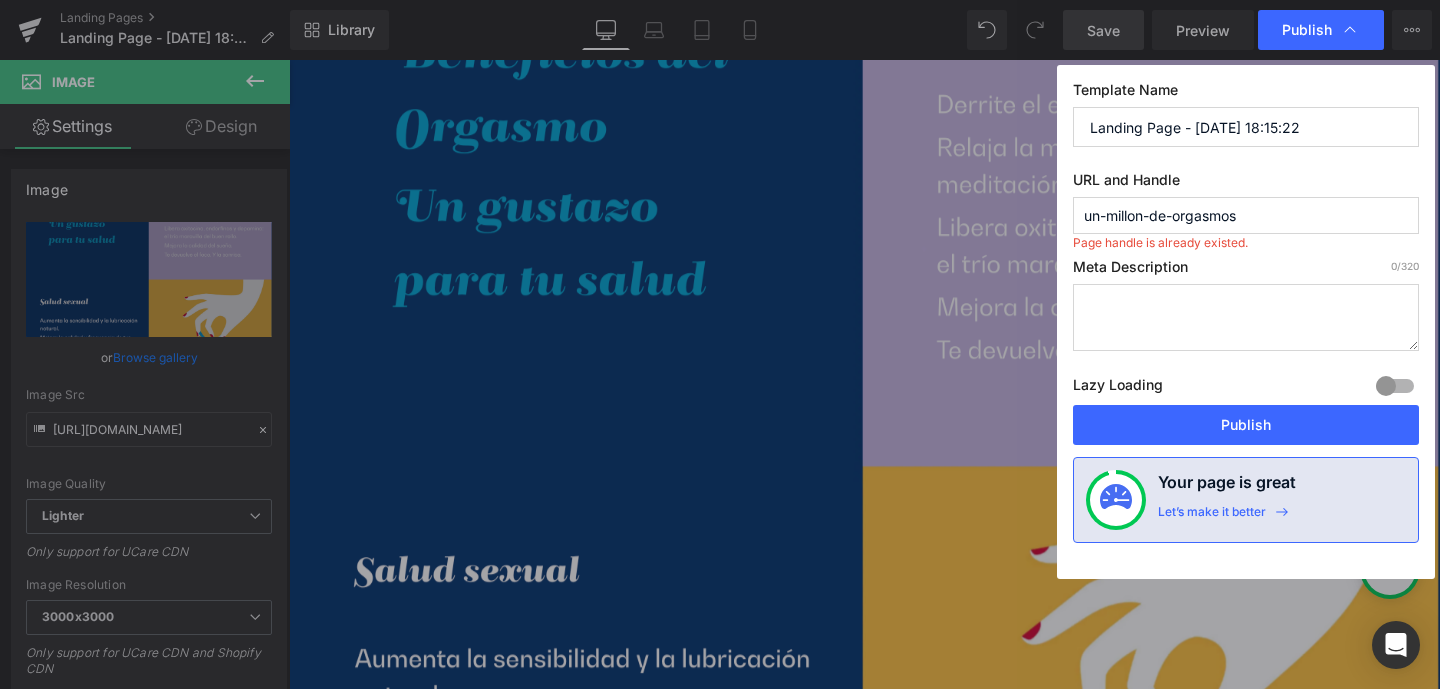 drag, startPoint x: 1323, startPoint y: 127, endPoint x: 1055, endPoint y: 126, distance: 268.00186 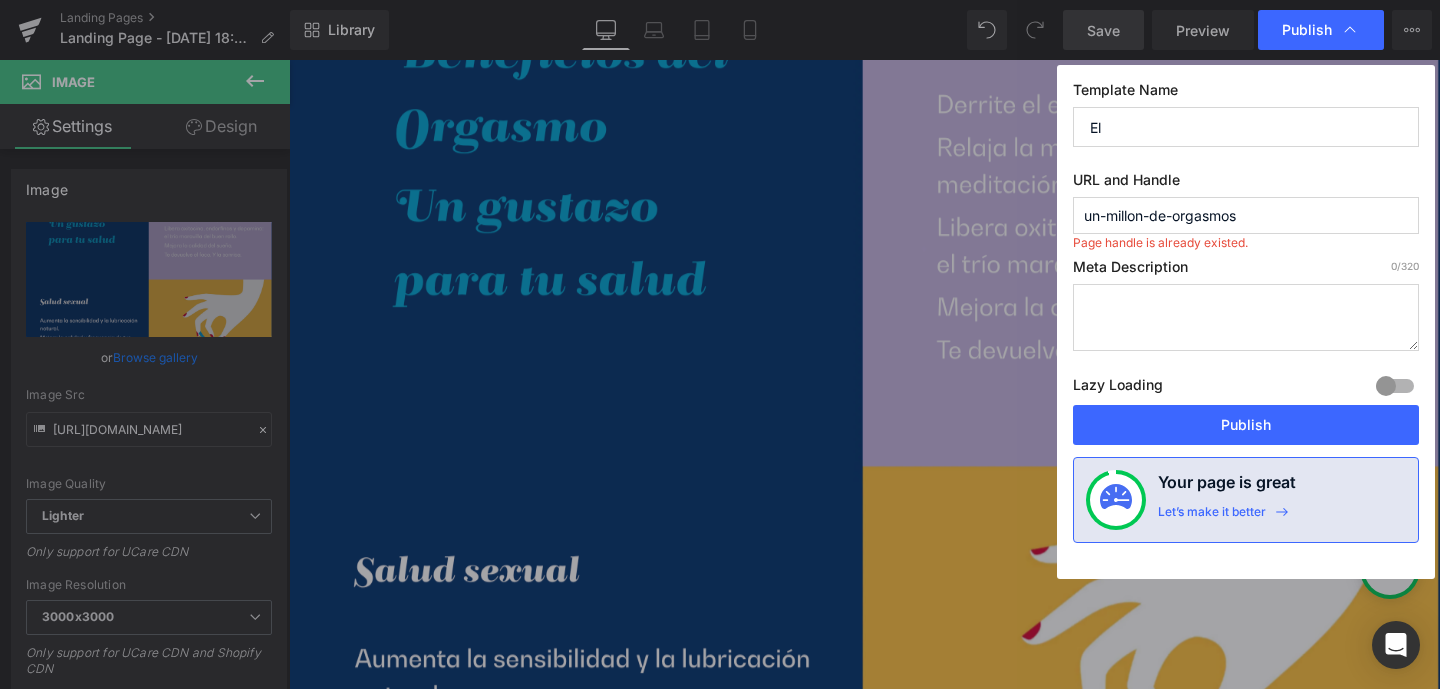 type on "E" 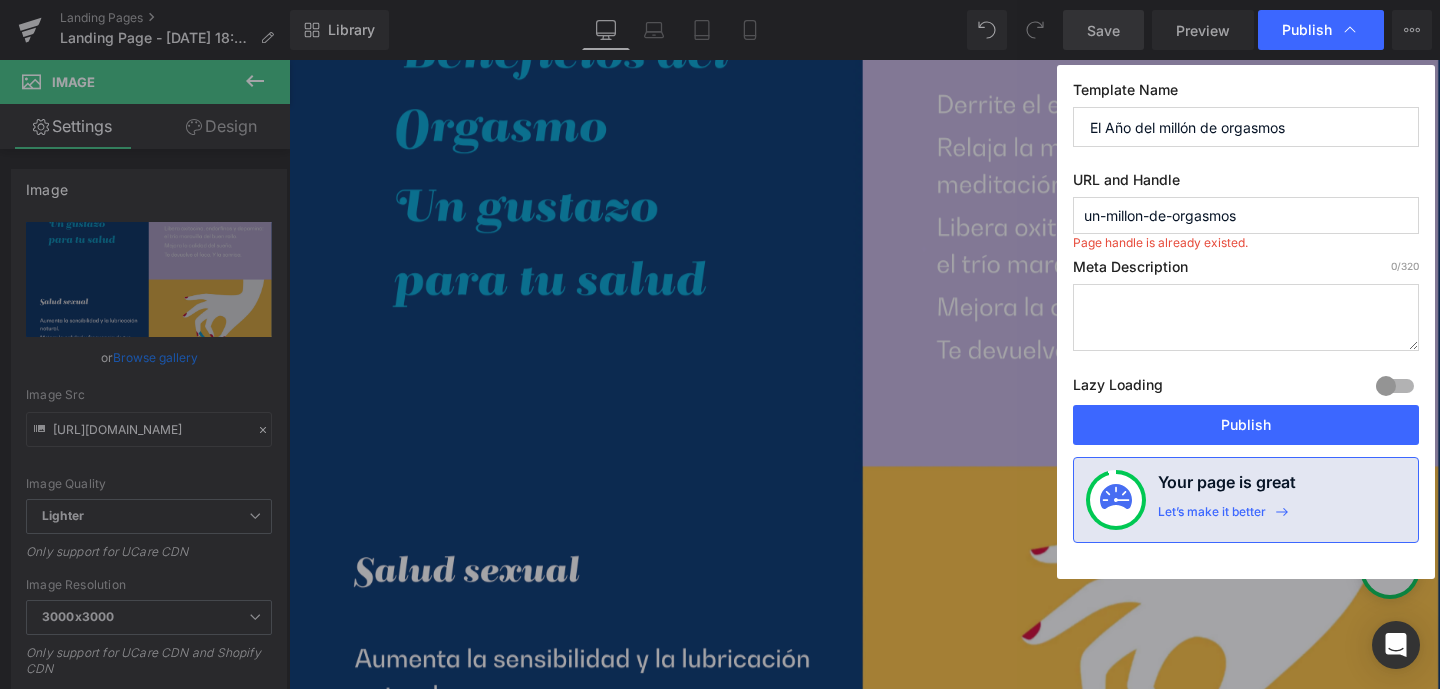 type on "El Año del millón de orgasmos" 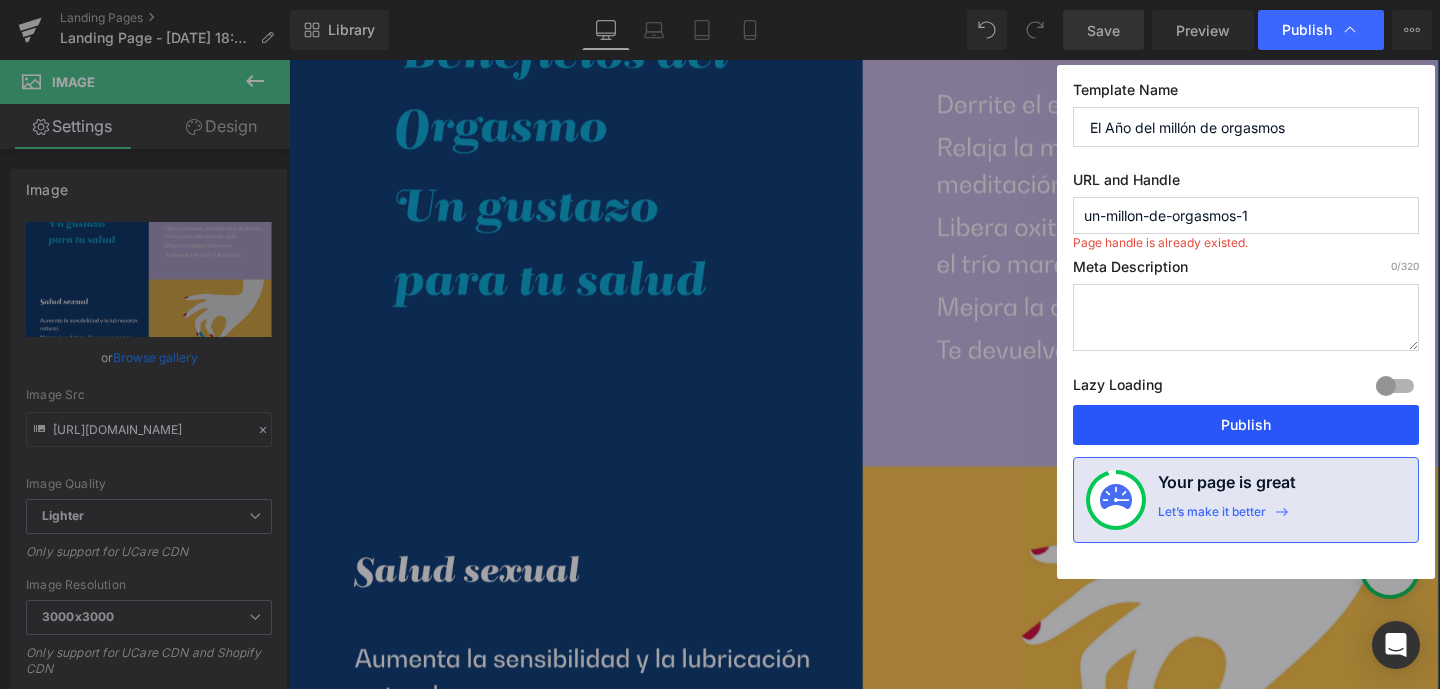 type on "un-millon-de-orgasmos-1" 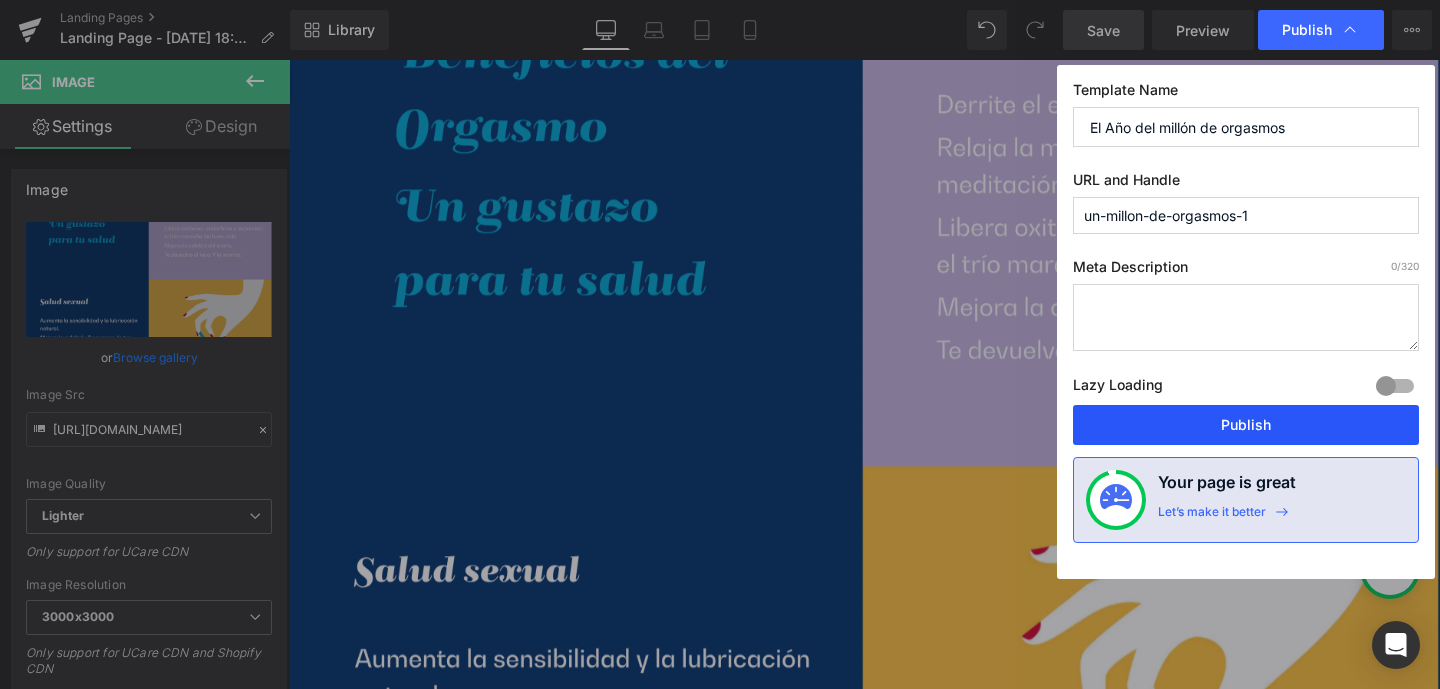 click on "Publish" at bounding box center [1246, 425] 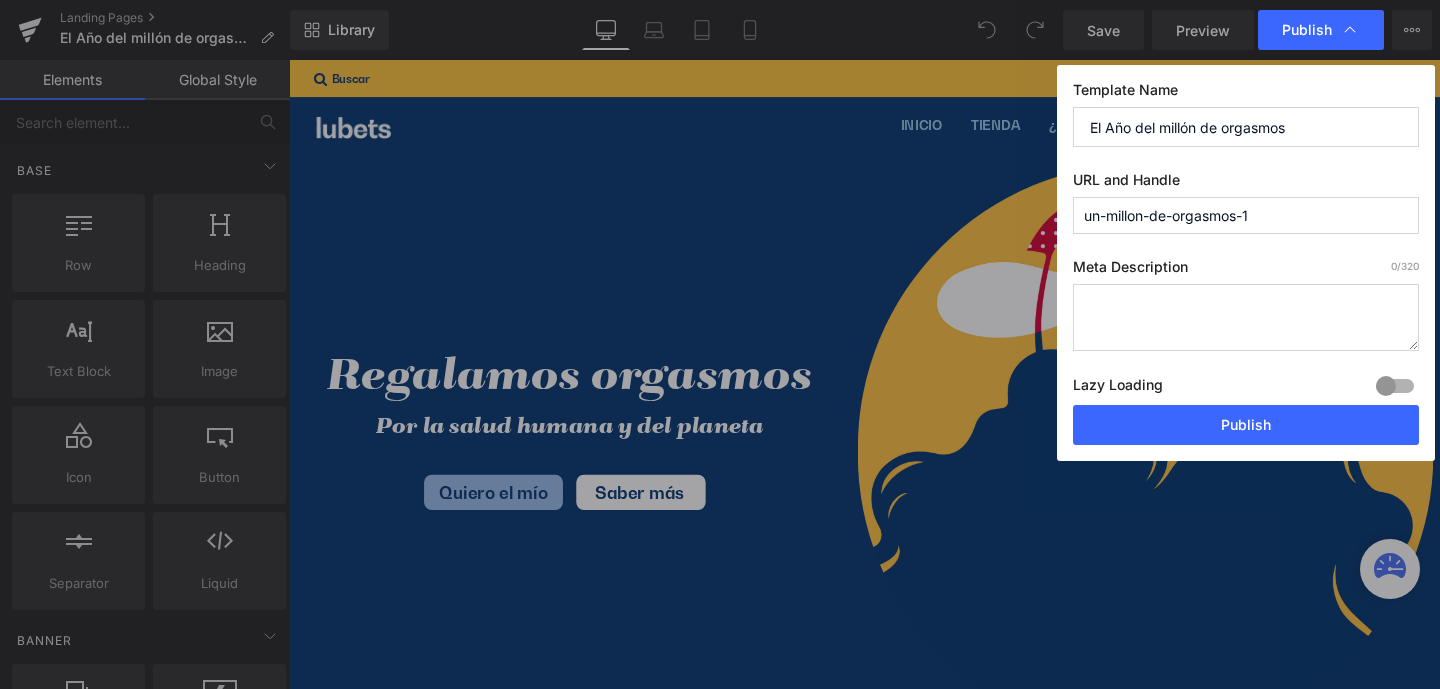 scroll, scrollTop: 0, scrollLeft: 0, axis: both 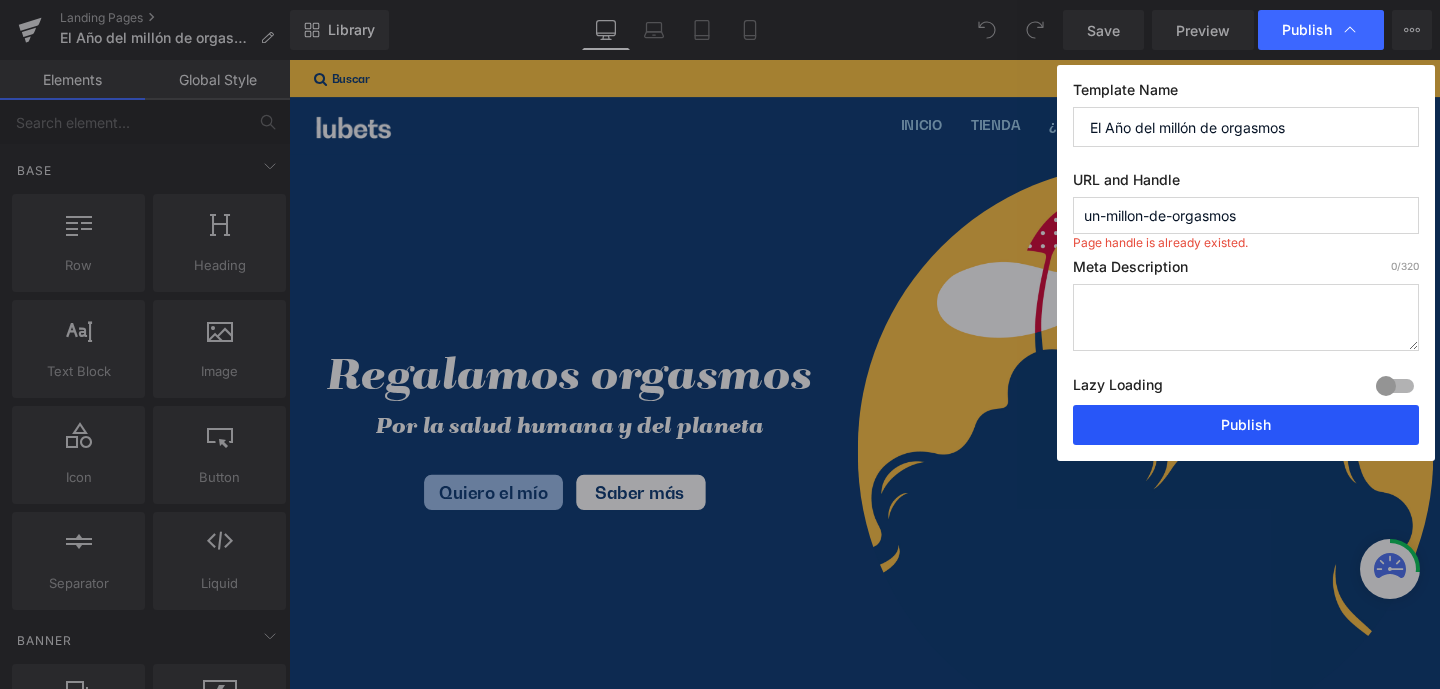 type on "un-millon-de-orgasmos" 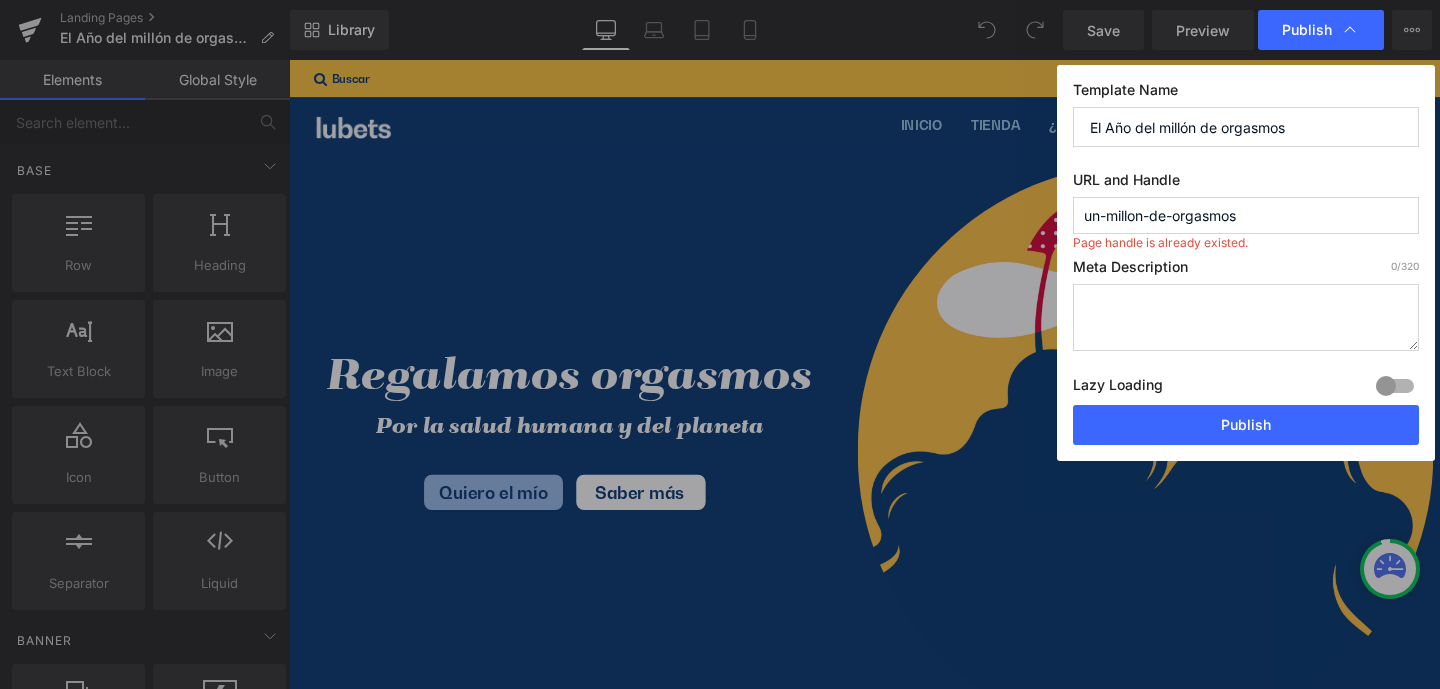 click on "un-millon-de-orgasmos" at bounding box center (1246, 215) 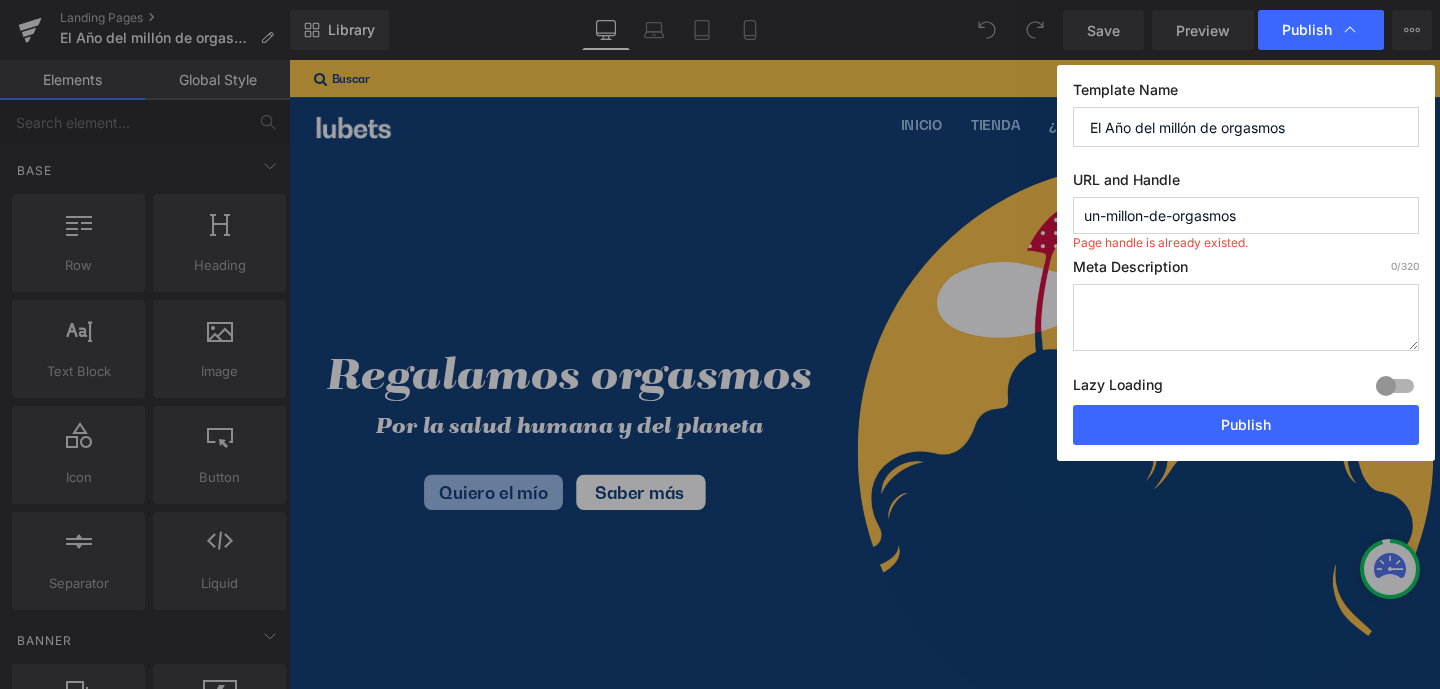 click on "un-millon-de-orgasmos" at bounding box center [1246, 215] 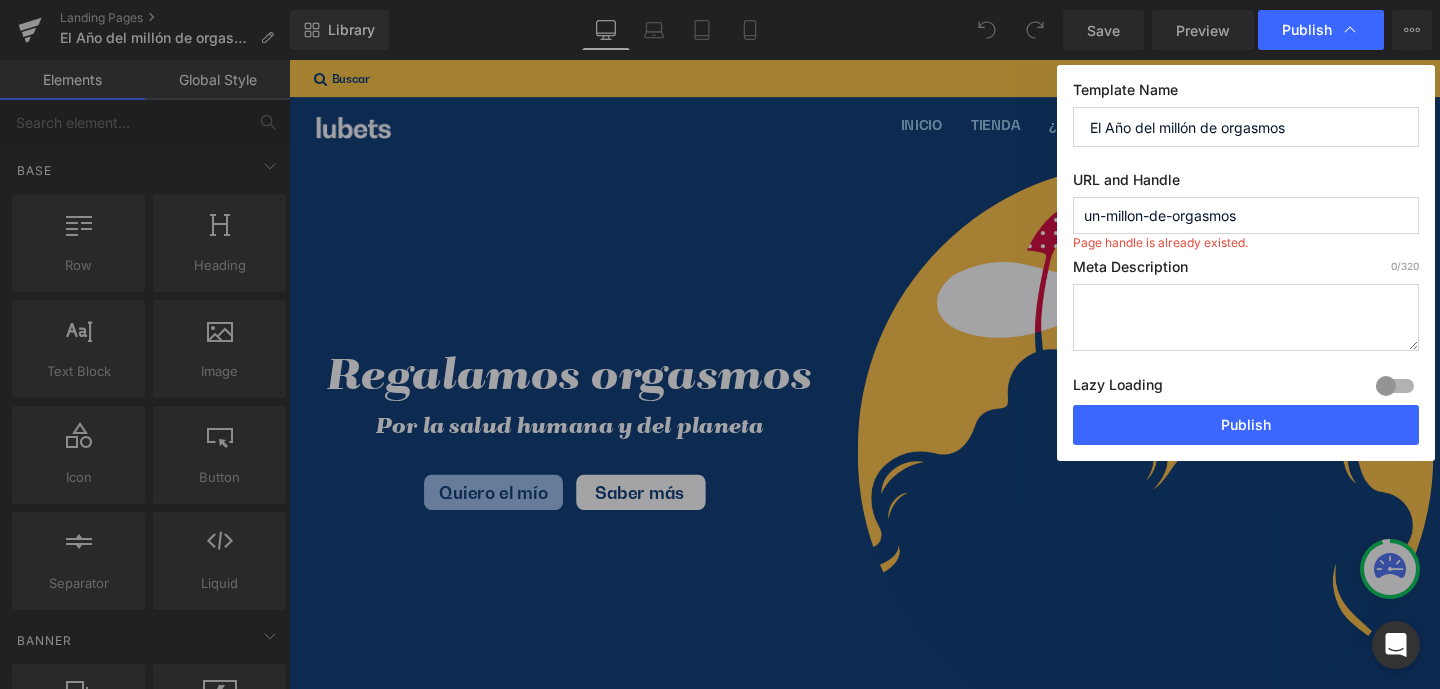 scroll, scrollTop: 0, scrollLeft: 0, axis: both 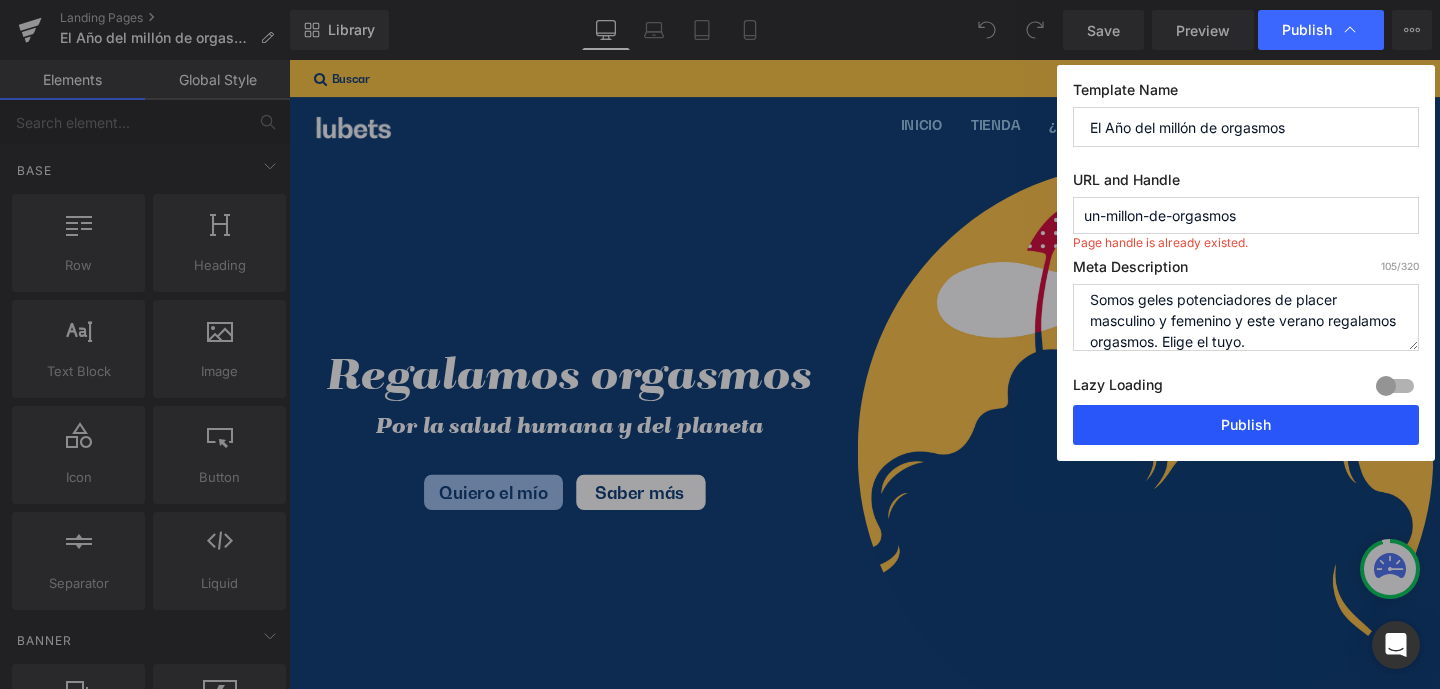 type on "Somos geles potenciadores de placer masculino y femenino y este verano regalamos orgasmos. Elige el tuyo." 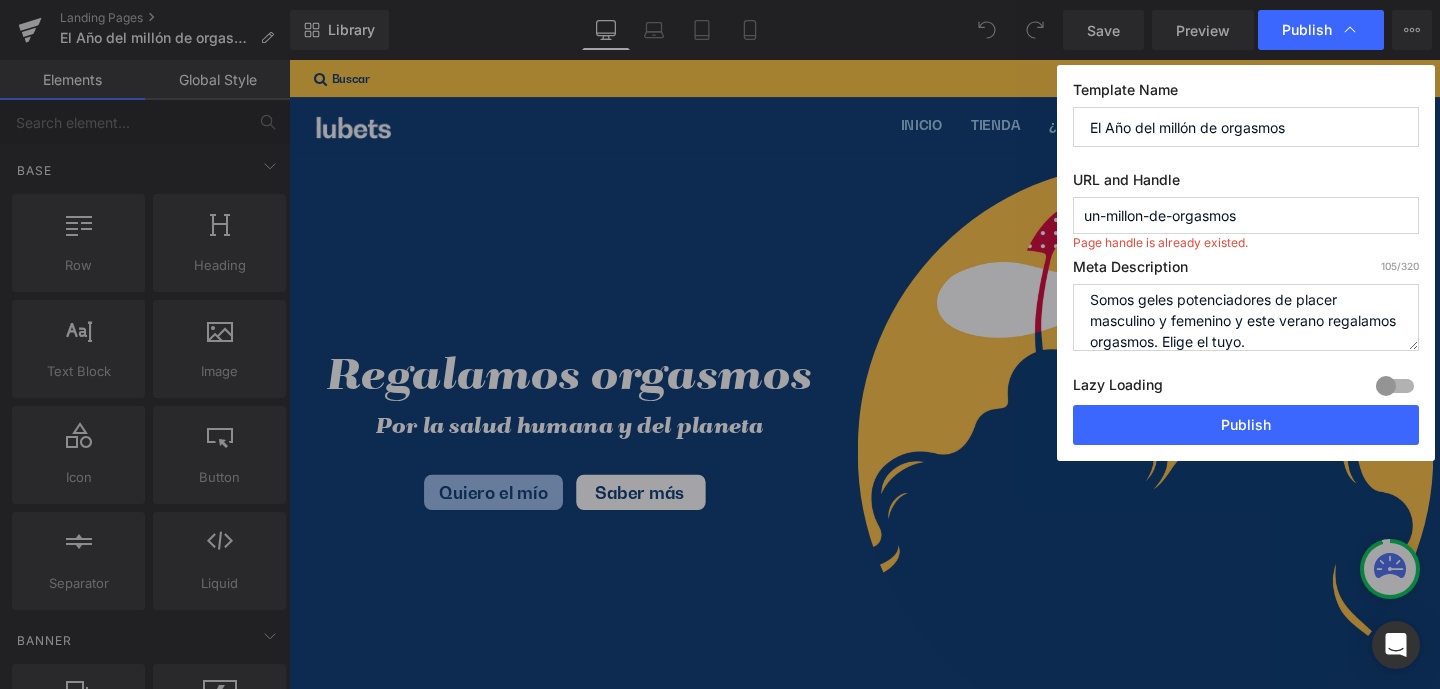 click on "Lazy Loading
Build
Upgrade plan to unlock" at bounding box center (1246, 388) 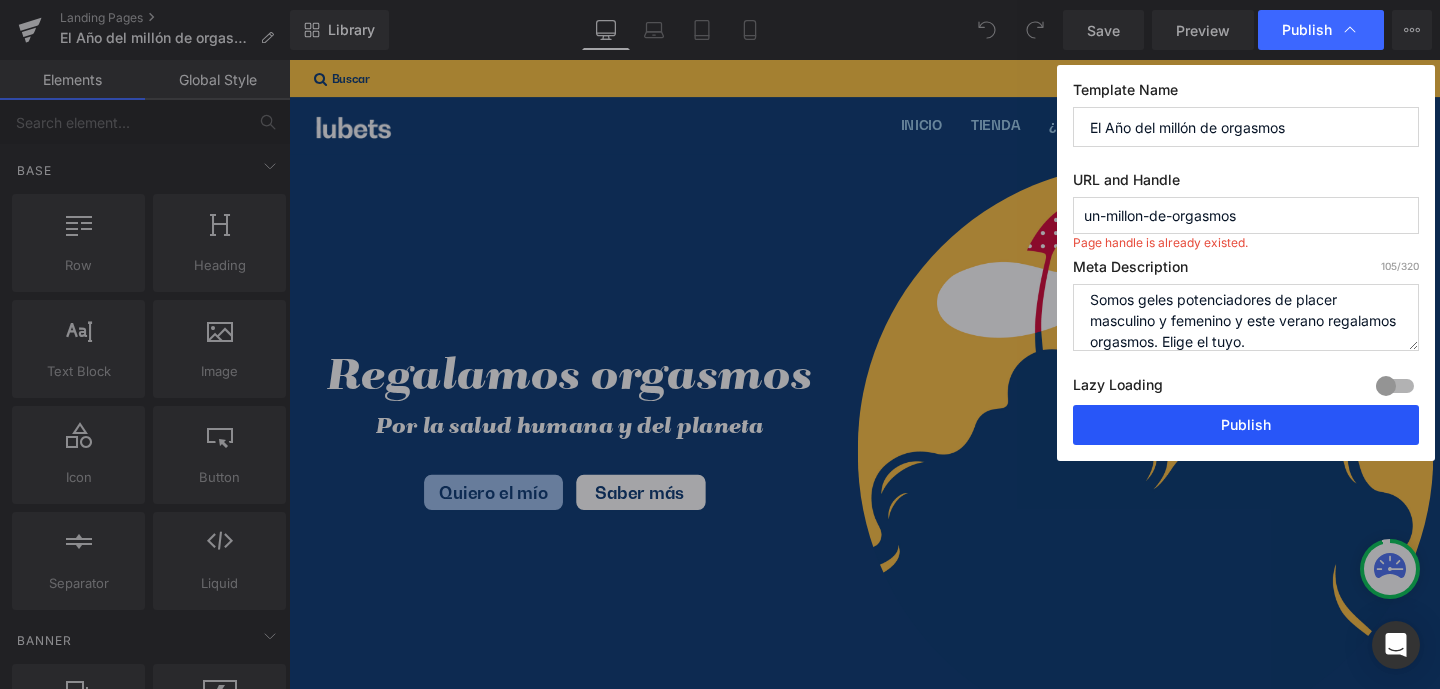 click on "Publish" at bounding box center [1246, 425] 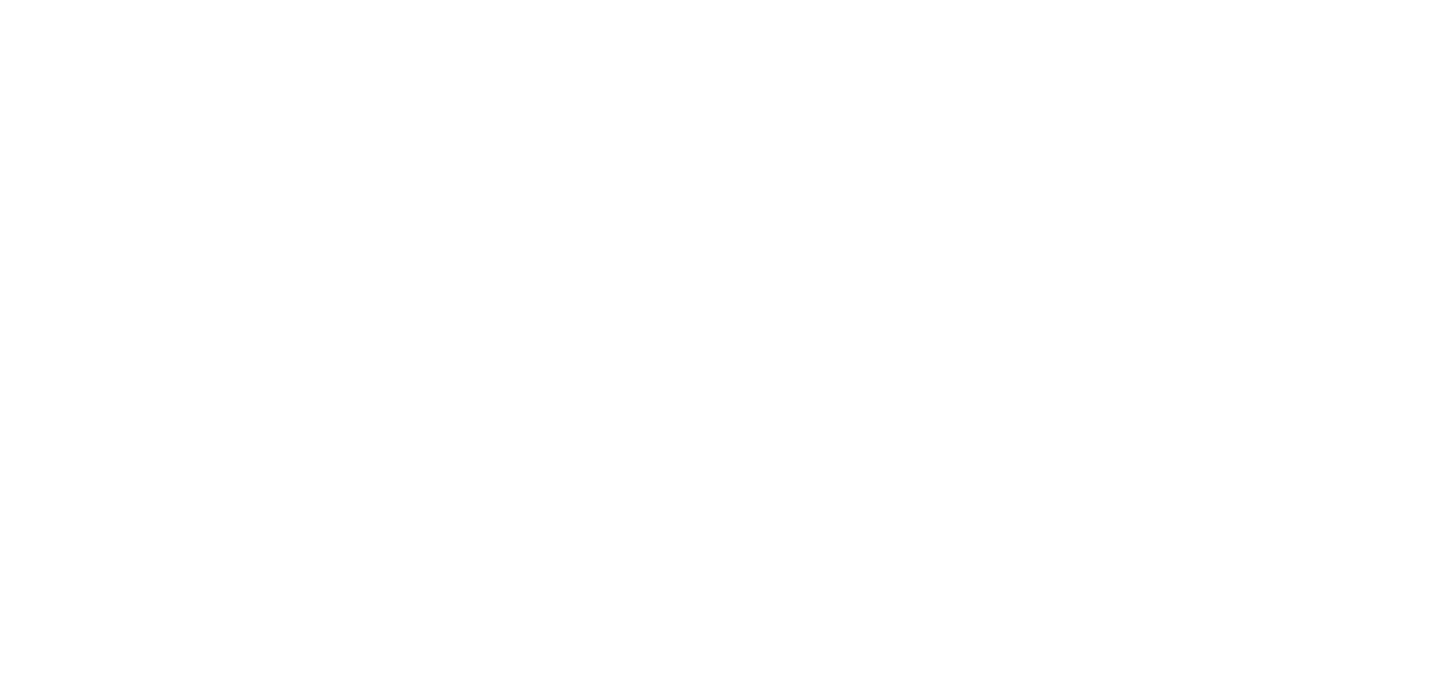 scroll, scrollTop: 0, scrollLeft: 0, axis: both 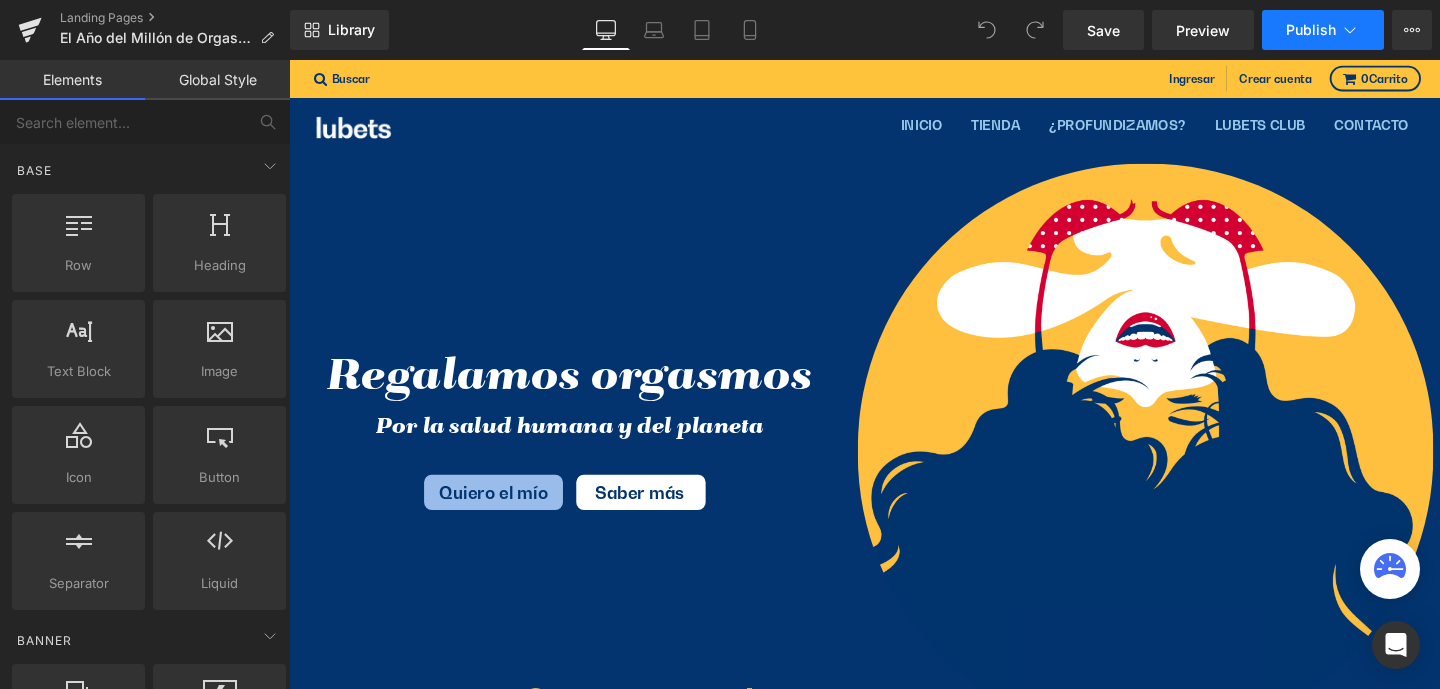 click 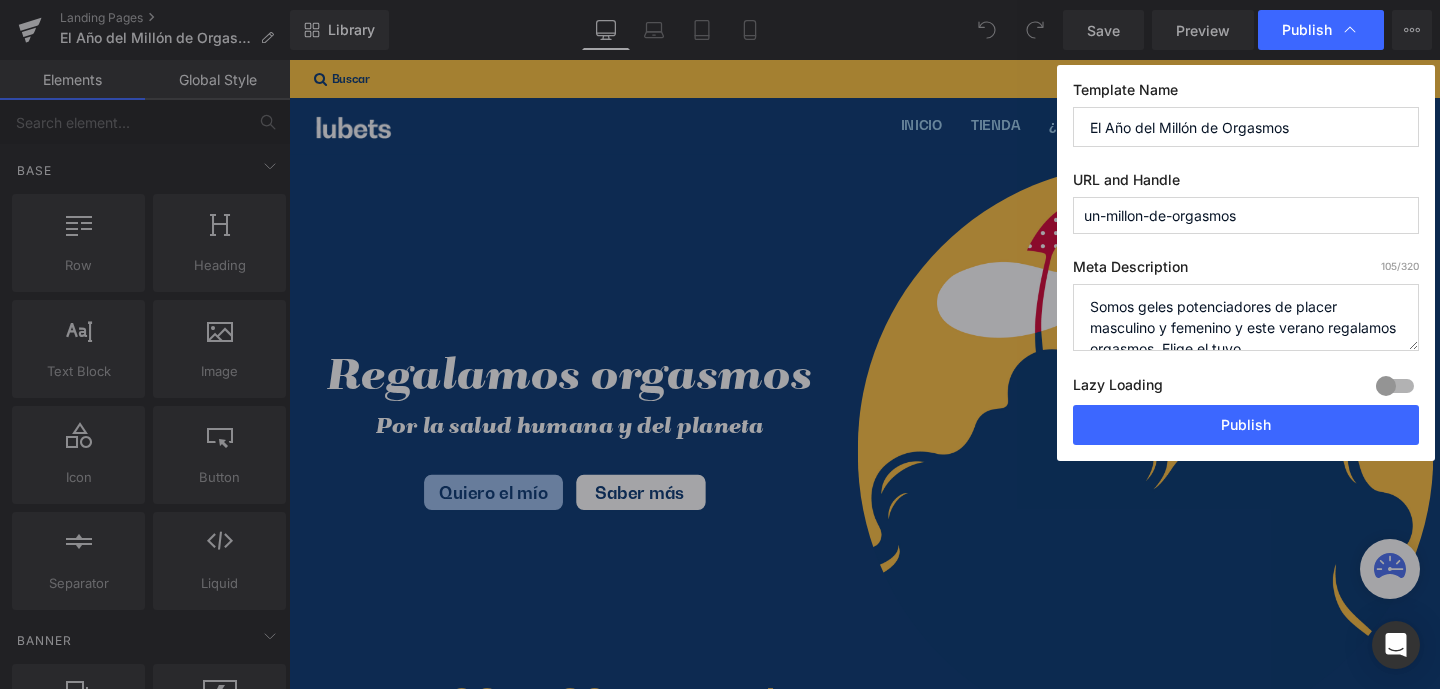 scroll, scrollTop: 0, scrollLeft: 0, axis: both 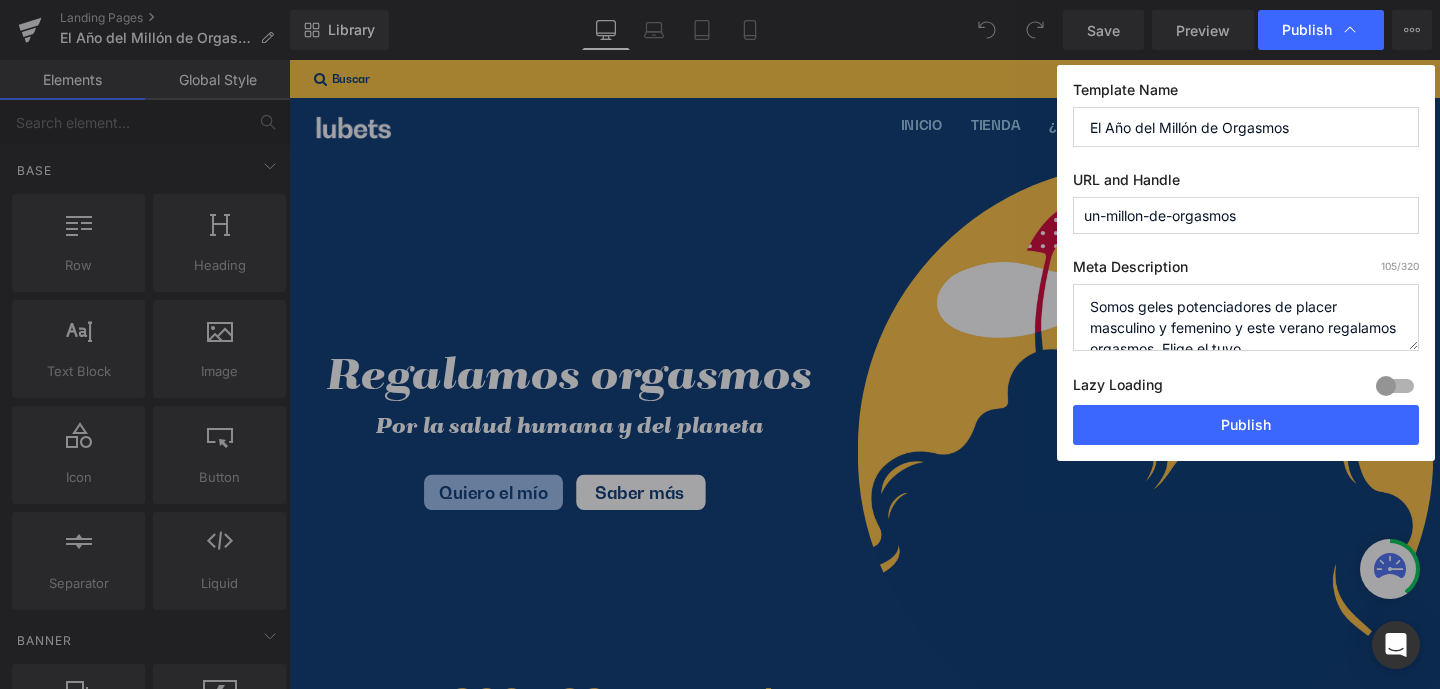 click on "un-millon-de-orgasmos" at bounding box center [1246, 215] 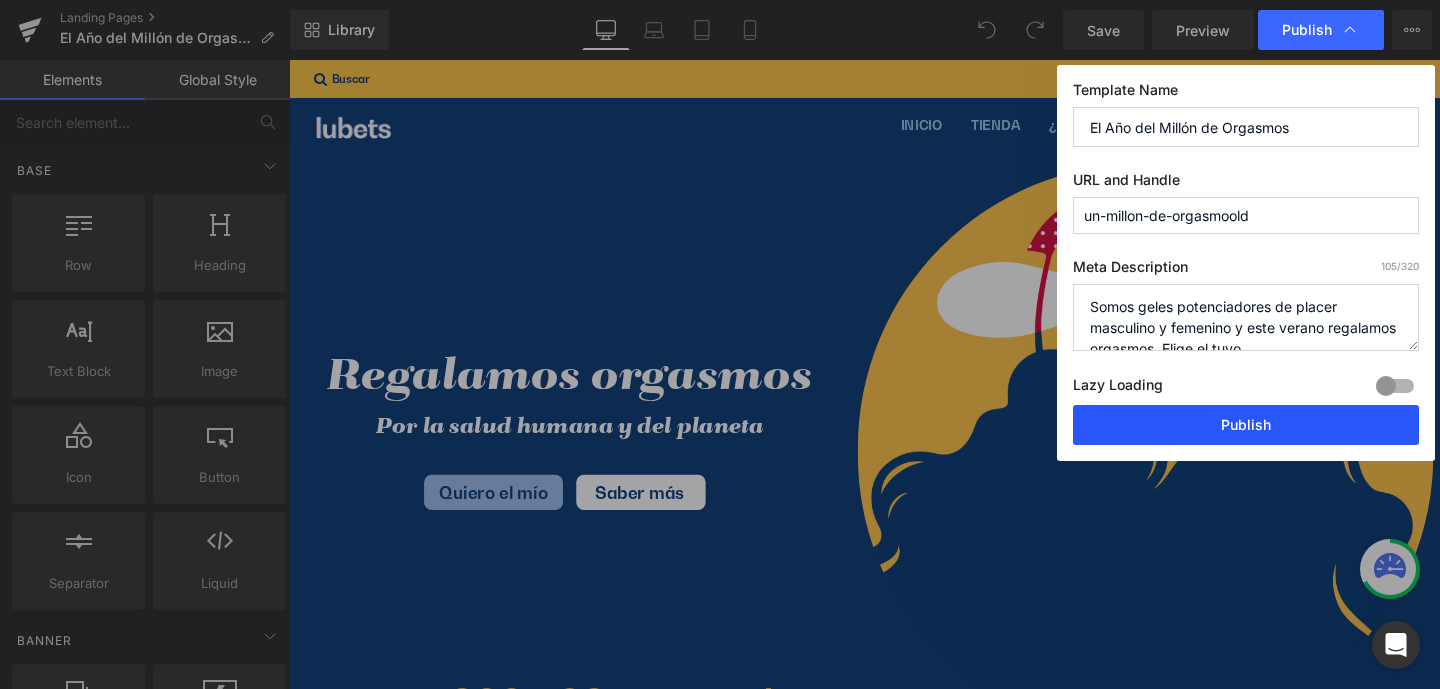 type on "un-millon-de-orgasmoold" 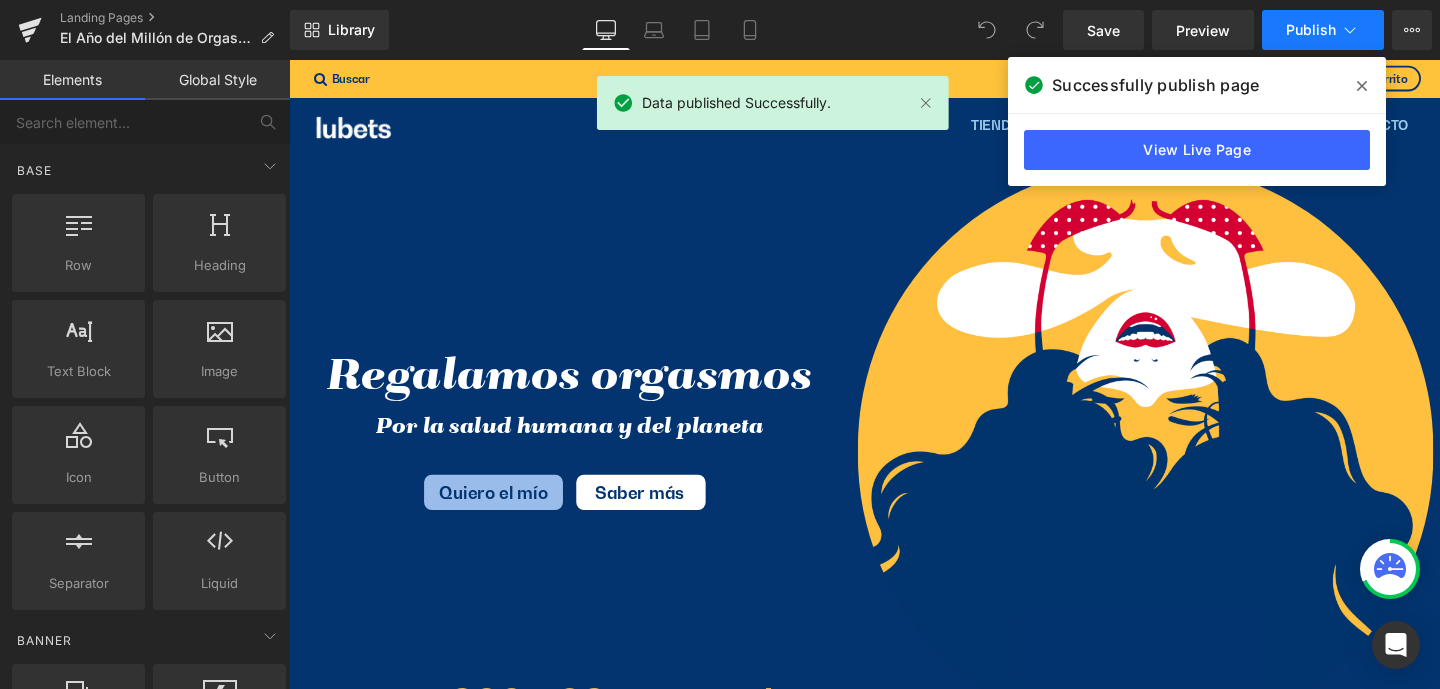 click on "Publish" at bounding box center (1311, 30) 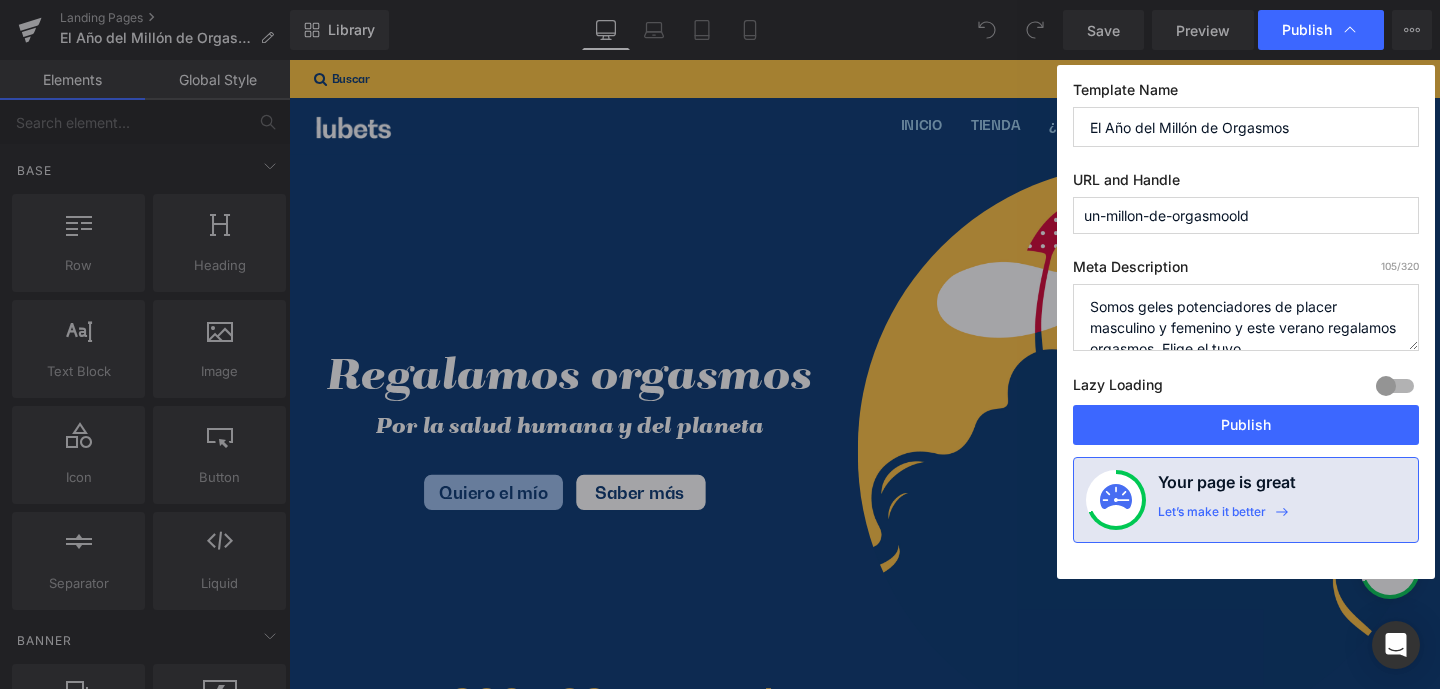 scroll, scrollTop: 21, scrollLeft: 0, axis: vertical 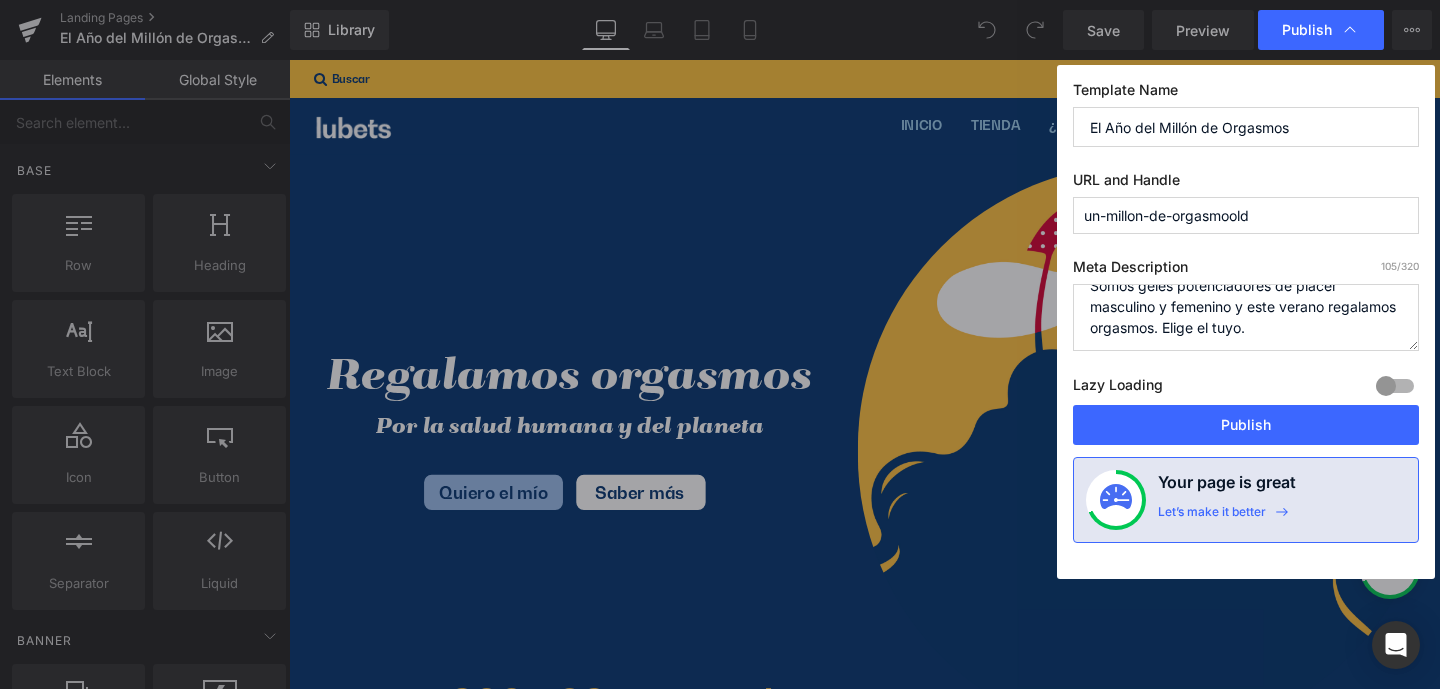 drag, startPoint x: 1094, startPoint y: 305, endPoint x: 1324, endPoint y: 365, distance: 237.69728 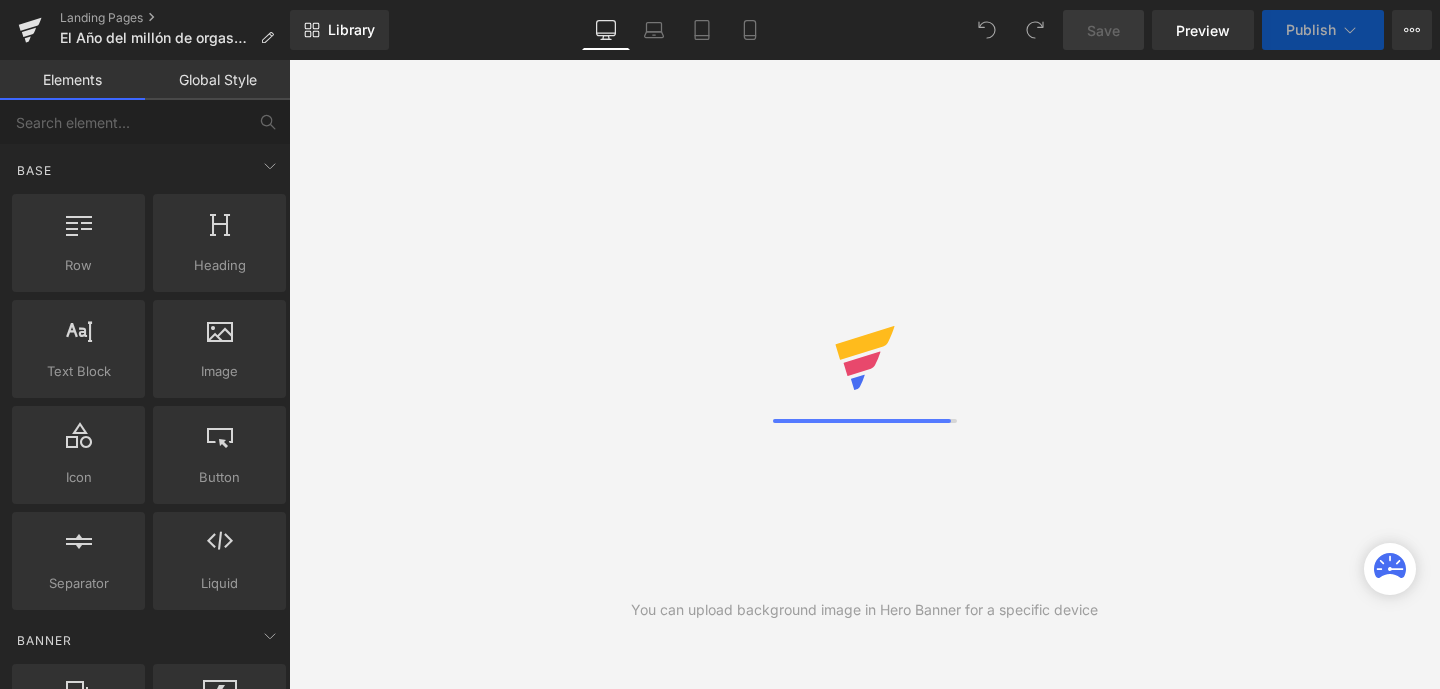 scroll, scrollTop: 0, scrollLeft: 0, axis: both 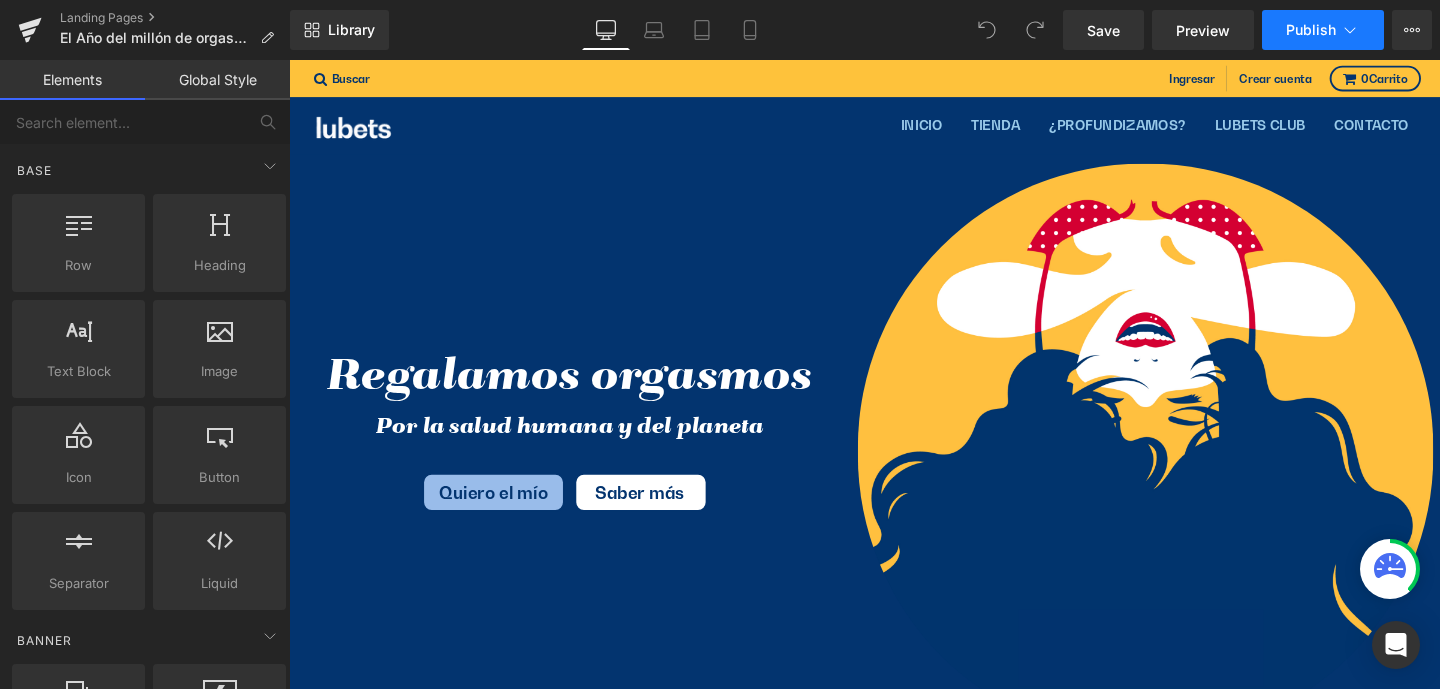 click on "Publish" at bounding box center (1311, 30) 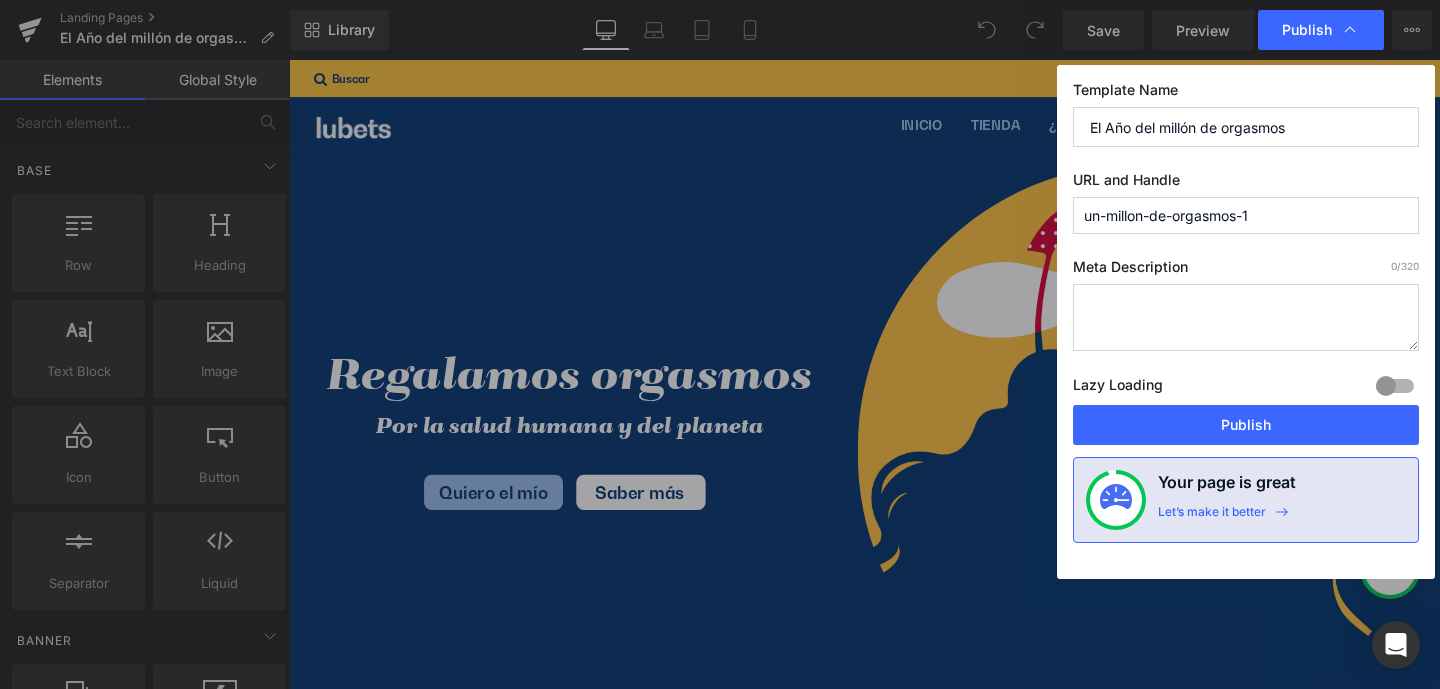 drag, startPoint x: 1244, startPoint y: 214, endPoint x: 1262, endPoint y: 216, distance: 18.110771 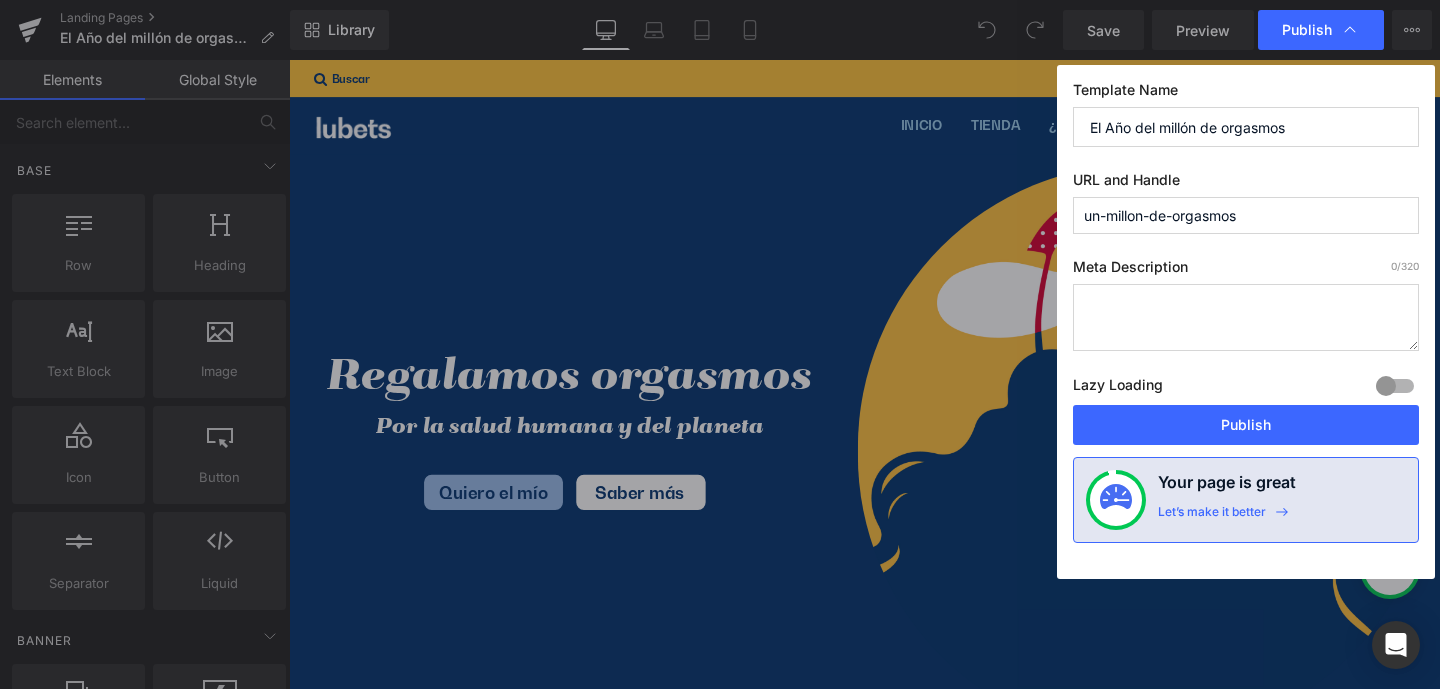 type on "un-millon-de-orgasmos" 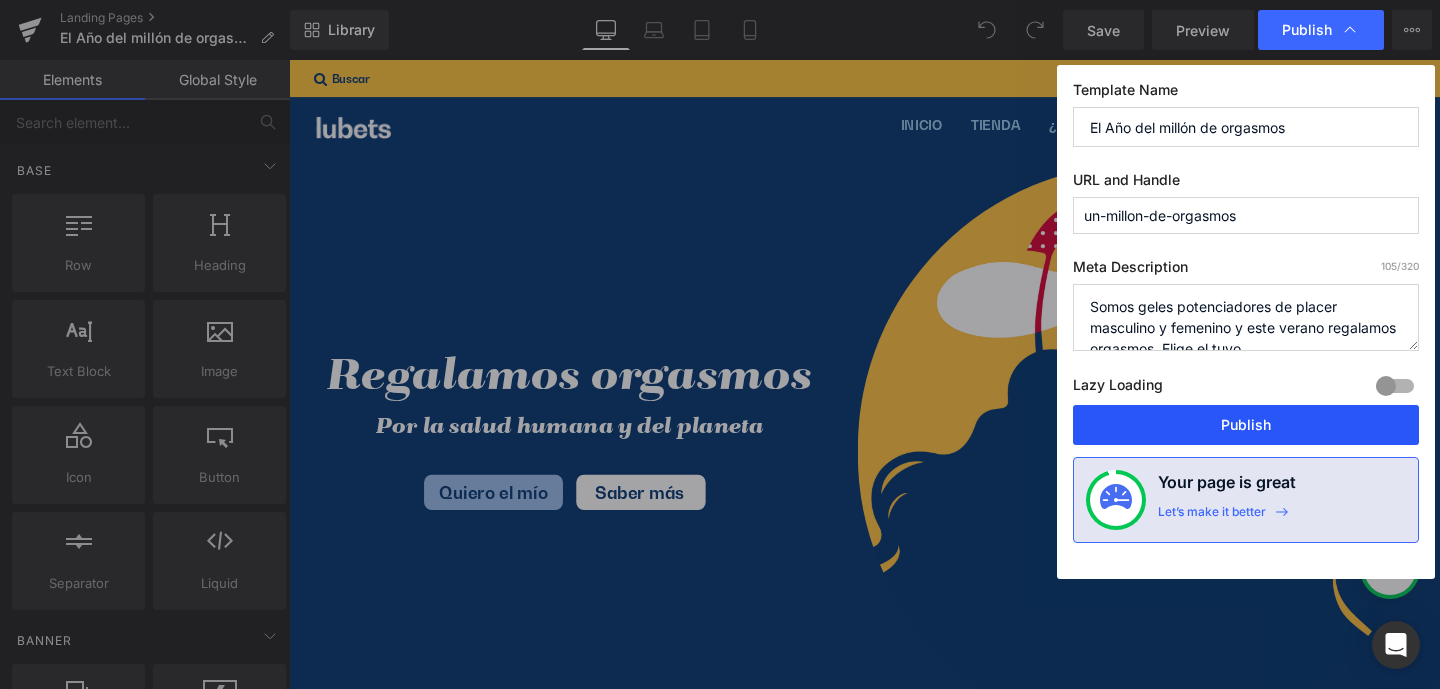 scroll, scrollTop: 7, scrollLeft: 0, axis: vertical 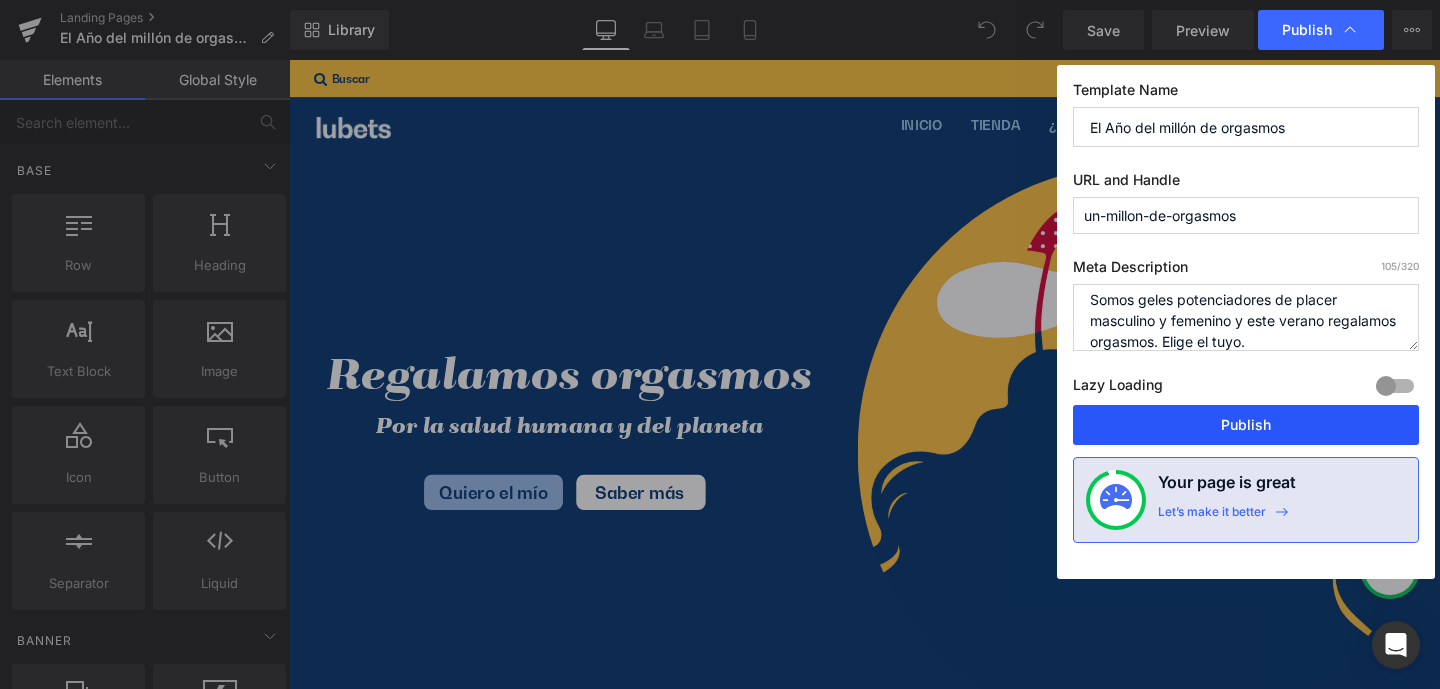 type on "Somos geles potenciadores de placer masculino y femenino y este verano regalamos orgasmos. Elige el tuyo." 